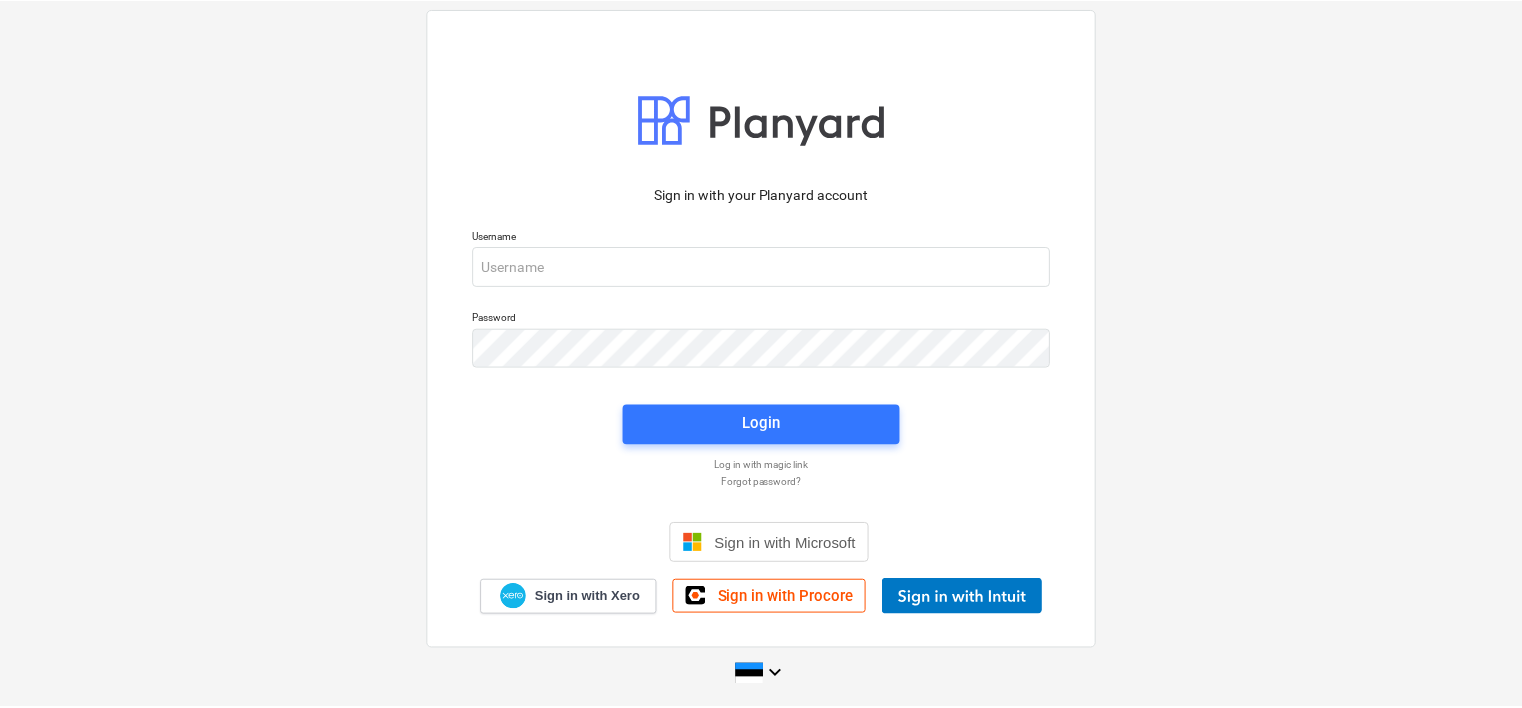 scroll, scrollTop: 0, scrollLeft: 0, axis: both 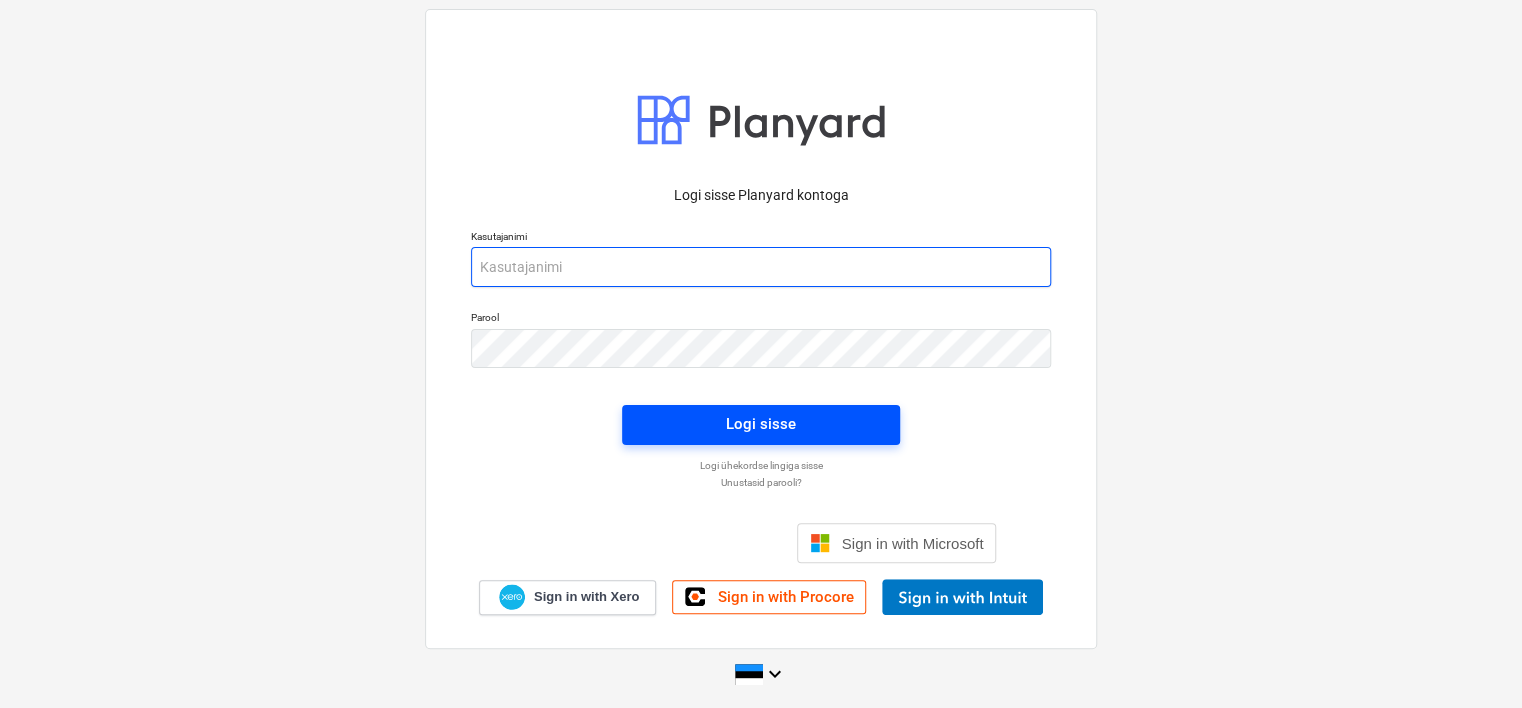 type on "[EMAIL_ADDRESS][DOMAIN_NAME]" 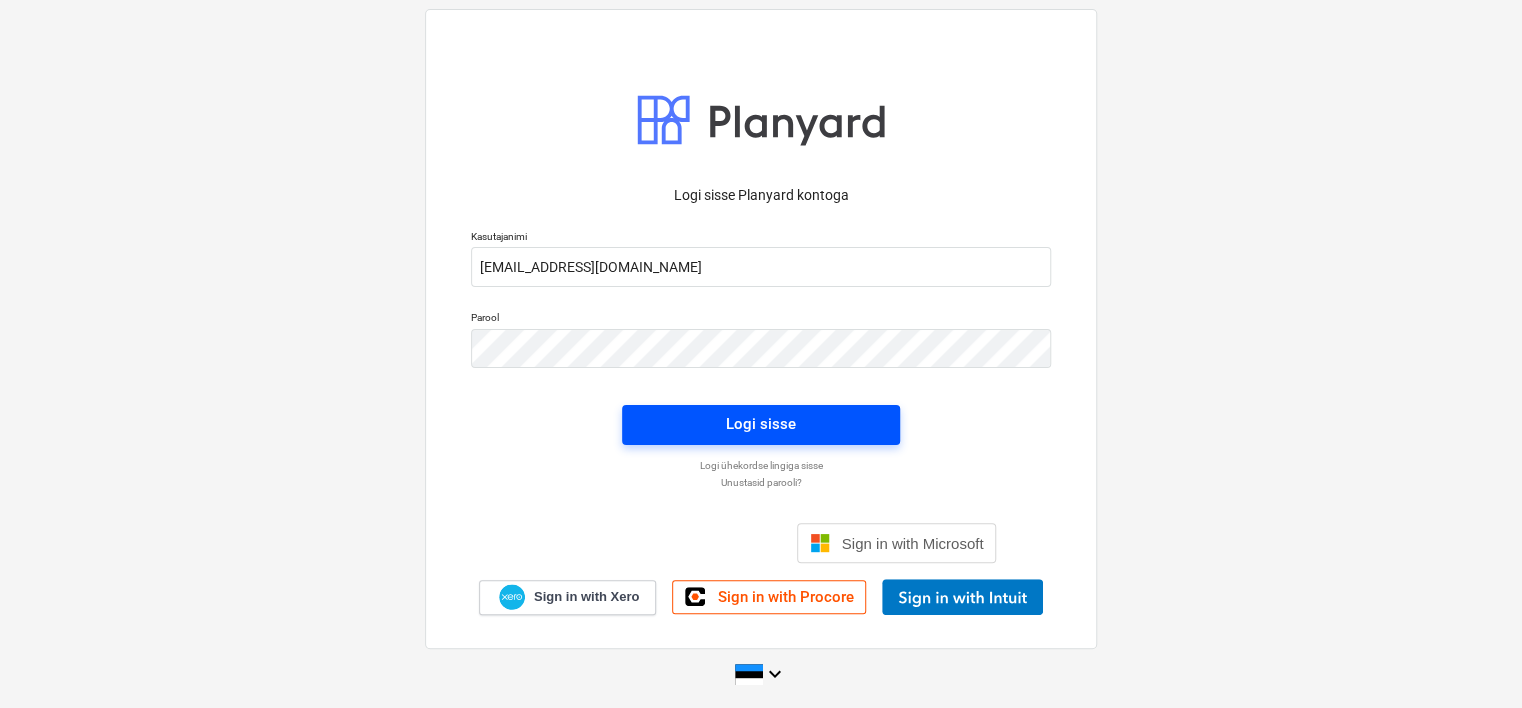 click on "Logi sisse" at bounding box center [761, 424] 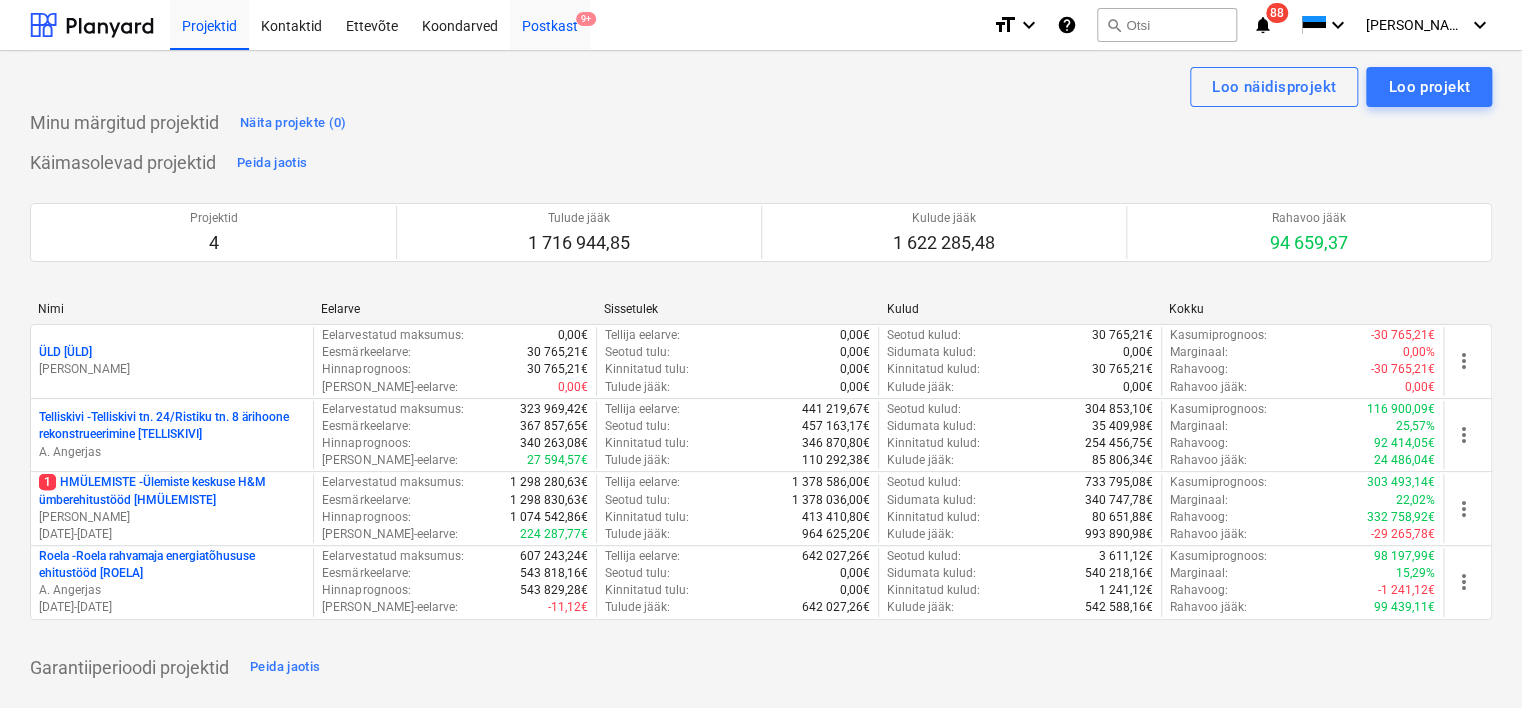 click on "Postkast 9+" at bounding box center [550, 24] 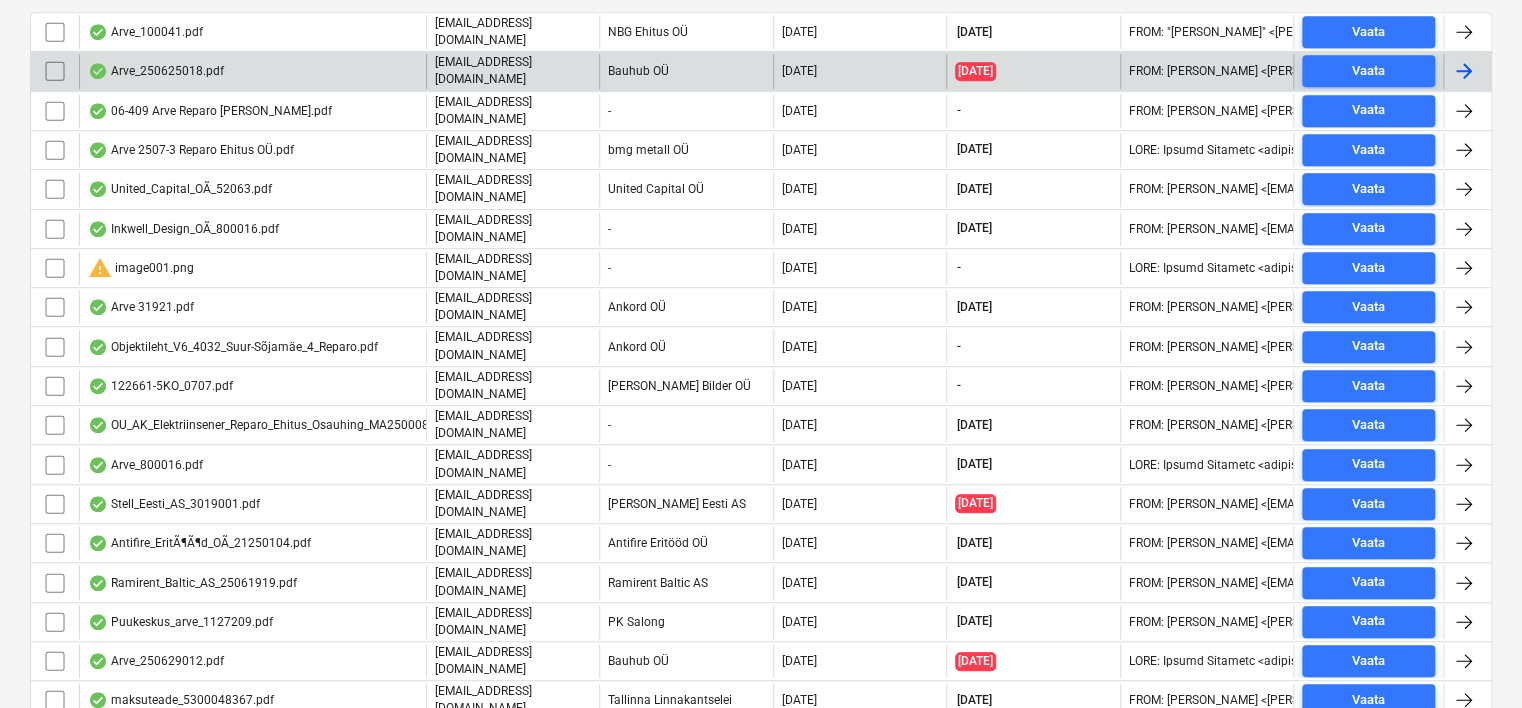 scroll, scrollTop: 581, scrollLeft: 0, axis: vertical 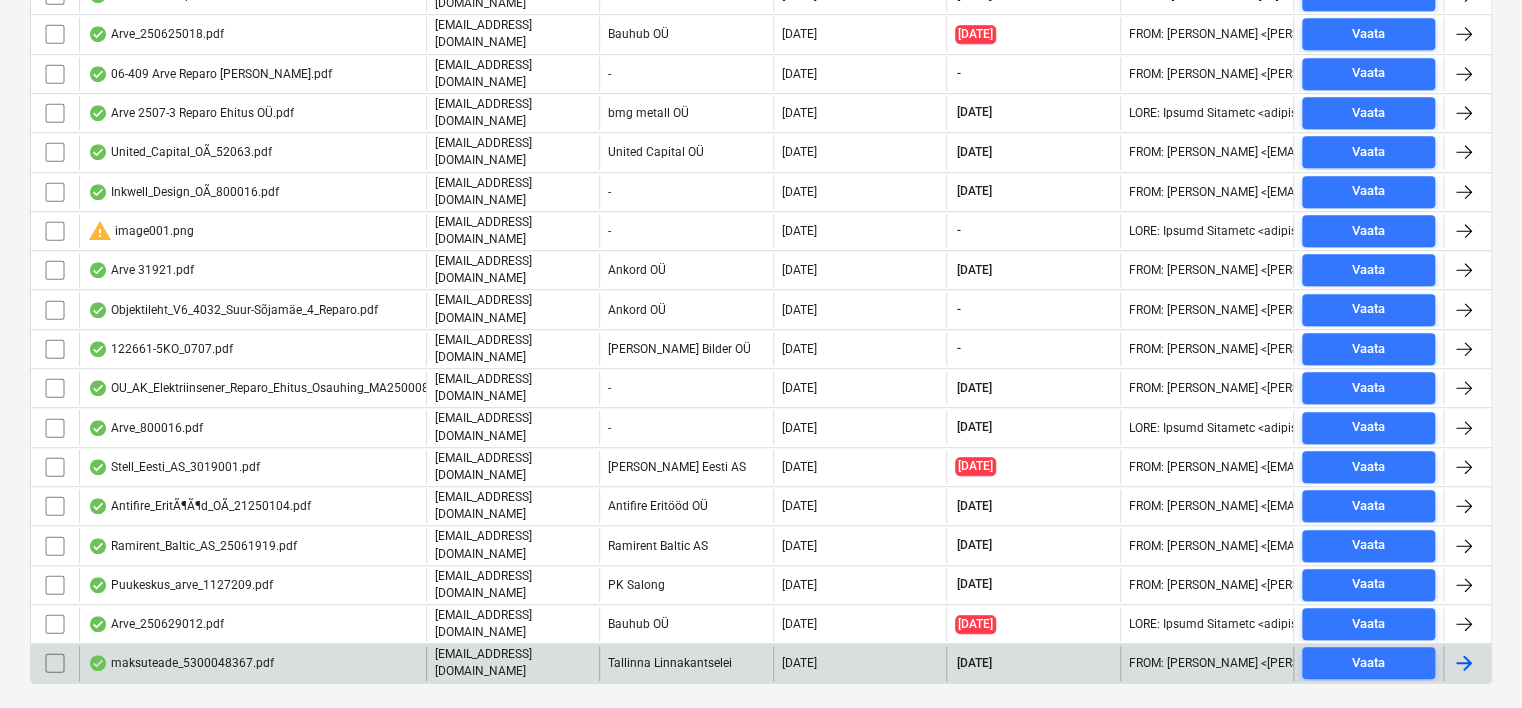 click on "maksuteade_5300048367.pdf" at bounding box center [181, 663] 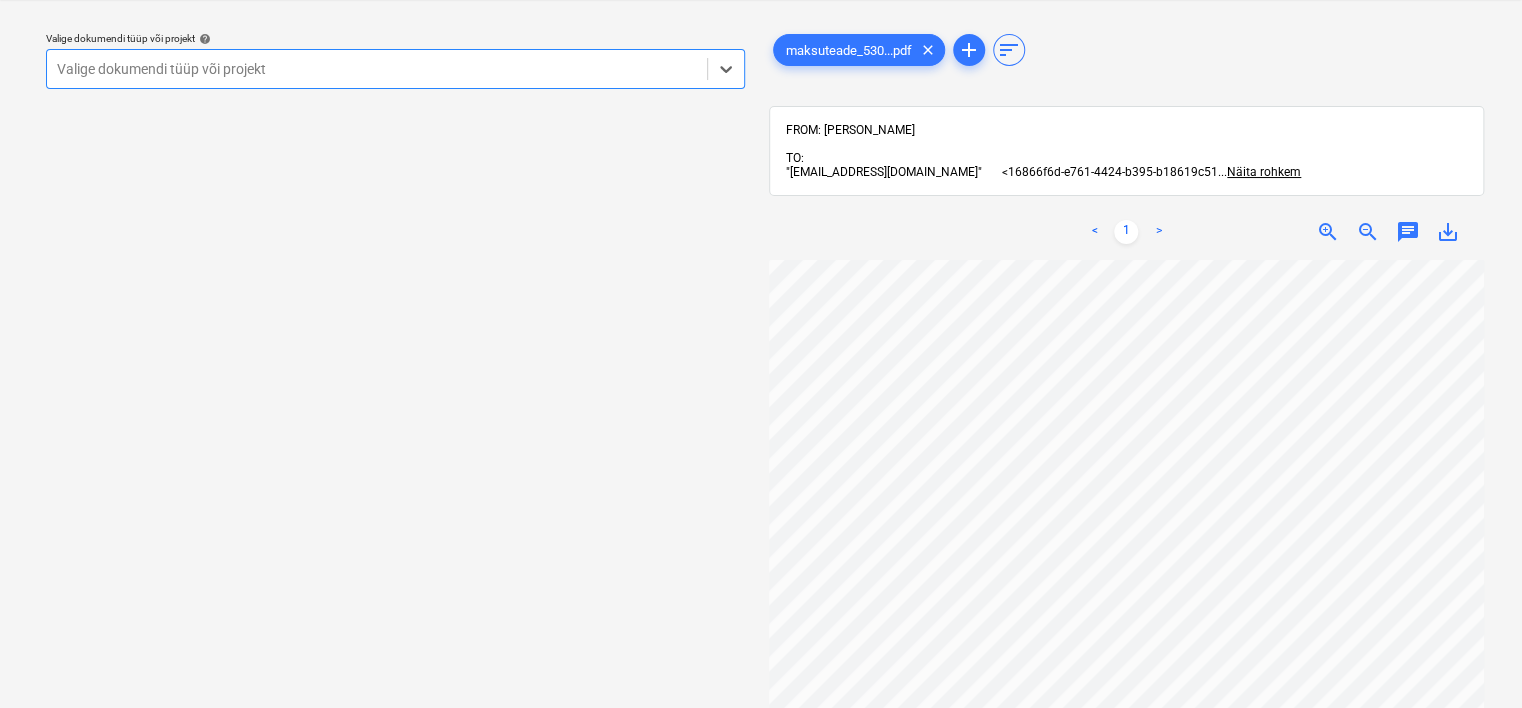 scroll, scrollTop: 0, scrollLeft: 188, axis: horizontal 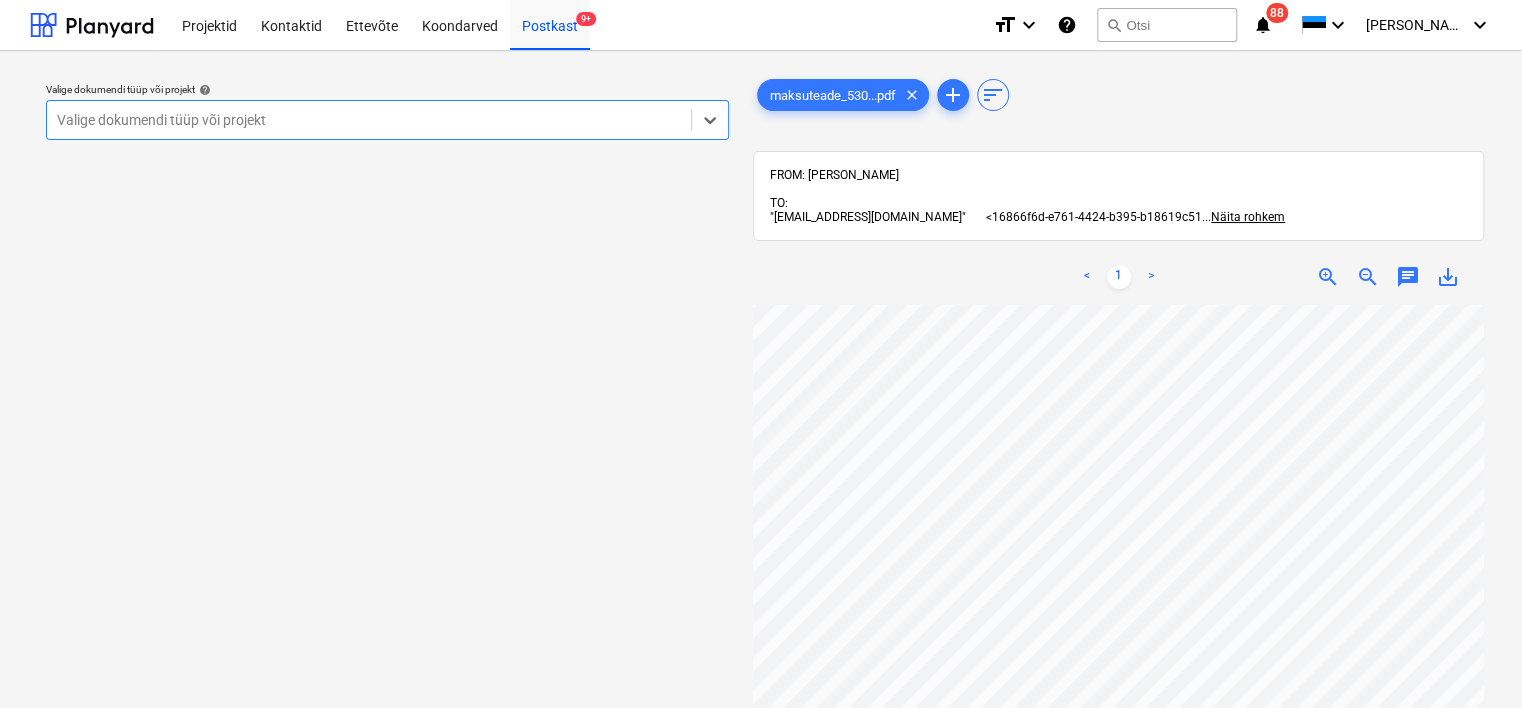 click at bounding box center (369, 120) 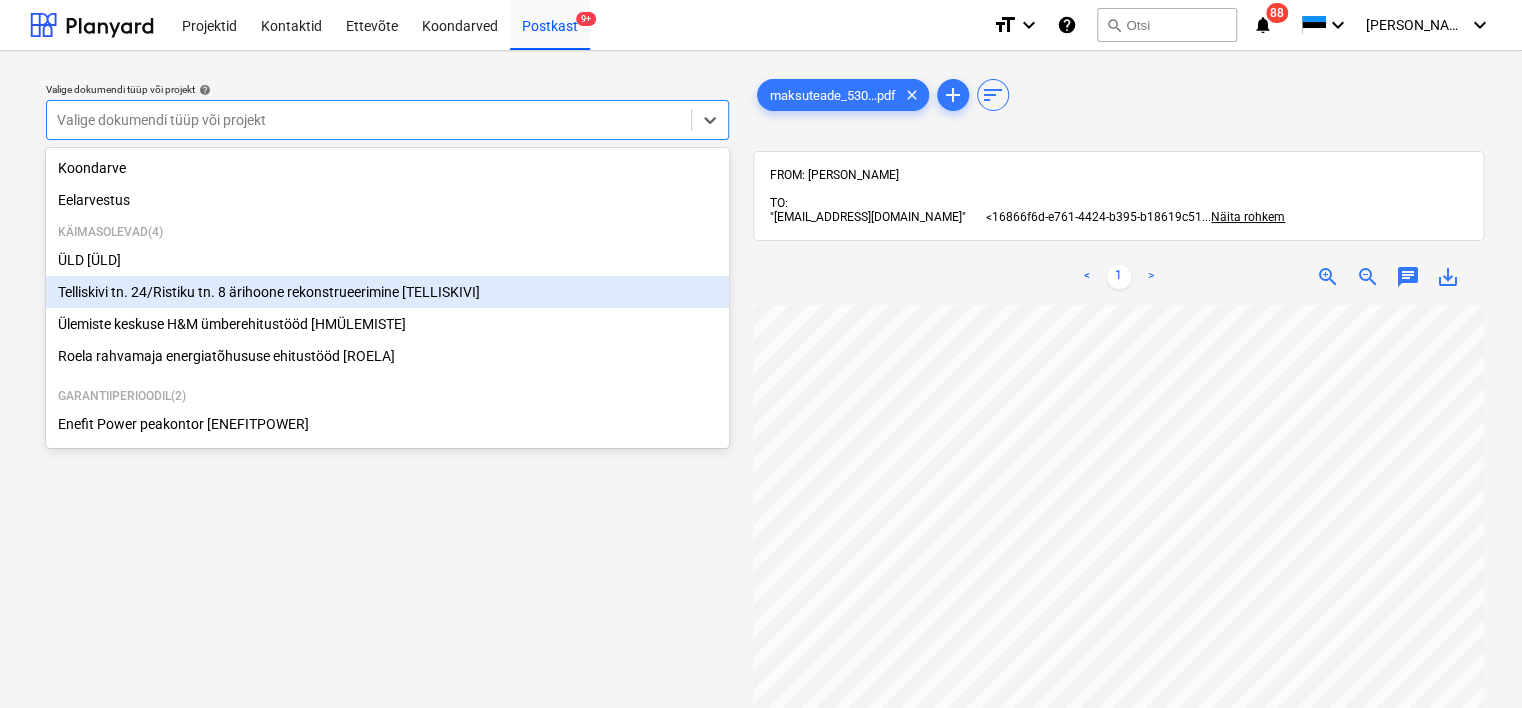 click on "Telliskivi tn. 24/Ristiku tn. 8 ärihoone rekonstrueerimine  [TELLISKIVI]" at bounding box center [387, 292] 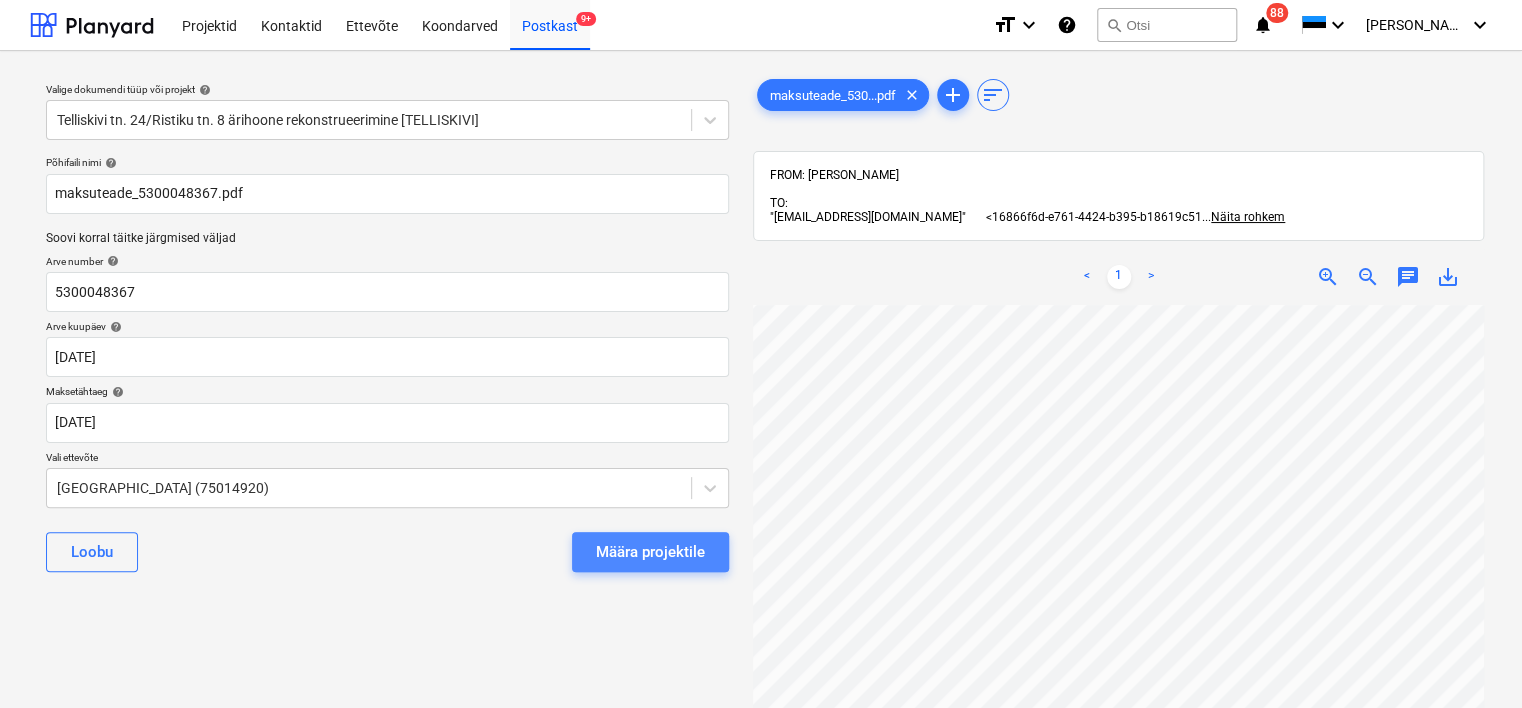 click on "Määra projektile" at bounding box center (650, 552) 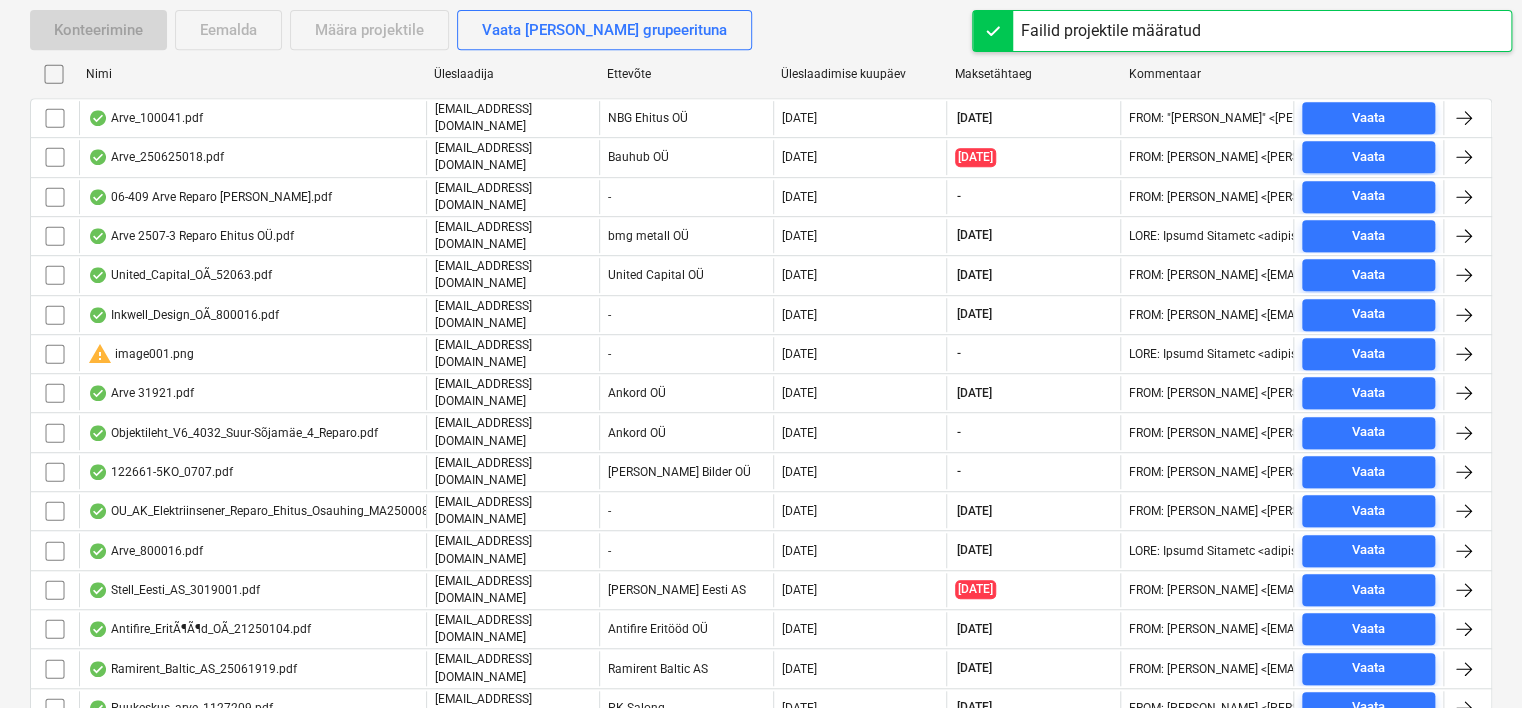 scroll, scrollTop: 544, scrollLeft: 0, axis: vertical 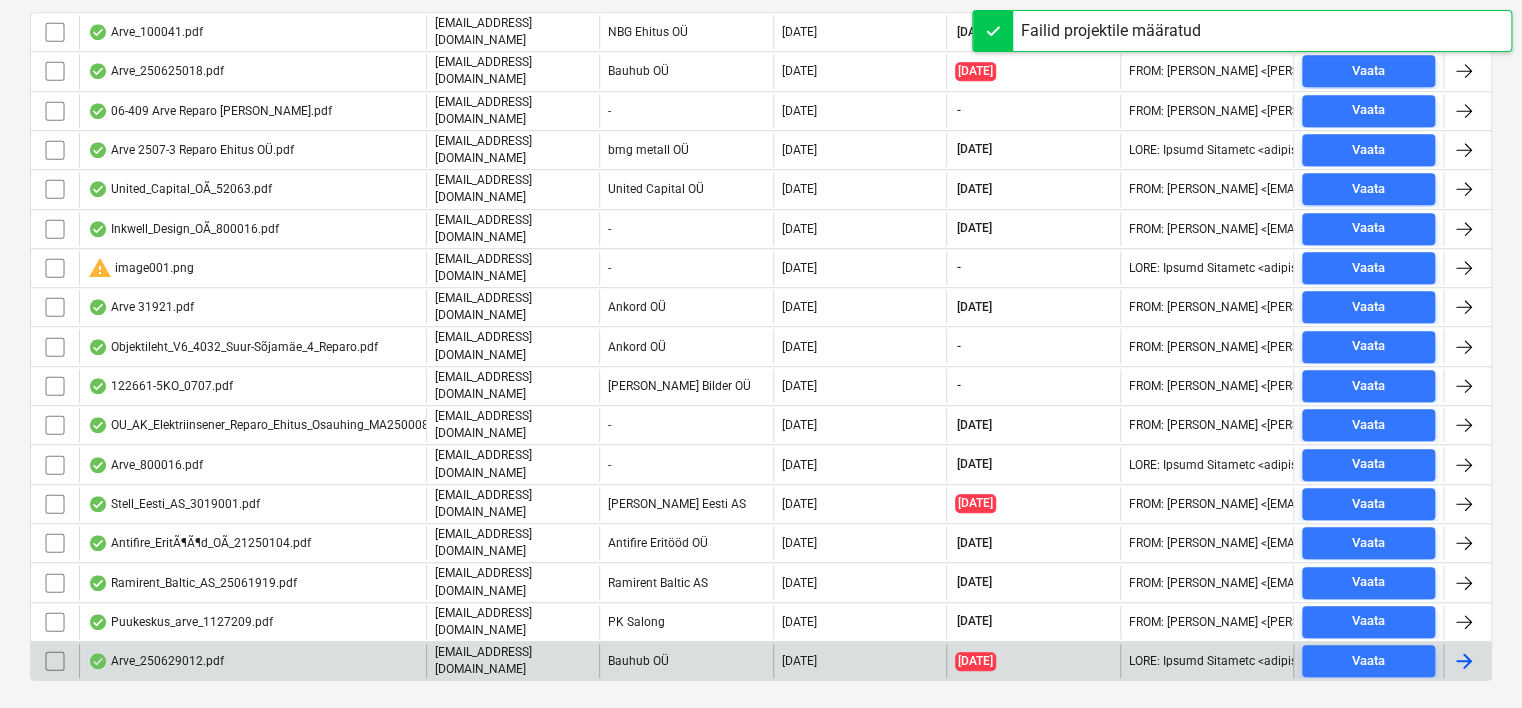 click on "Arve_250629012.pdf" at bounding box center [252, 661] 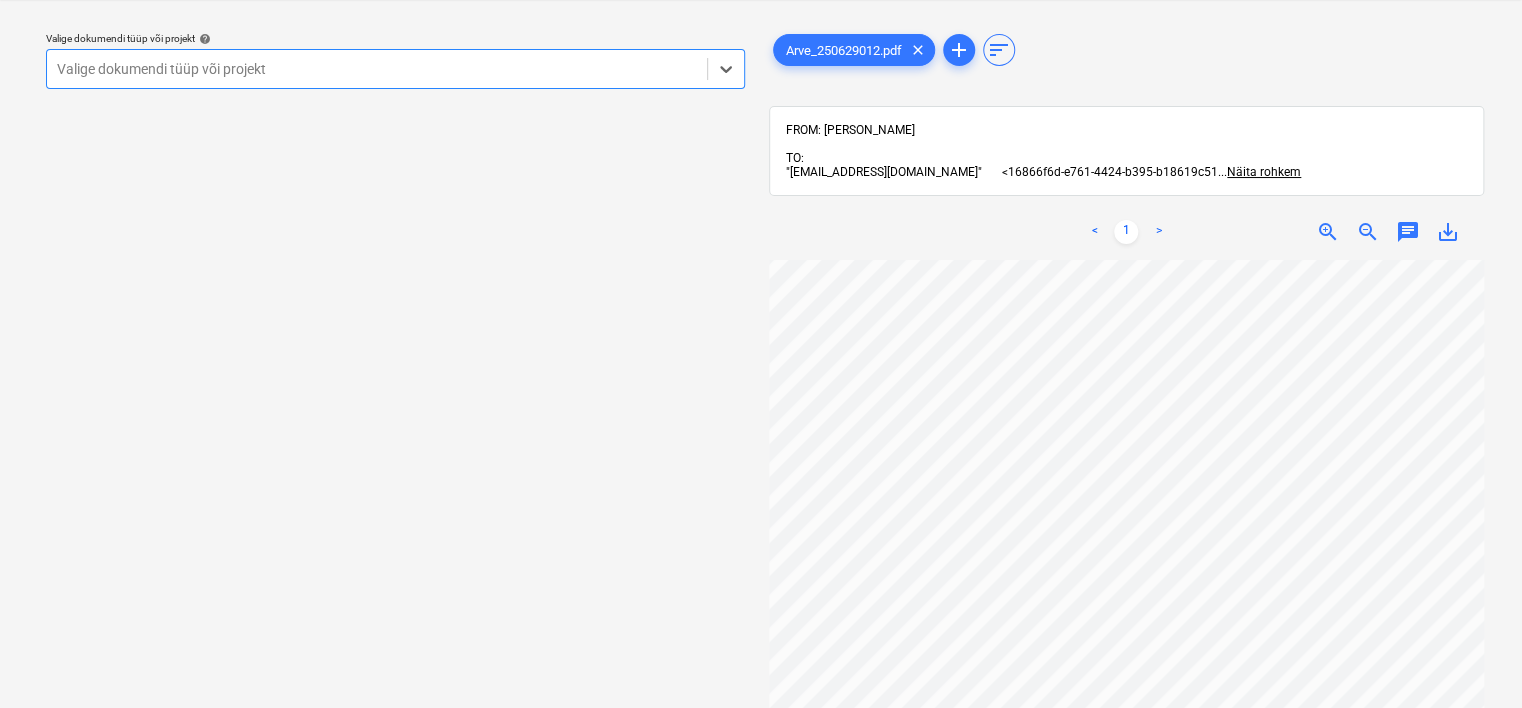 scroll, scrollTop: 0, scrollLeft: 0, axis: both 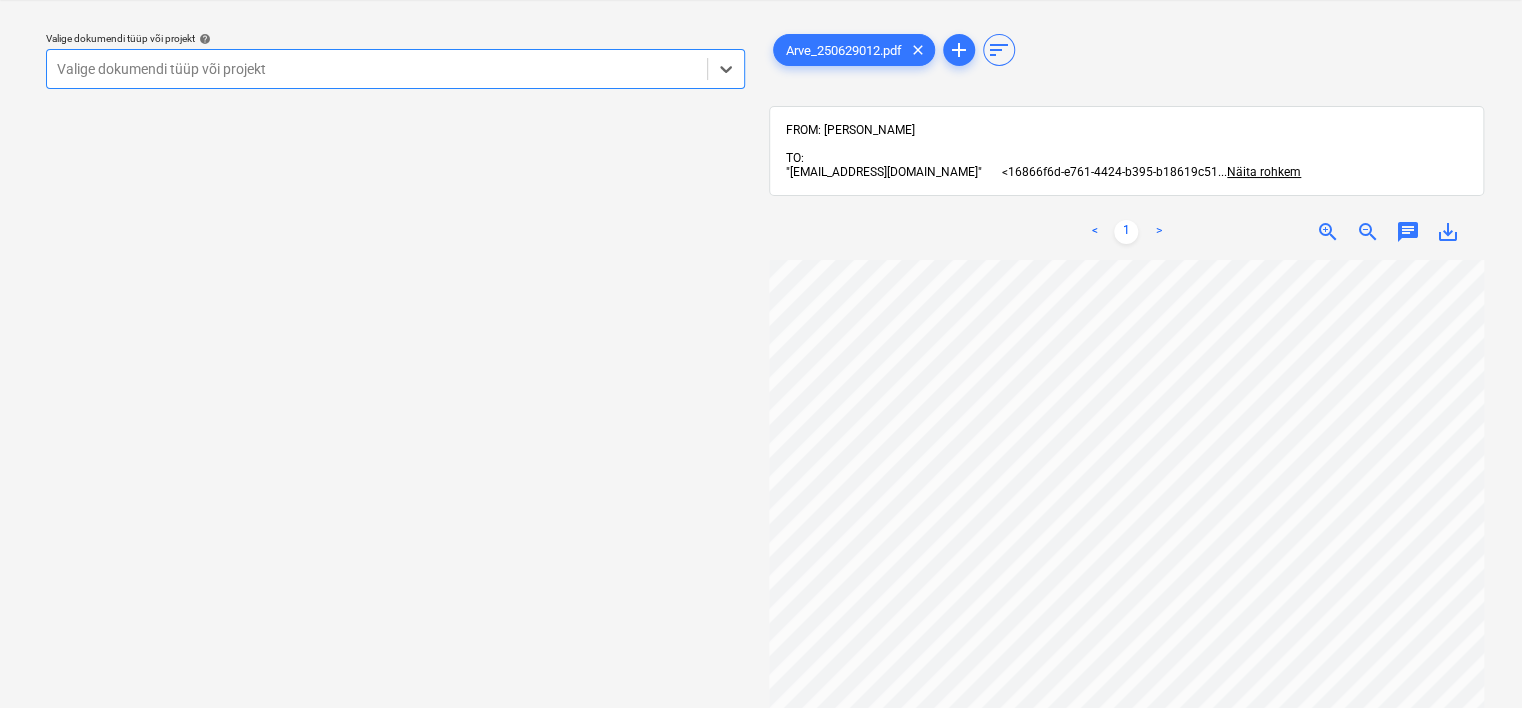 click at bounding box center (377, 69) 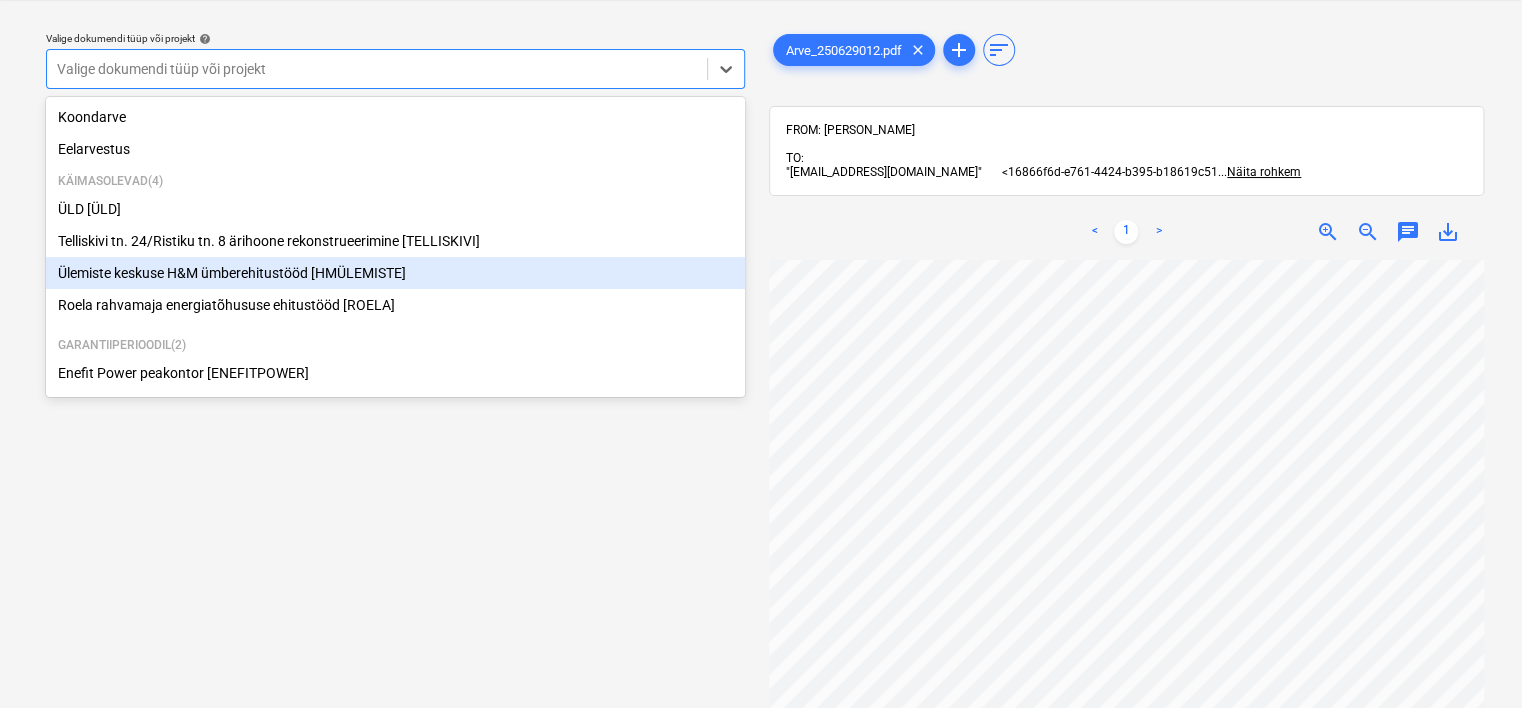 click on "Ülemiste keskuse H&M ümberehitustööd [HMÜLEMISTE]" at bounding box center [395, 273] 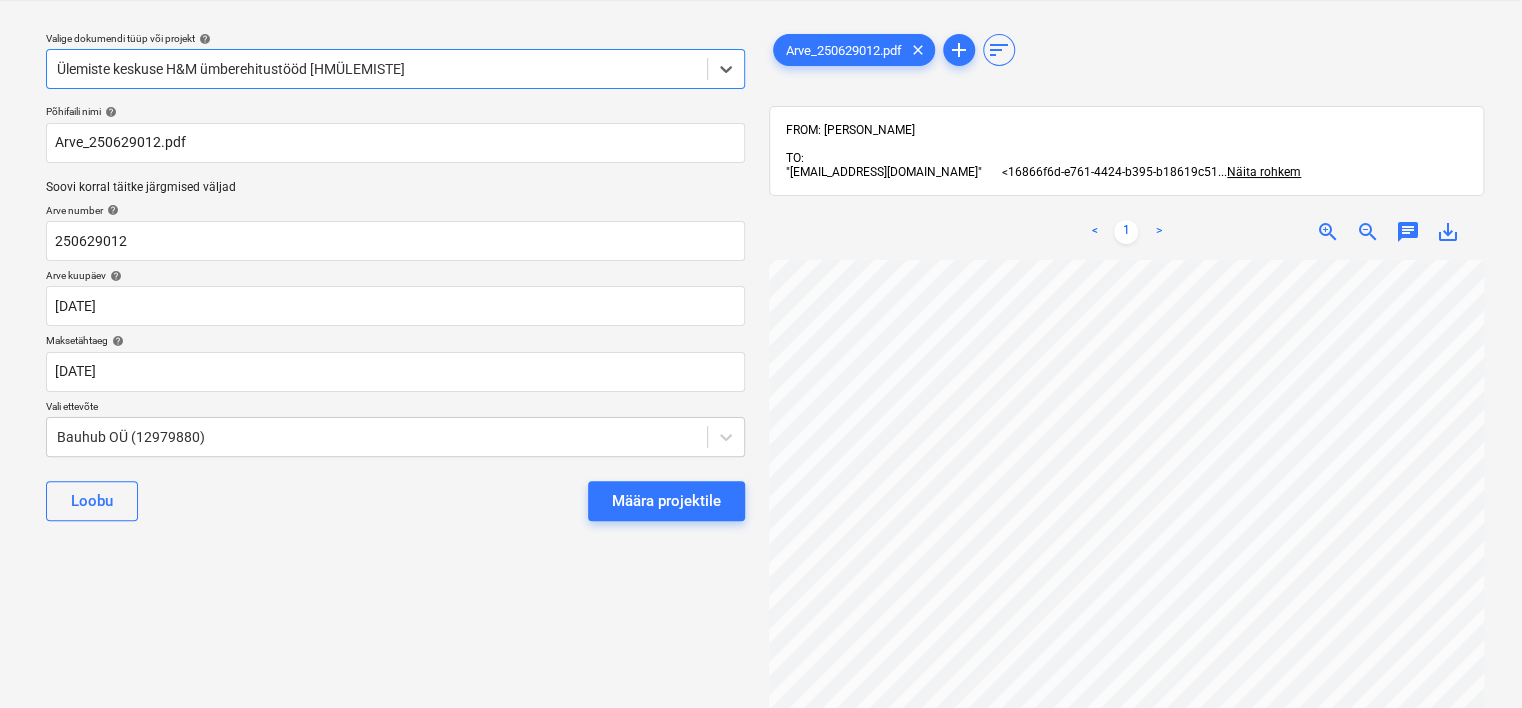 scroll, scrollTop: 0, scrollLeft: 116, axis: horizontal 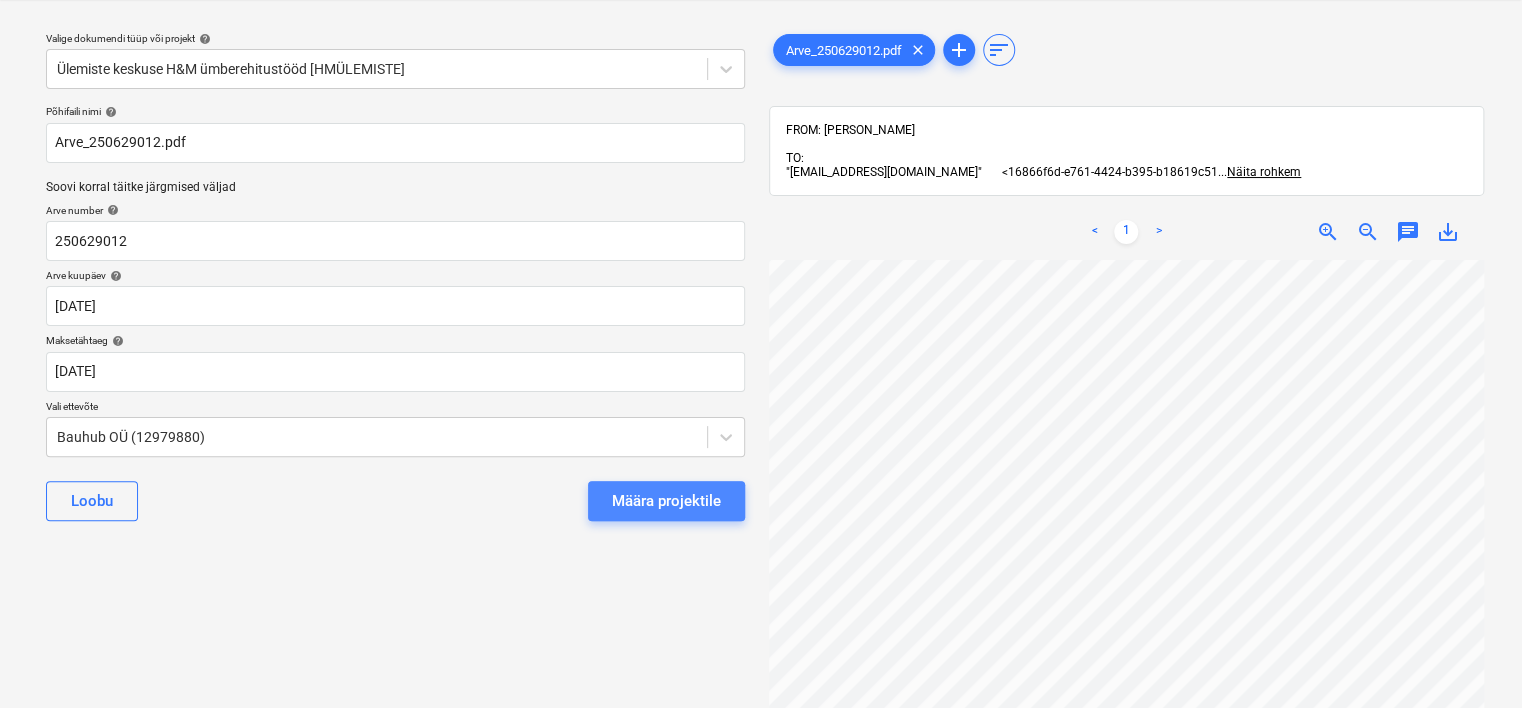 click on "Määra projektile" at bounding box center [666, 501] 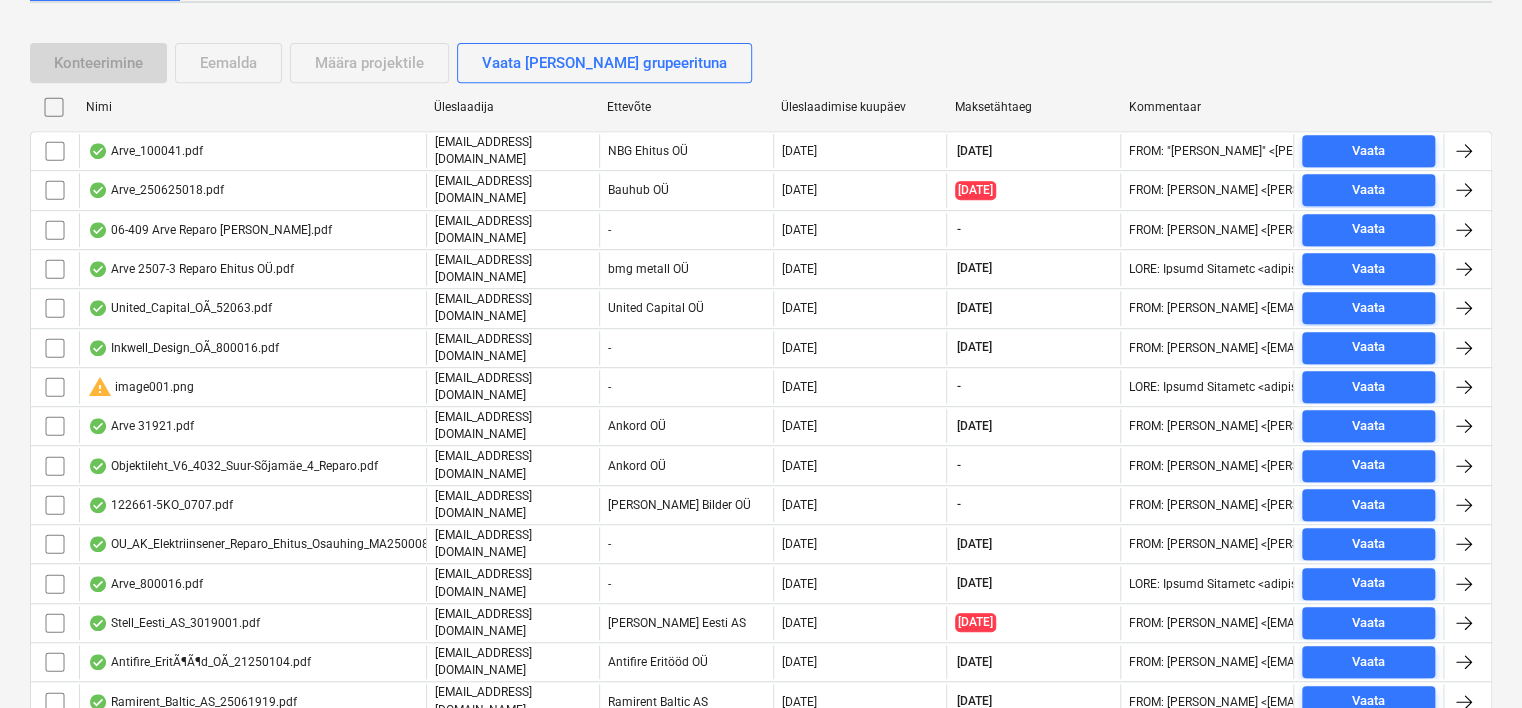 scroll, scrollTop: 508, scrollLeft: 0, axis: vertical 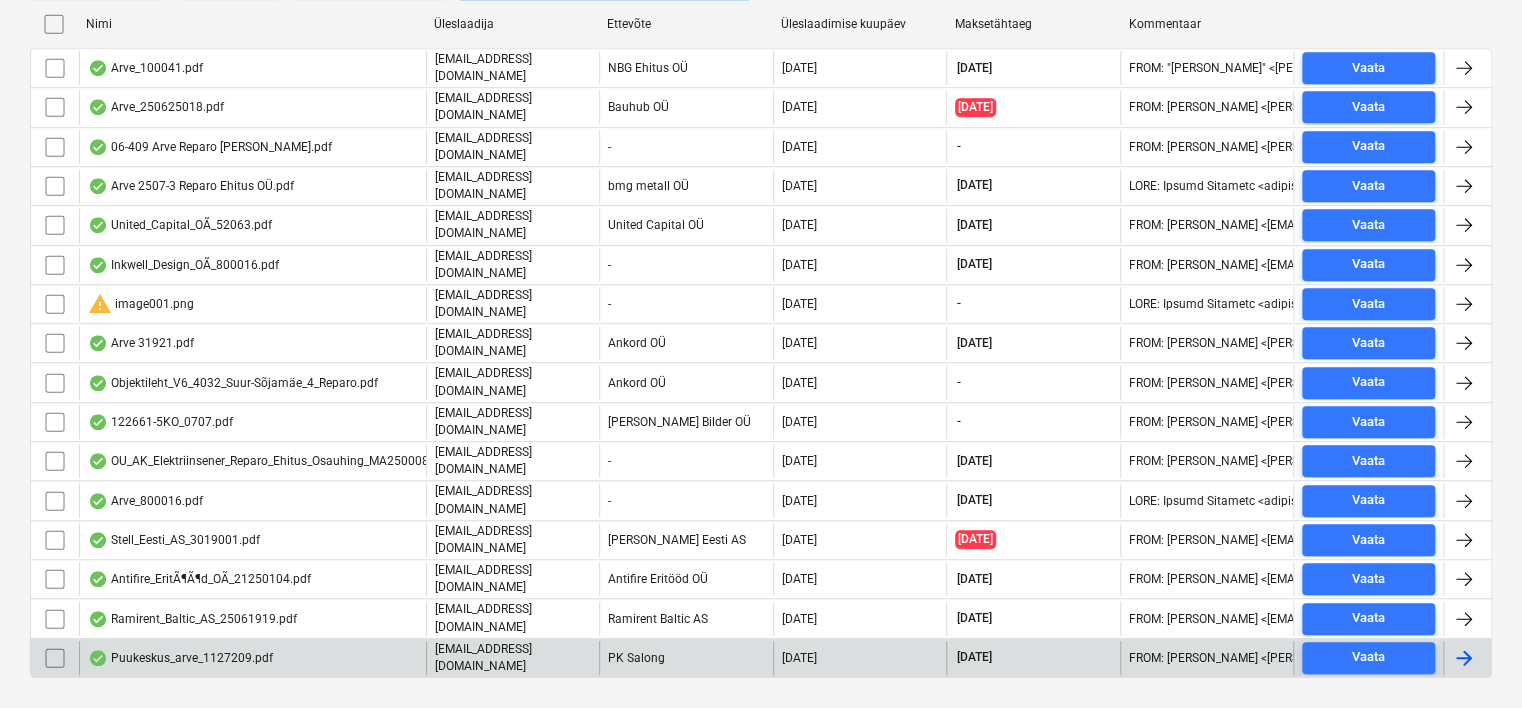 click on "Puukeskus_arve_1127209.pdf" at bounding box center [252, 658] 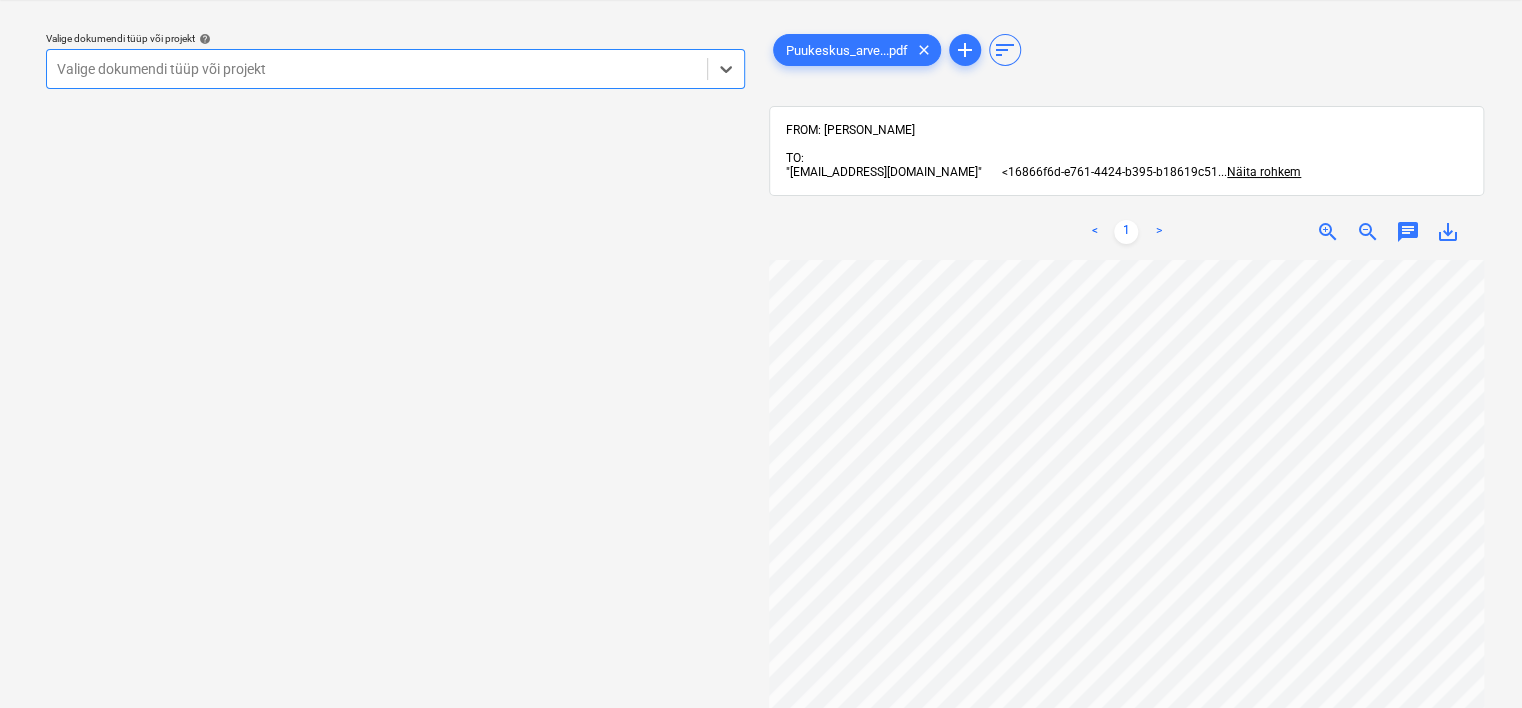 scroll, scrollTop: 0, scrollLeft: 188, axis: horizontal 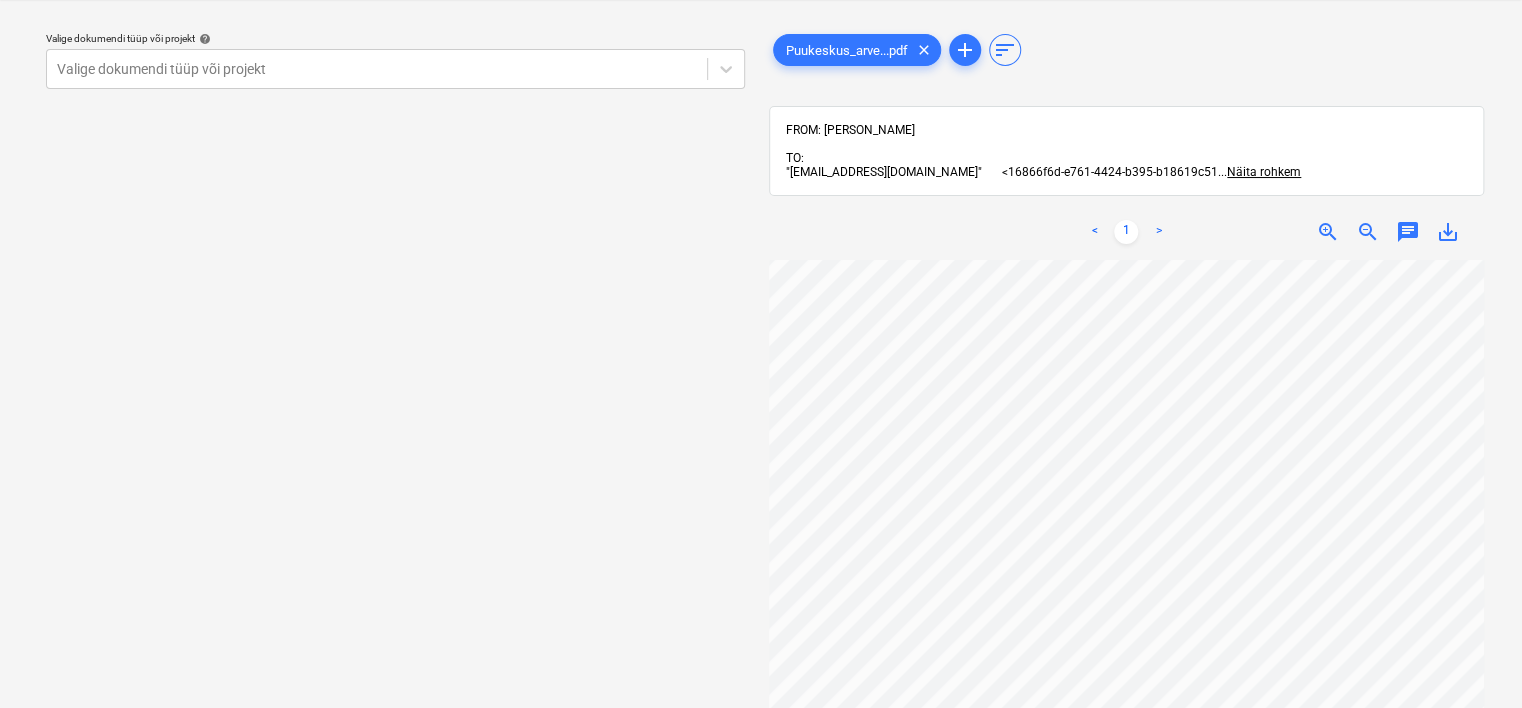 click on "Valige dokumendi tüüp või projekt help Valige dokumendi tüüp või projekt" at bounding box center (395, 354) 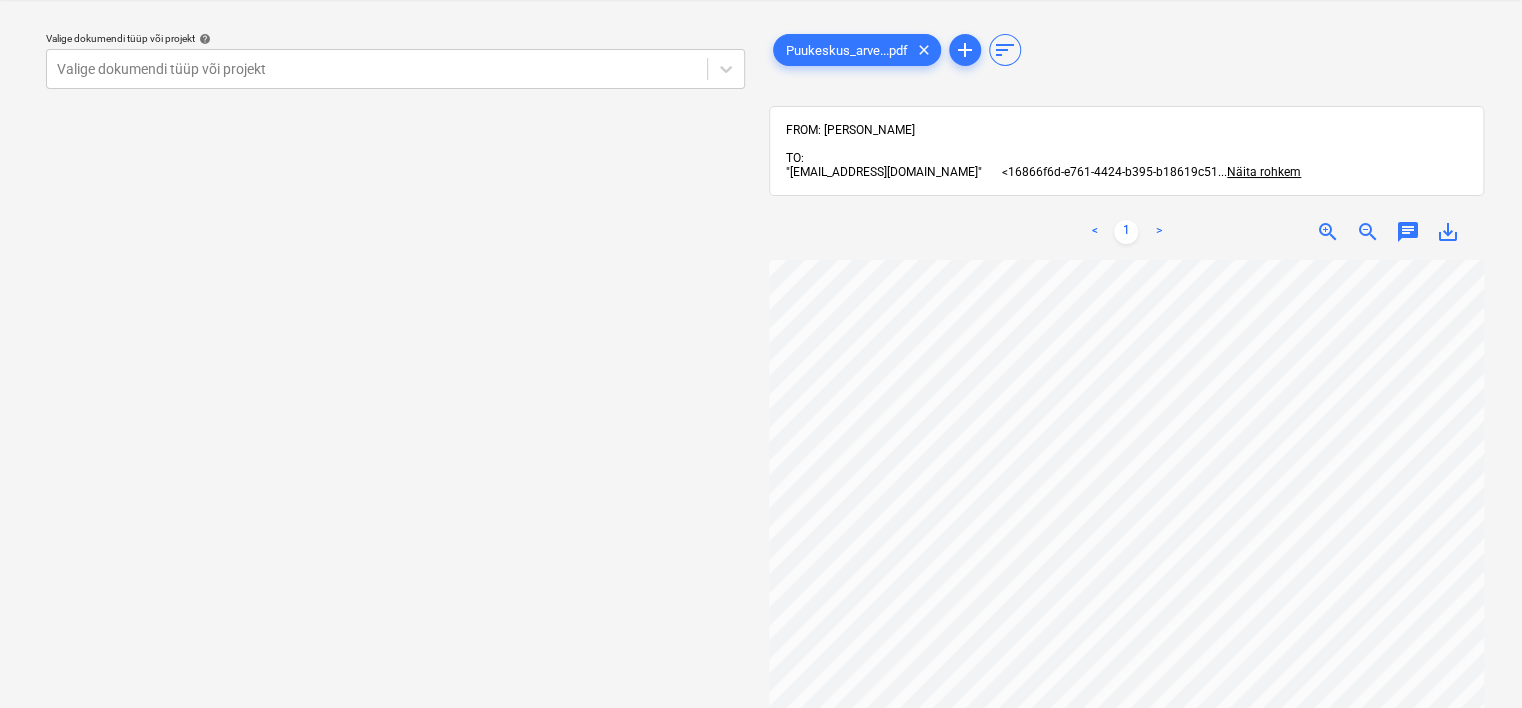 scroll, scrollTop: 625, scrollLeft: 0, axis: vertical 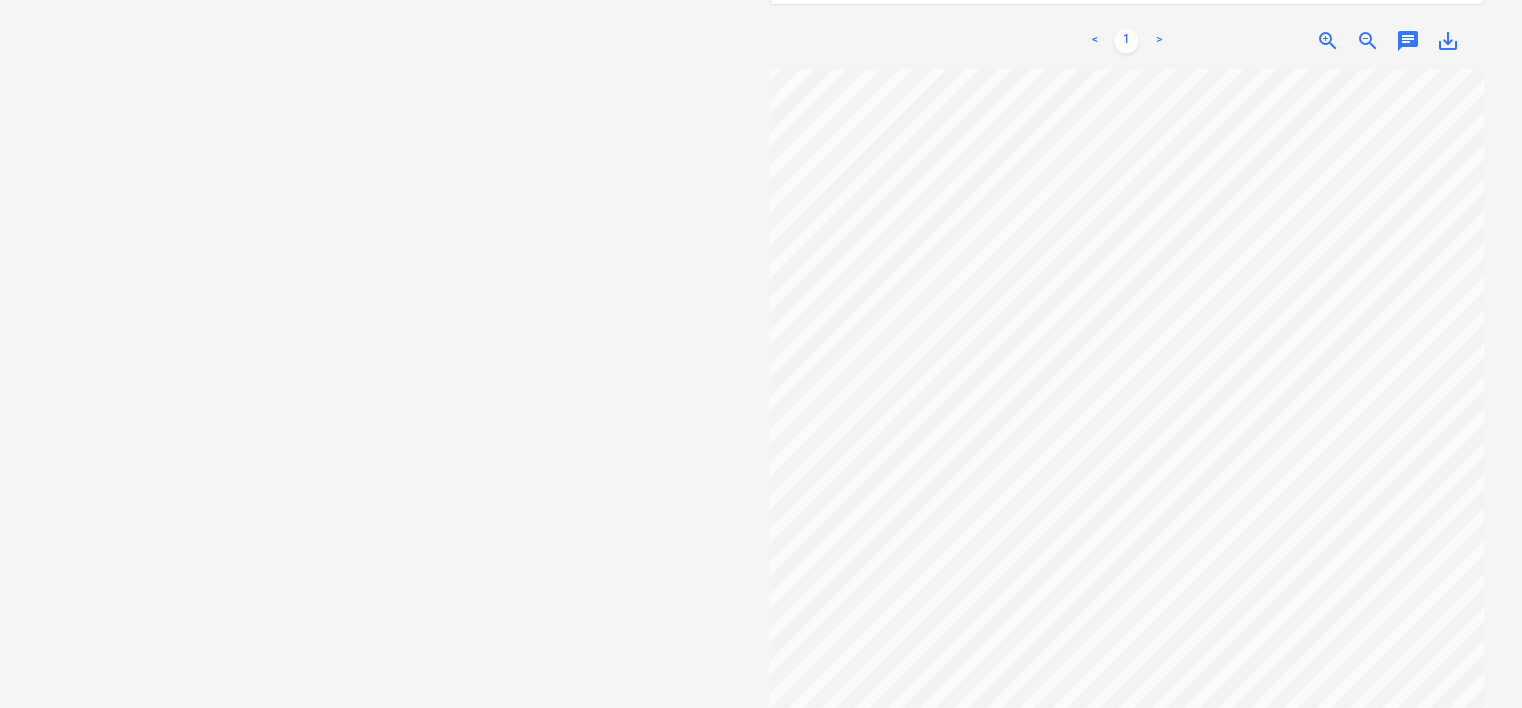 click on "Projektid Kontaktid Ettevõte Koondarved Postkast 9+ format_size keyboard_arrow_down help search Otsi notifications 88 keyboard_arrow_down [PERSON_NAME] keyboard_arrow_down Valige dokumendi tüüp või projekt help Valige dokumendi tüüp või projekt Puukeskus_arve...pdf clear add sort FROM: [PERSON_NAME]  TO: "[EMAIL_ADDRESS][DOMAIN_NAME]"	<16866f6d-e761-4424-b395-b18619c51 ...  Näita rohkem ...  Näita rohkem < 1 > zoom_in zoom_out chat 0 save_alt" at bounding box center [761, 94] 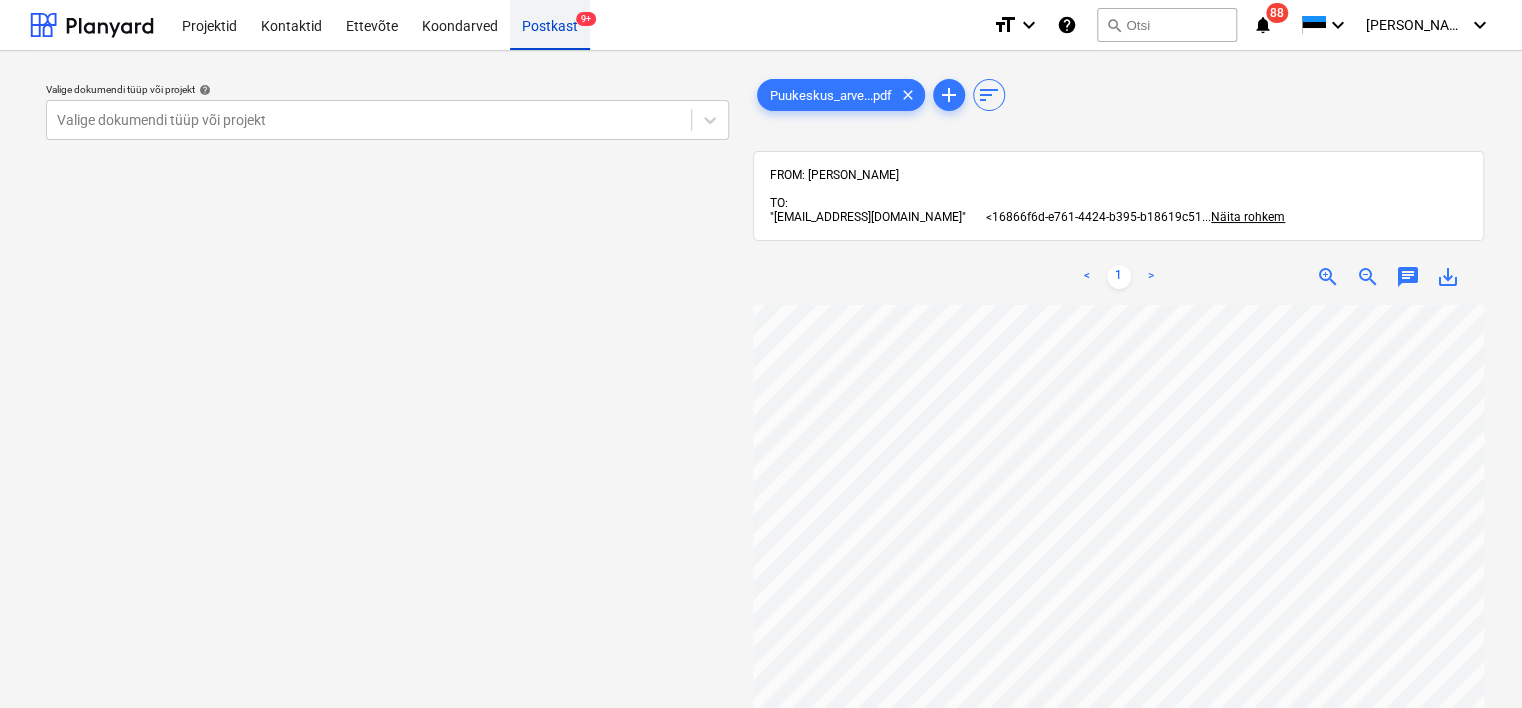 click on "Postkast 9+" at bounding box center (550, 24) 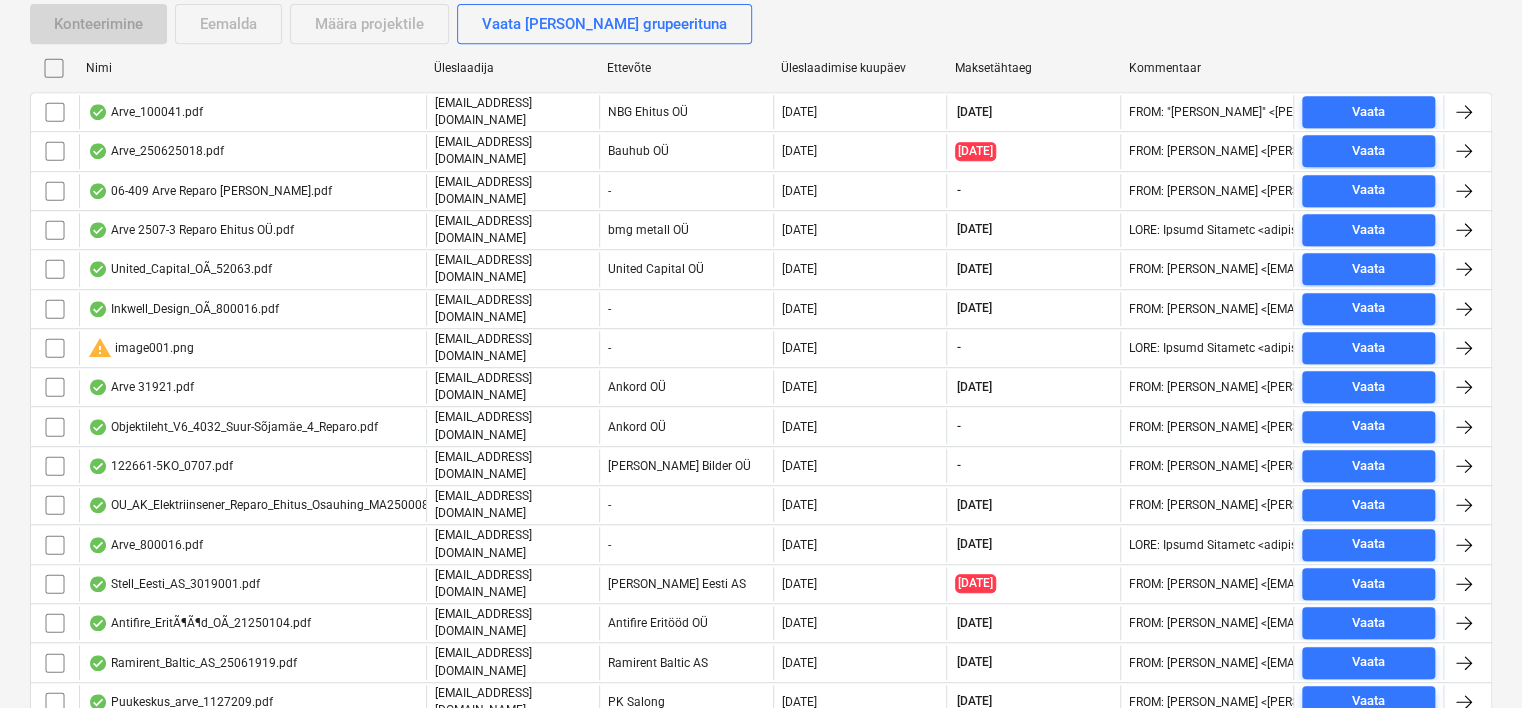 scroll, scrollTop: 508, scrollLeft: 0, axis: vertical 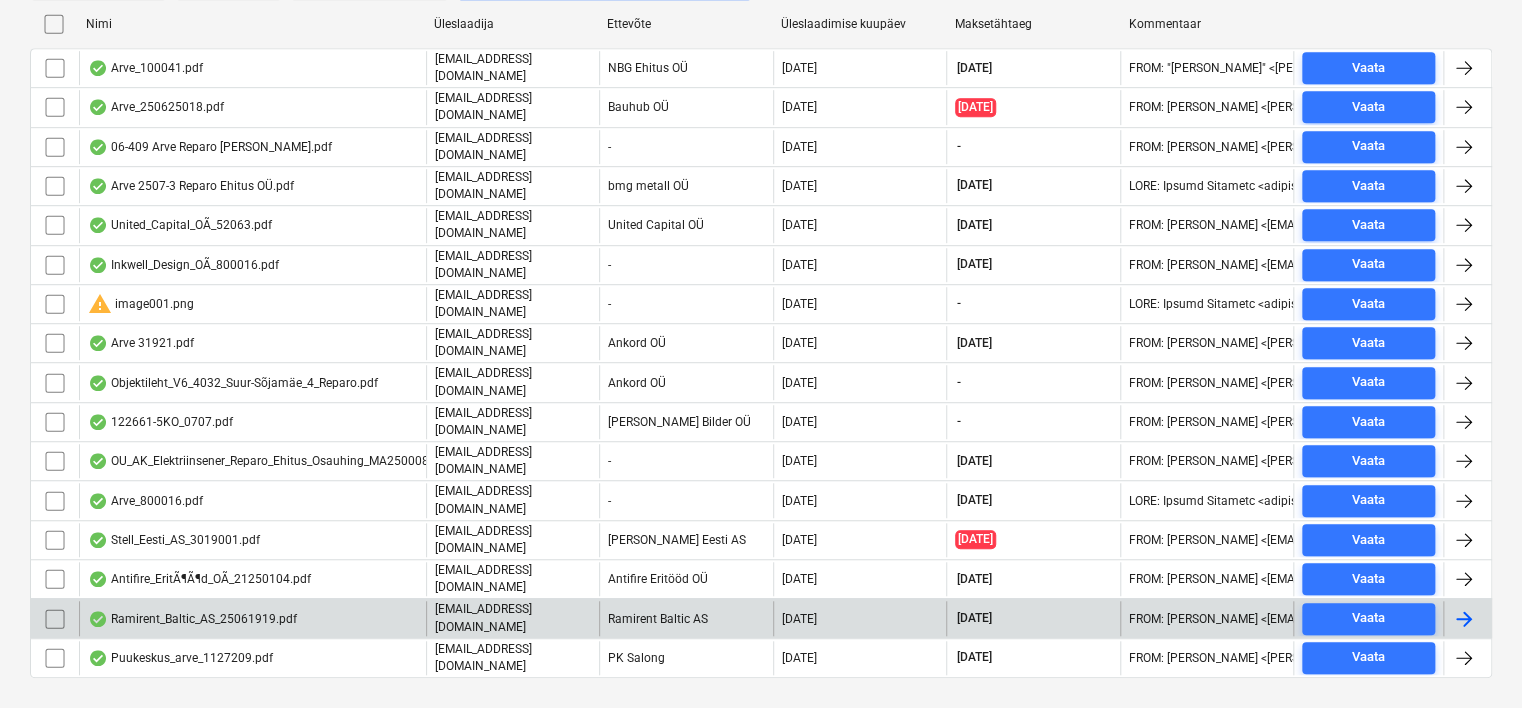 click on "Ramirent_Baltic_AS_25061919.pdf" at bounding box center (252, 618) 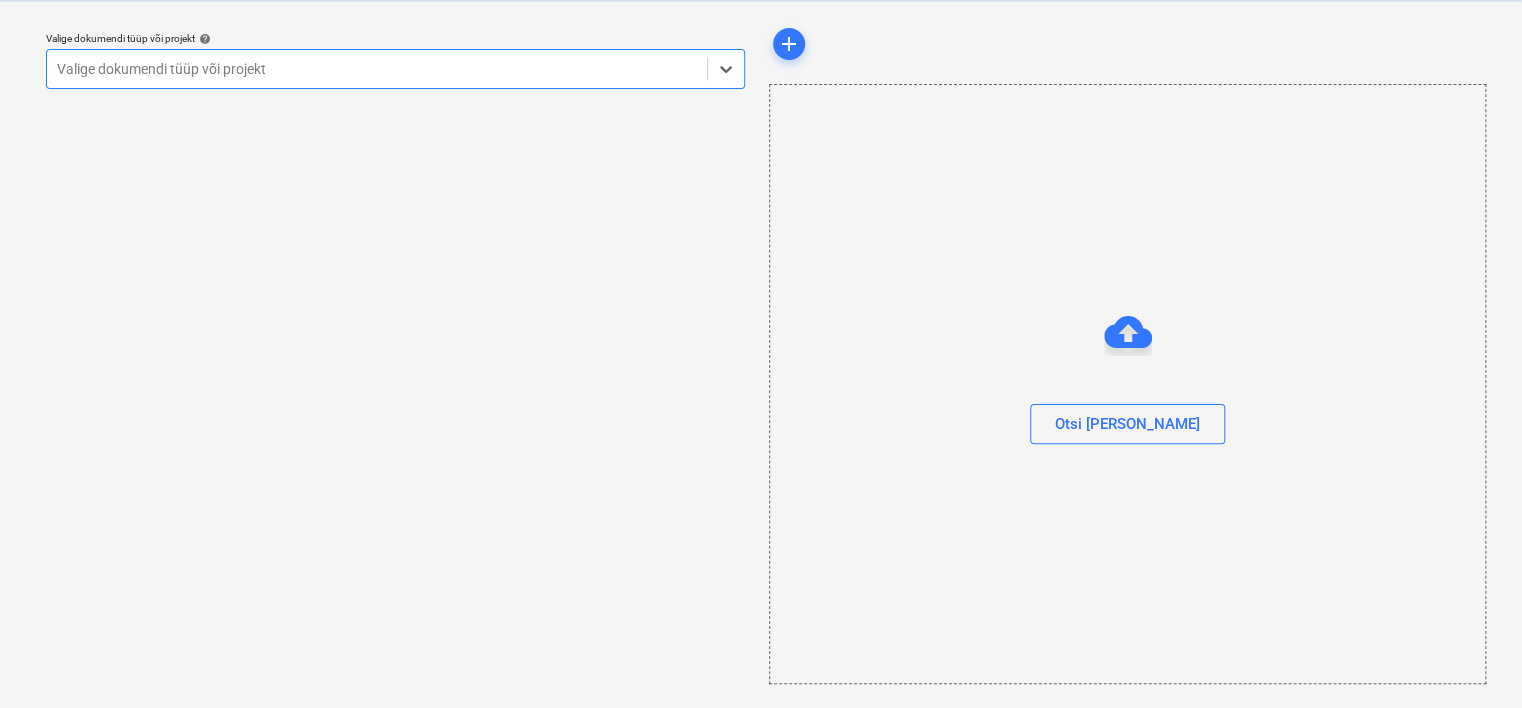scroll, scrollTop: 51, scrollLeft: 0, axis: vertical 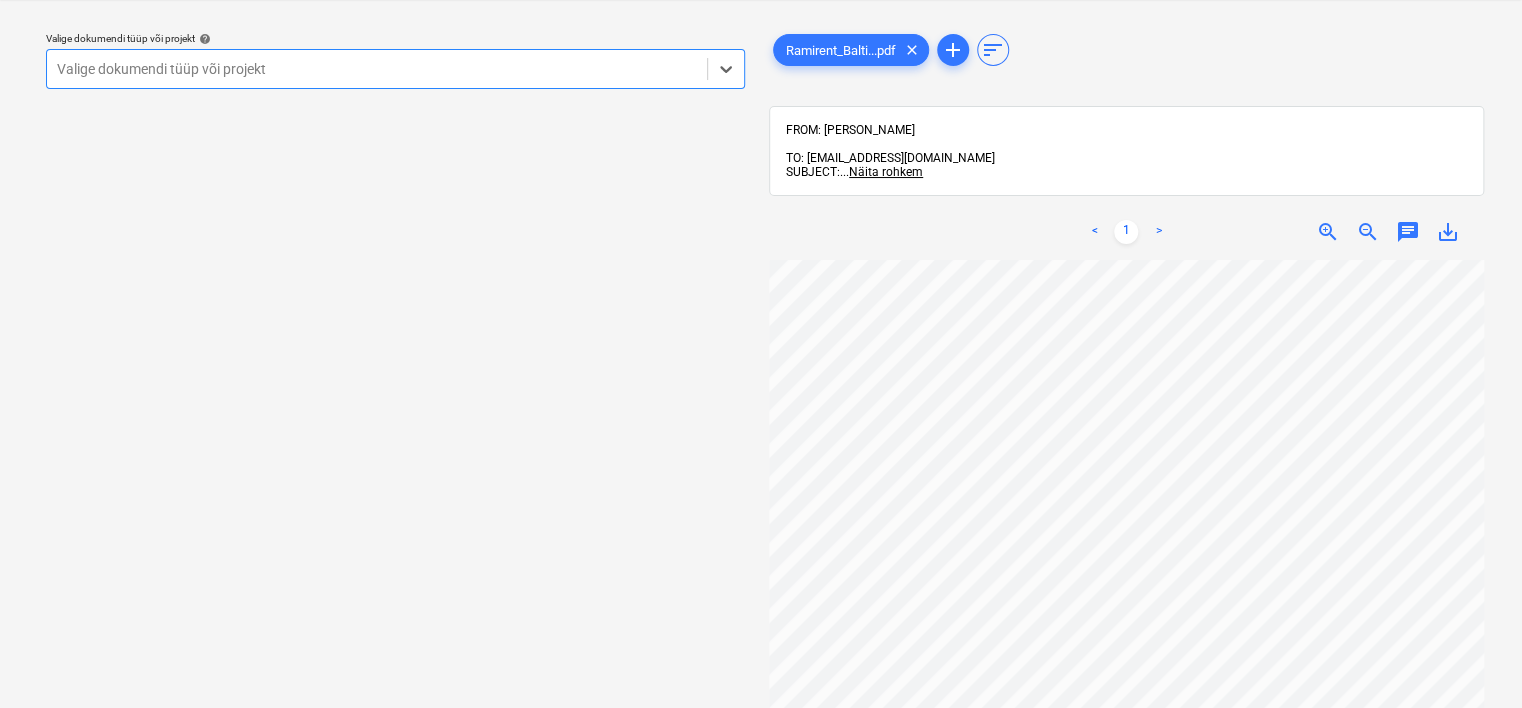 click at bounding box center (377, 69) 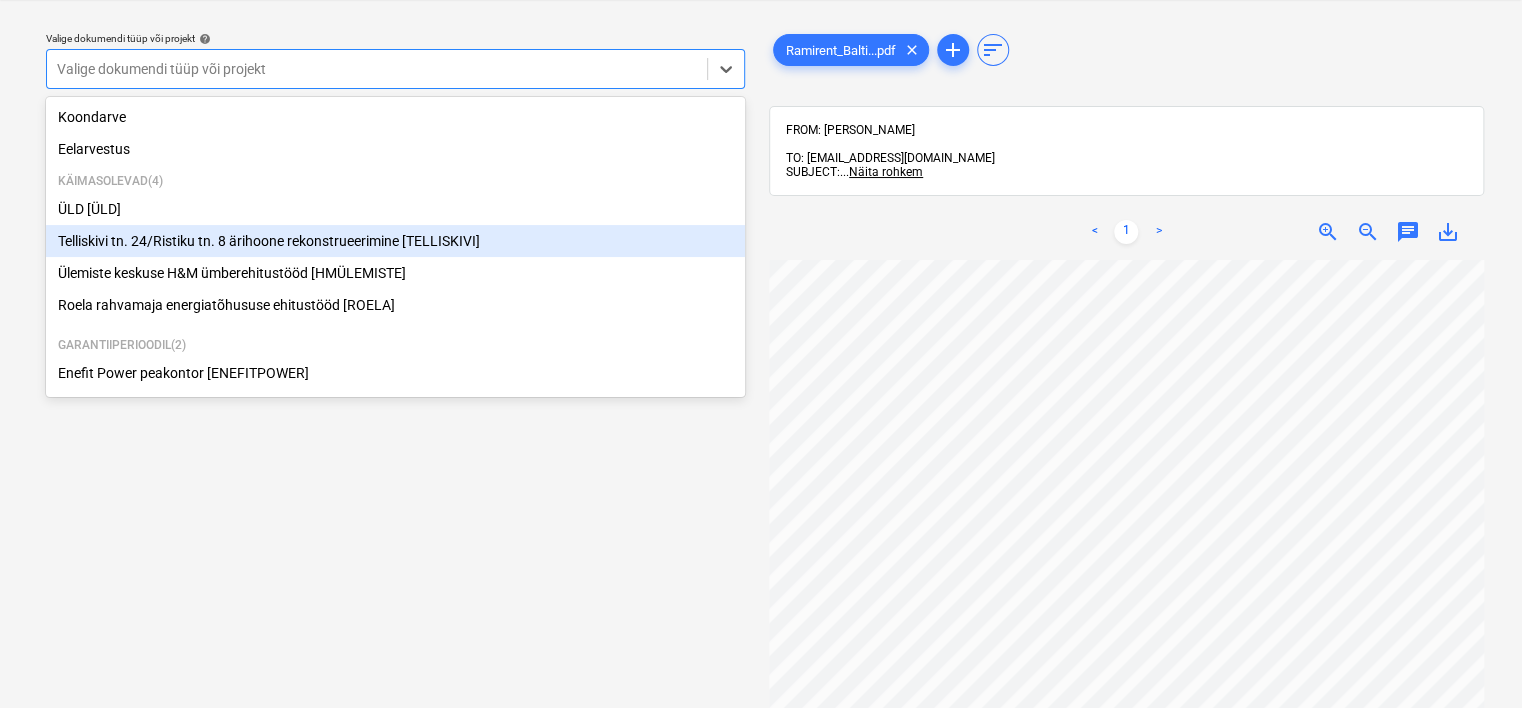 click on "Telliskivi tn. 24/Ristiku tn. 8 ärihoone rekonstrueerimine  [TELLISKIVI]" at bounding box center (395, 241) 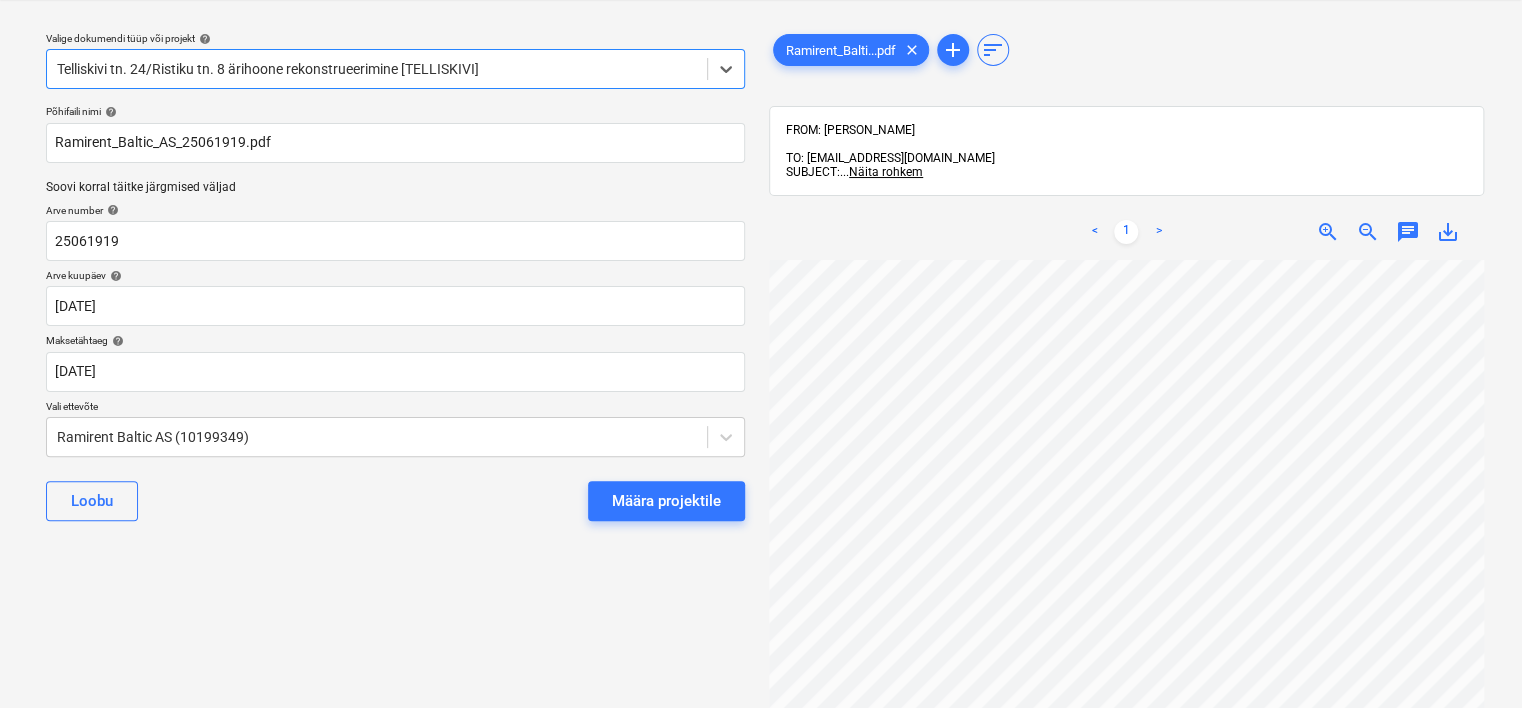 scroll, scrollTop: 0, scrollLeft: 188, axis: horizontal 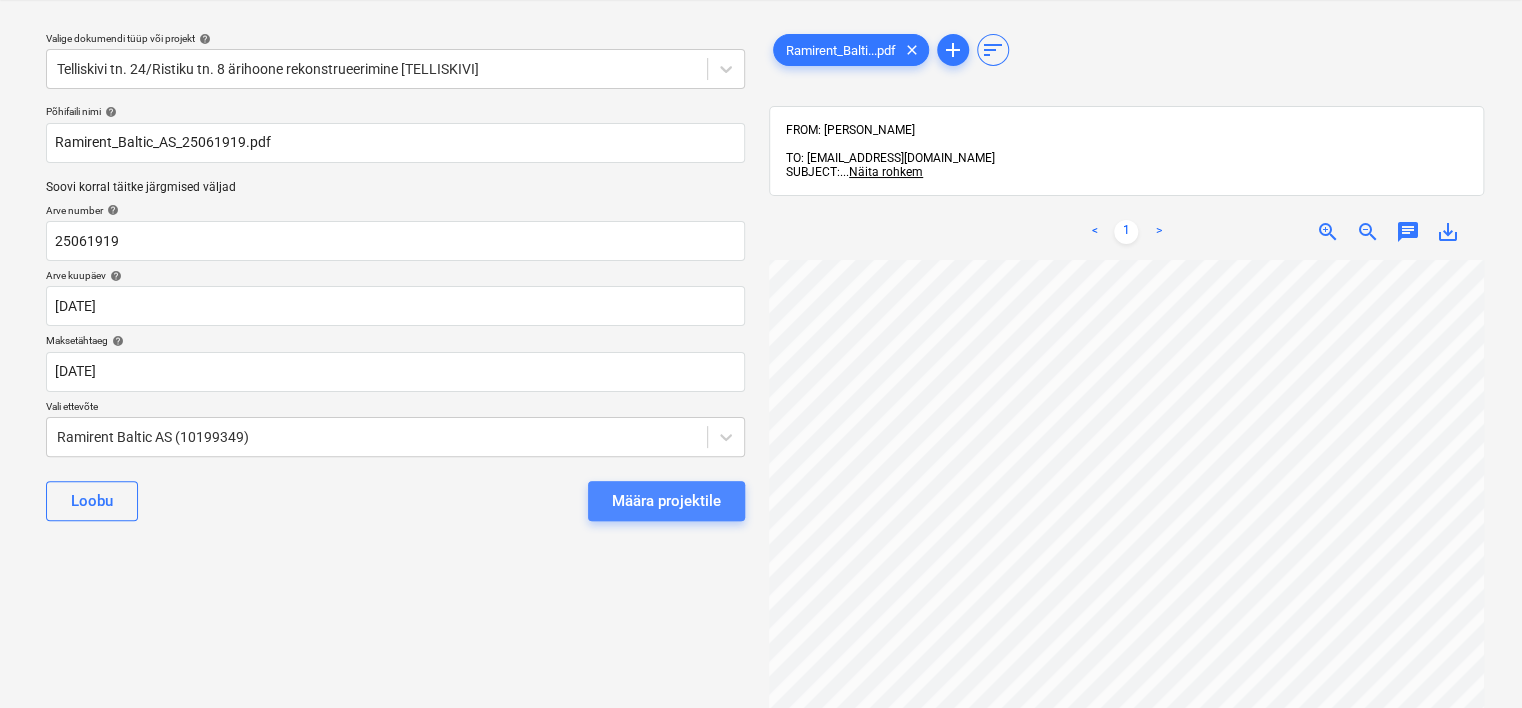 click on "Määra projektile" at bounding box center [666, 501] 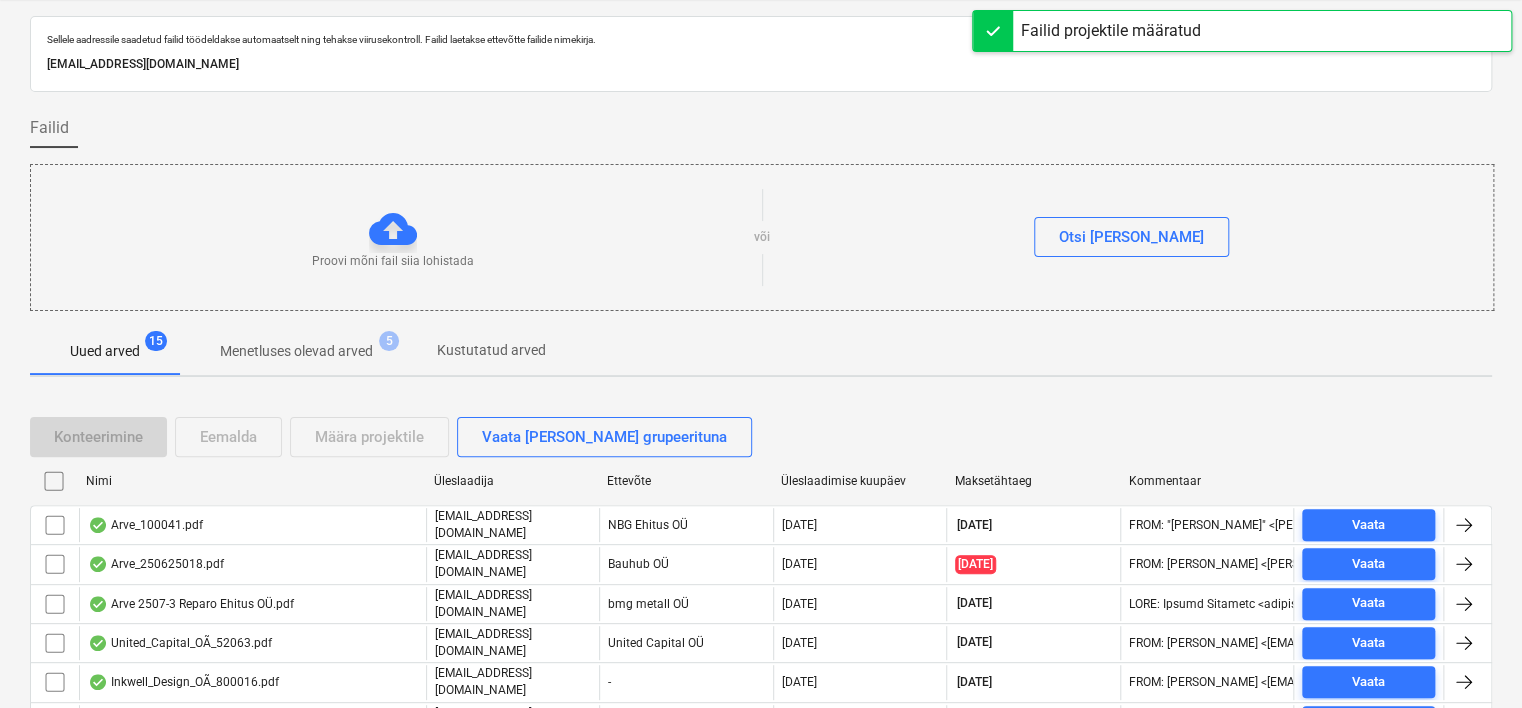 scroll, scrollTop: 471, scrollLeft: 0, axis: vertical 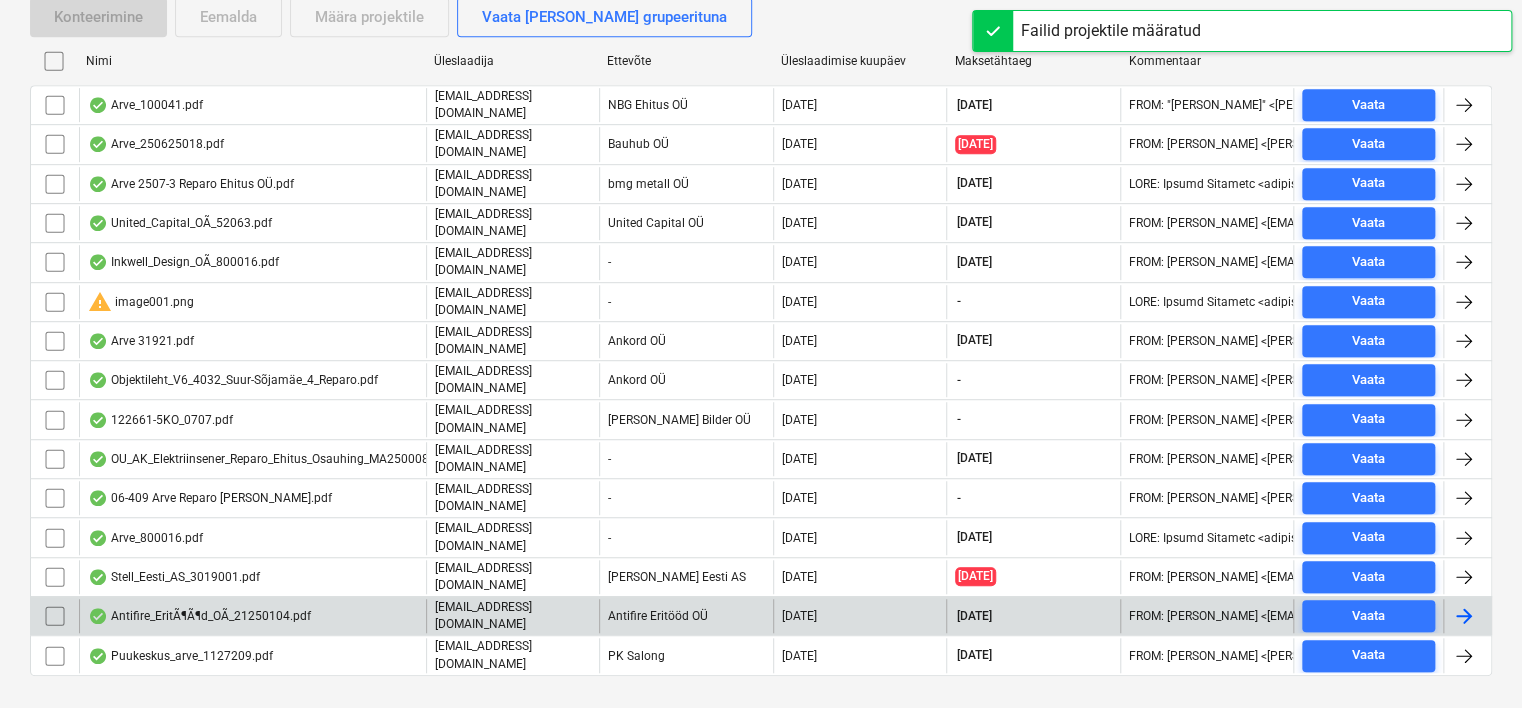 click on "Antifire_EritÃ¶Ã¶d_OÃ_21250104.pdf" at bounding box center [199, 616] 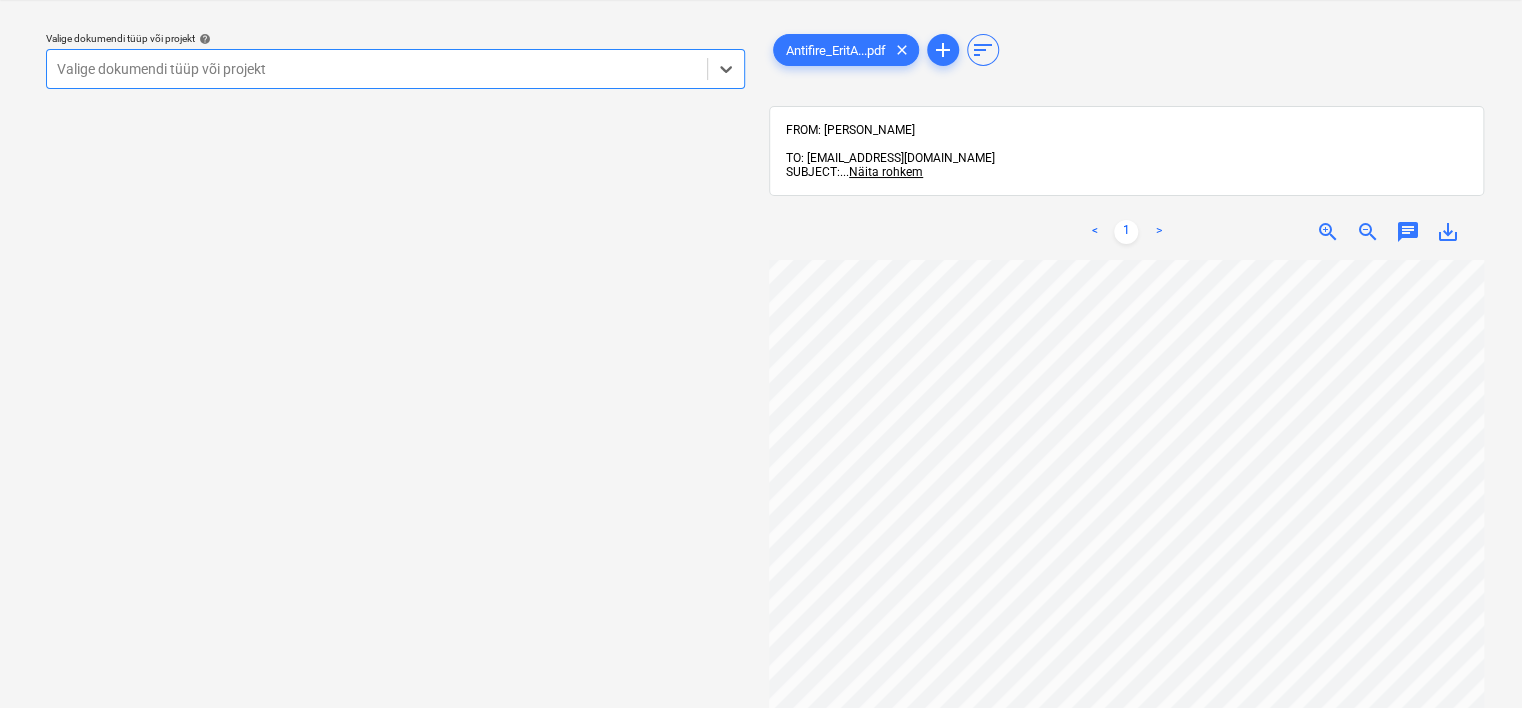 scroll, scrollTop: 0, scrollLeft: 16, axis: horizontal 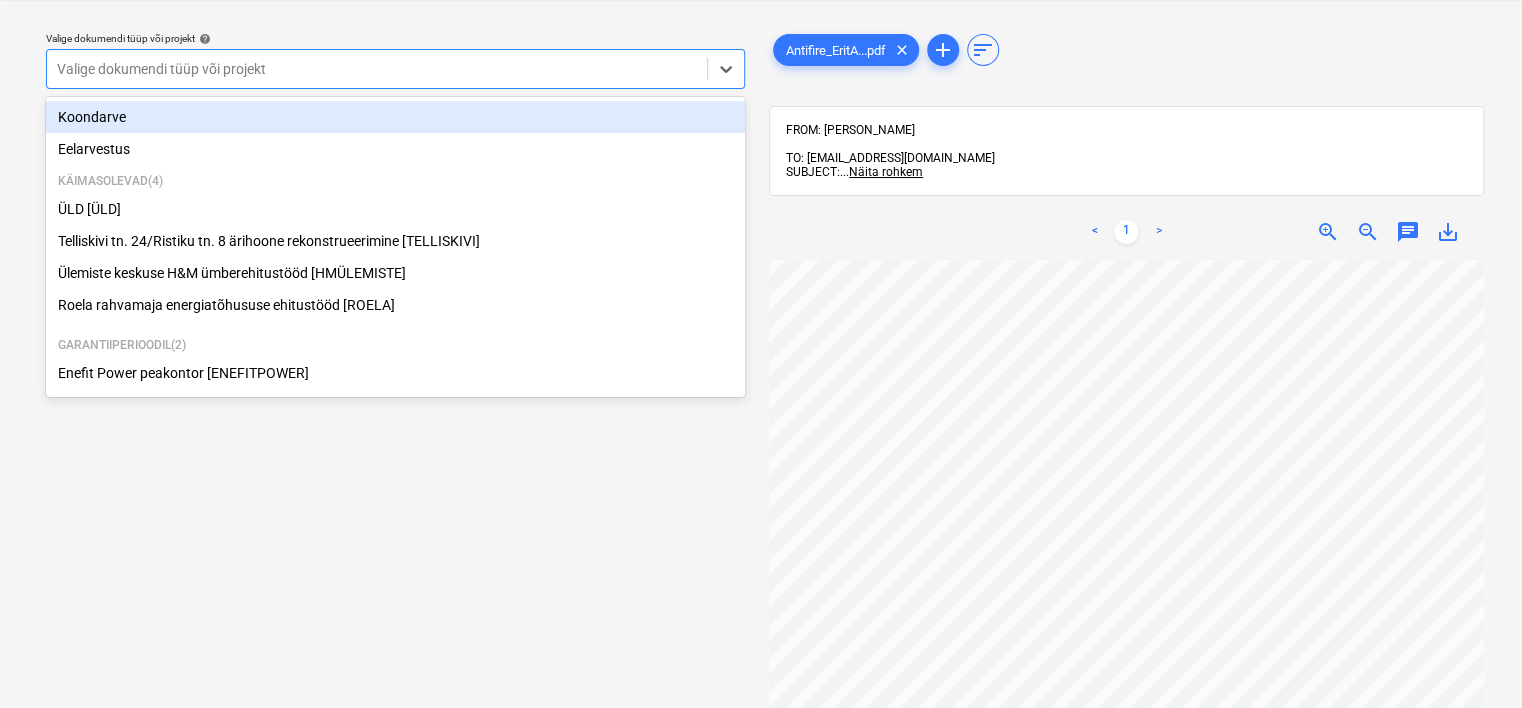 click at bounding box center [377, 69] 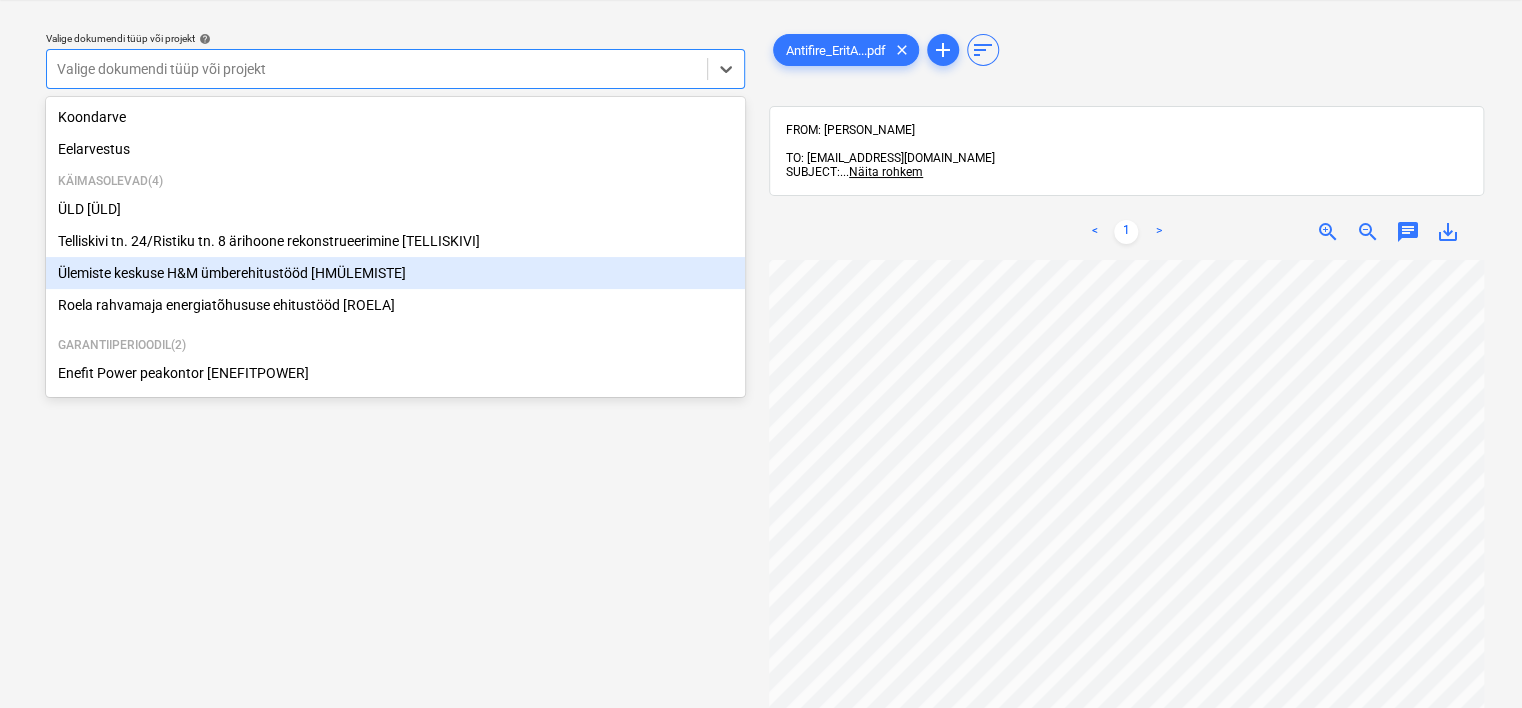 click on "Ülemiste keskuse H&M ümberehitustööd [HMÜLEMISTE]" at bounding box center (395, 273) 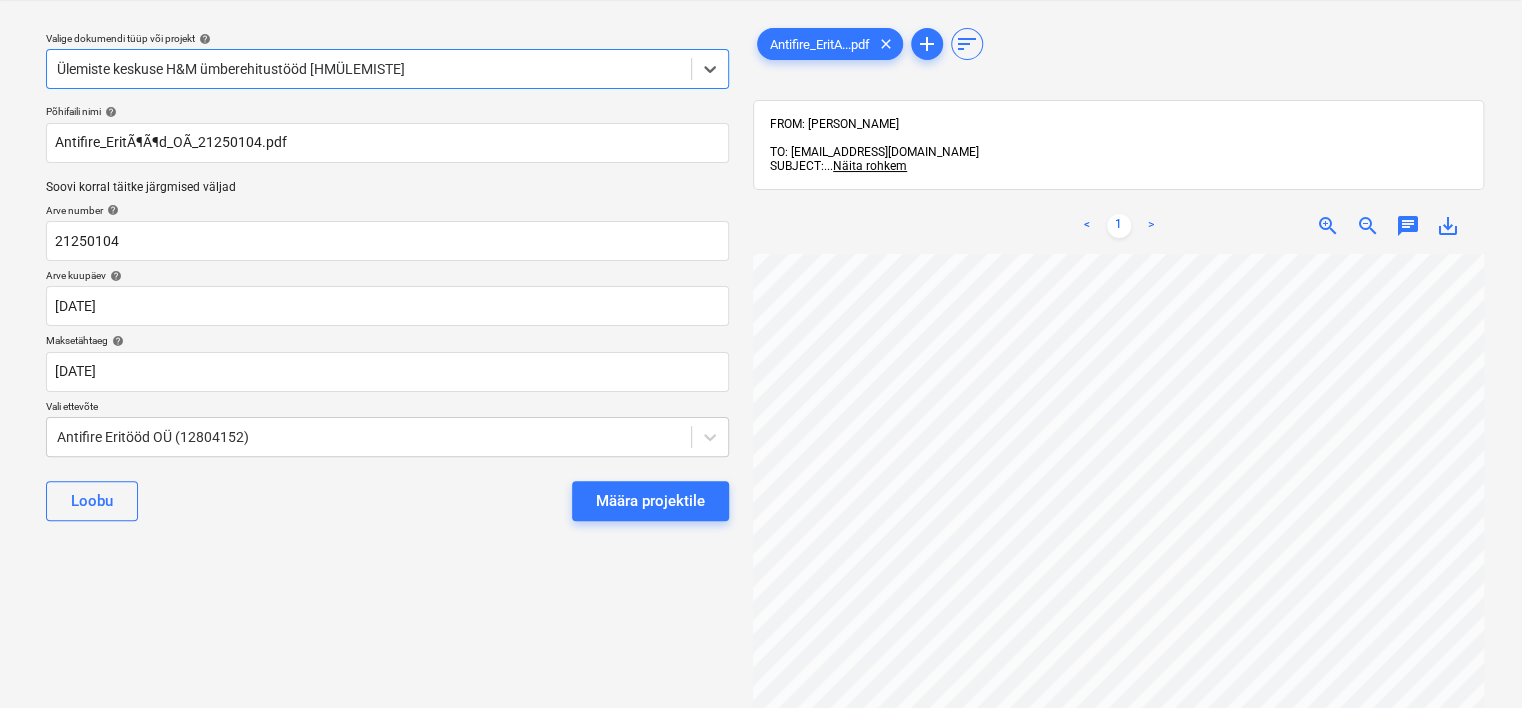 scroll, scrollTop: 0, scrollLeft: 0, axis: both 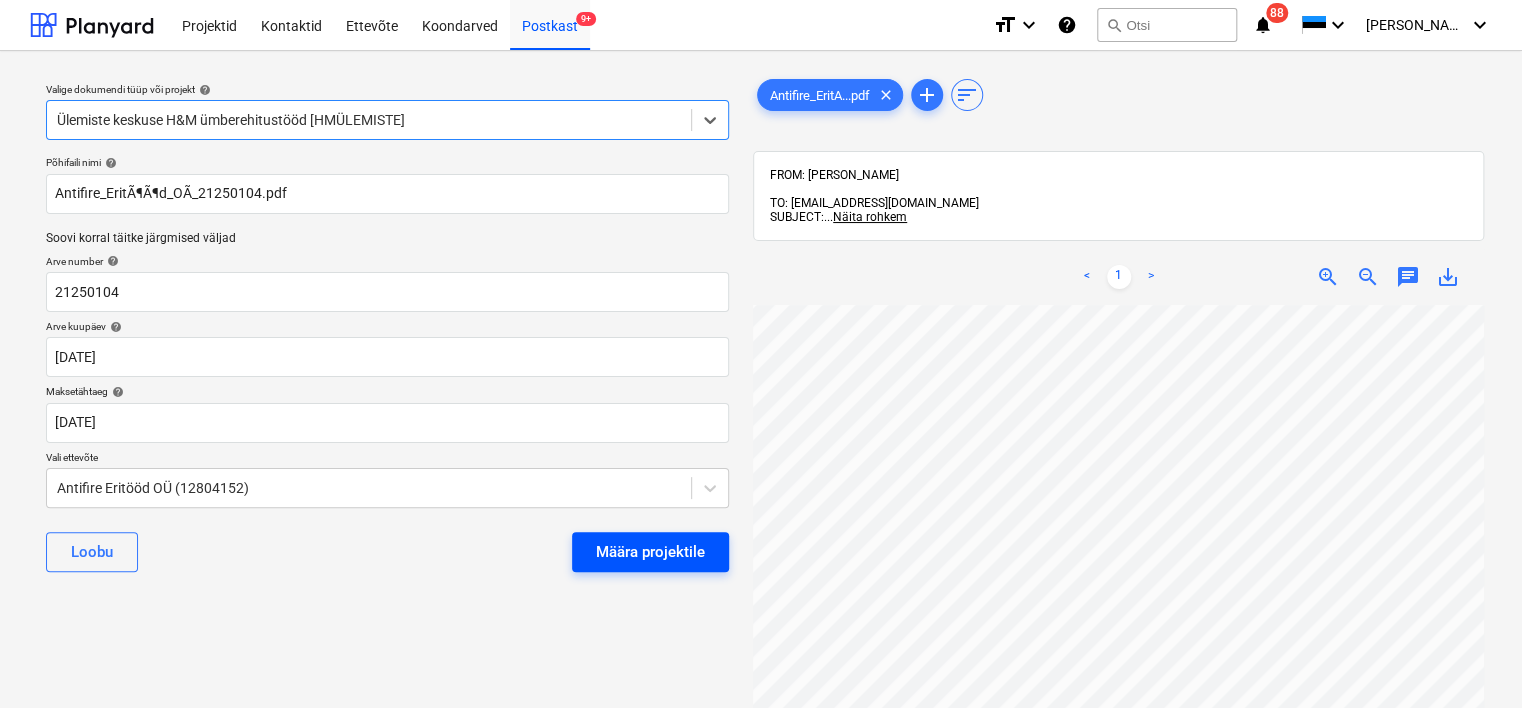 click on "Määra projektile" at bounding box center (650, 552) 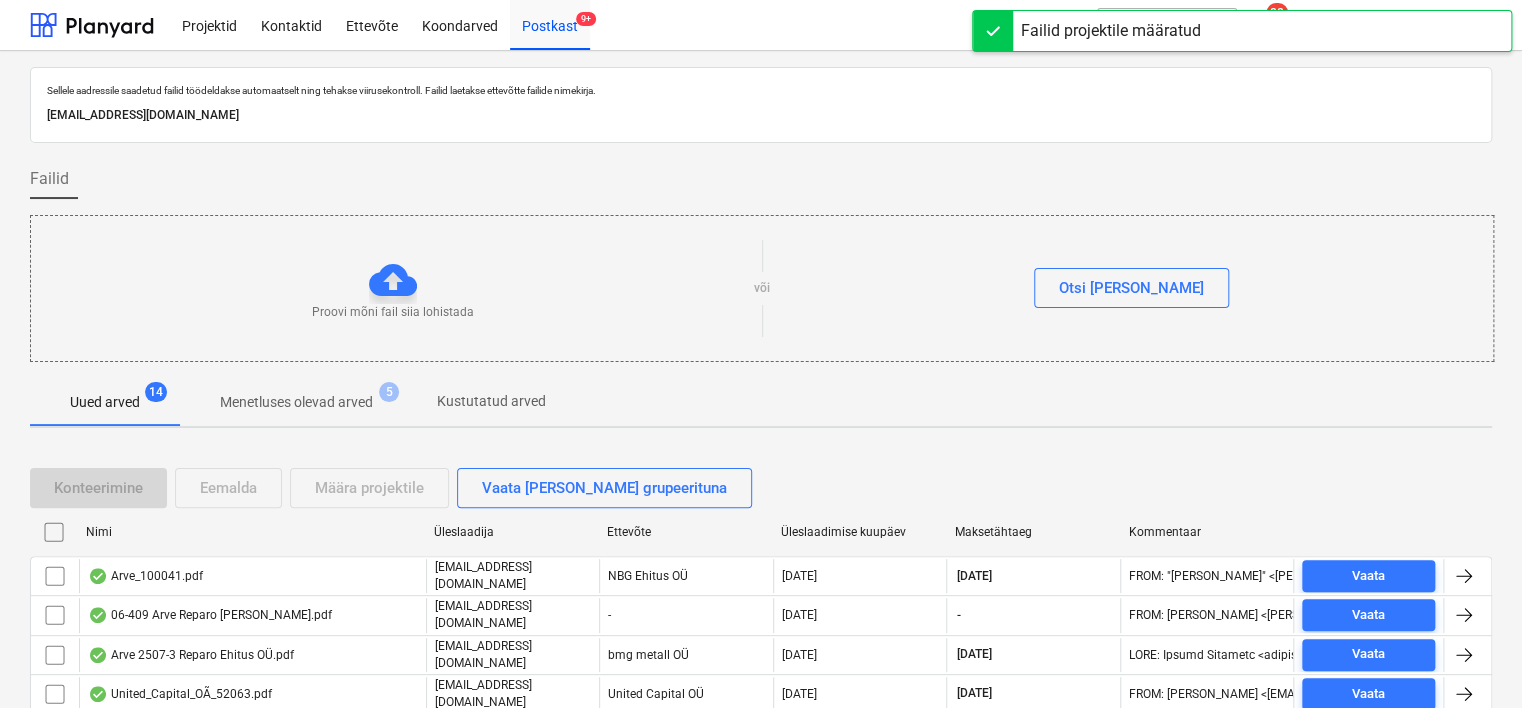scroll, scrollTop: 434, scrollLeft: 0, axis: vertical 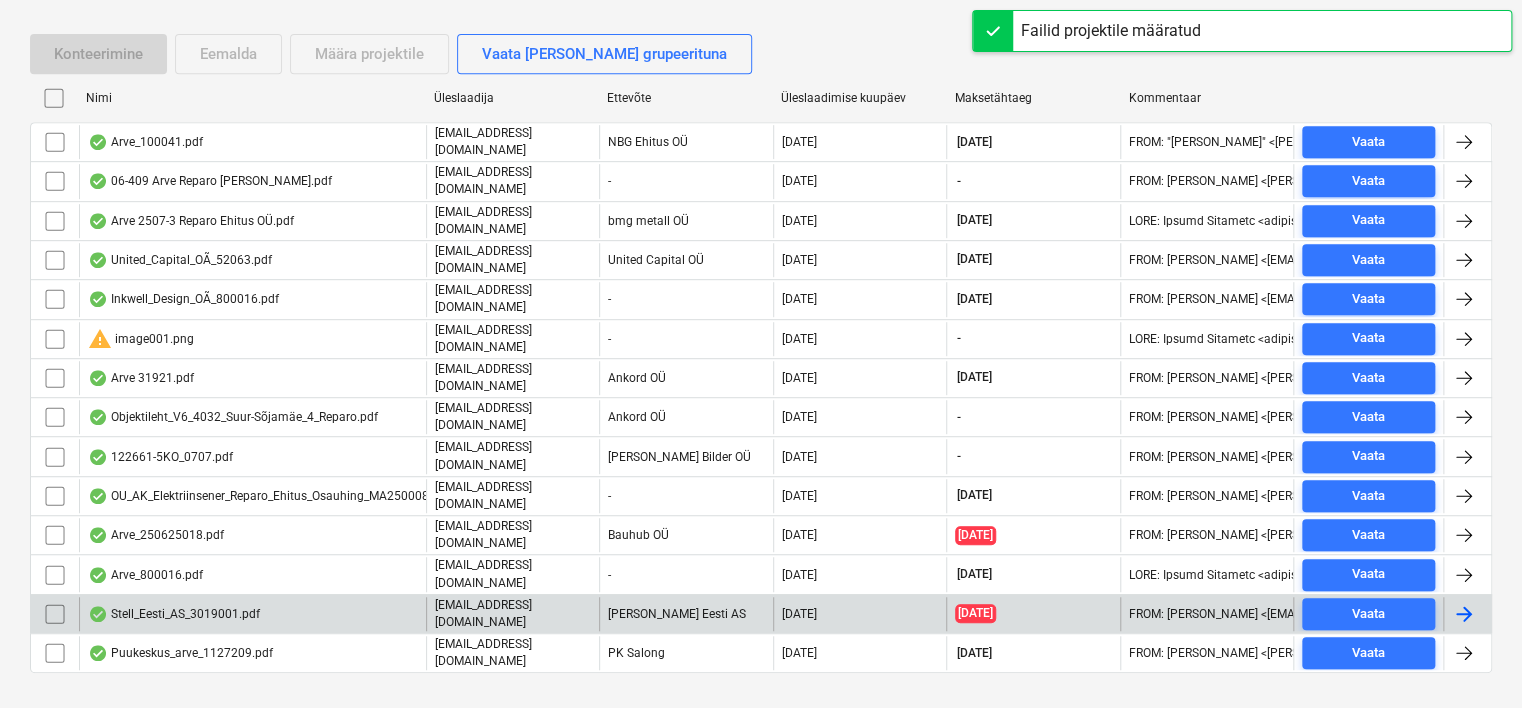 click on "Stell_Eesti_AS_3019001.pdf" at bounding box center [252, 614] 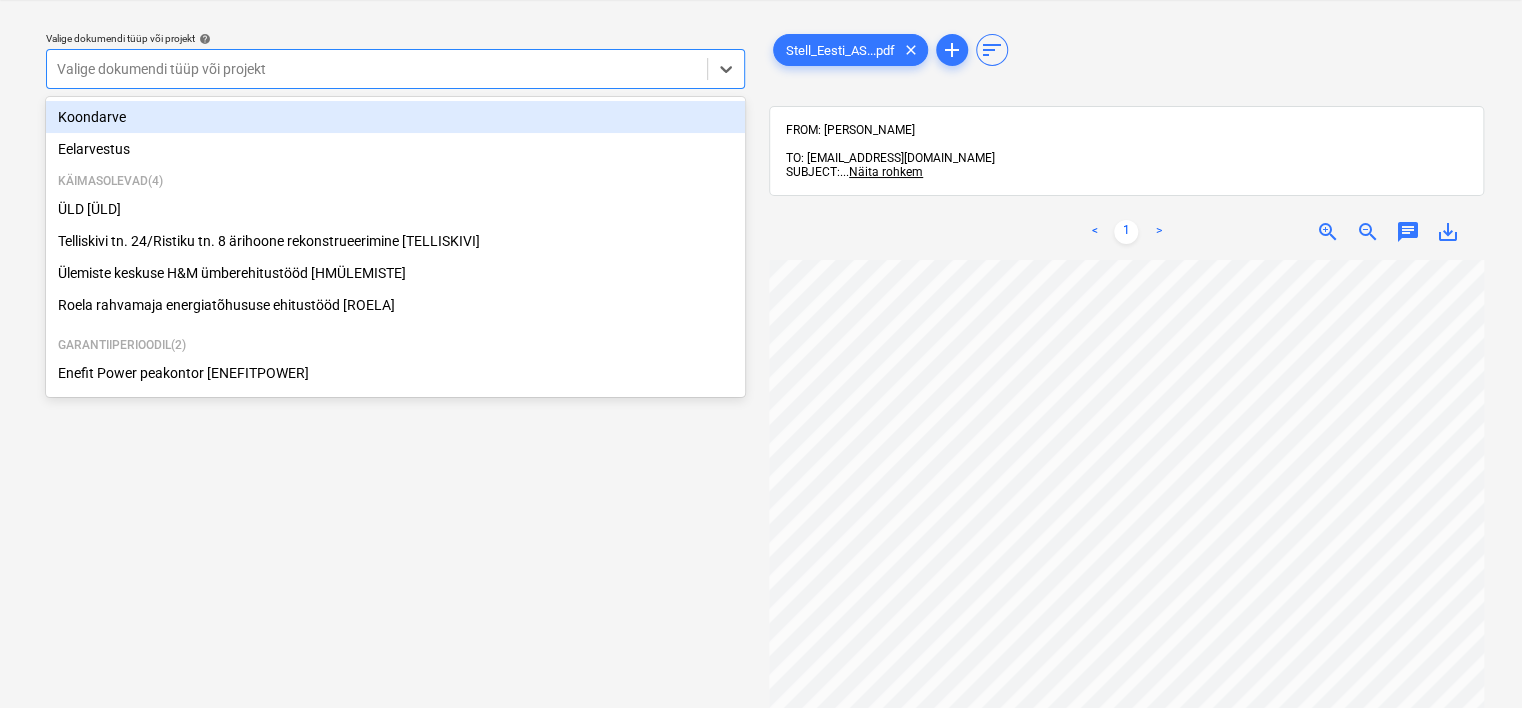 click at bounding box center [377, 69] 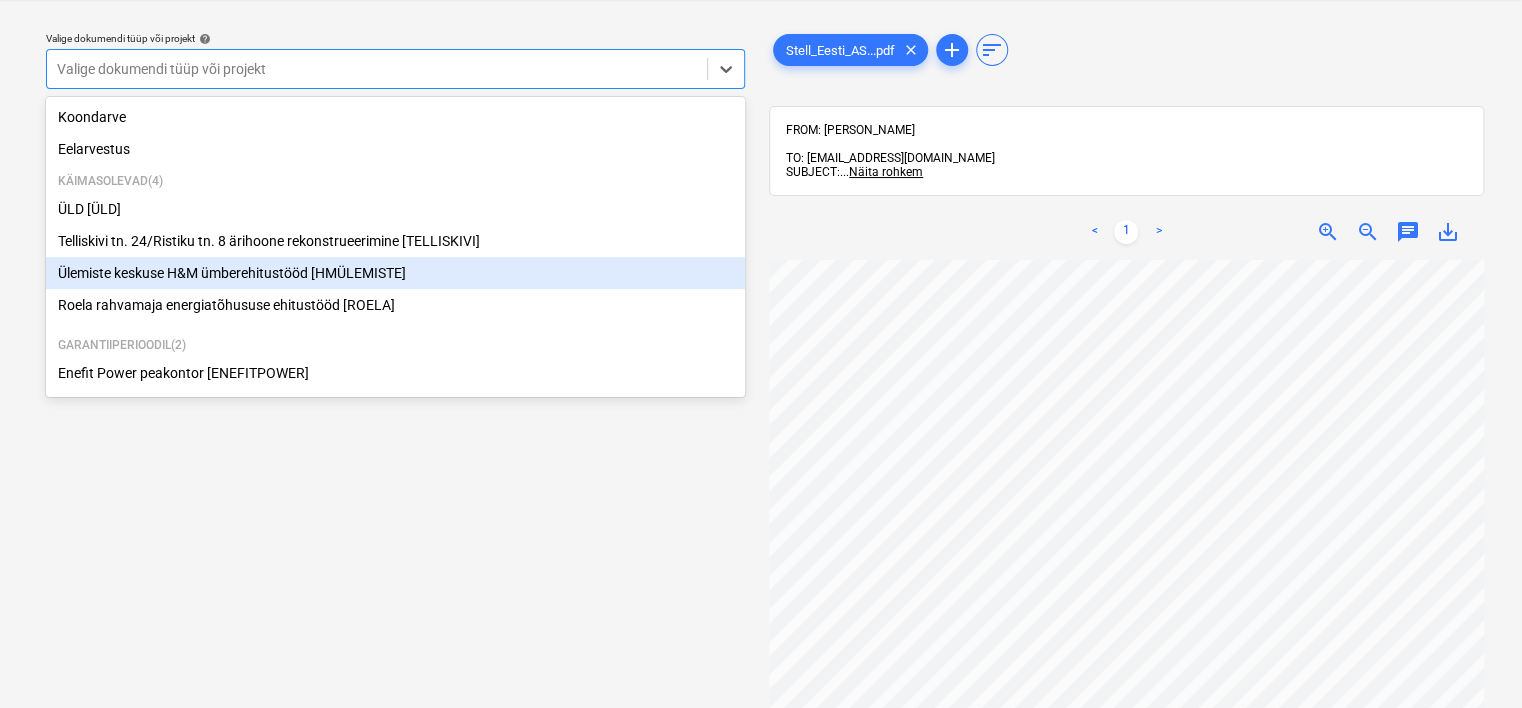 click on "Ülemiste keskuse H&M ümberehitustööd [HMÜLEMISTE]" at bounding box center (395, 273) 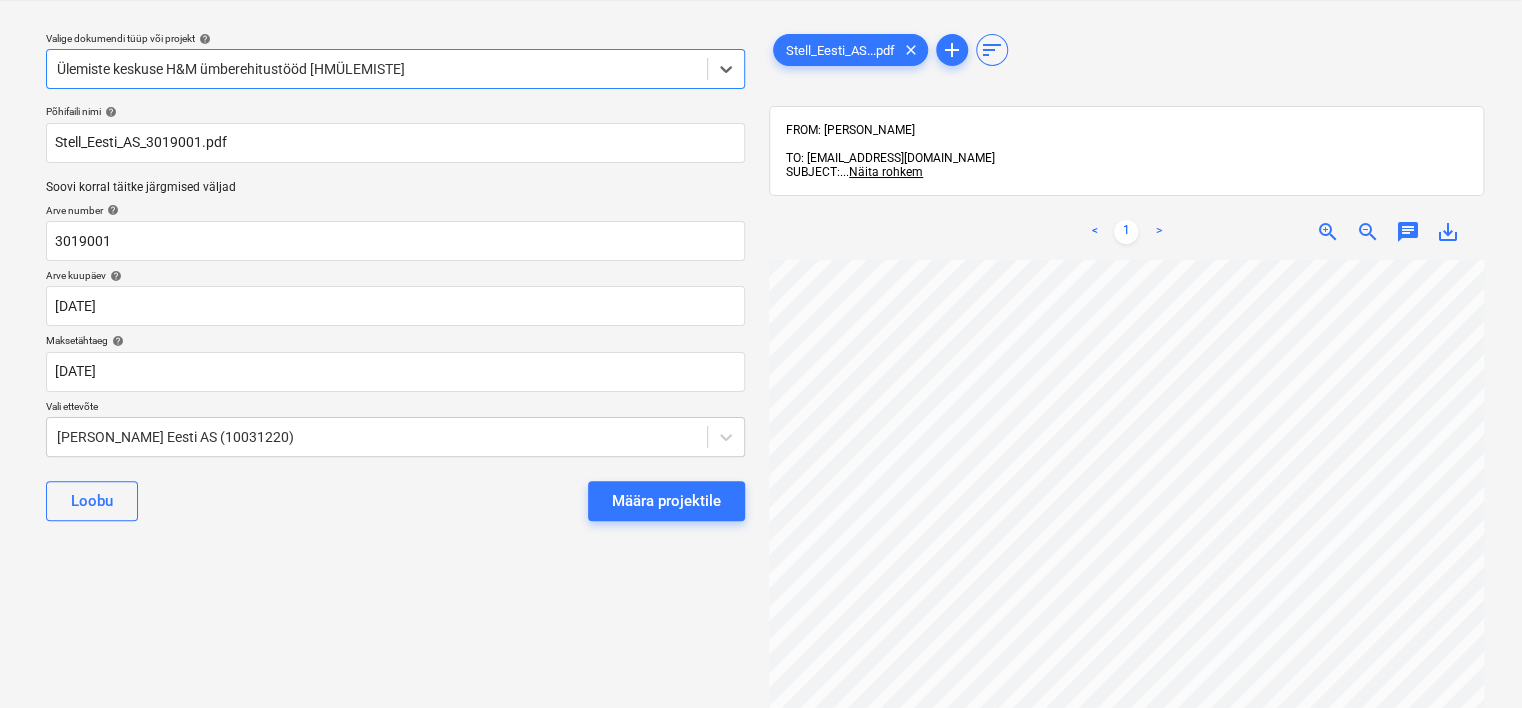 scroll, scrollTop: 0, scrollLeft: 168, axis: horizontal 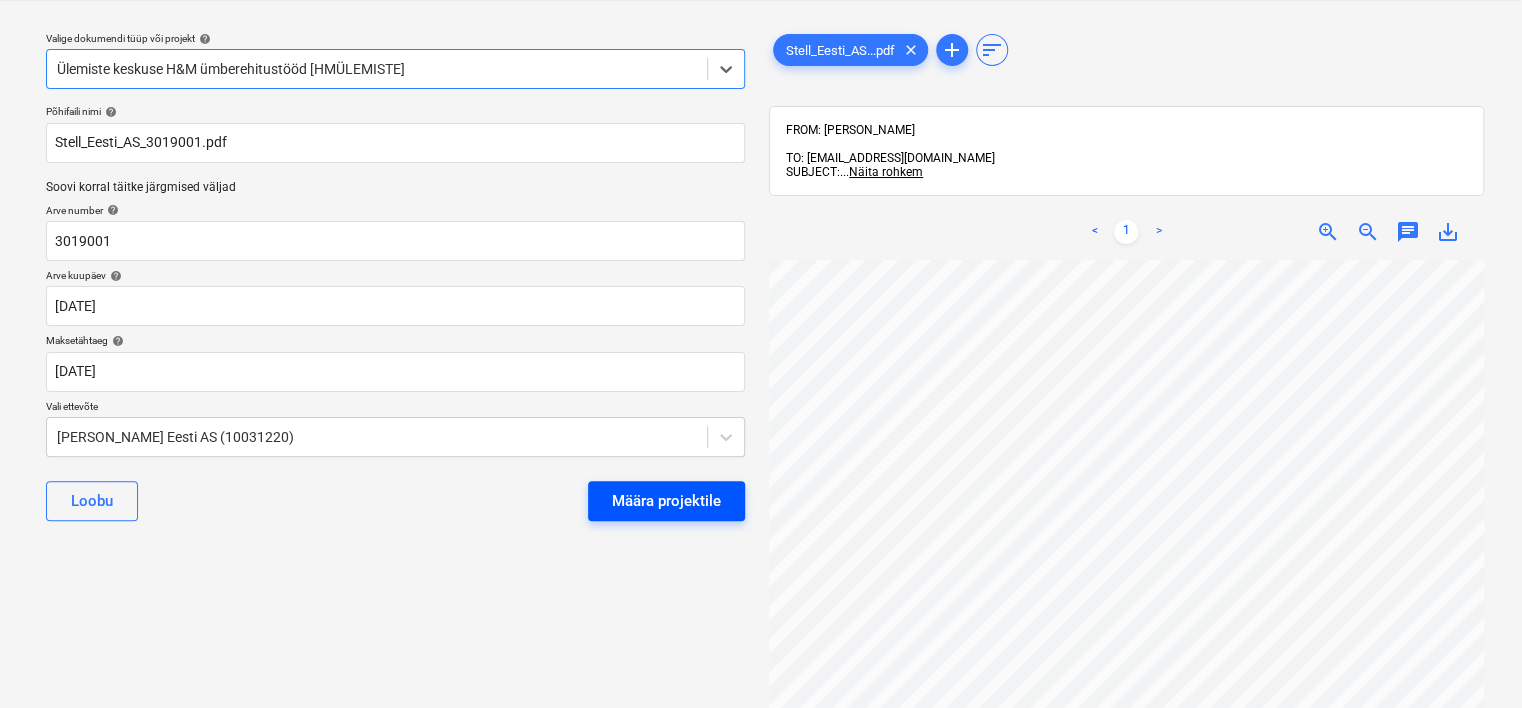 click on "Määra projektile" at bounding box center [666, 501] 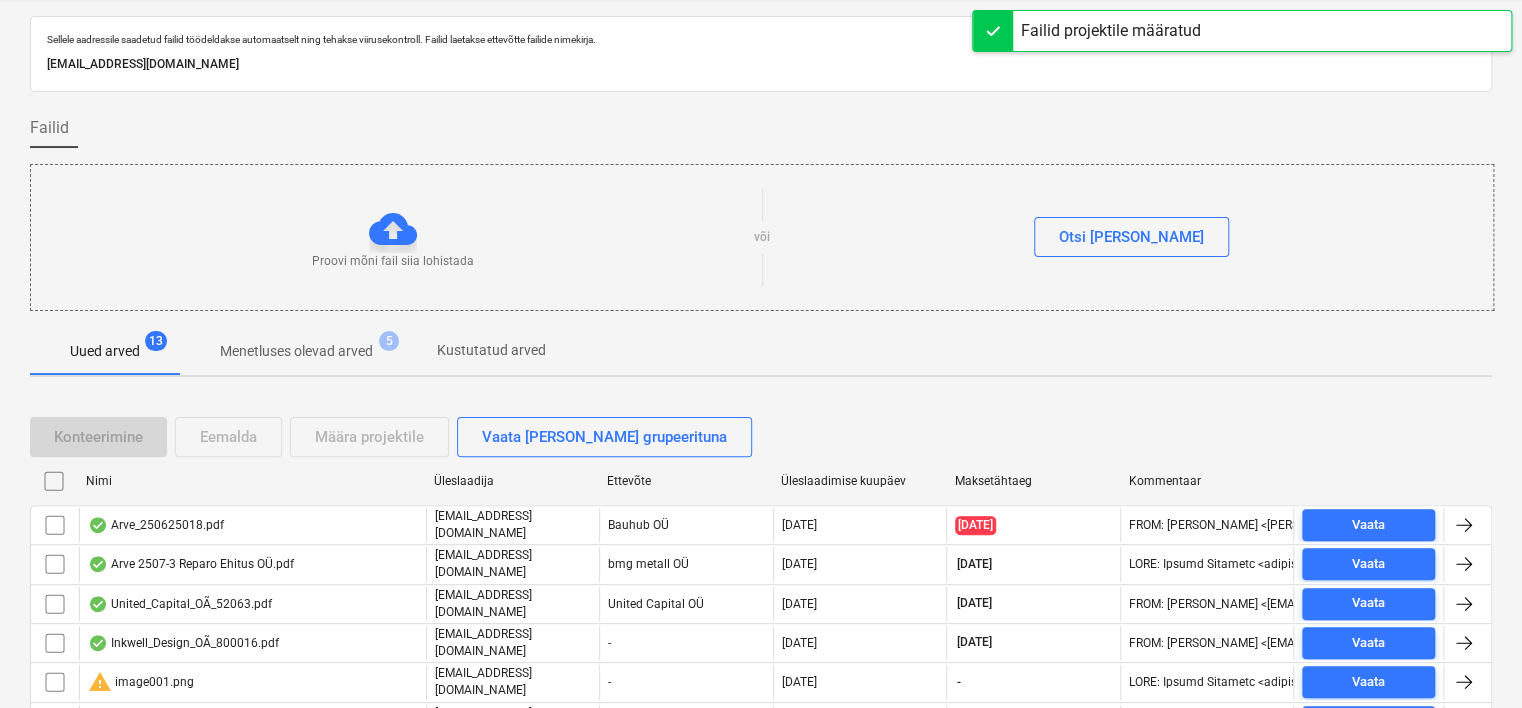 scroll, scrollTop: 397, scrollLeft: 0, axis: vertical 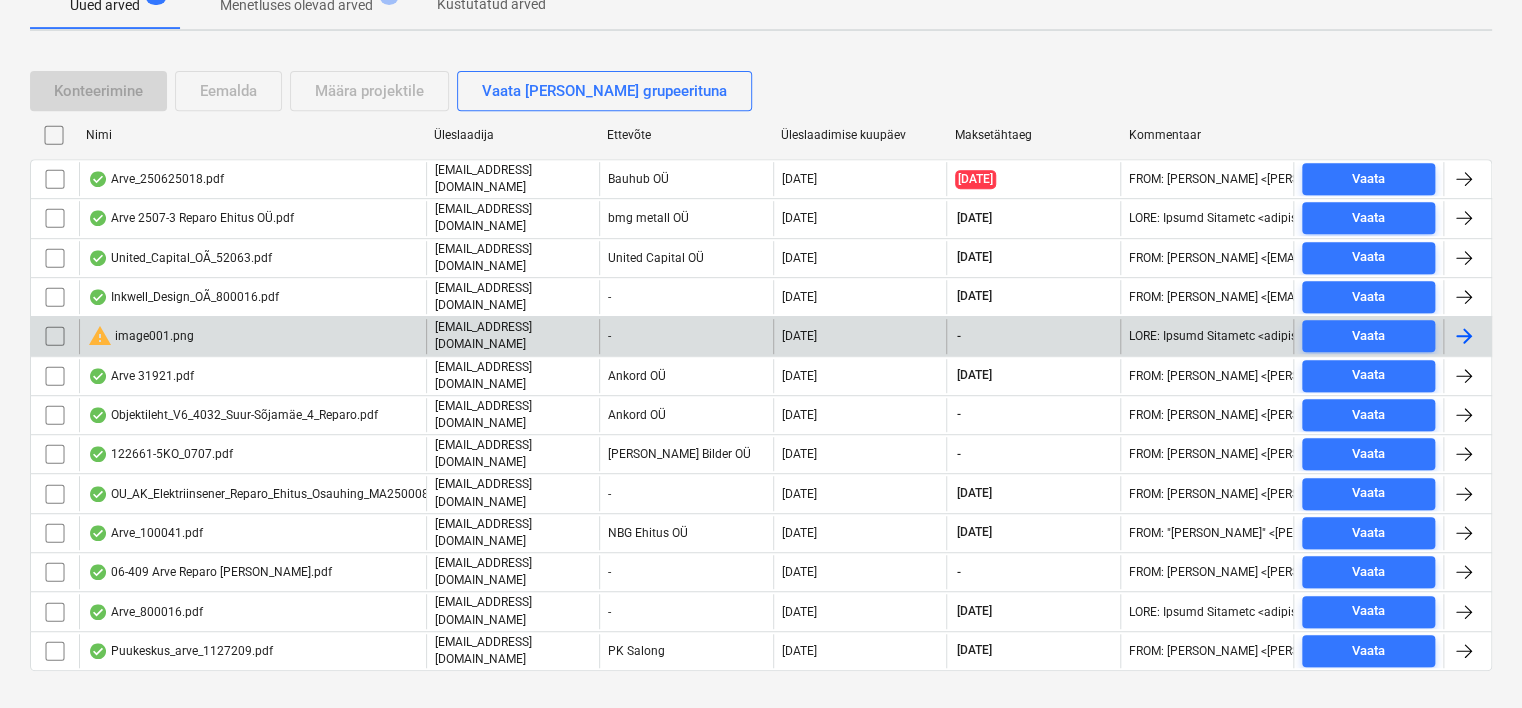 click at bounding box center [55, 336] 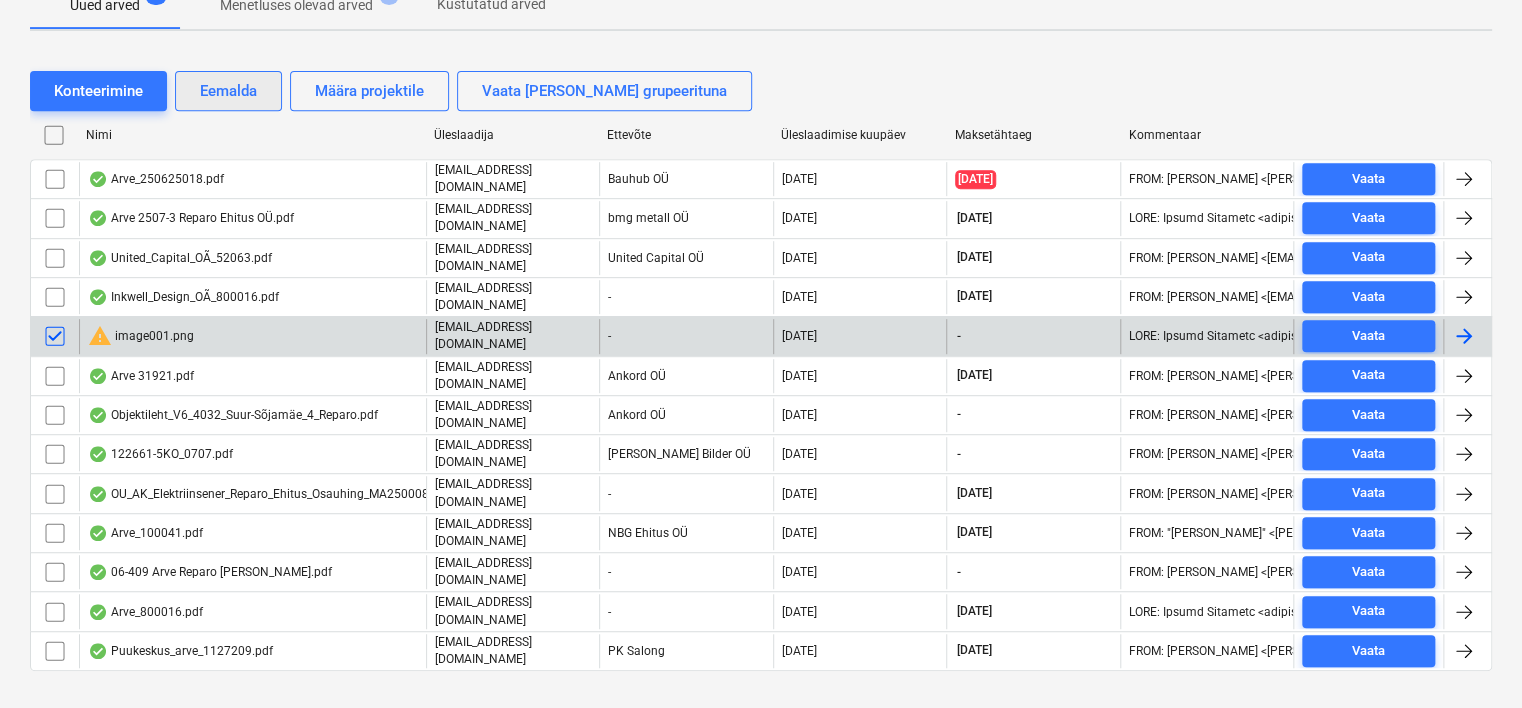 click on "Eemalda" at bounding box center (228, 91) 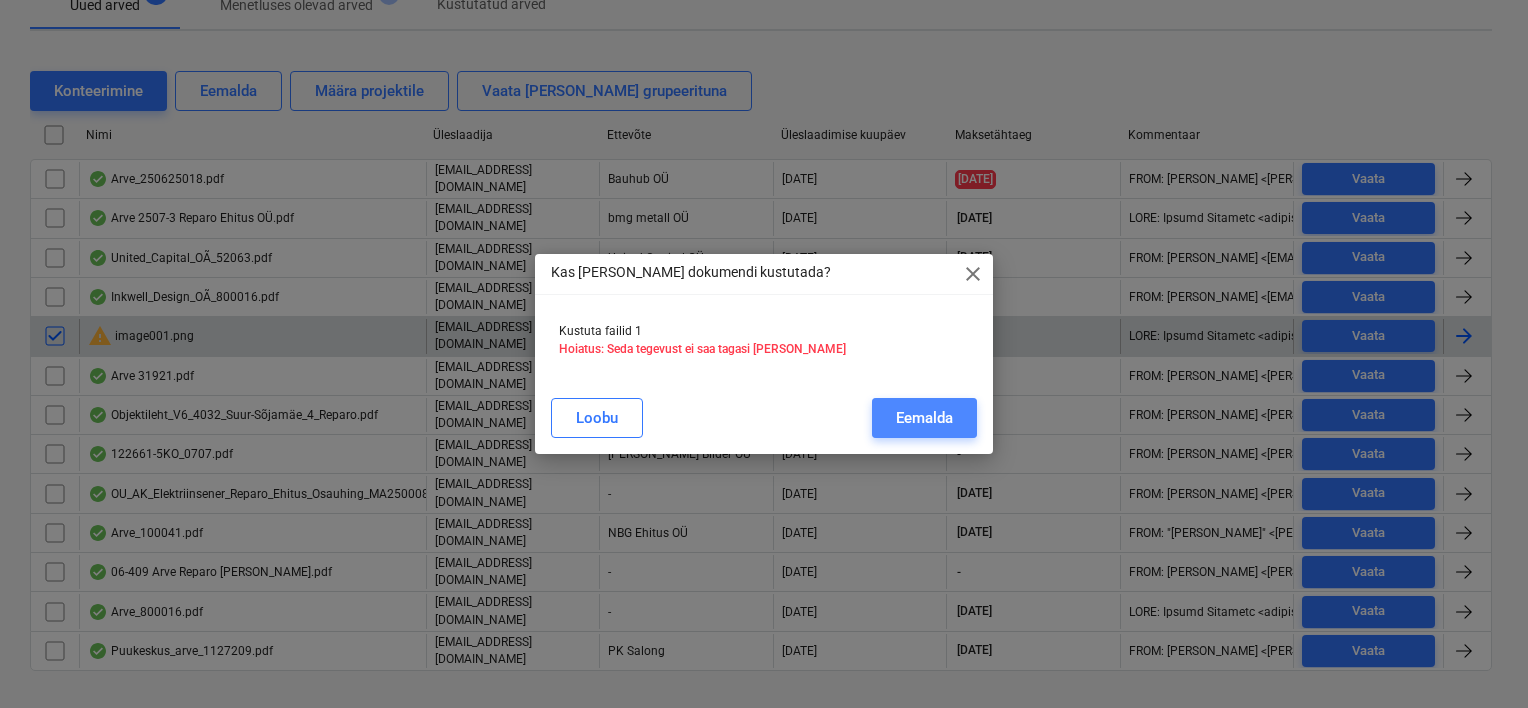 click on "Eemalda" at bounding box center [924, 418] 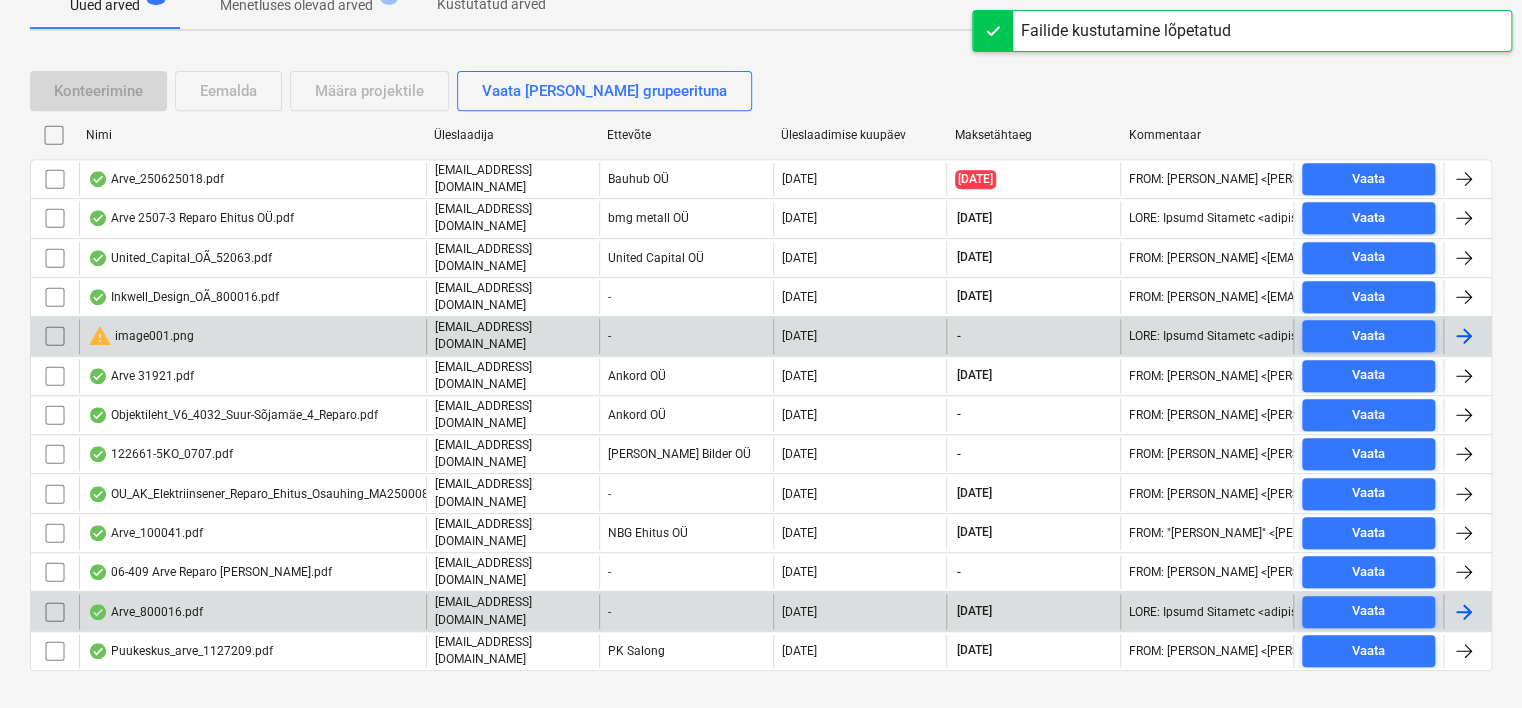 click on "Arve_800016.pdf" at bounding box center [252, 611] 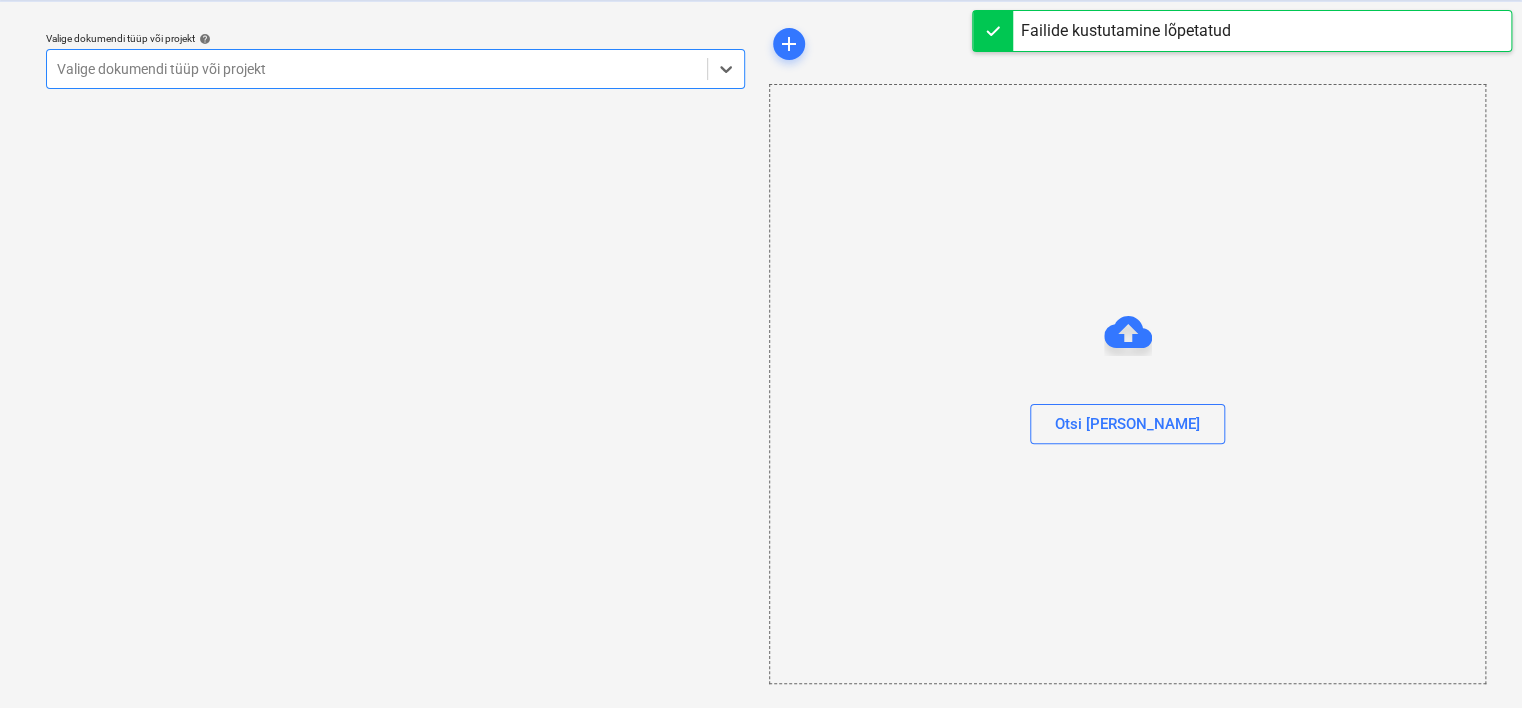 scroll, scrollTop: 51, scrollLeft: 0, axis: vertical 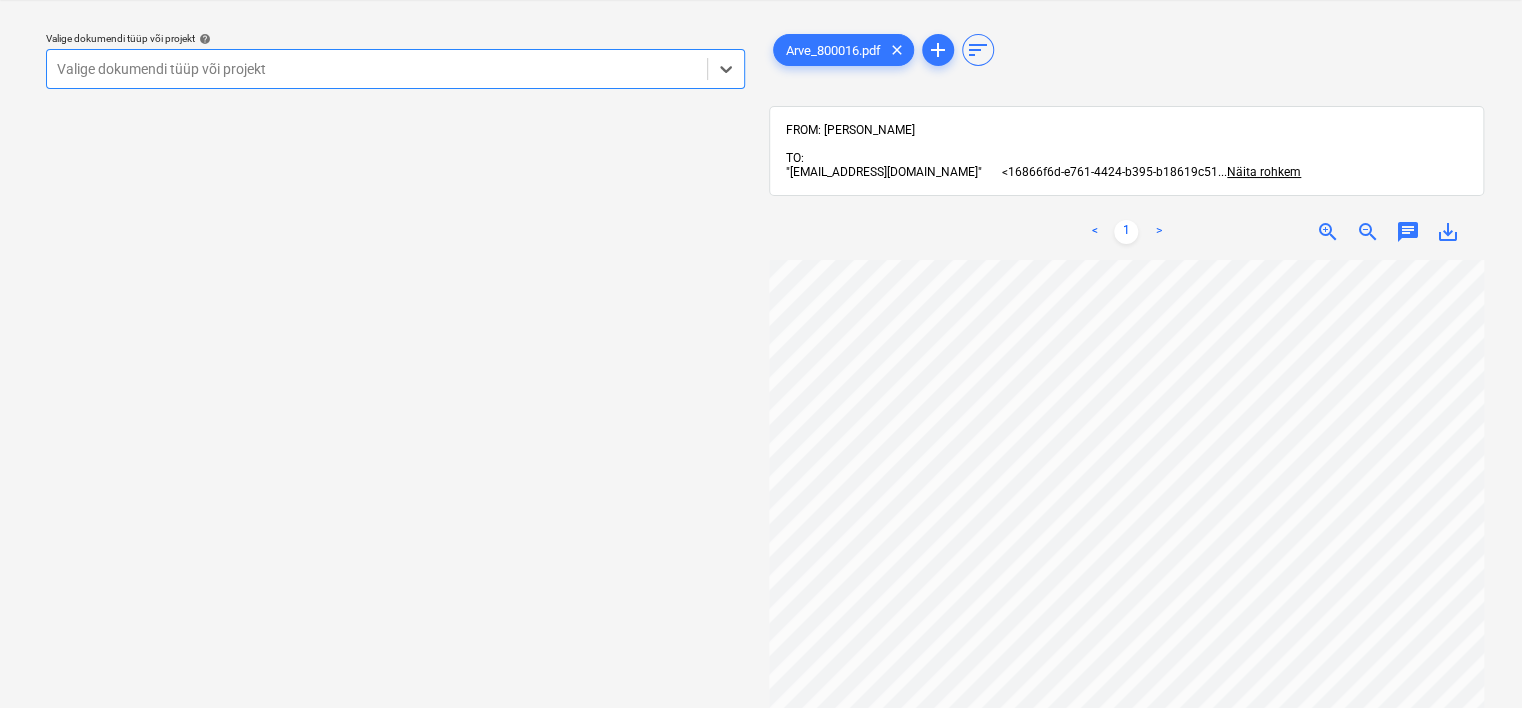 click at bounding box center [377, 69] 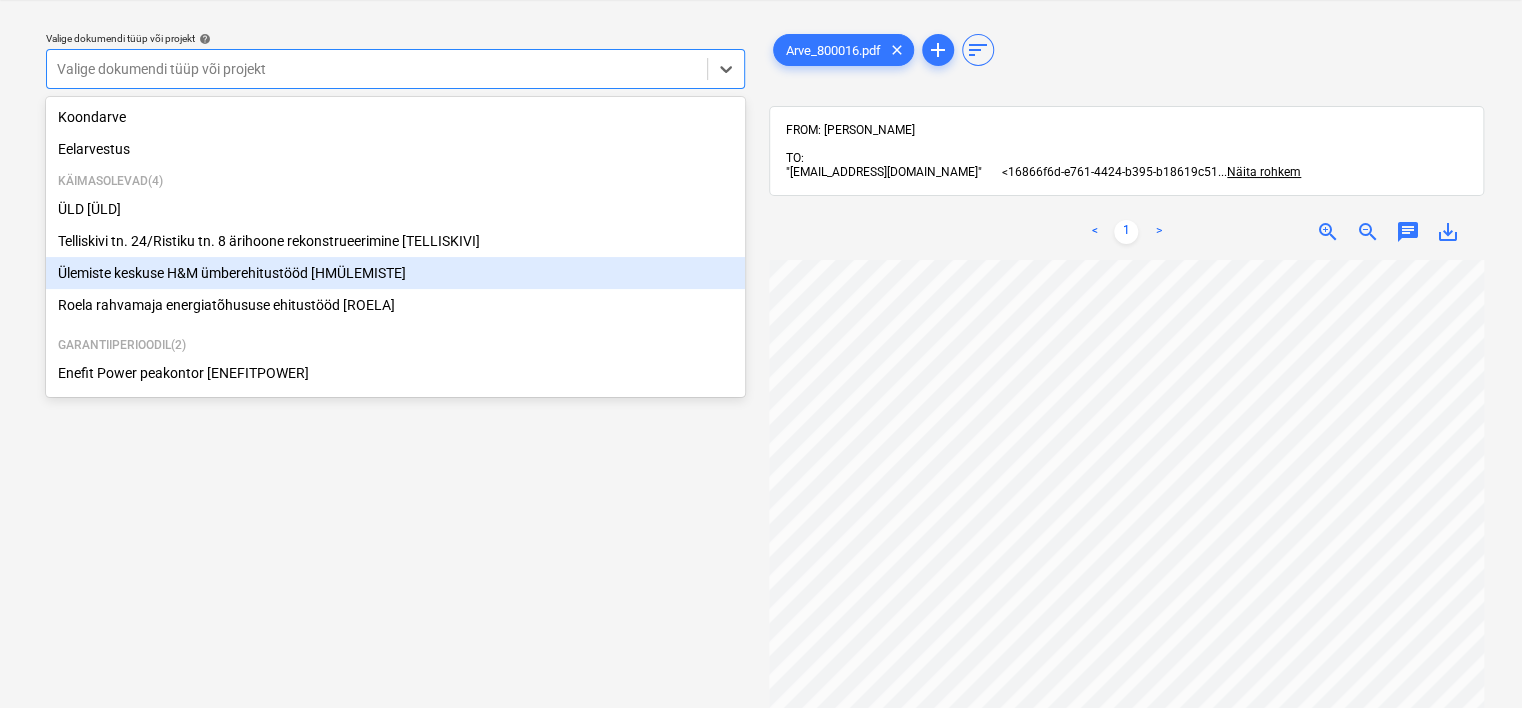 click on "Ülemiste keskuse H&M ümberehitustööd [HMÜLEMISTE]" at bounding box center (395, 273) 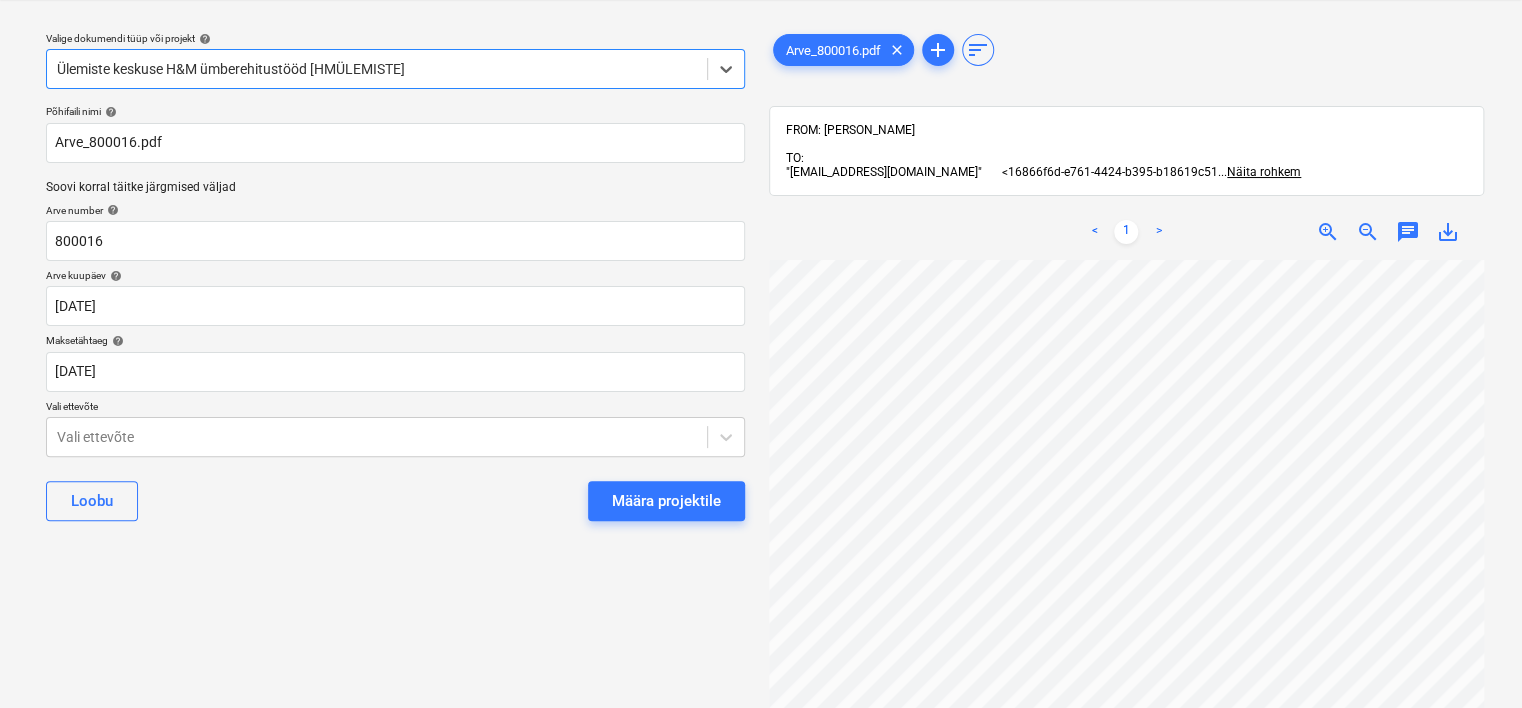 scroll, scrollTop: 0, scrollLeft: 188, axis: horizontal 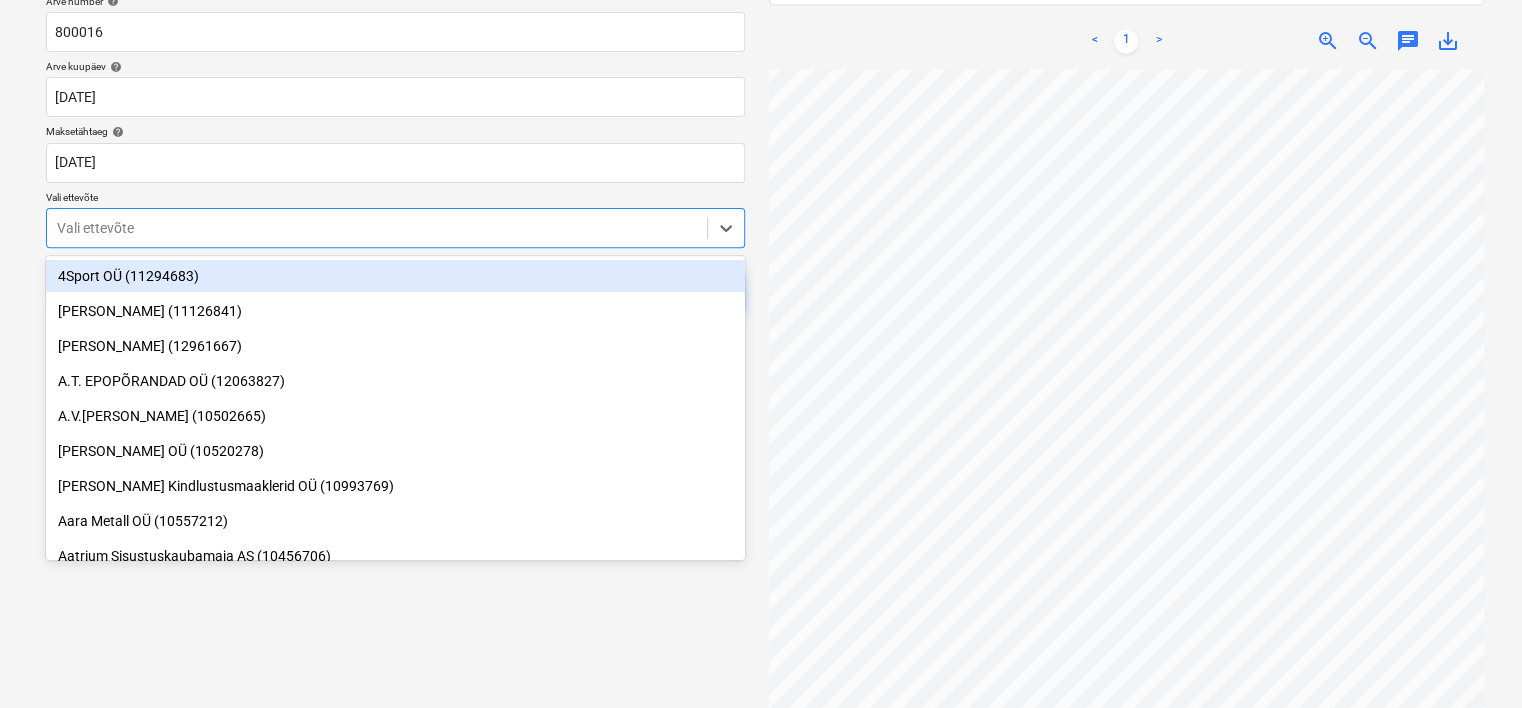 click at bounding box center (377, 228) 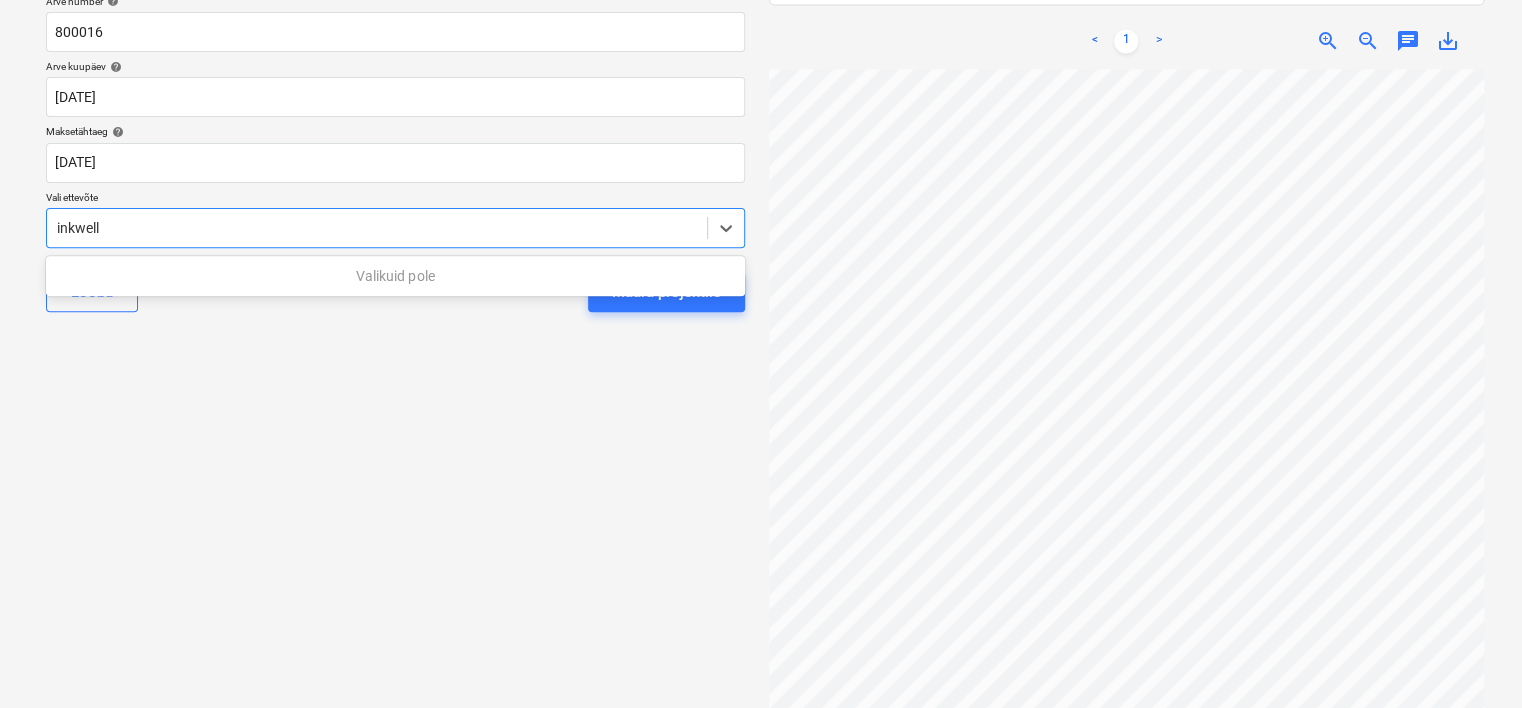 type on "inkwell" 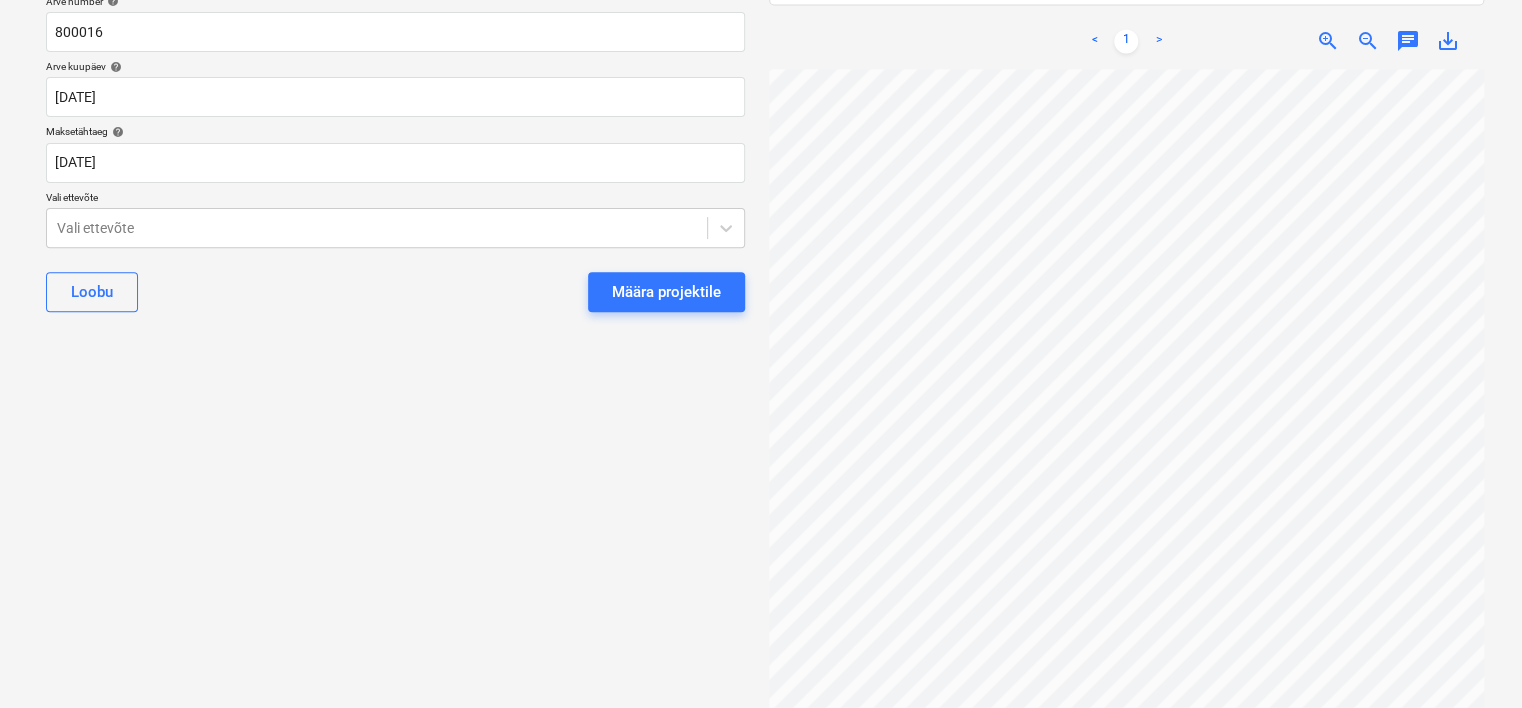 scroll, scrollTop: 0, scrollLeft: 0, axis: both 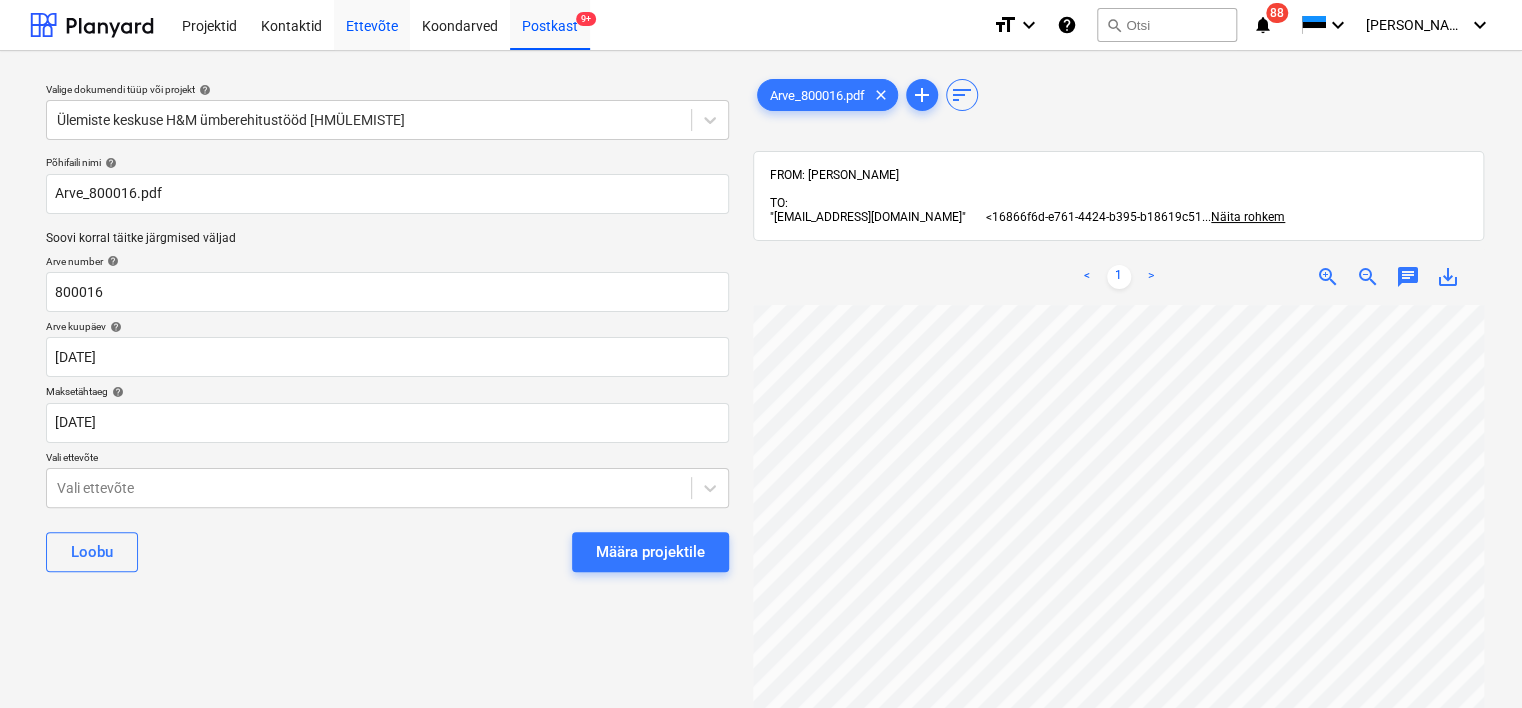 click on "Ettevõte" at bounding box center (372, 24) 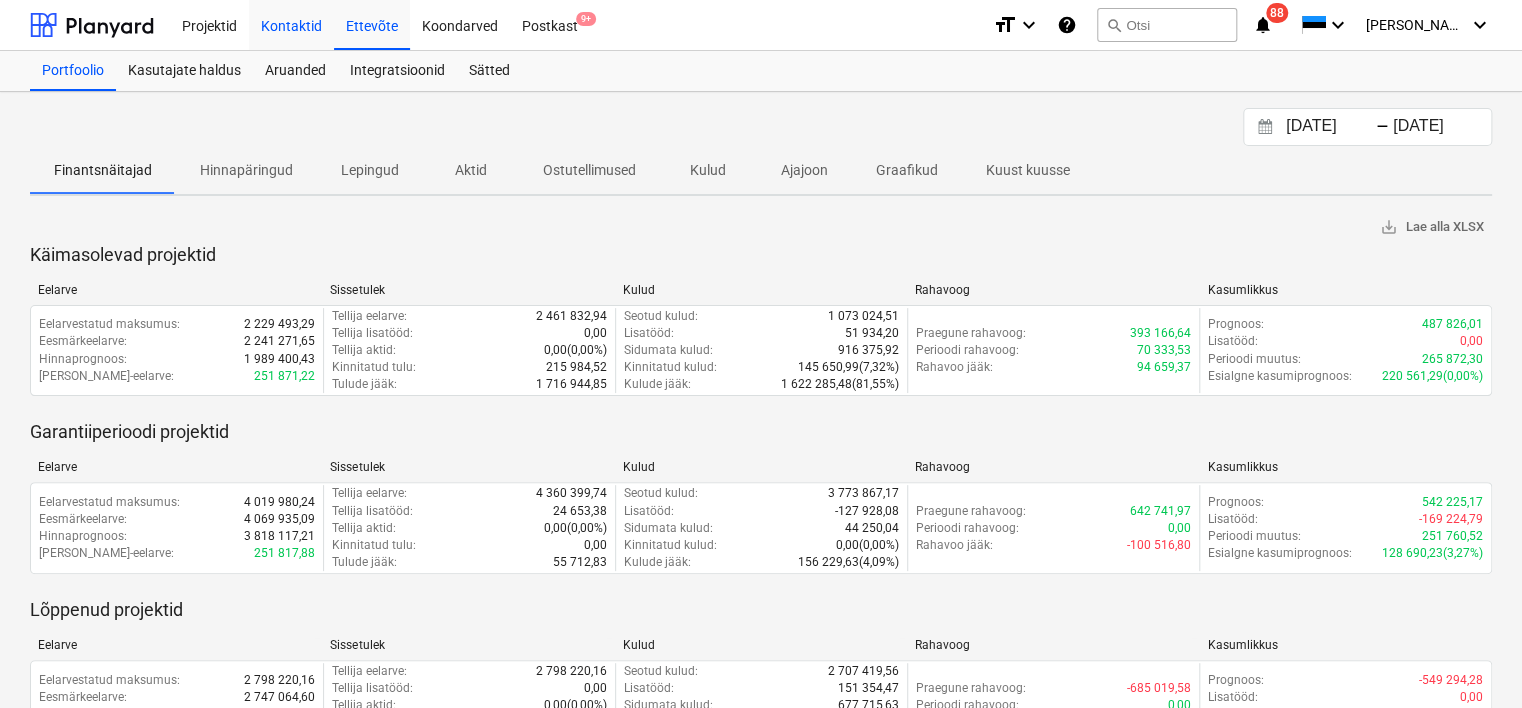 click on "Kontaktid" at bounding box center (291, 24) 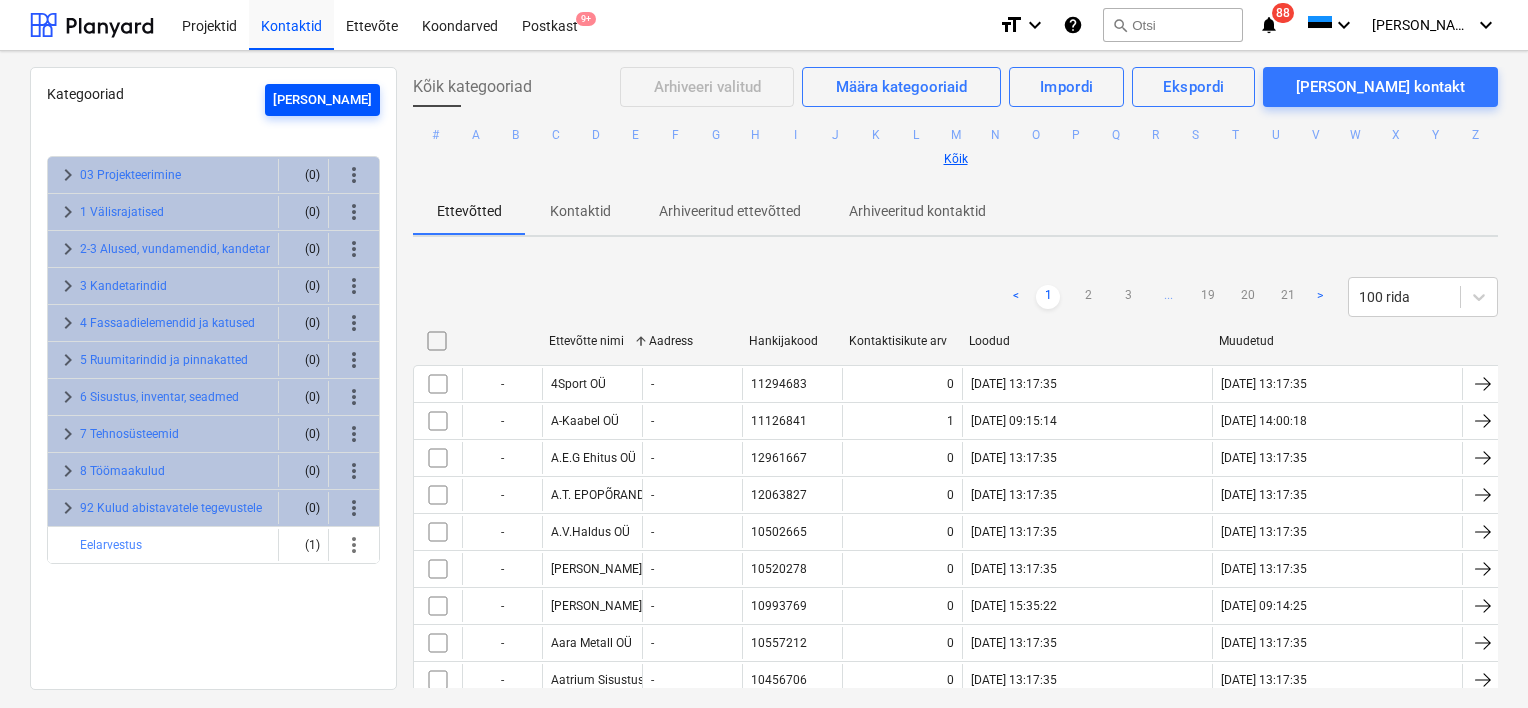click on "[PERSON_NAME]" at bounding box center [322, 100] 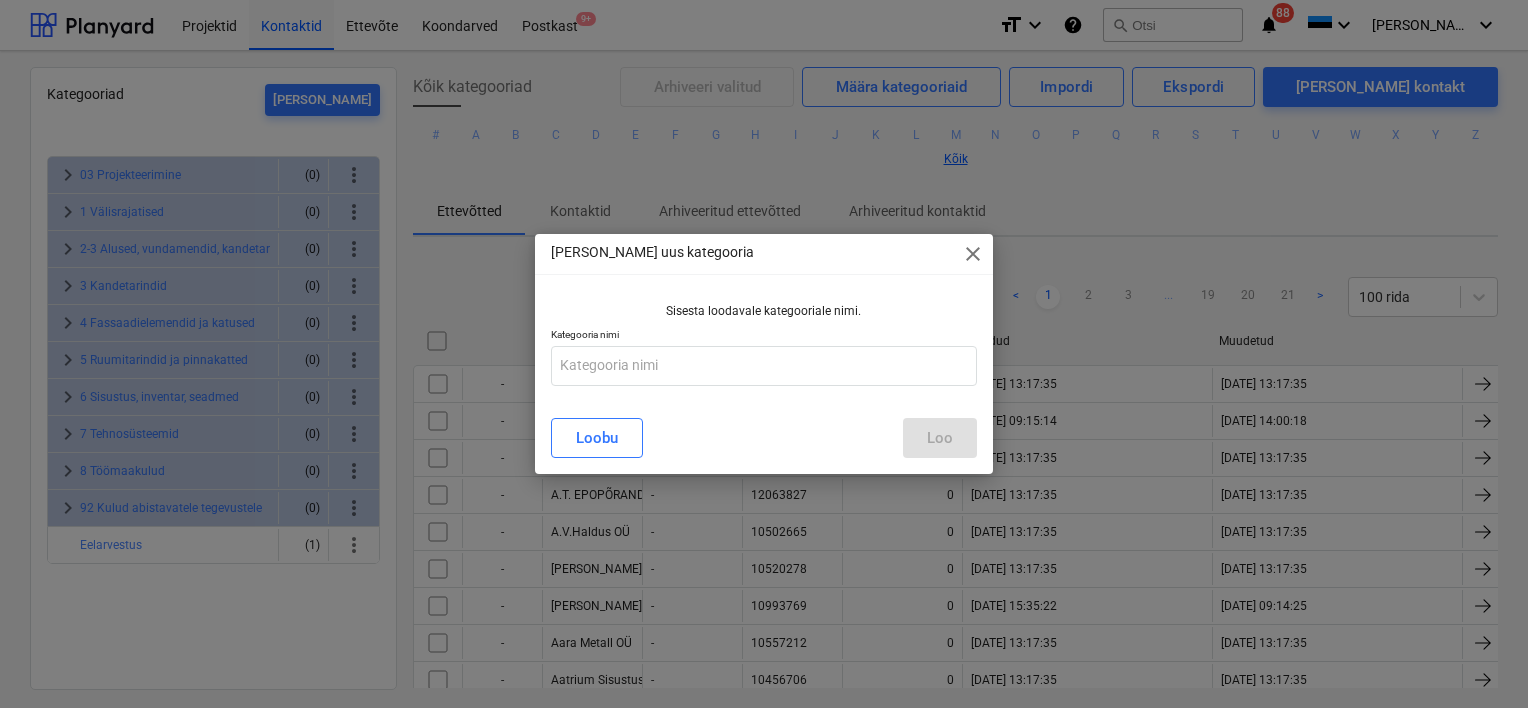 click on "Sisesta loodavale kategooriale nimi.  Kategooria nimi" at bounding box center [764, 348] 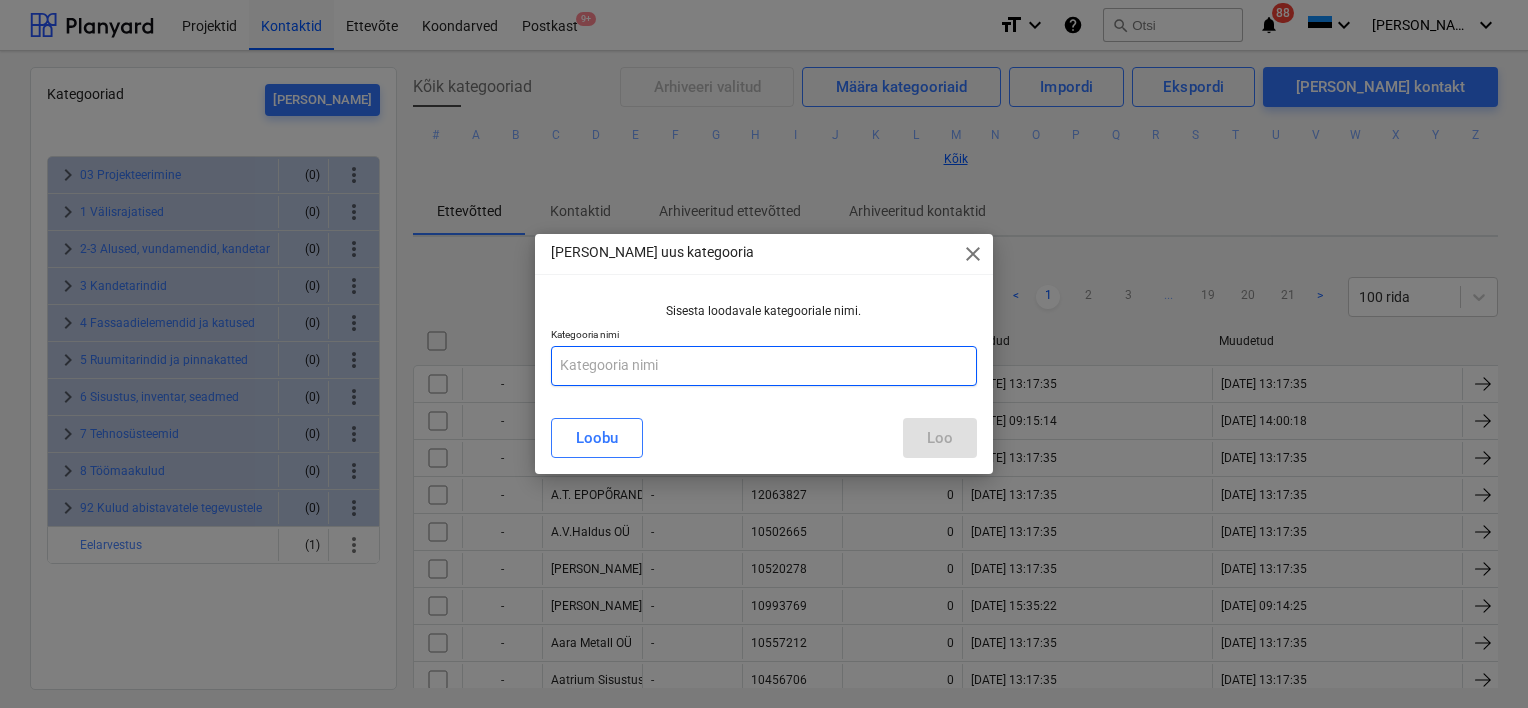 click at bounding box center [764, 366] 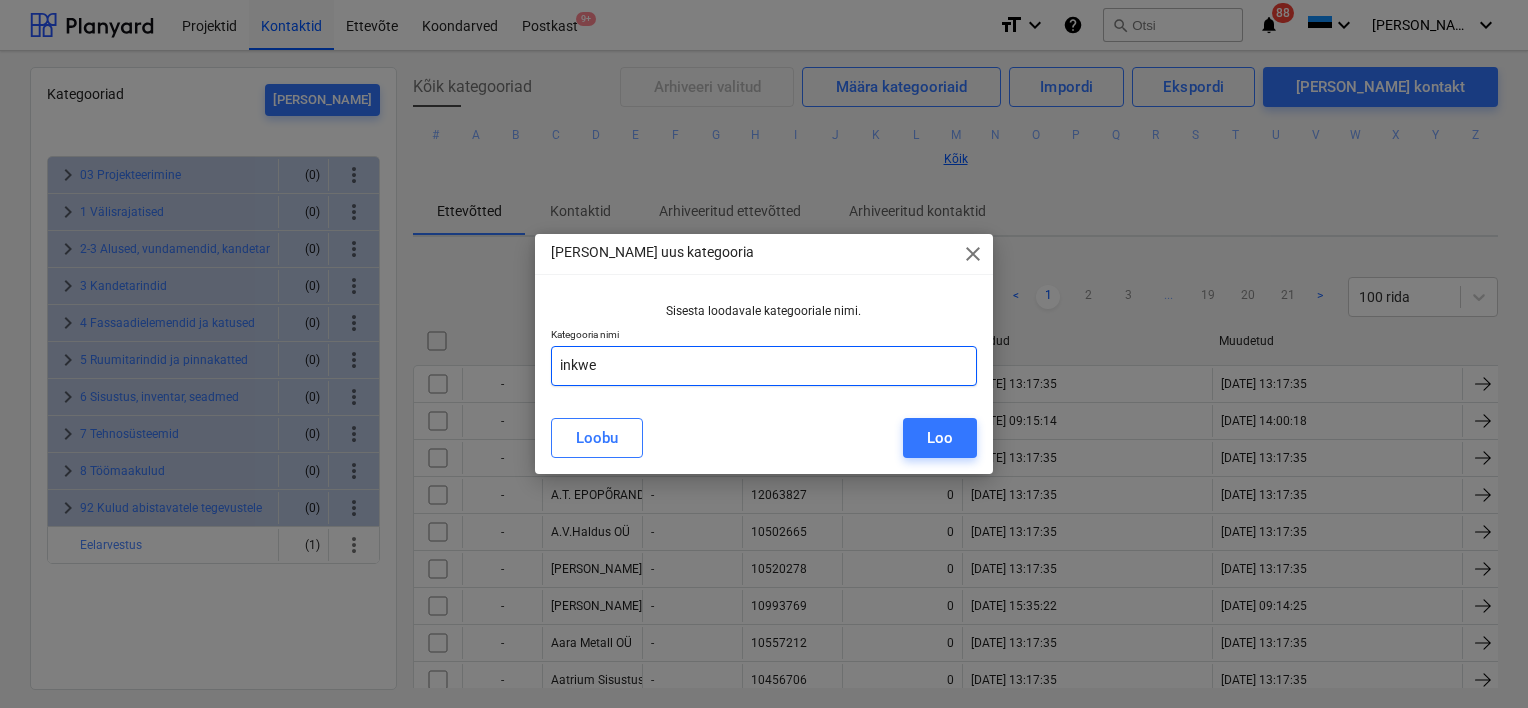 type on "inkwe" 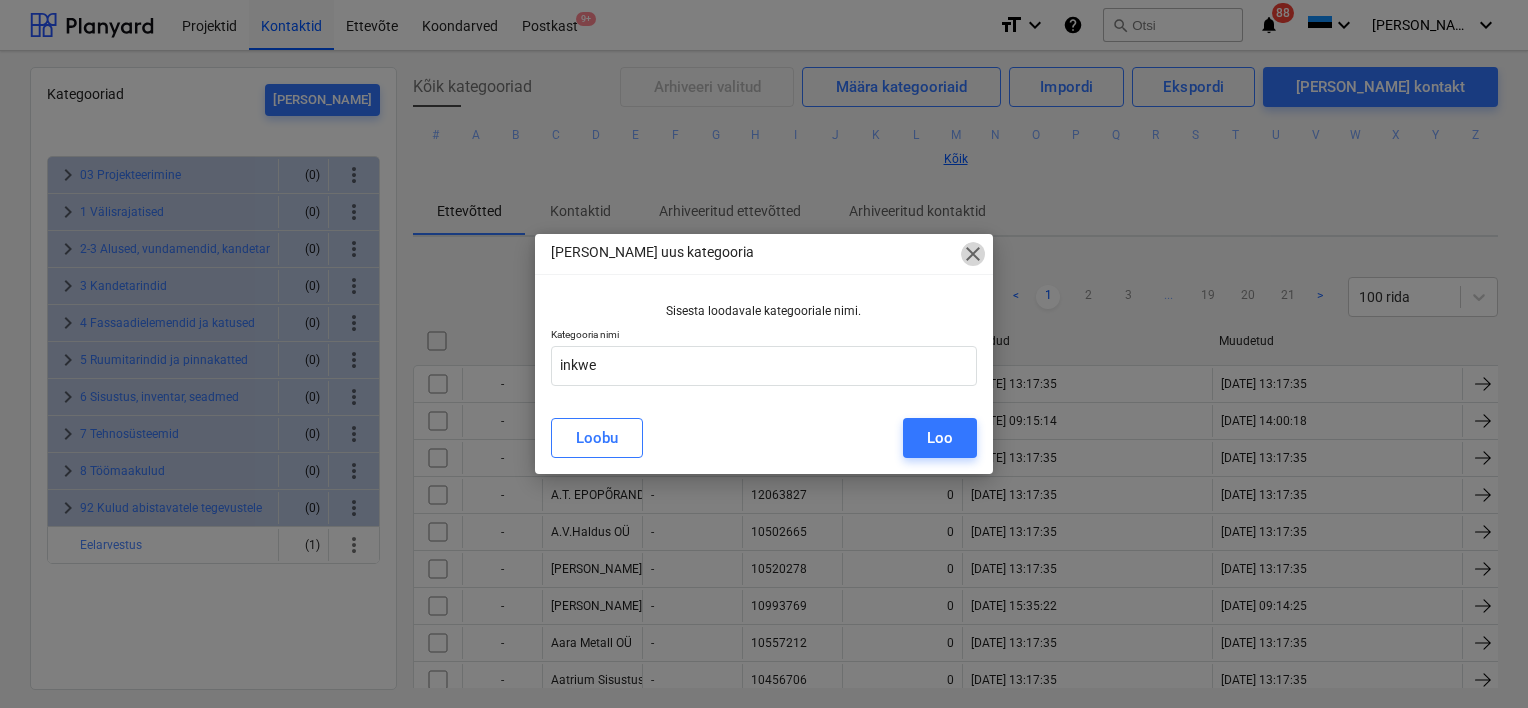 click on "close" at bounding box center (973, 254) 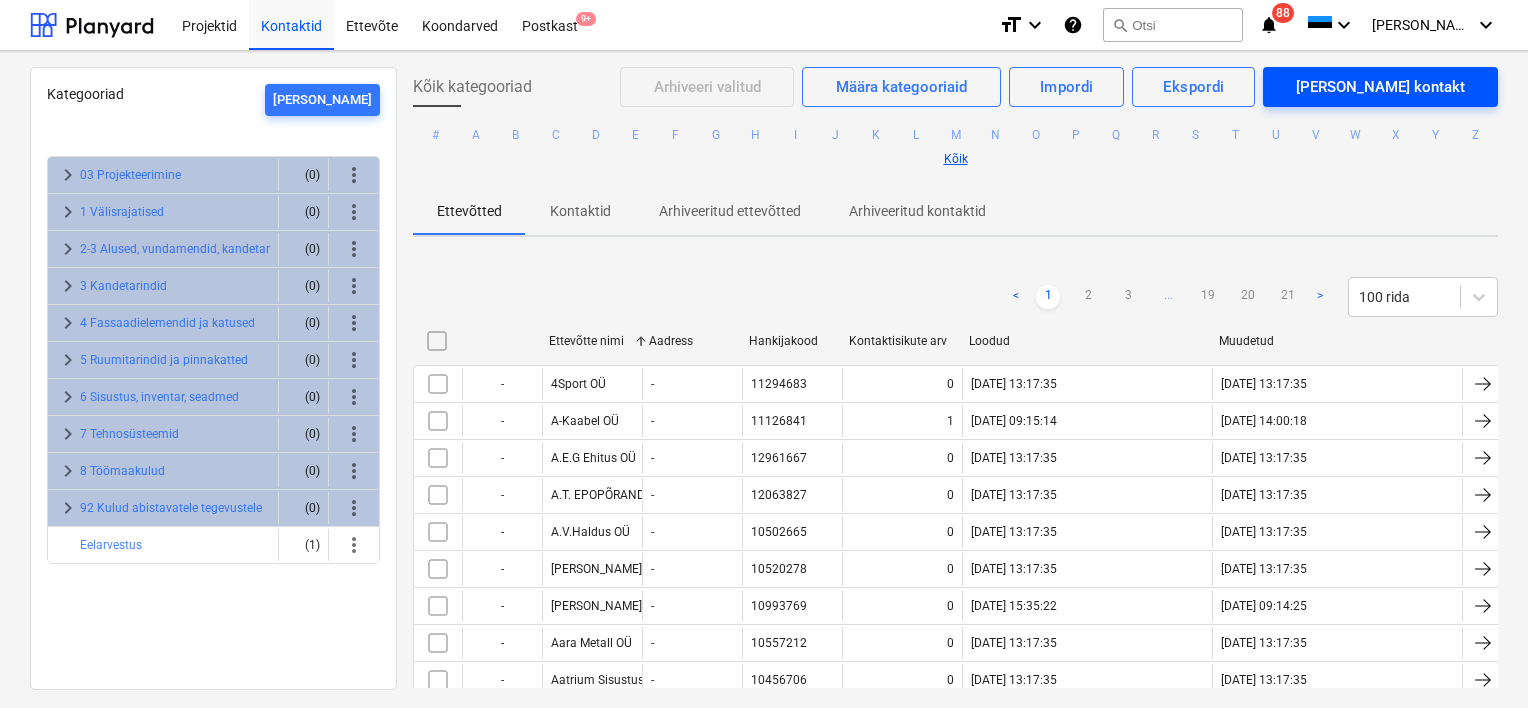 click on "[PERSON_NAME] kontakt" at bounding box center [1380, 87] 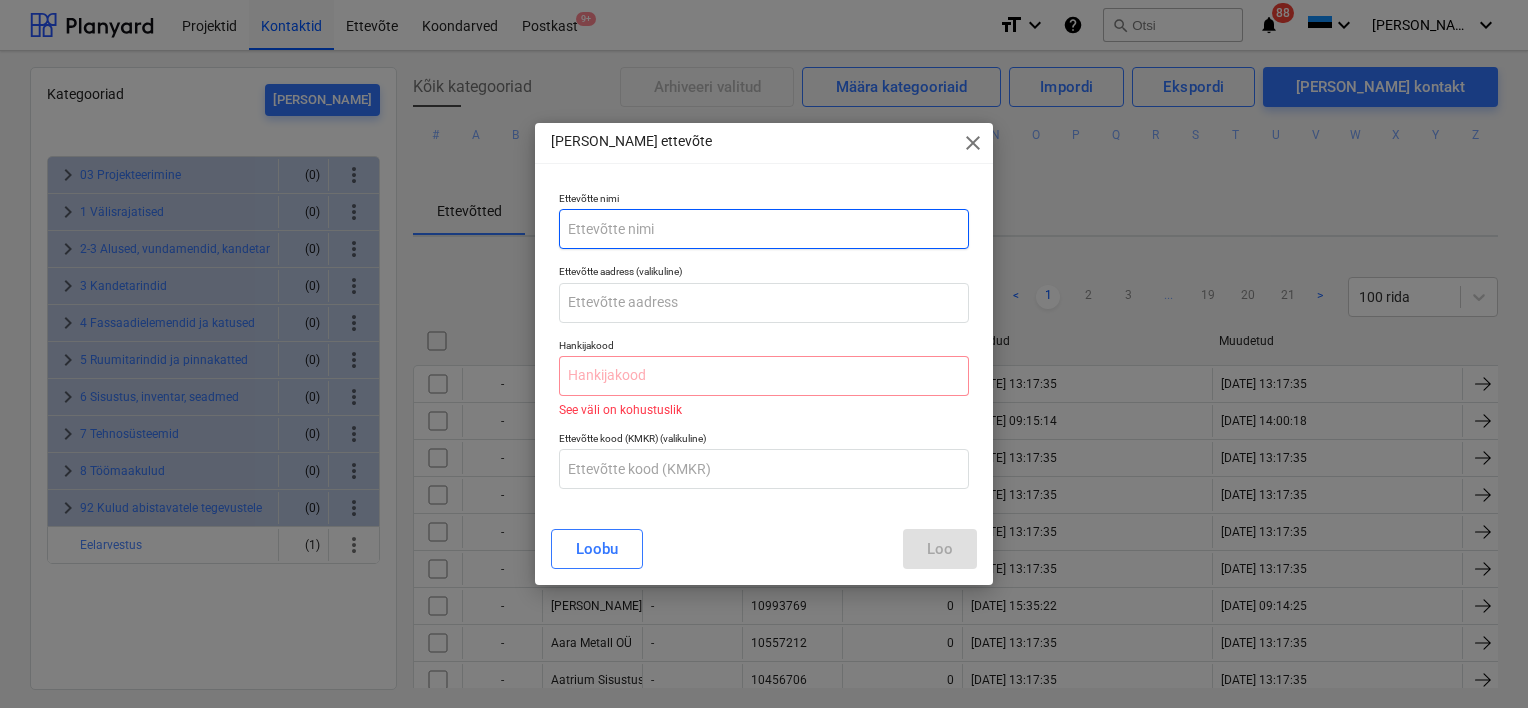 click at bounding box center [764, 229] 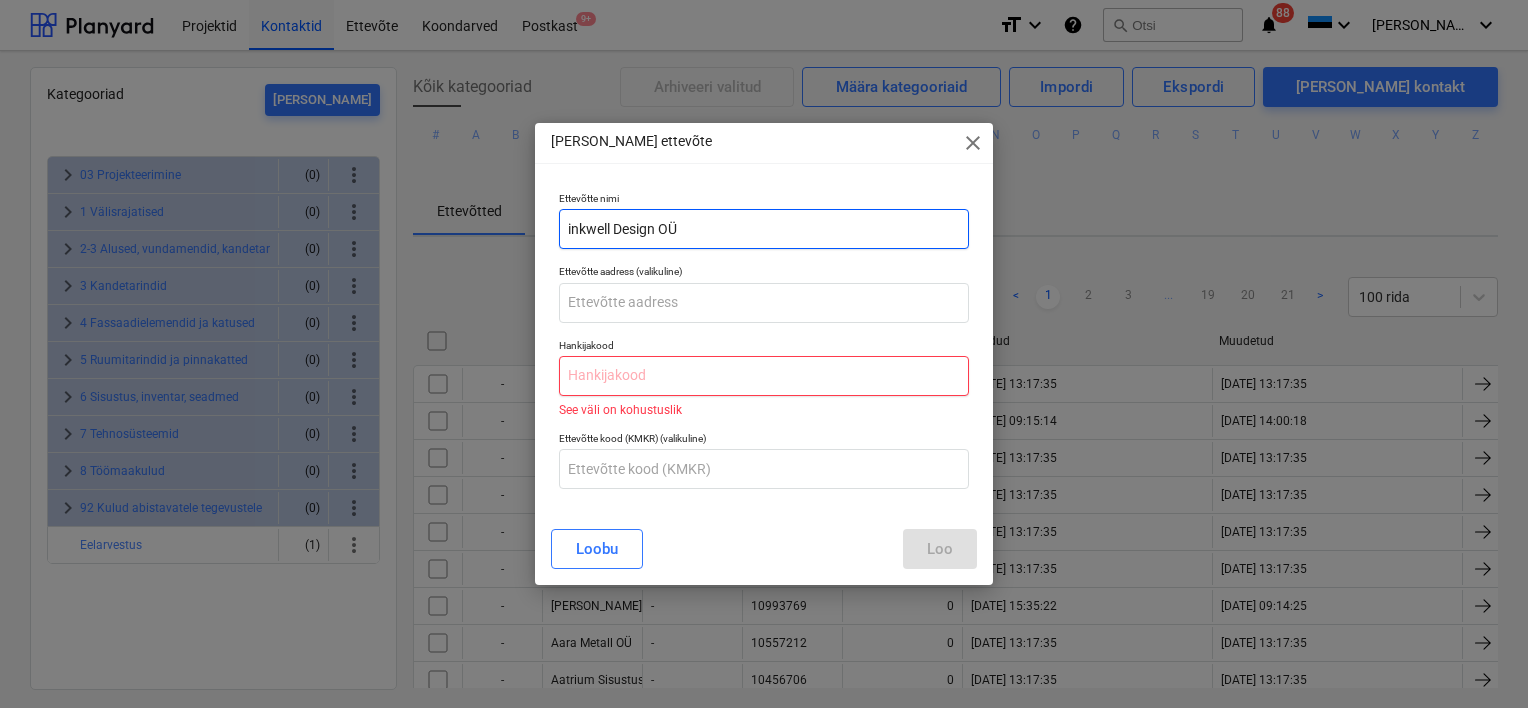 type on "inkwell Design OÜ" 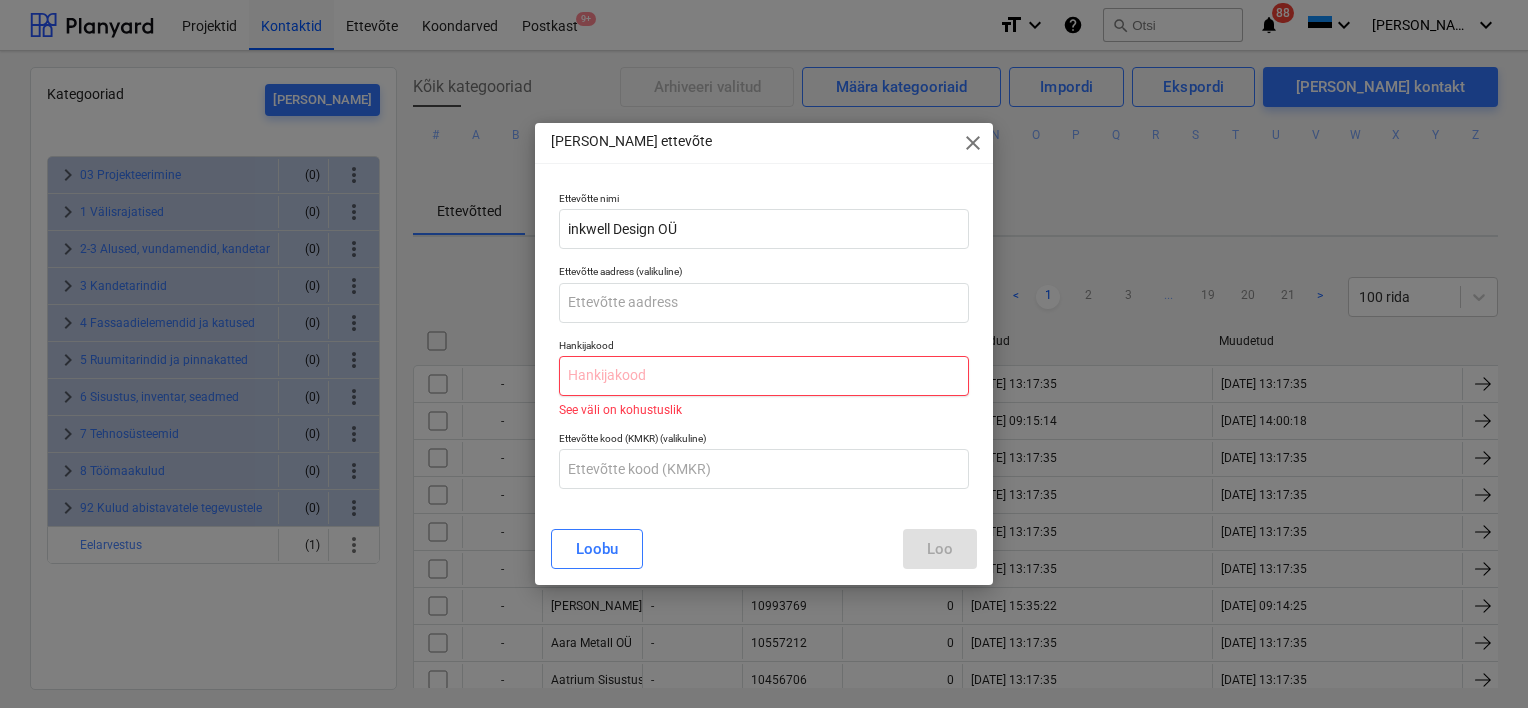 click at bounding box center [764, 376] 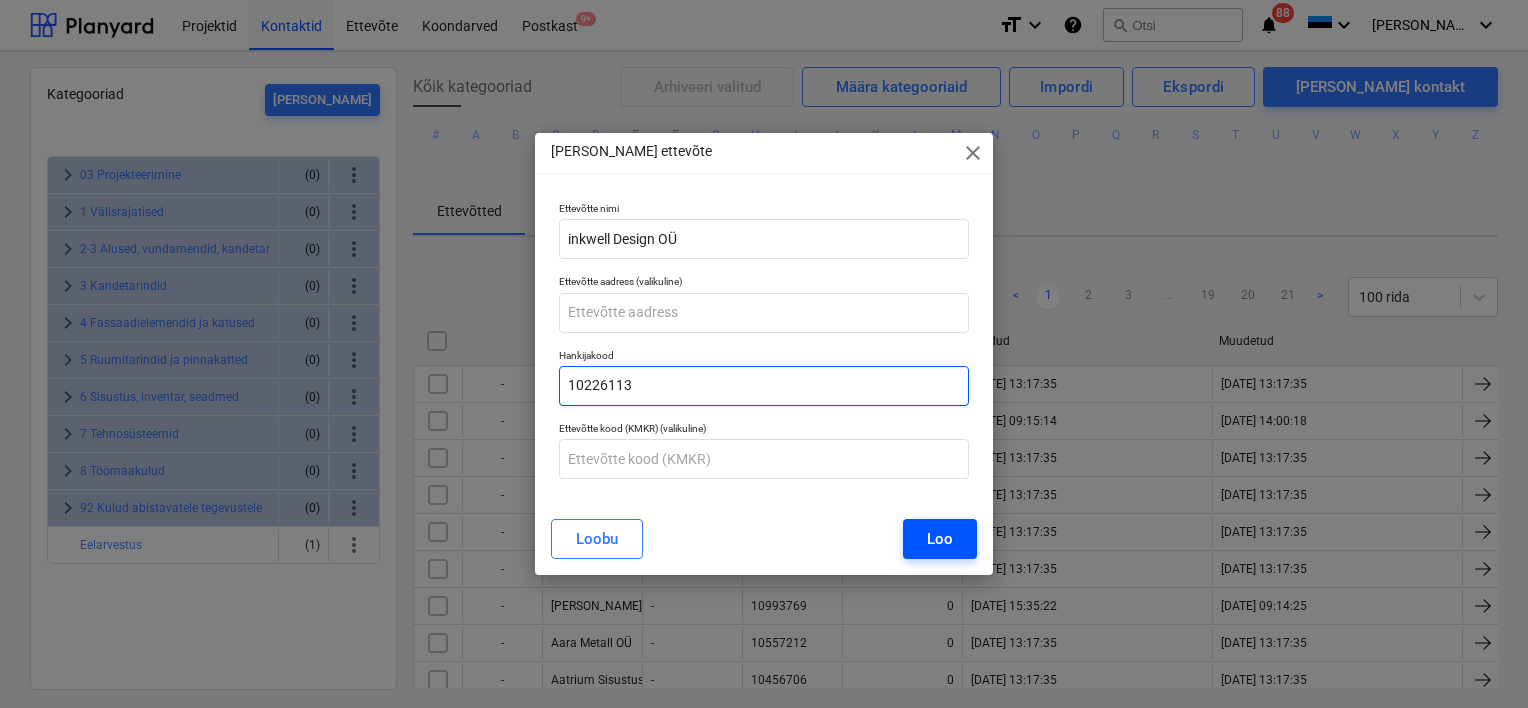 type on "10226113" 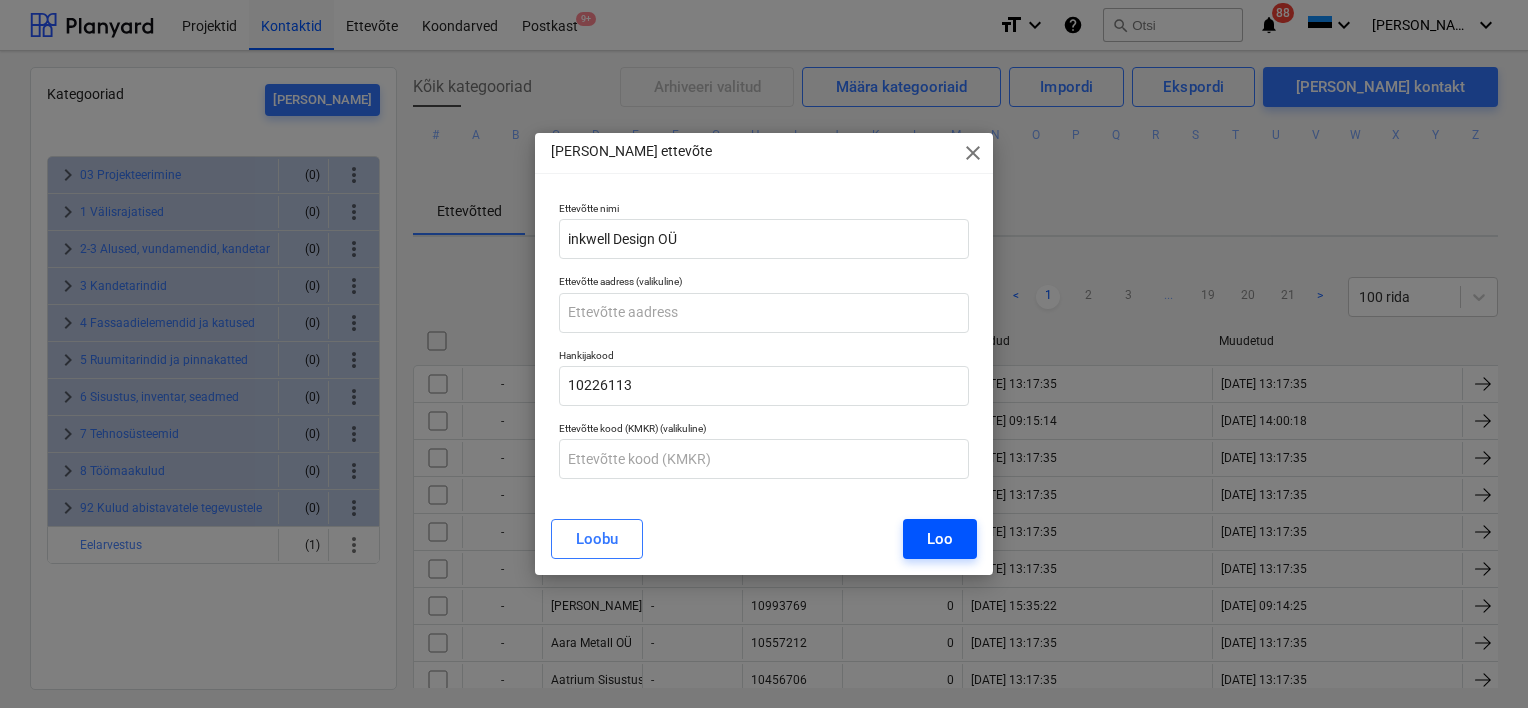 click on "Loo" at bounding box center [940, 539] 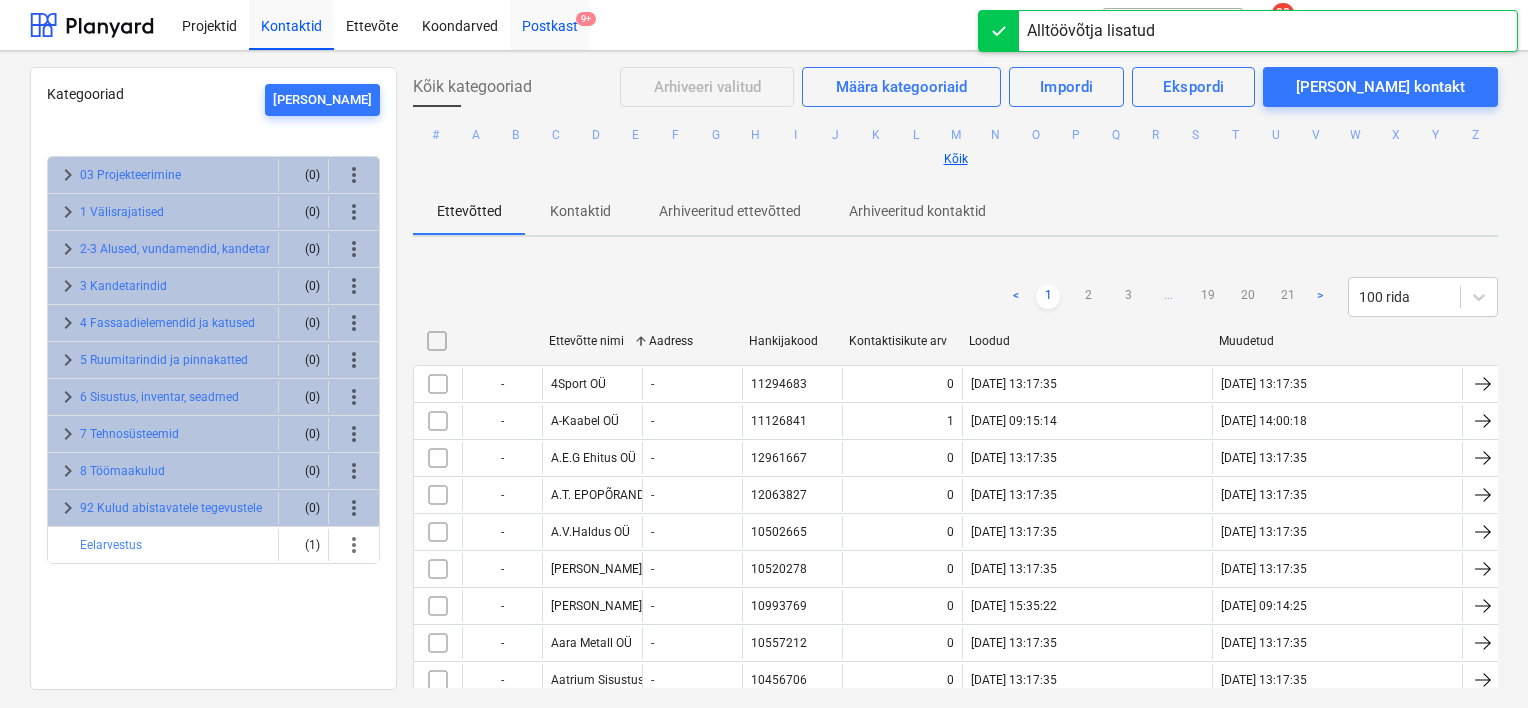 click on "Postkast 9+" at bounding box center [550, 24] 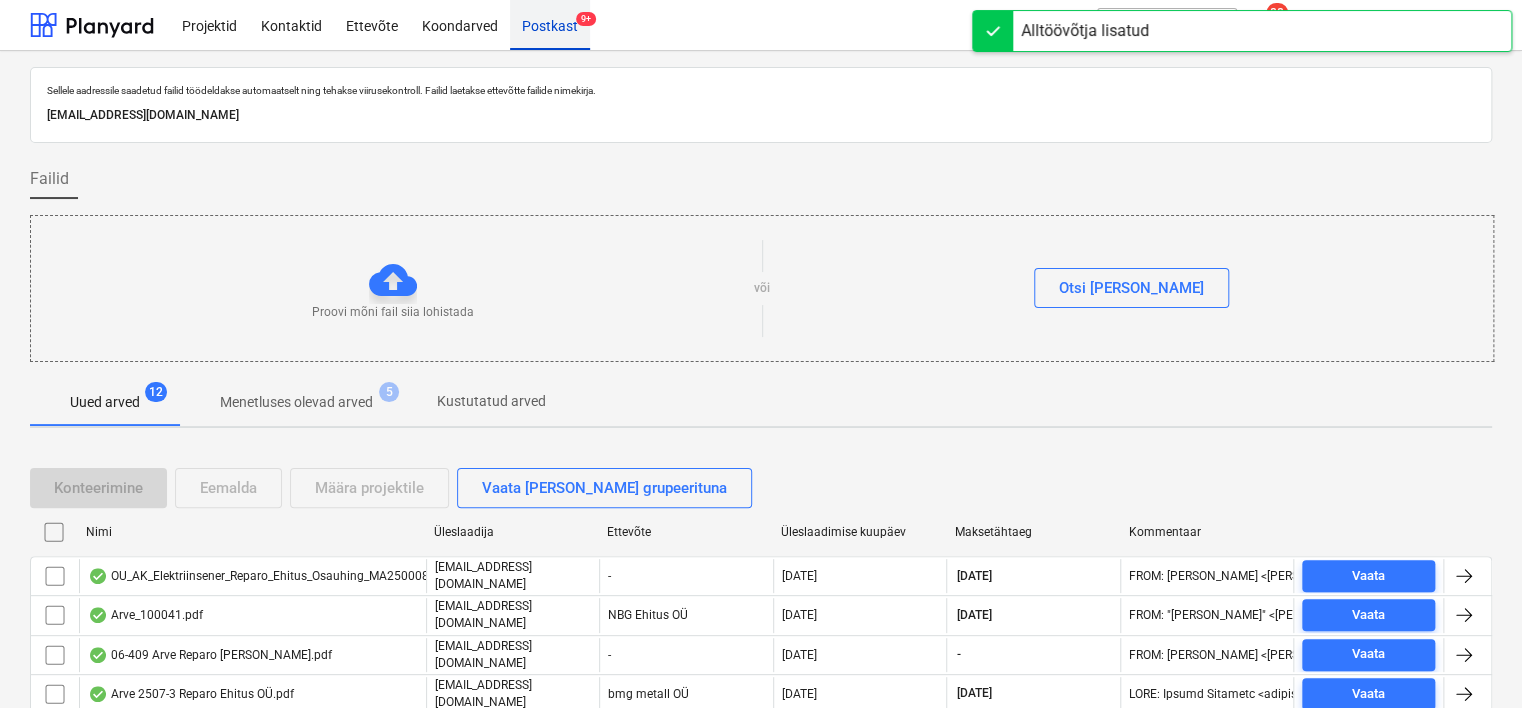 scroll, scrollTop: 360, scrollLeft: 0, axis: vertical 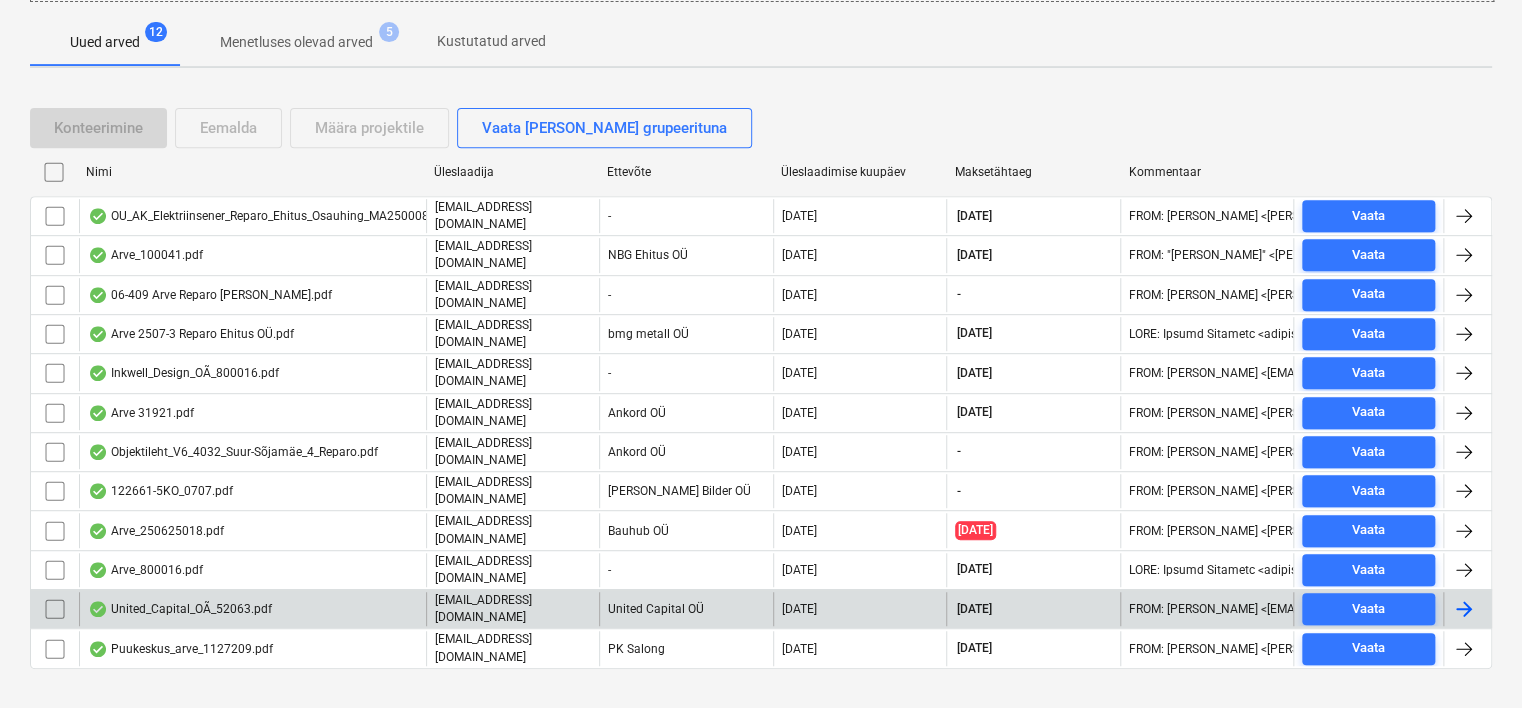 click on "United_Capital_OÃ_52063.pdf" at bounding box center [180, 609] 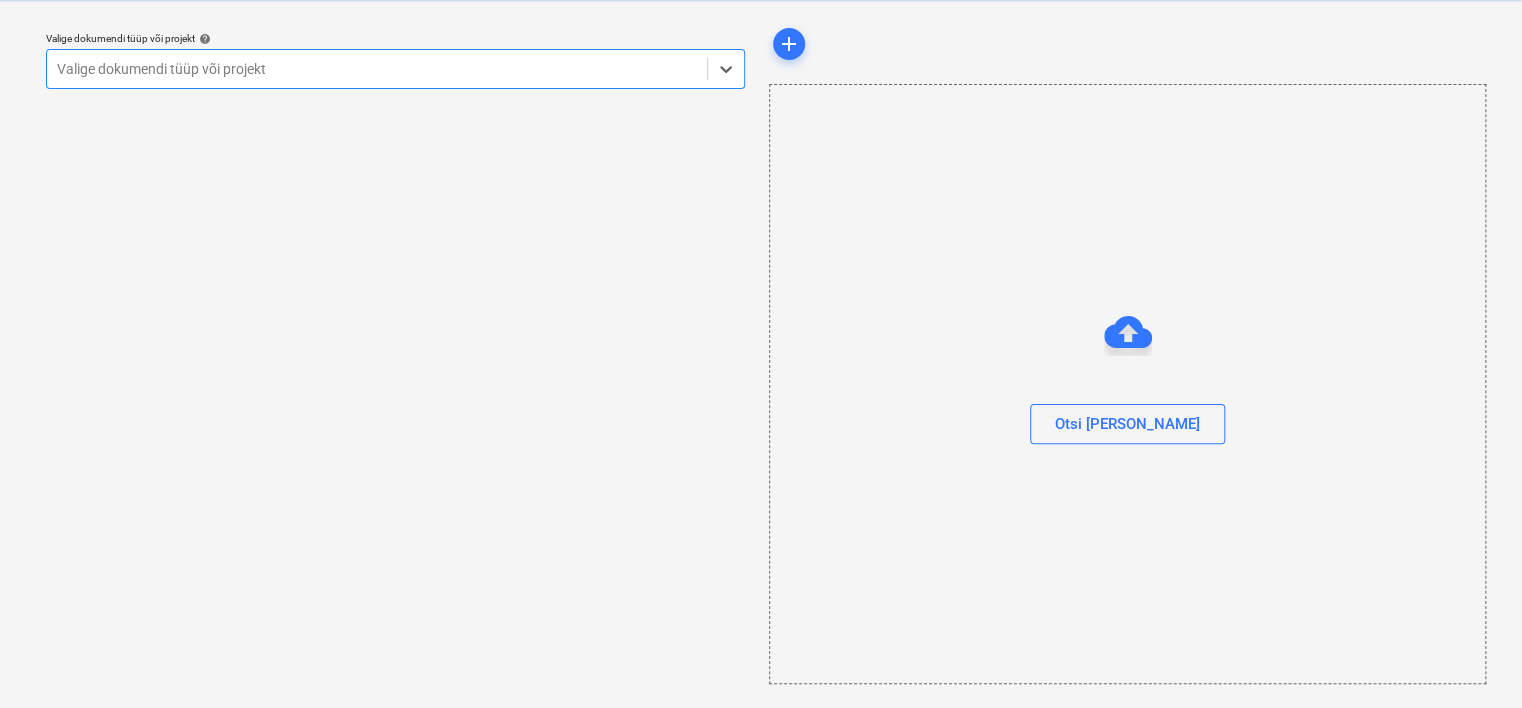 scroll, scrollTop: 51, scrollLeft: 0, axis: vertical 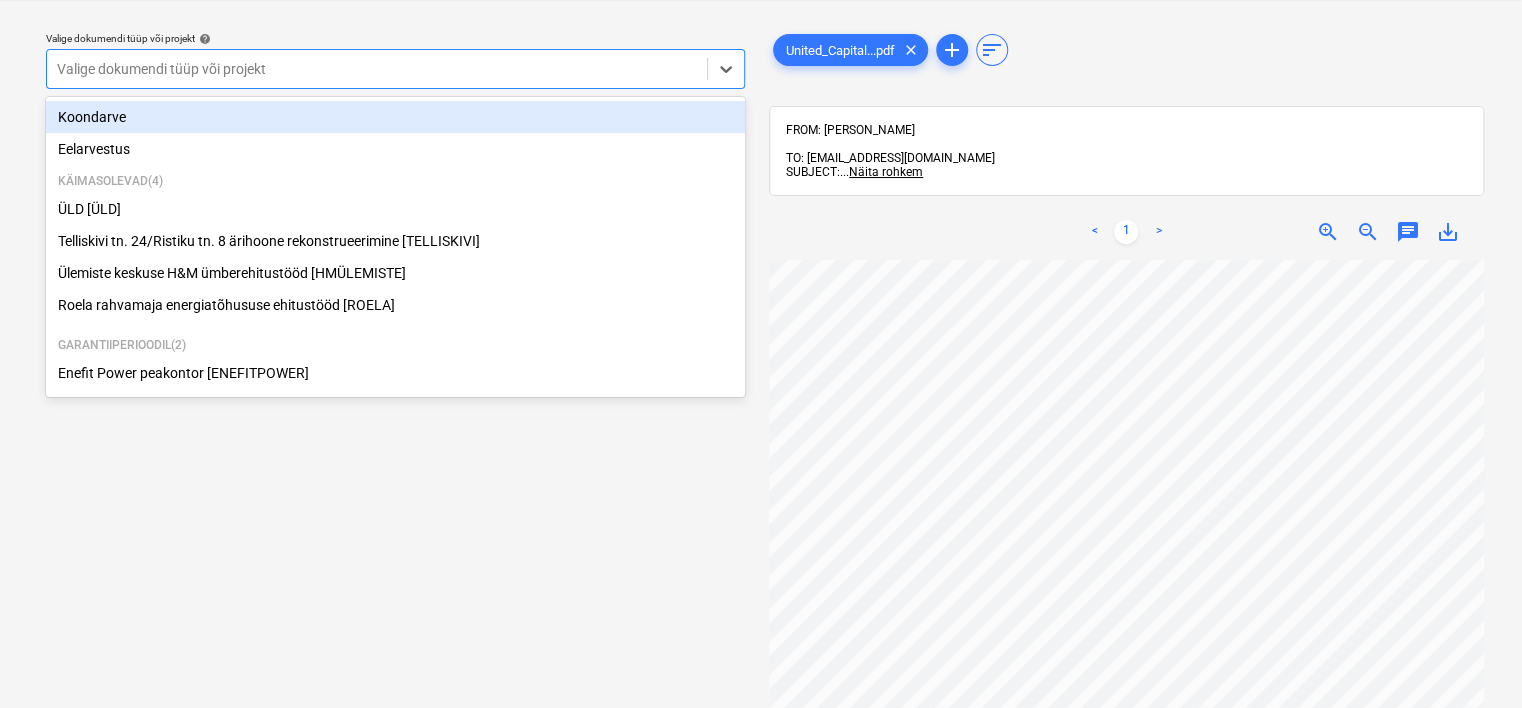 click at bounding box center [377, 69] 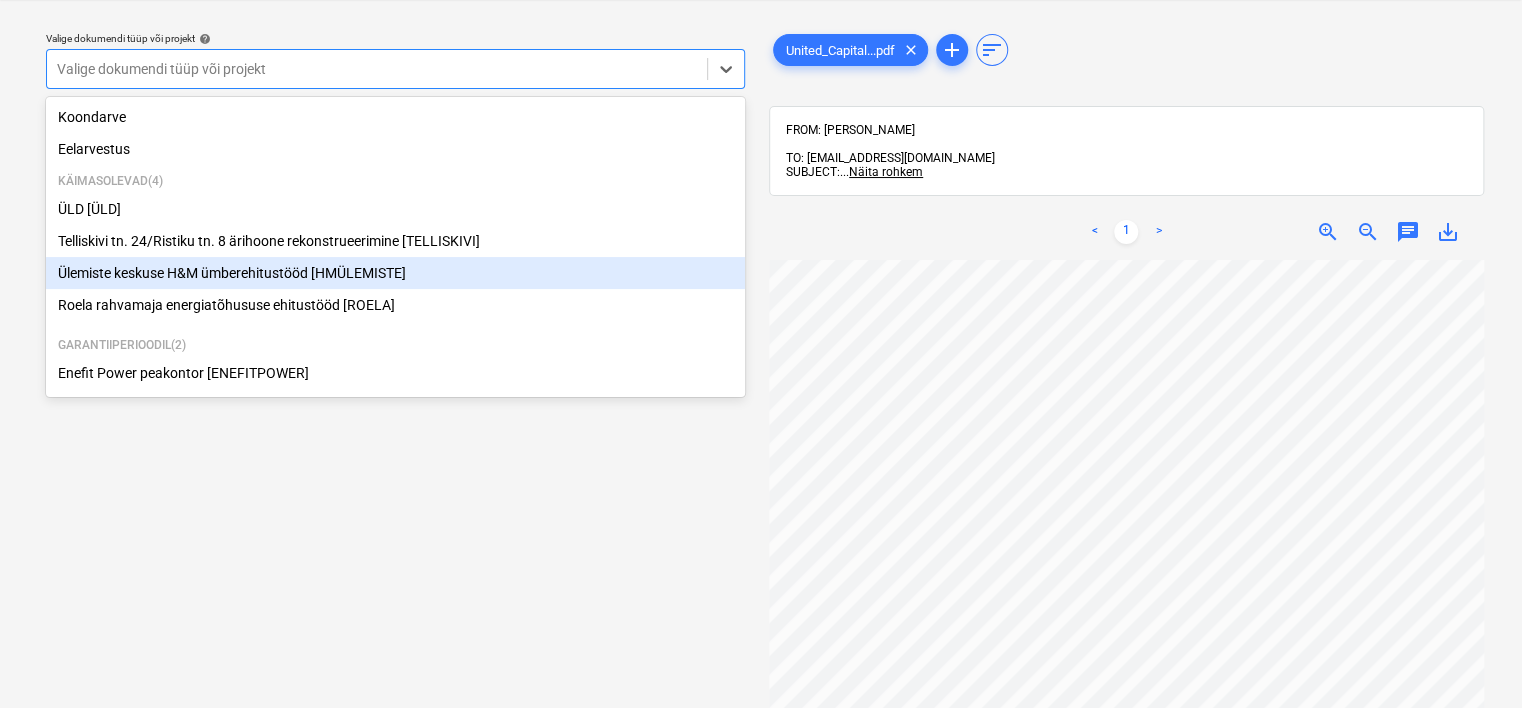 click on "Ülemiste keskuse H&M ümberehitustööd [HMÜLEMISTE]" at bounding box center (395, 273) 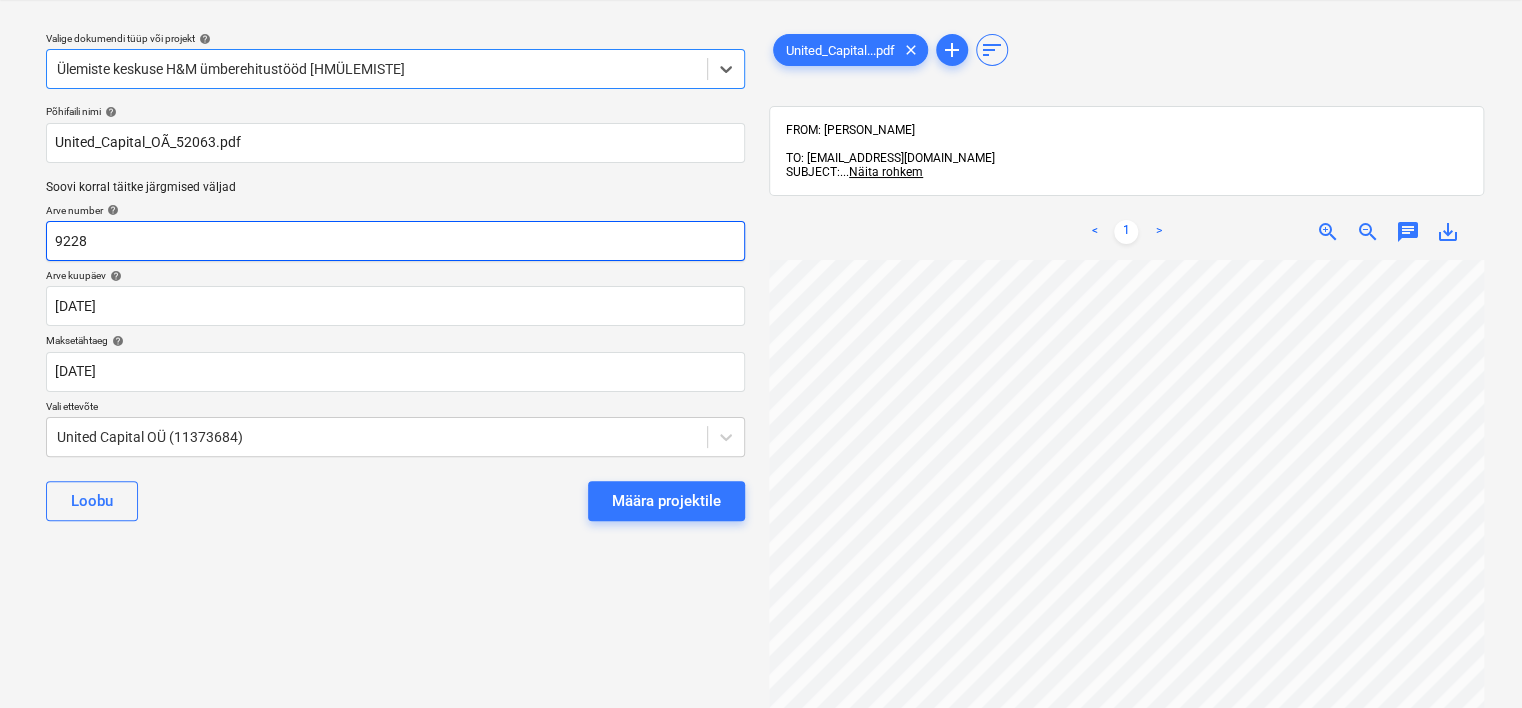 scroll, scrollTop: 0, scrollLeft: 188, axis: horizontal 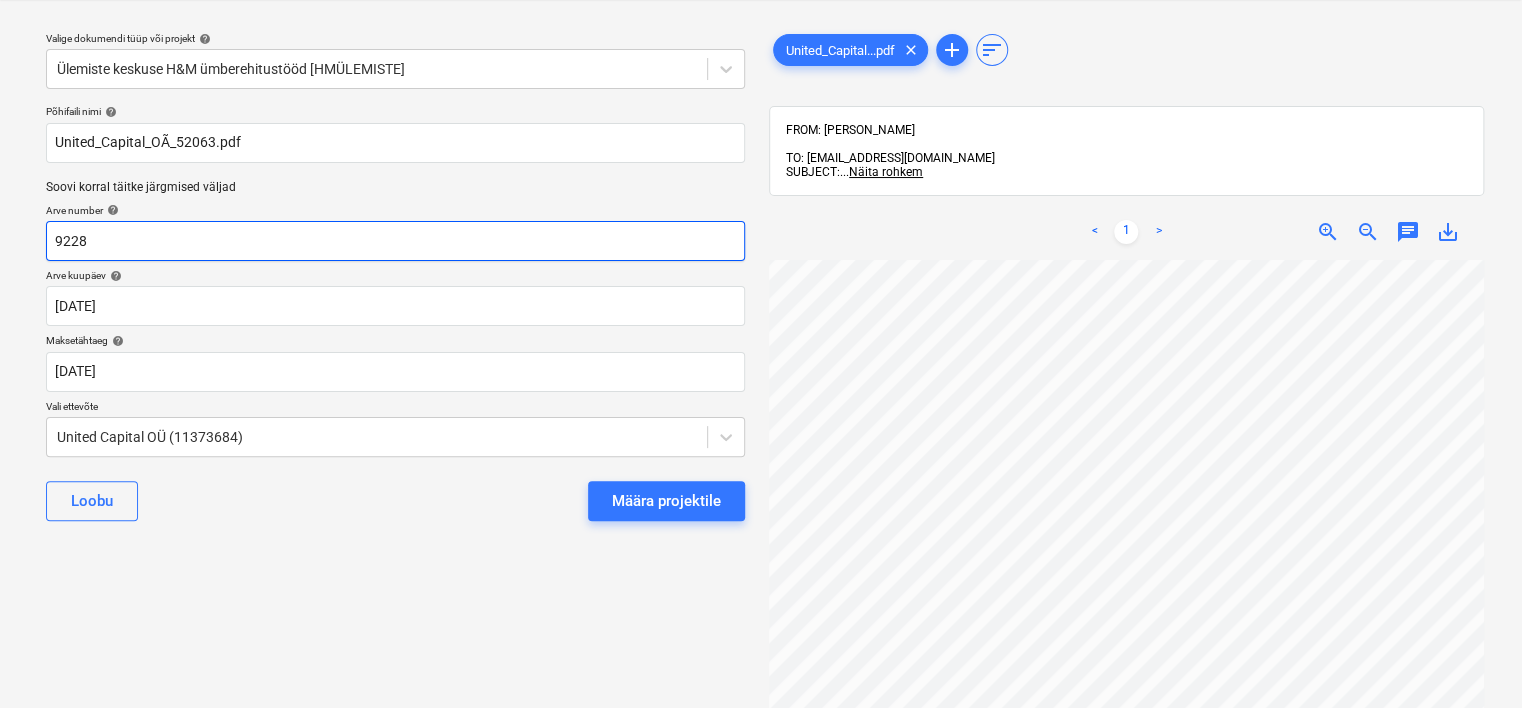 click on "9228" at bounding box center [395, 241] 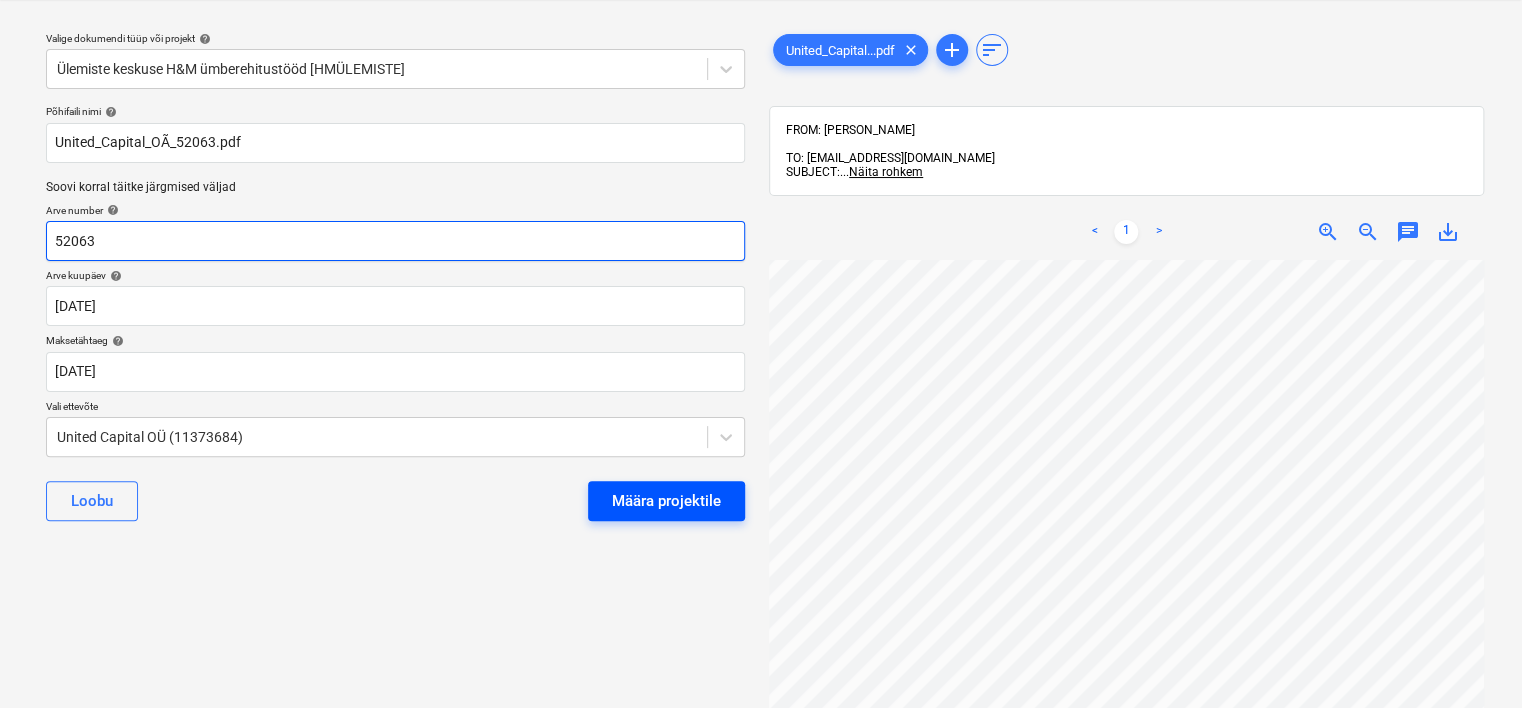 type on "52063" 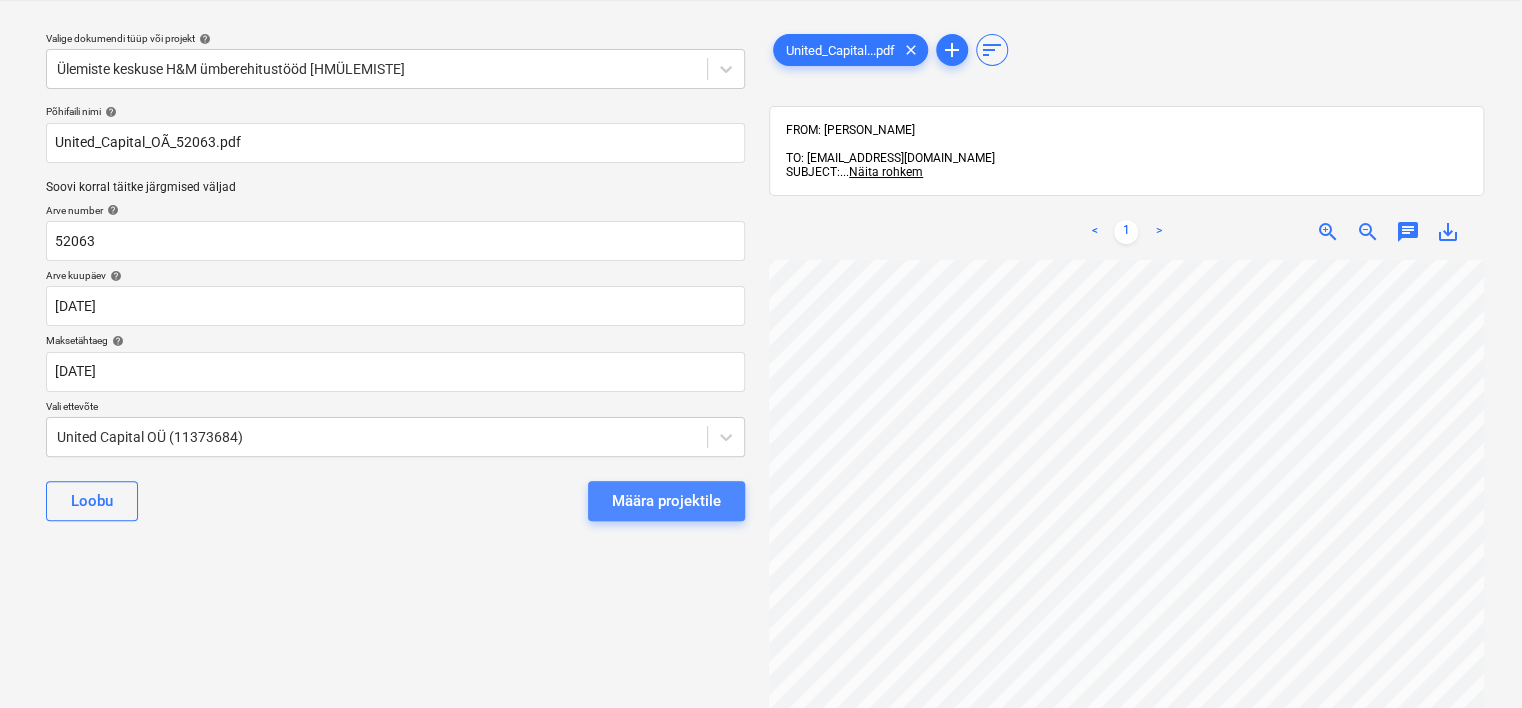 click on "Määra projektile" at bounding box center (666, 501) 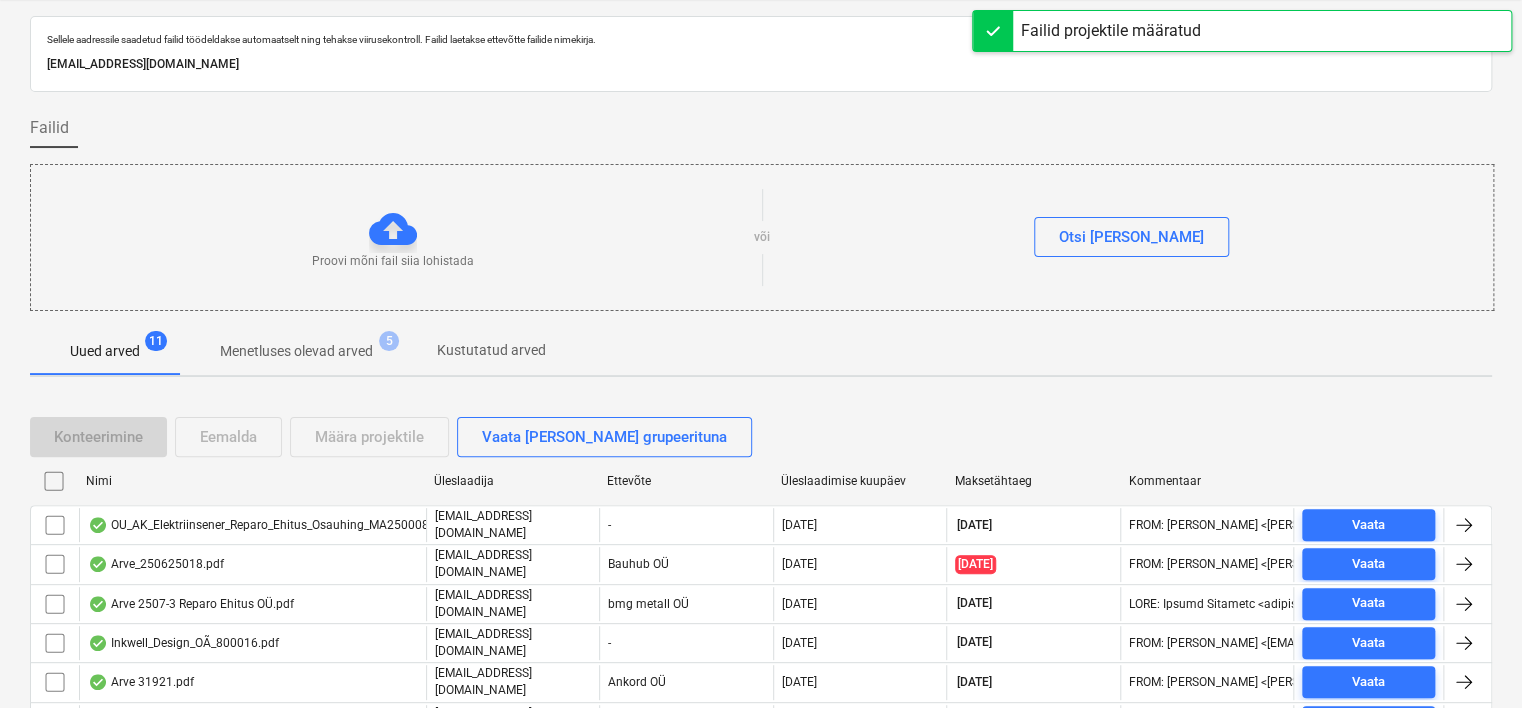scroll, scrollTop: 324, scrollLeft: 0, axis: vertical 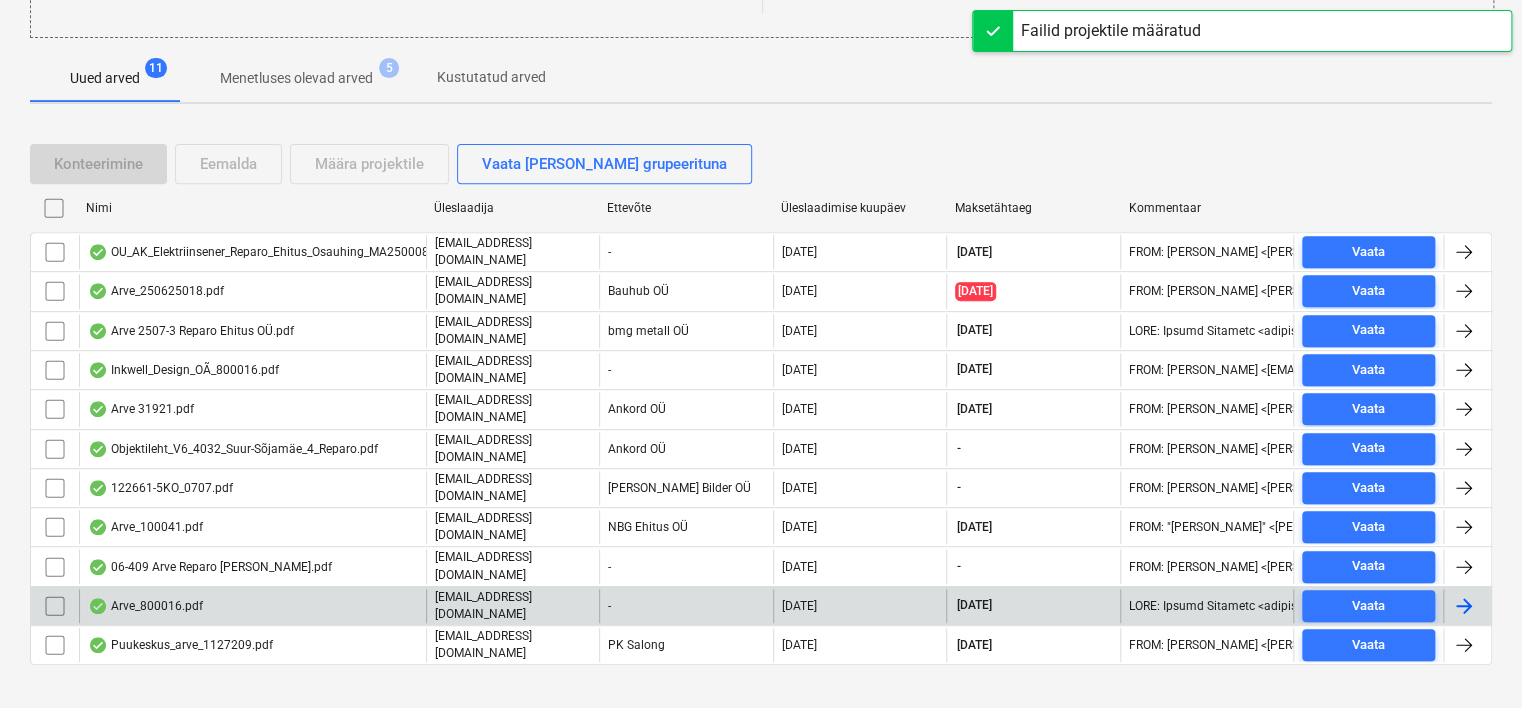 click on "Arve_800016.pdf" at bounding box center [252, 606] 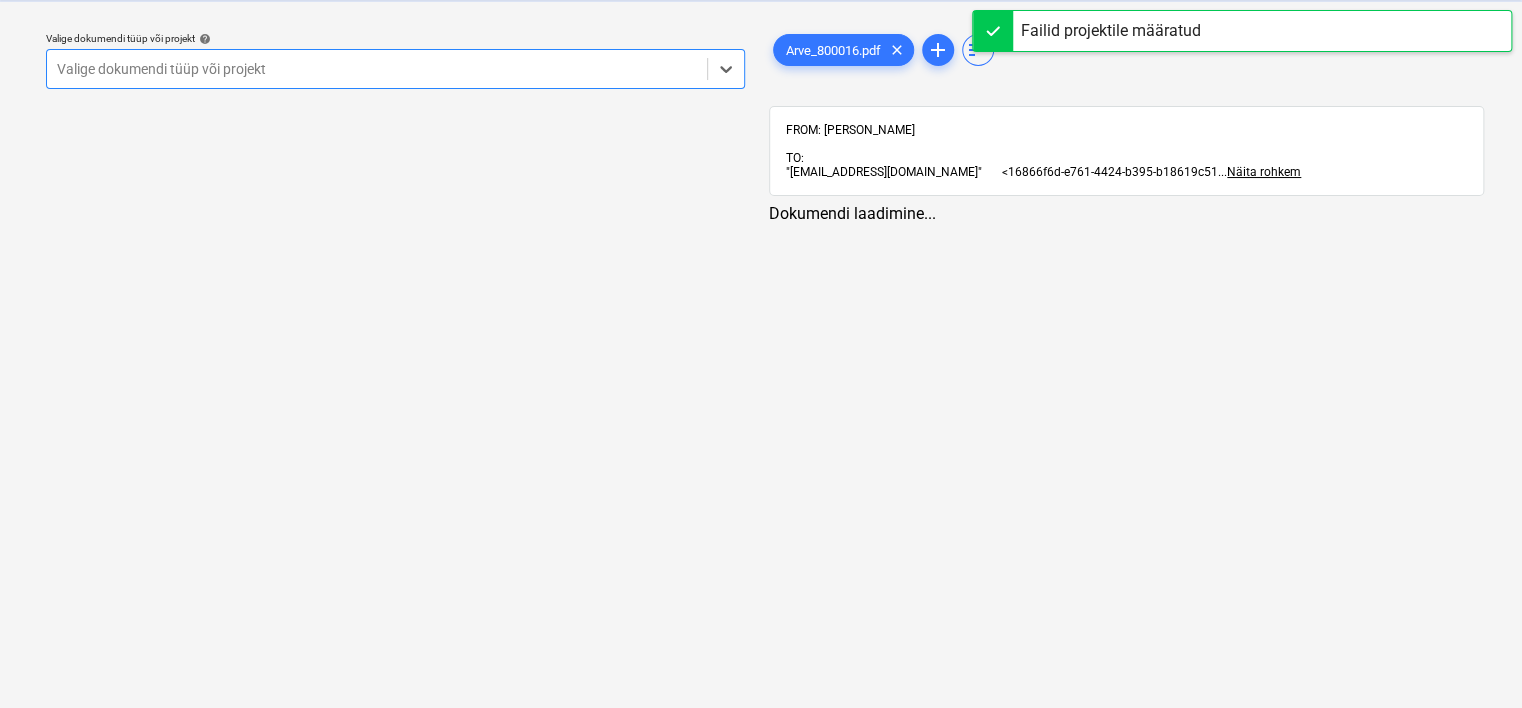 scroll, scrollTop: 0, scrollLeft: 0, axis: both 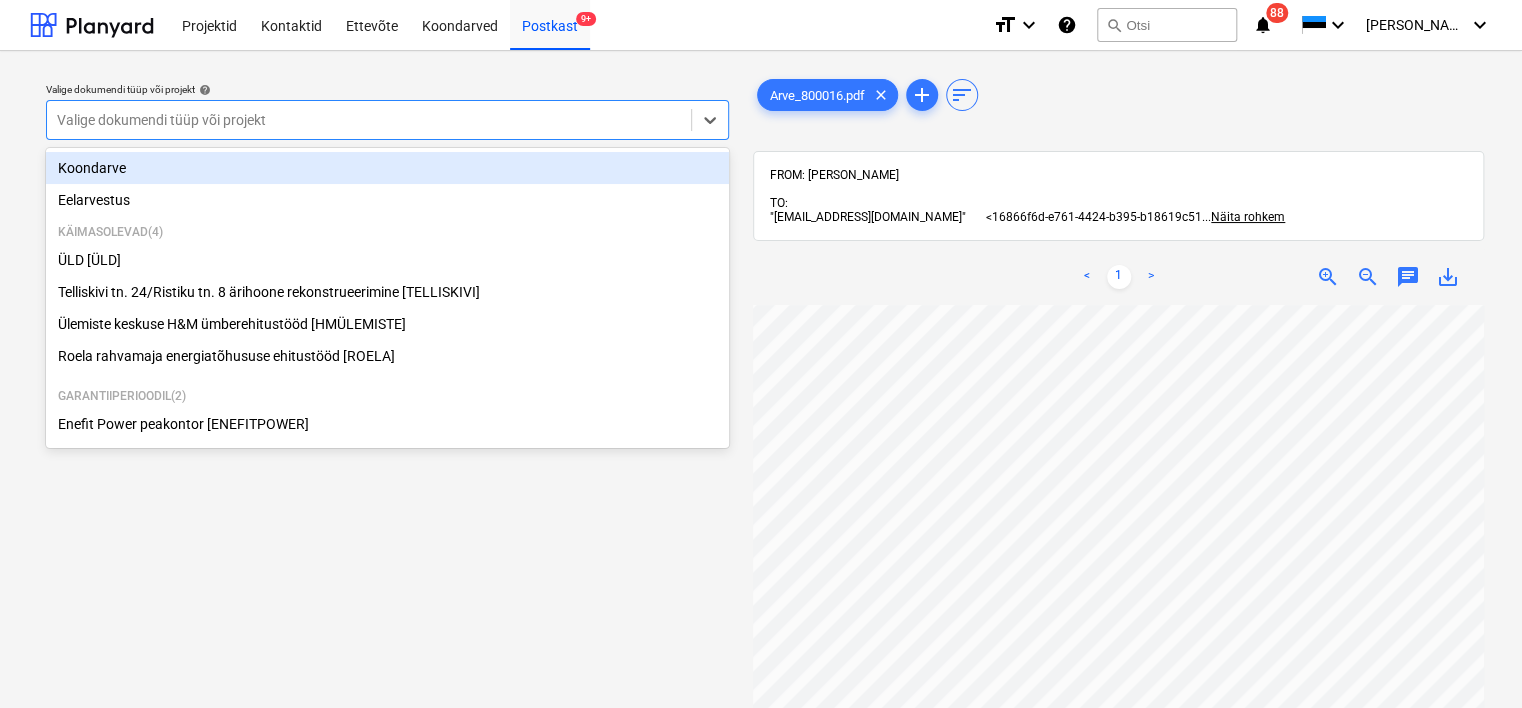 click on "Valige dokumendi tüüp või projekt" at bounding box center (387, 120) 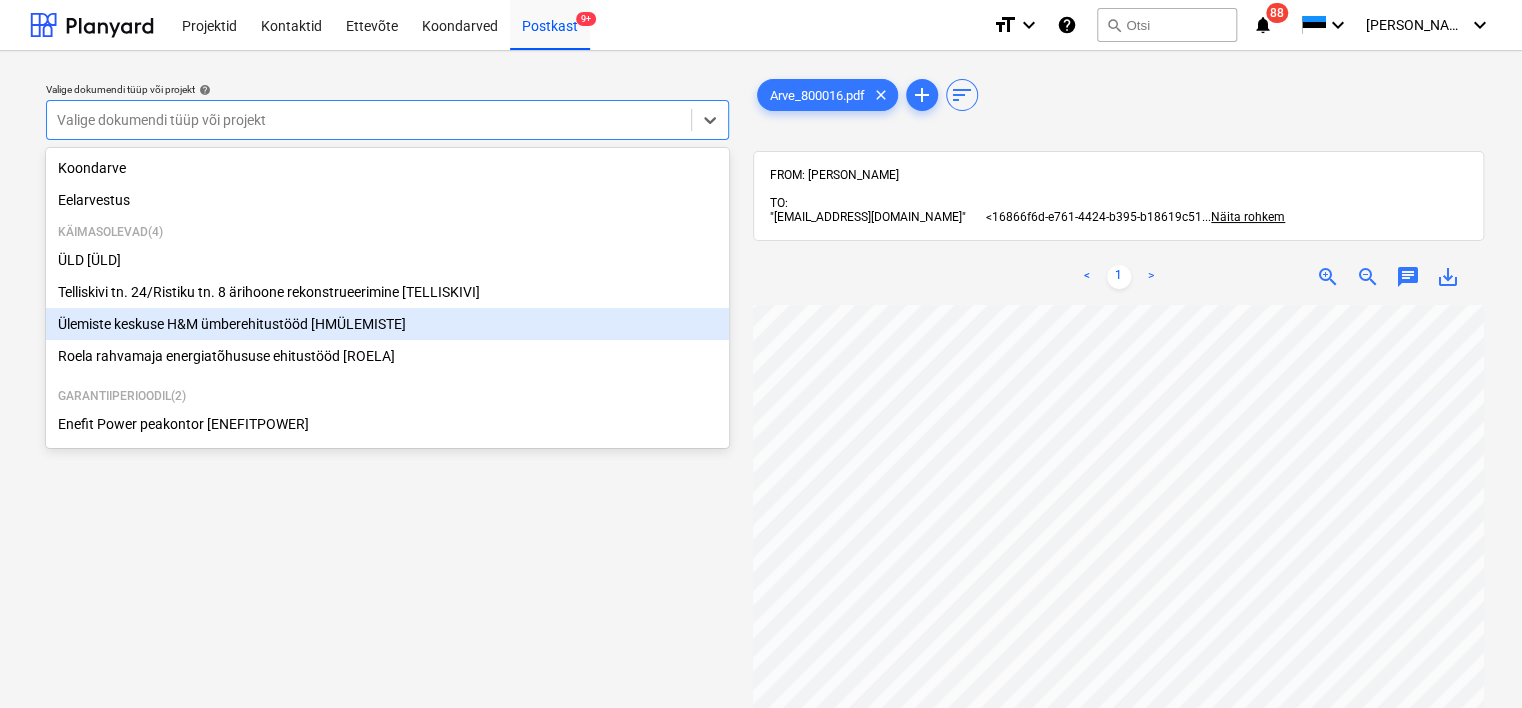 click on "Ülemiste keskuse H&M ümberehitustööd [HMÜLEMISTE]" at bounding box center [387, 324] 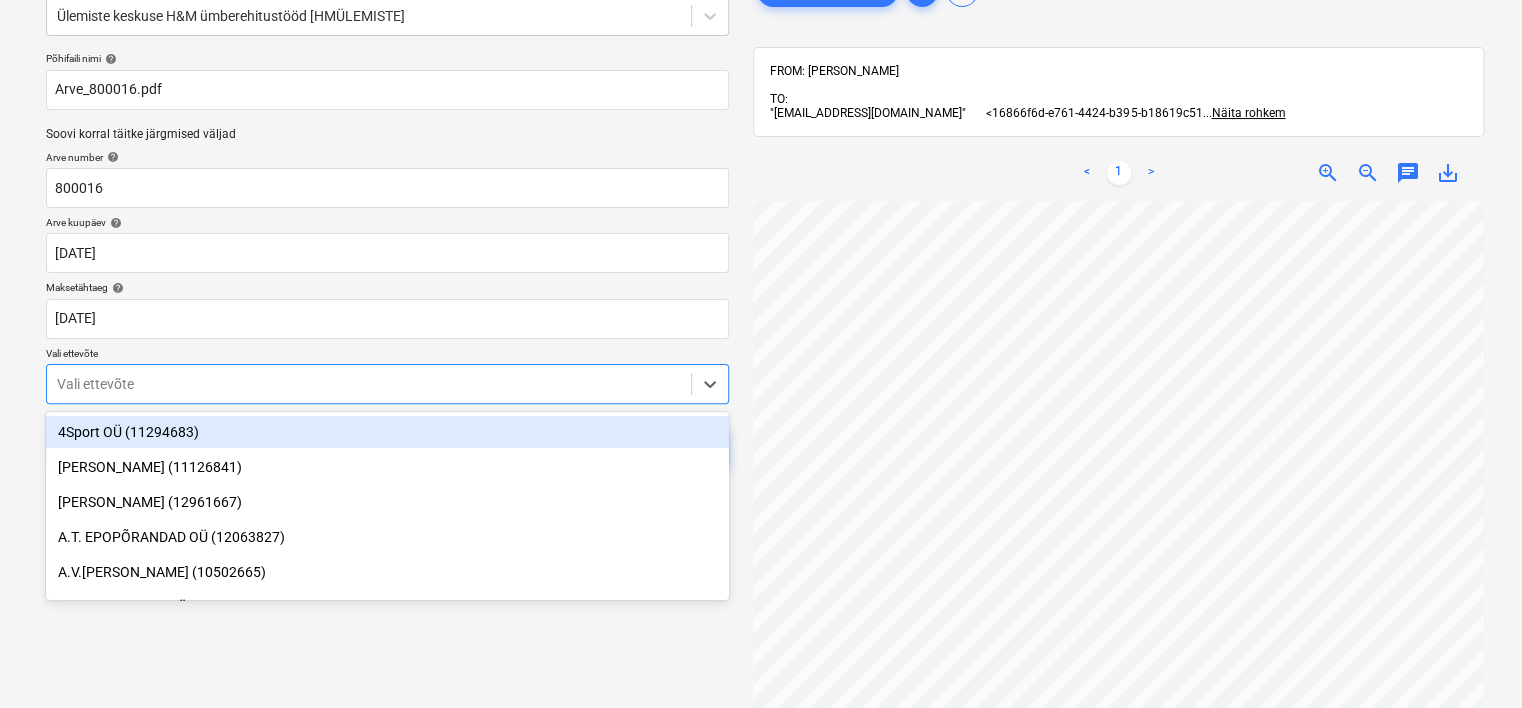 click on "Projektid Kontaktid Ettevõte Koondarved Postkast 9+ format_size keyboard_arrow_down help search Otsi notifications 88 keyboard_arrow_down [PERSON_NAME] keyboard_arrow_down Valige dokumendi tüüp või projekt help Ülemiste keskuse H&M ümberehitustööd [HMÜLEMISTE] Põhifaili nimi help Arve_800016.pdf Soovi korral täitke järgmised väljad Arve number help 800016 Arve kuupäev help [DATE] 08.07.2025 Press the down arrow key to interact with the calendar and
select a date. Press the question mark key to get the keyboard shortcuts for changing dates. Maksetähtaeg help [DATE] 11.07.2025 Press the down arrow key to interact with the calendar and
select a date. Press the question mark key to get the keyboard shortcuts for changing dates. Vali ettevõte option 4Sport OÜ (11294683)  focused, 1 of 2030. 2030 results available. Use Up and Down to choose options, press Enter to select the currently focused option, press Escape to exit the menu, press Tab to select the option and exit the menu." at bounding box center (761, 250) 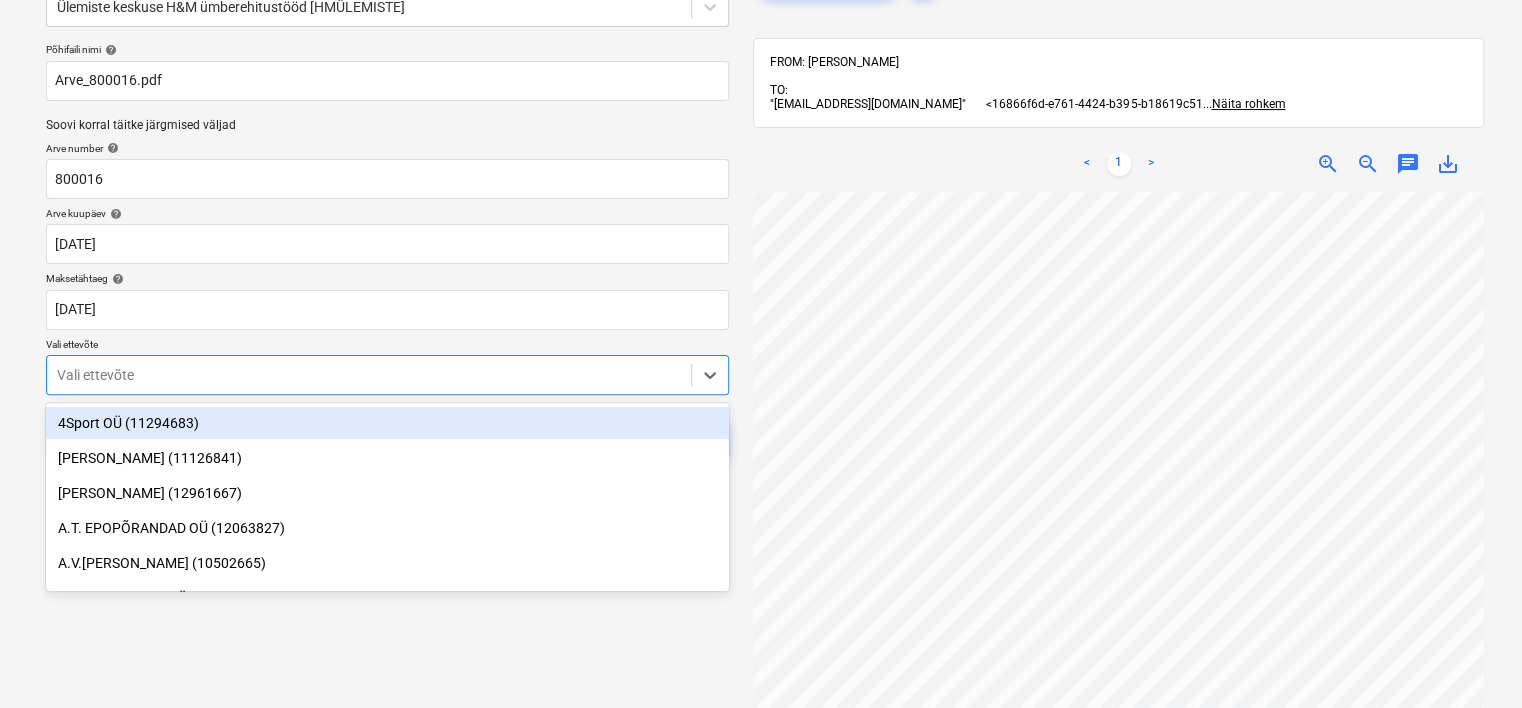 scroll, scrollTop: 120, scrollLeft: 0, axis: vertical 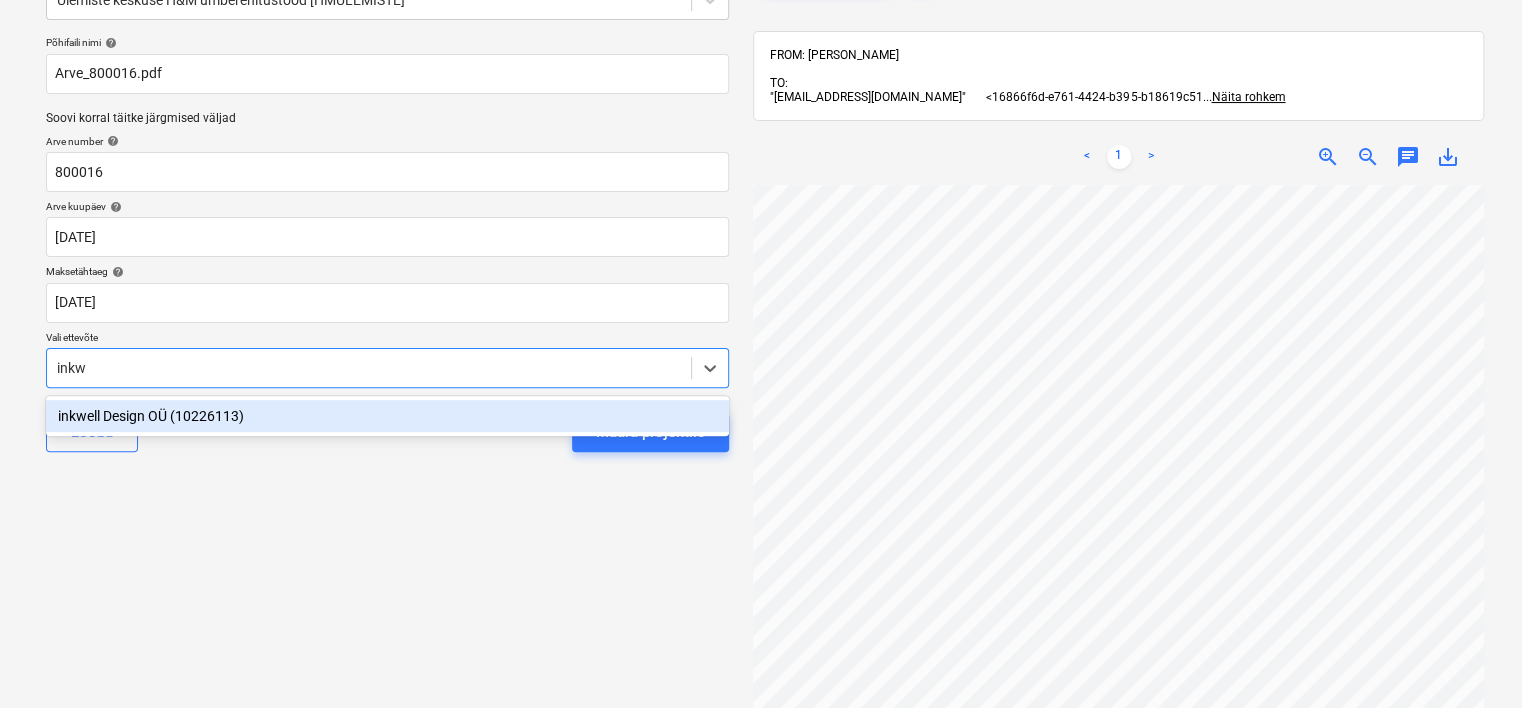 type on "inkwe" 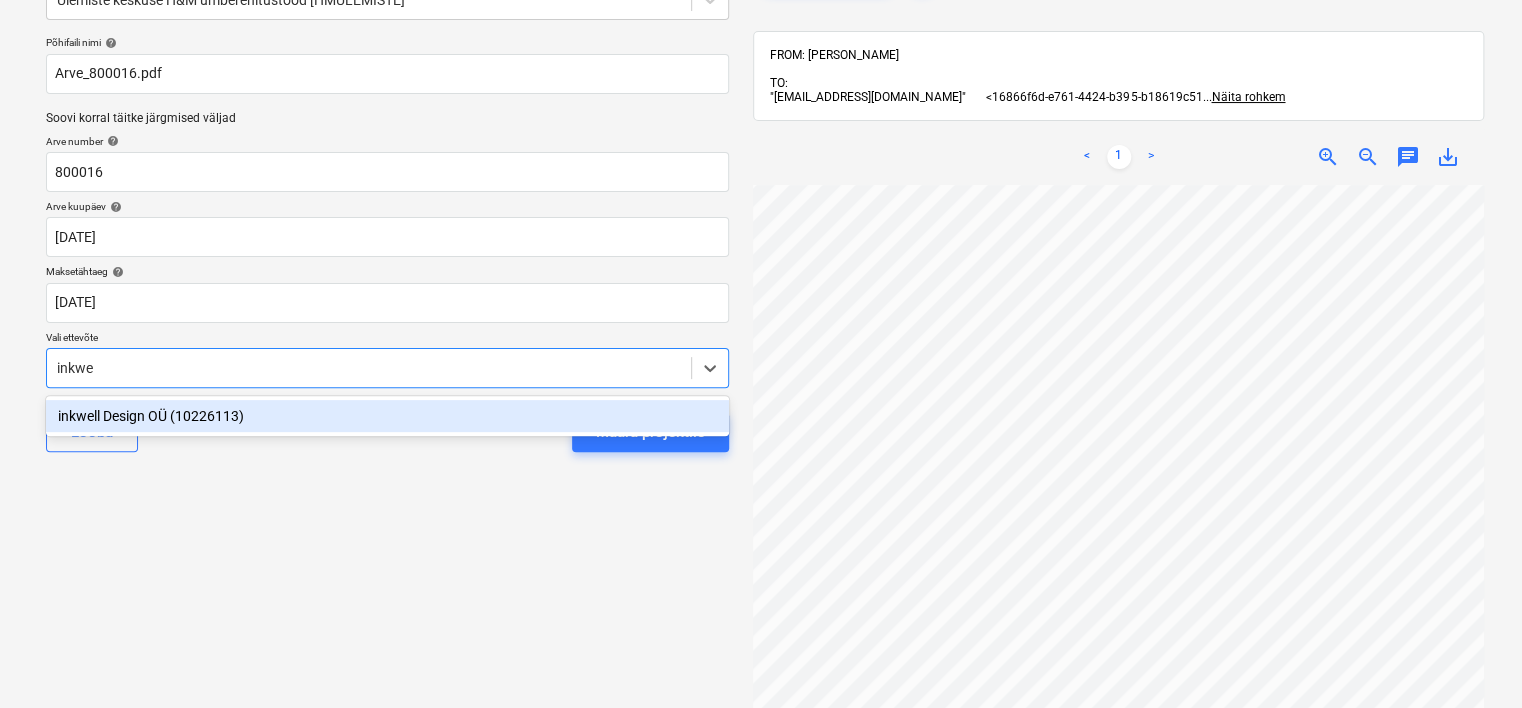 click on "inkwell Design OÜ (10226113)" at bounding box center [387, 416] 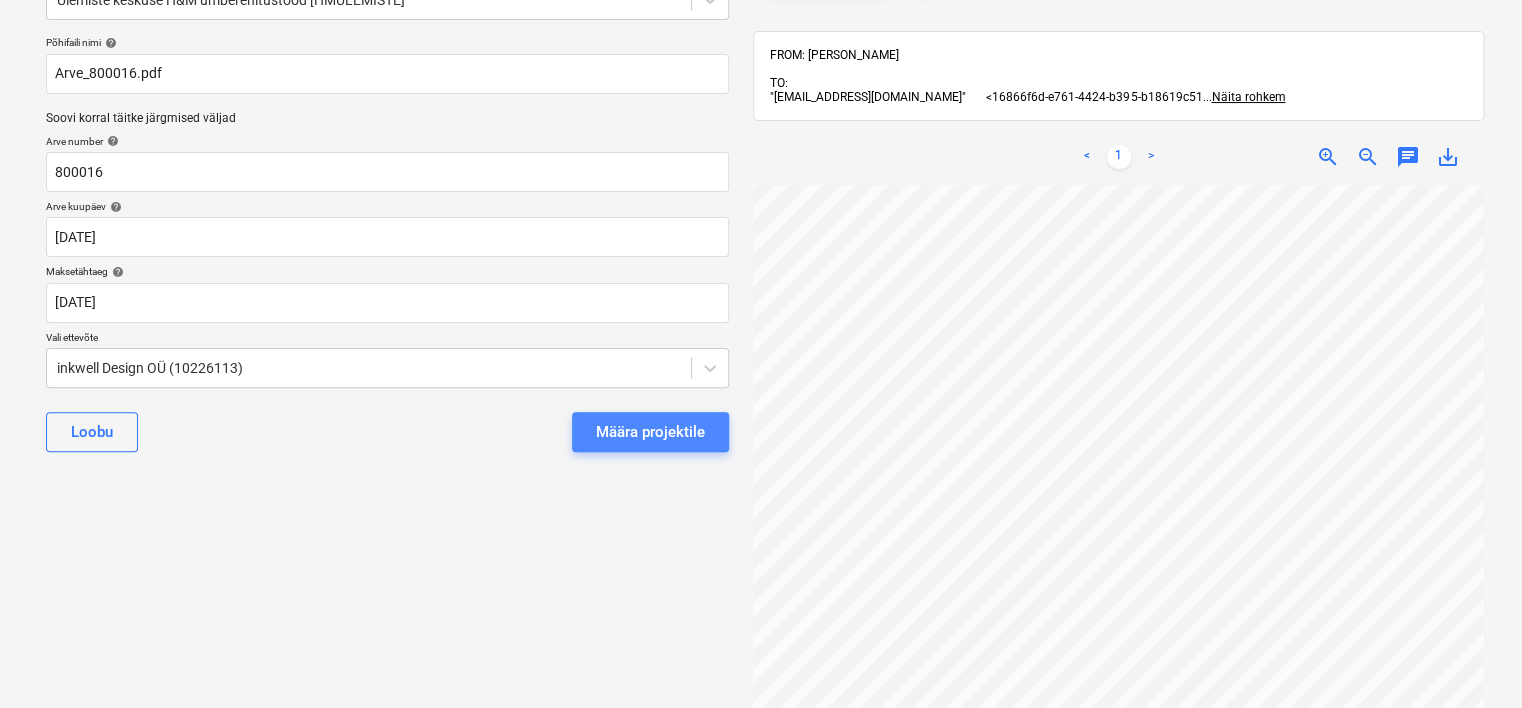 click on "Määra projektile" at bounding box center (650, 432) 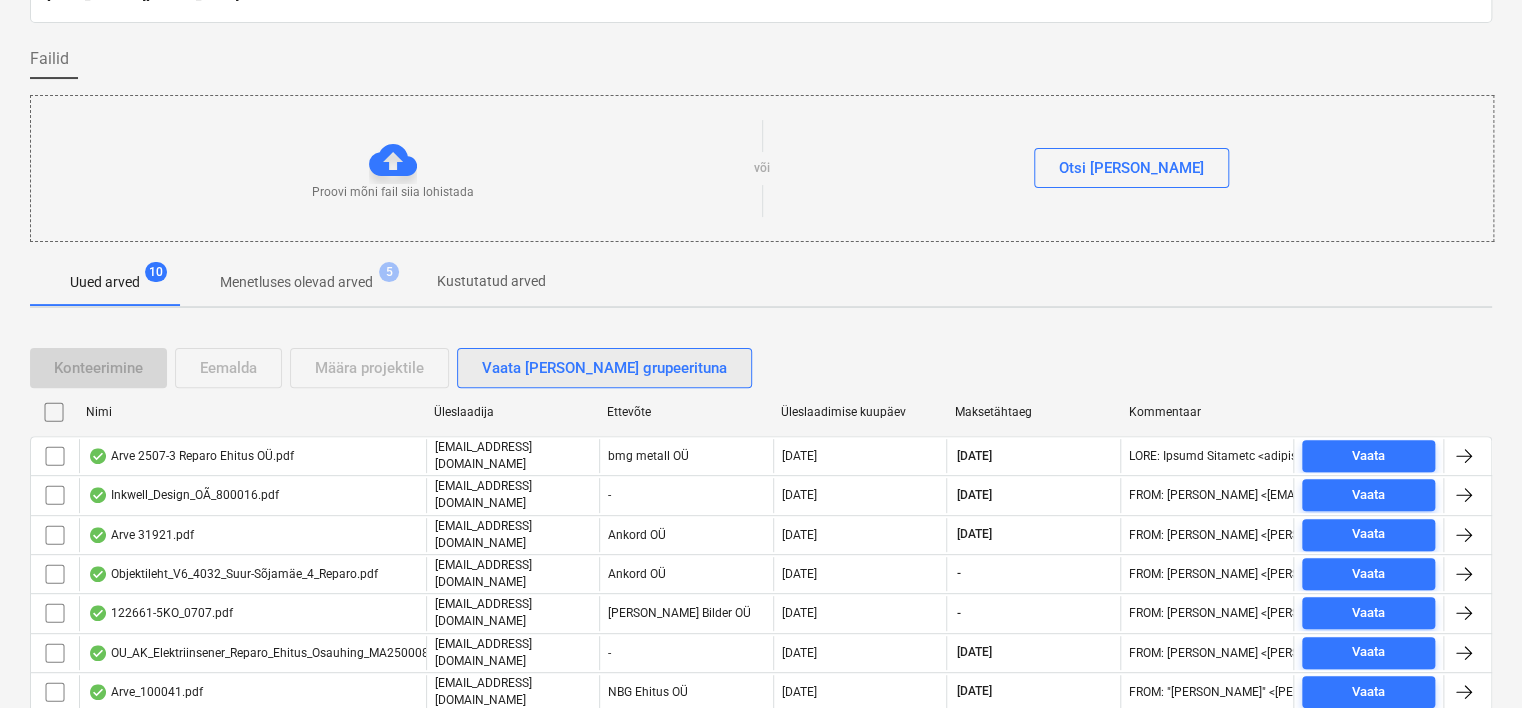 scroll, scrollTop: 287, scrollLeft: 0, axis: vertical 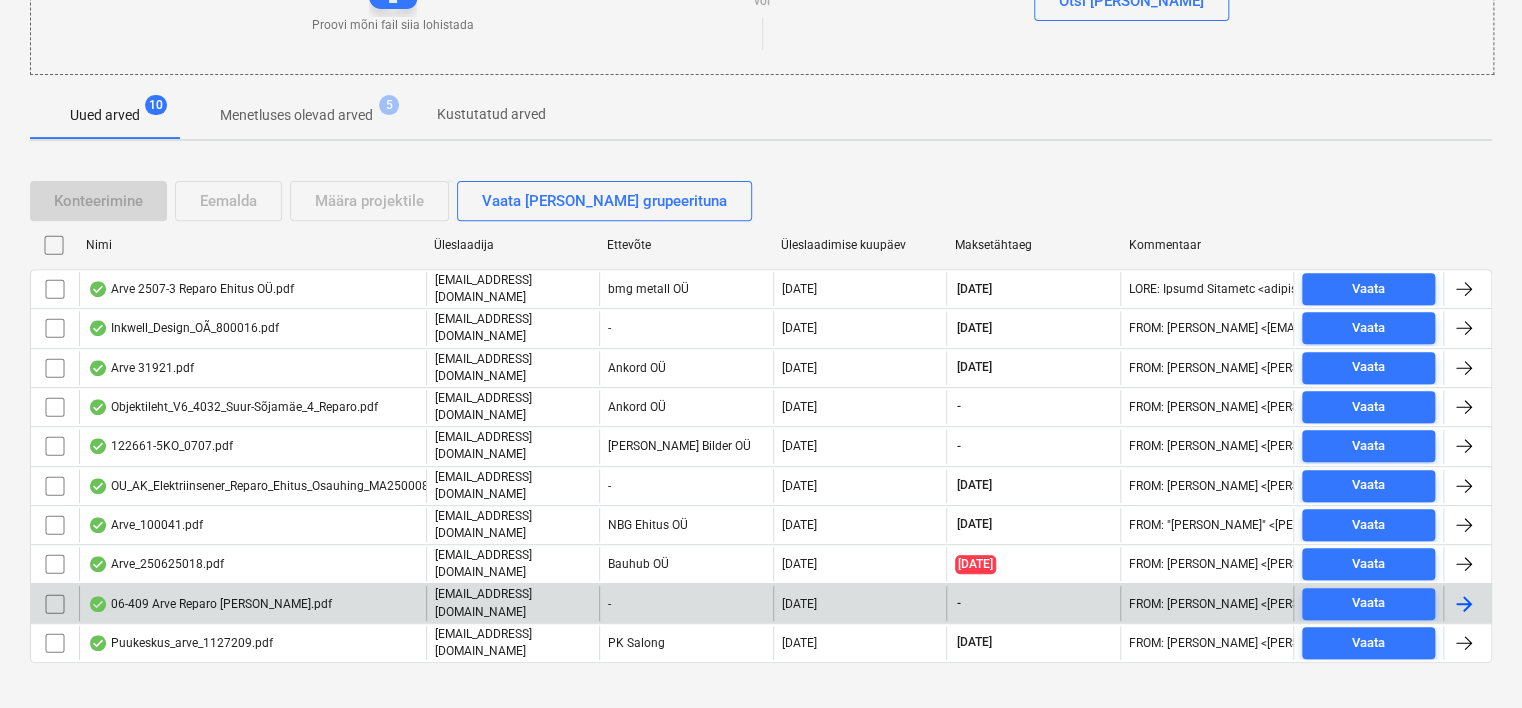 click on "06-409 Arve Reparo [PERSON_NAME].pdf" at bounding box center [252, 603] 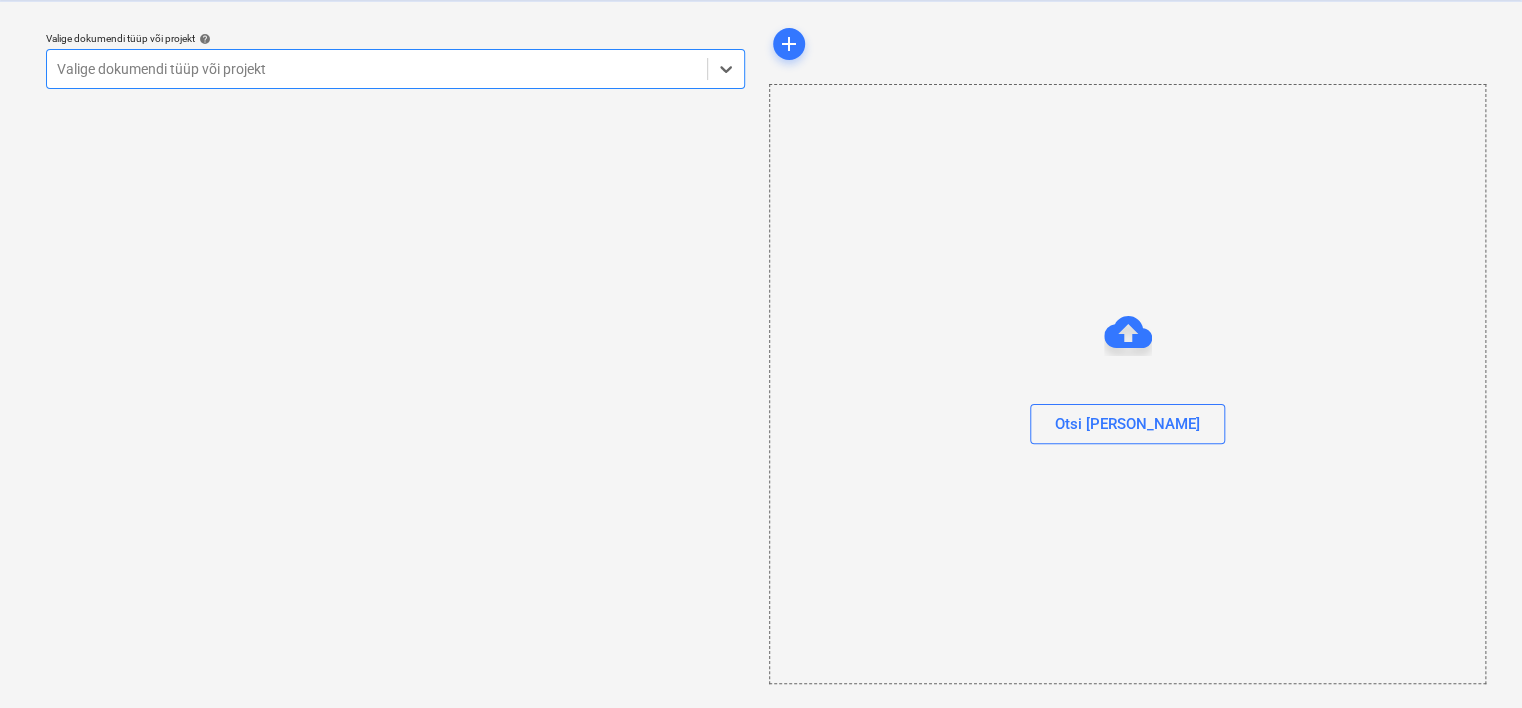 scroll, scrollTop: 51, scrollLeft: 0, axis: vertical 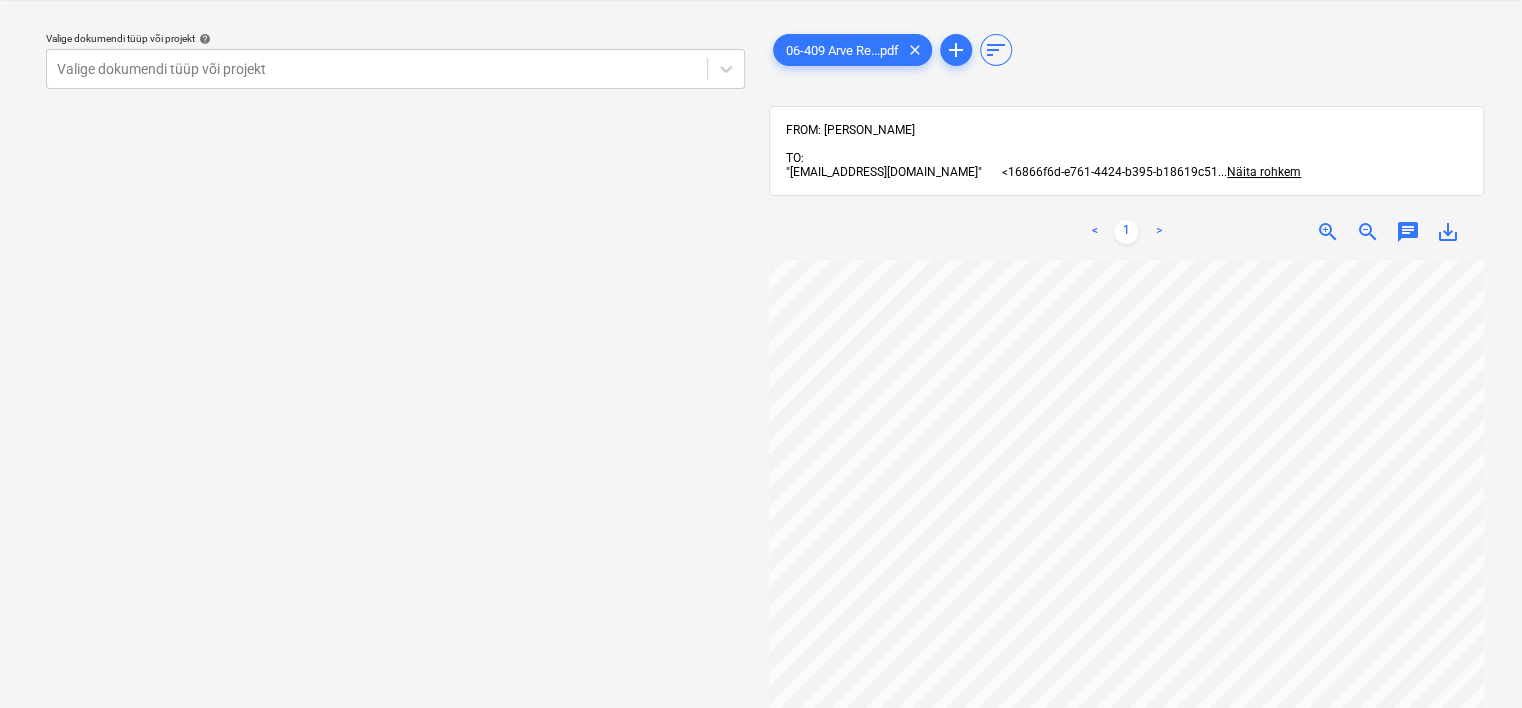 click on "Valige dokumendi tüüp või projekt help Valige dokumendi tüüp või projekt" at bounding box center [395, 354] 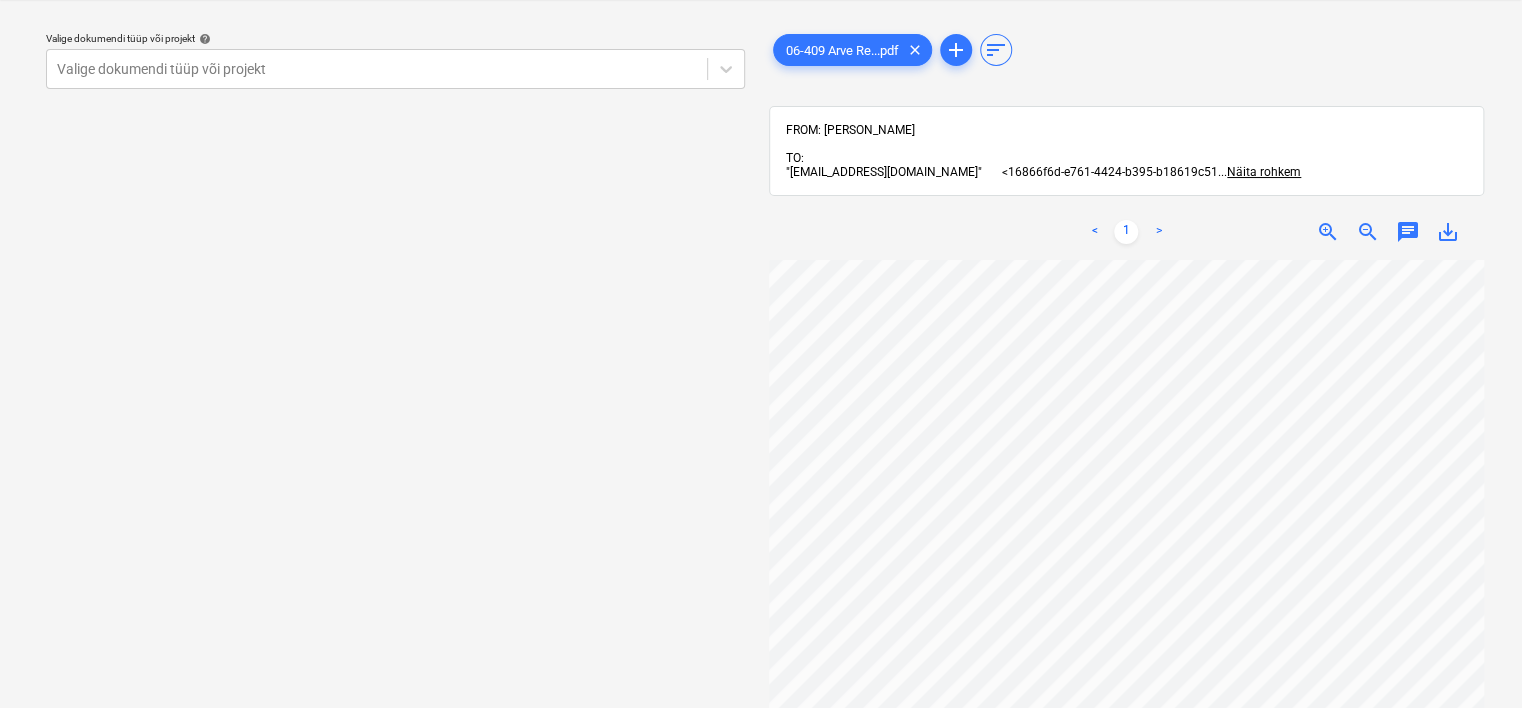 scroll, scrollTop: 0, scrollLeft: 0, axis: both 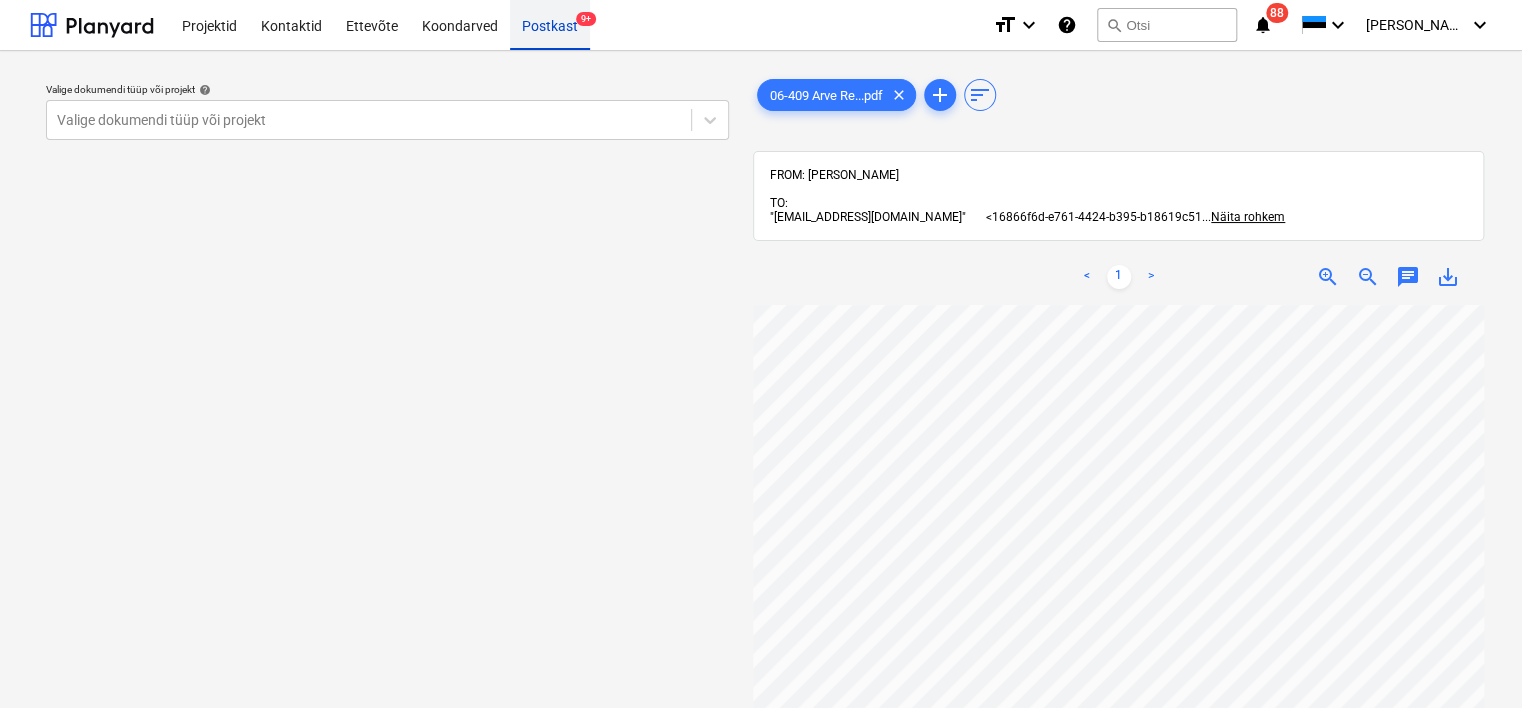 click on "Postkast 9+" at bounding box center [550, 24] 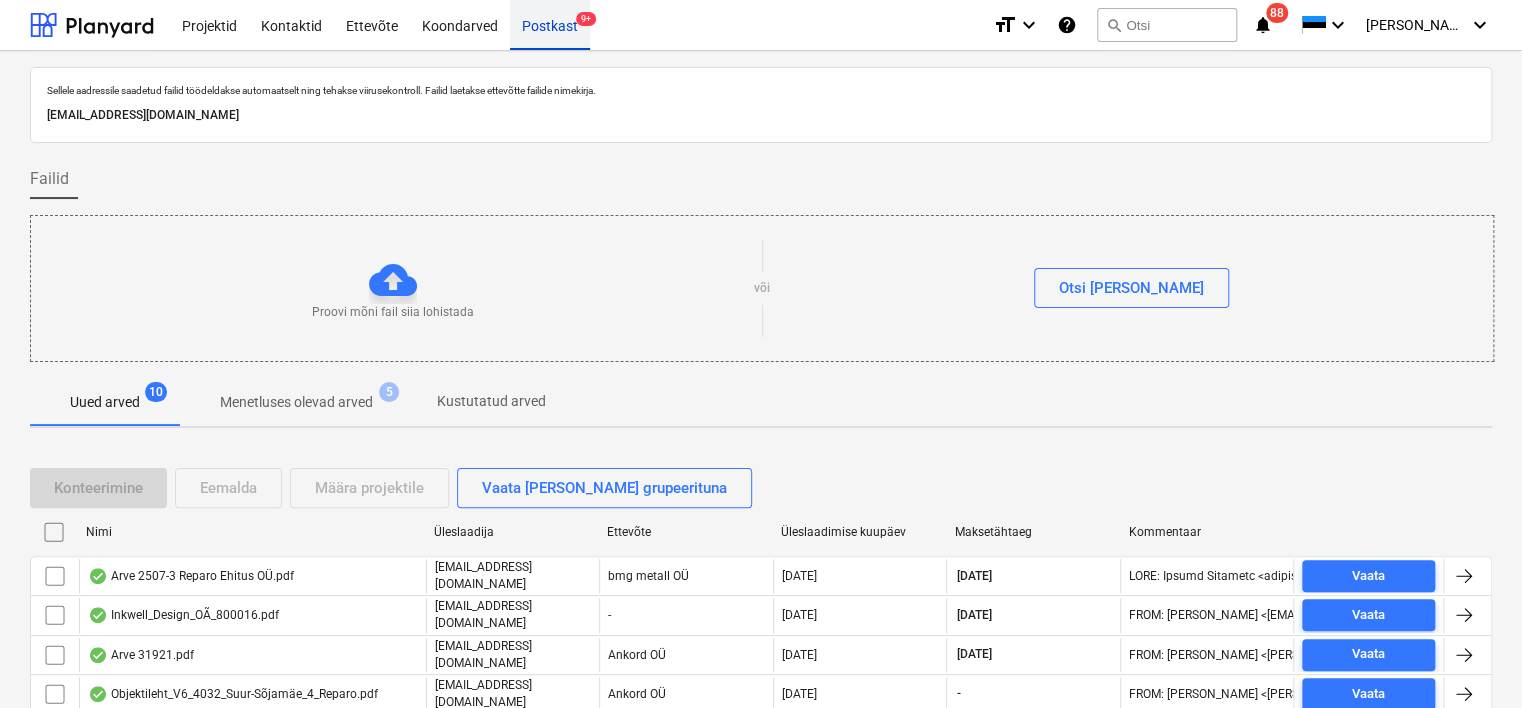 scroll, scrollTop: 287, scrollLeft: 0, axis: vertical 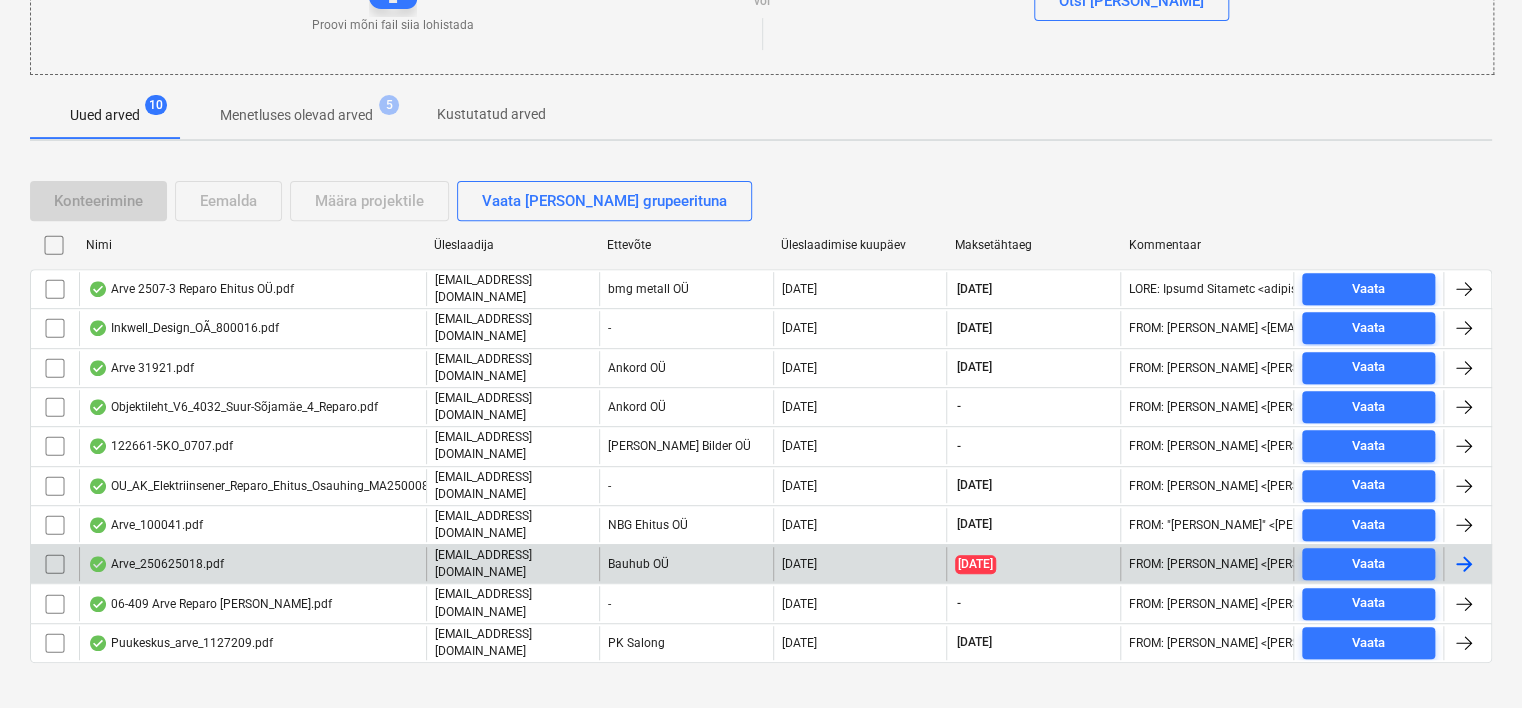 click on "Arve_250625018.pdf" at bounding box center [156, 564] 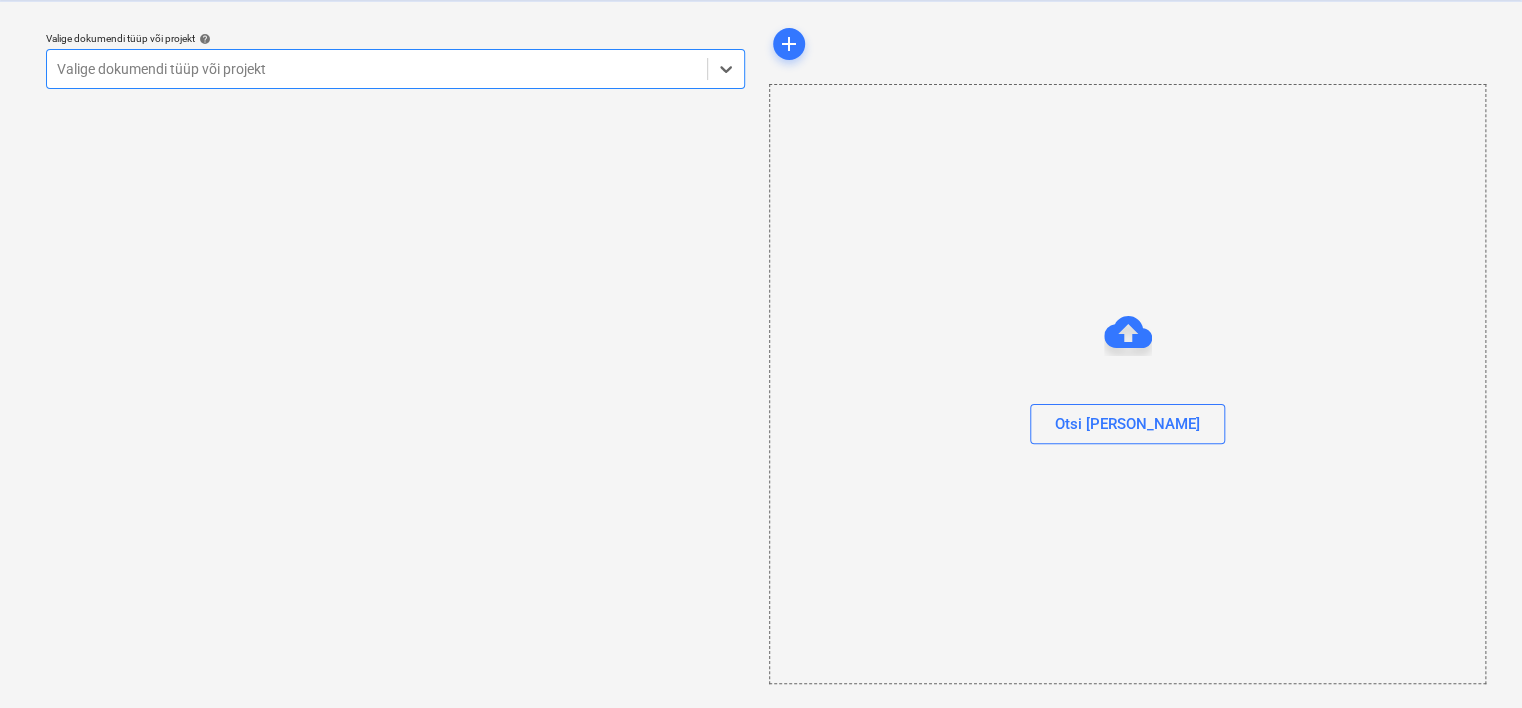 scroll, scrollTop: 51, scrollLeft: 0, axis: vertical 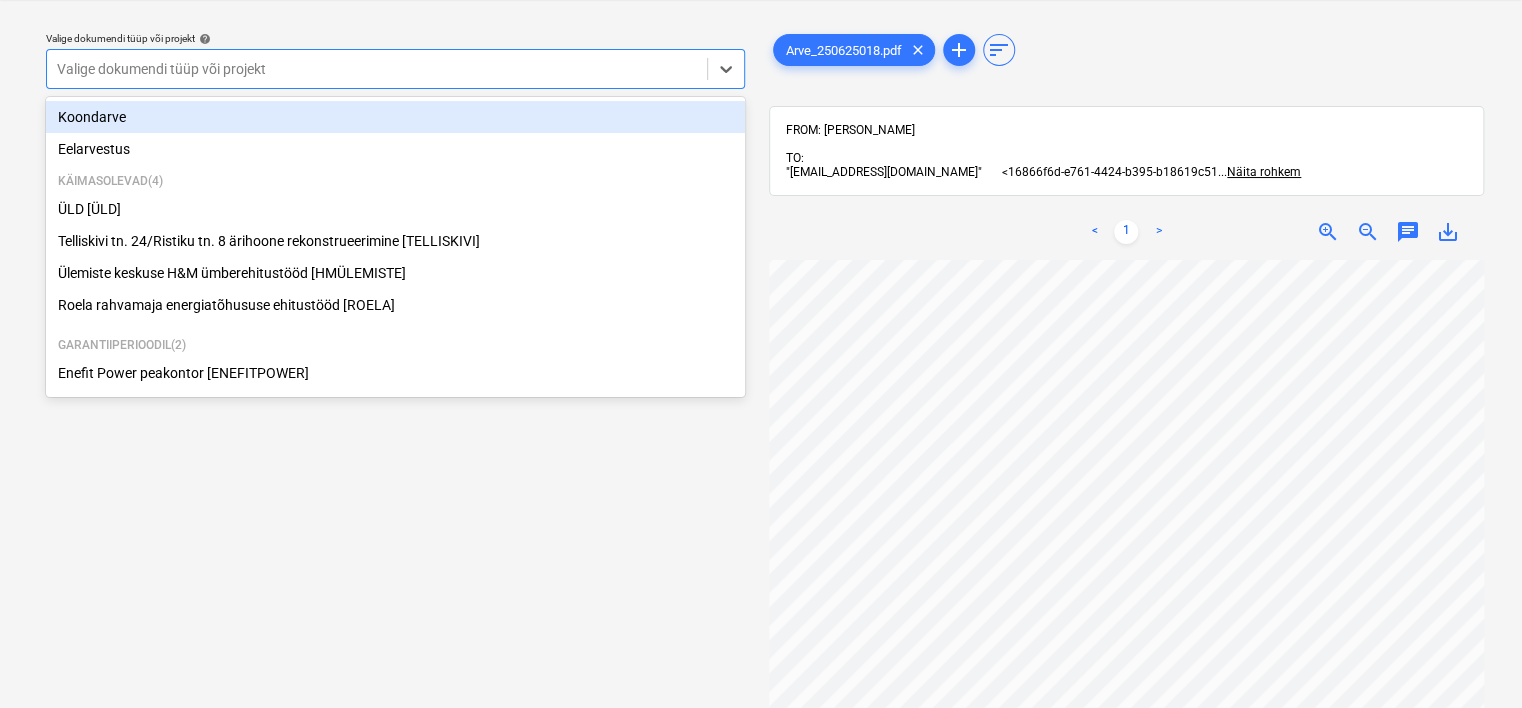 click at bounding box center [377, 69] 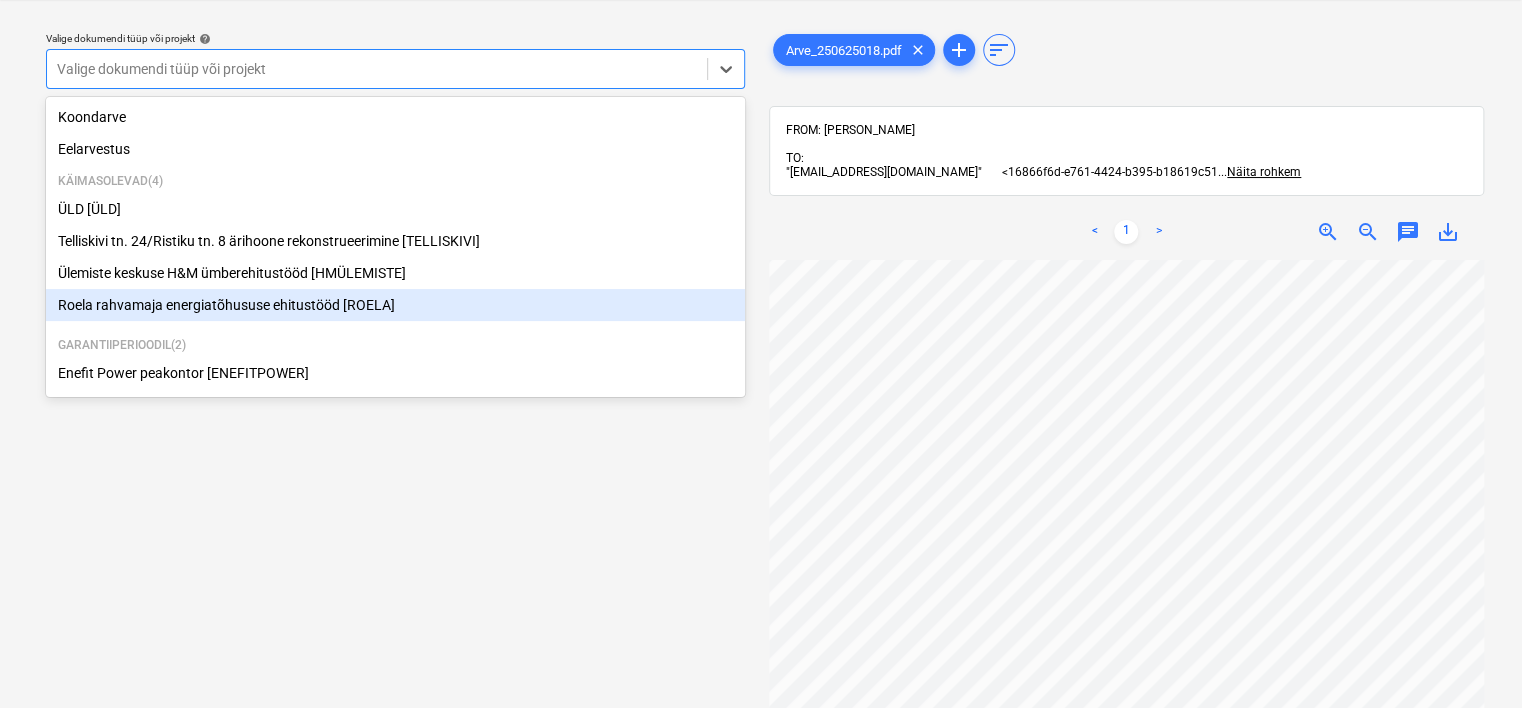click on "Roela rahvamaja energiatõhususe ehitustööd  [ROELA]" at bounding box center (395, 305) 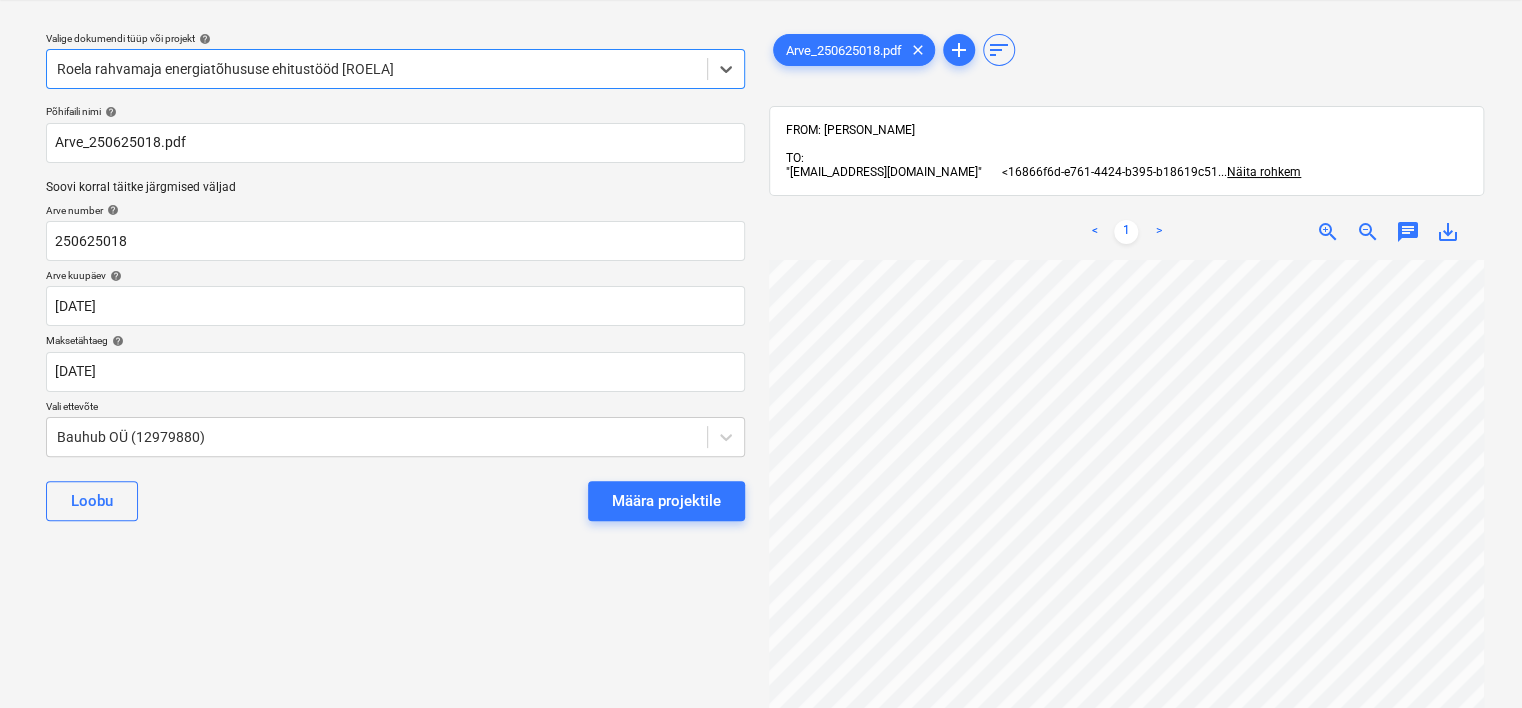 scroll, scrollTop: 0, scrollLeft: 188, axis: horizontal 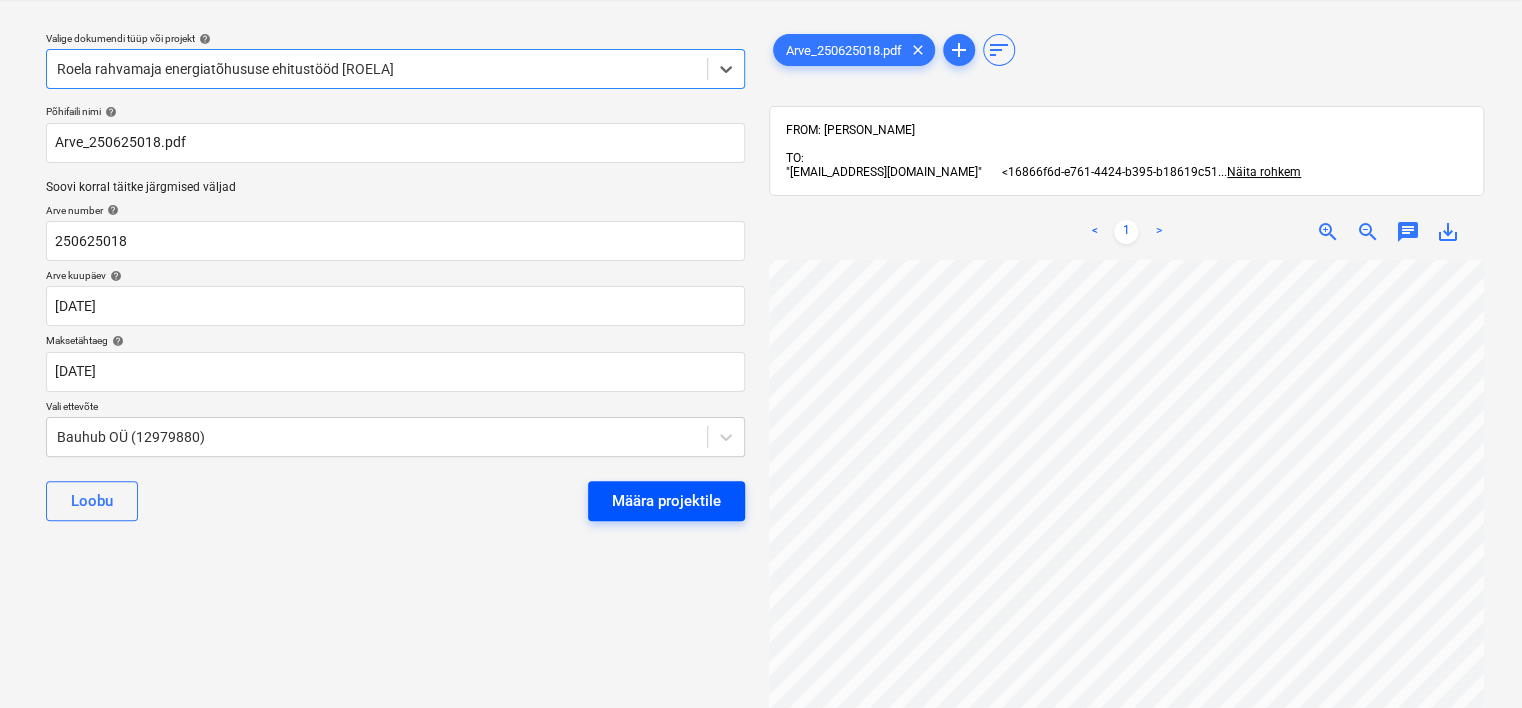 click on "Määra projektile" at bounding box center [666, 501] 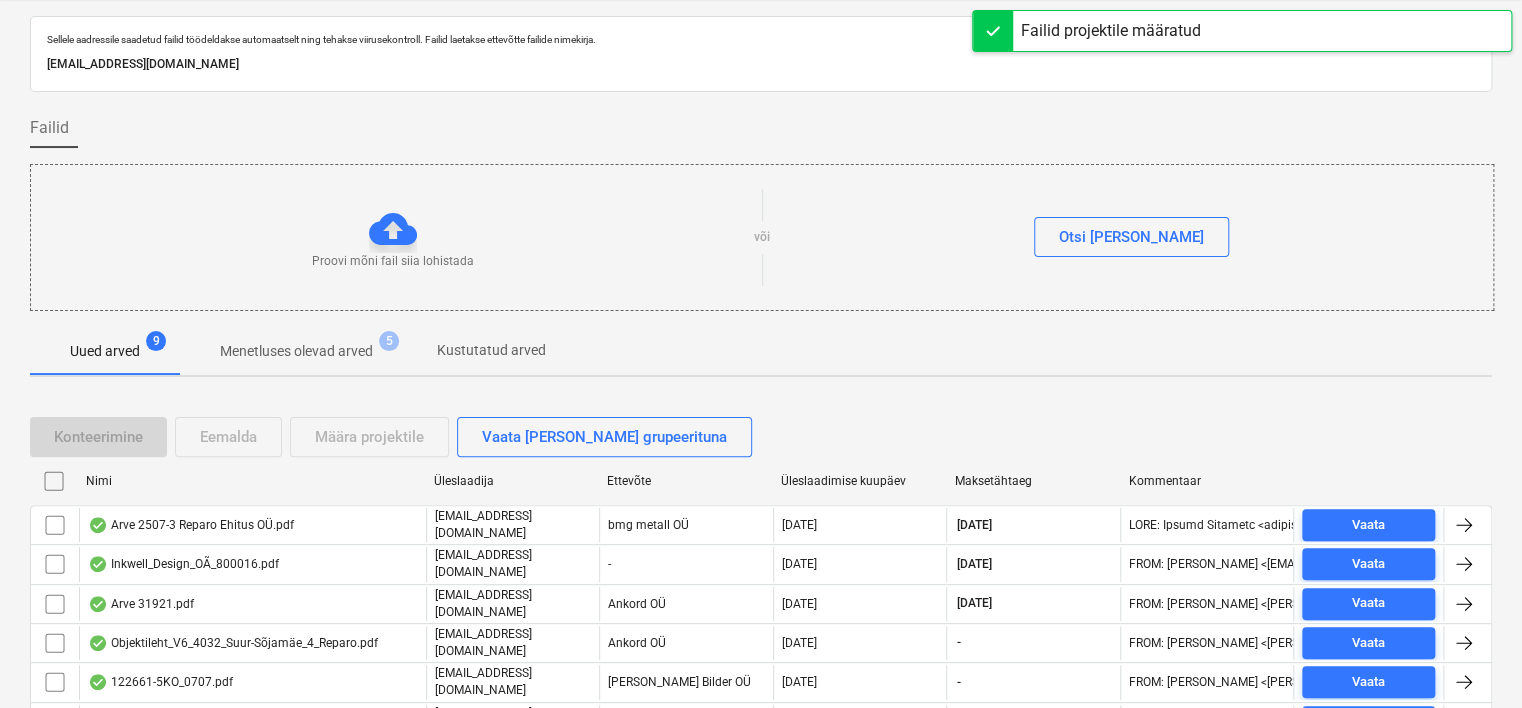 scroll, scrollTop: 250, scrollLeft: 0, axis: vertical 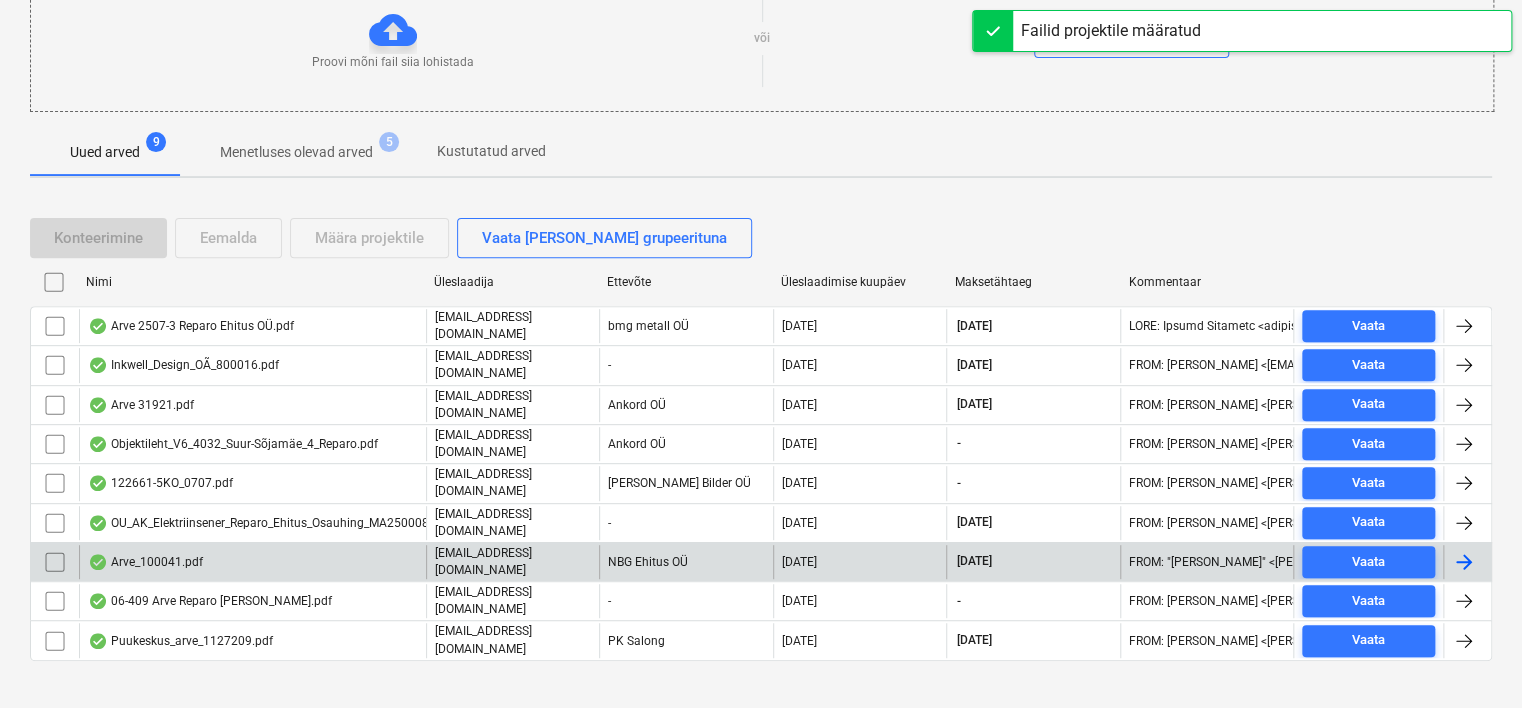 click on "Arve_100041.pdf" at bounding box center [145, 562] 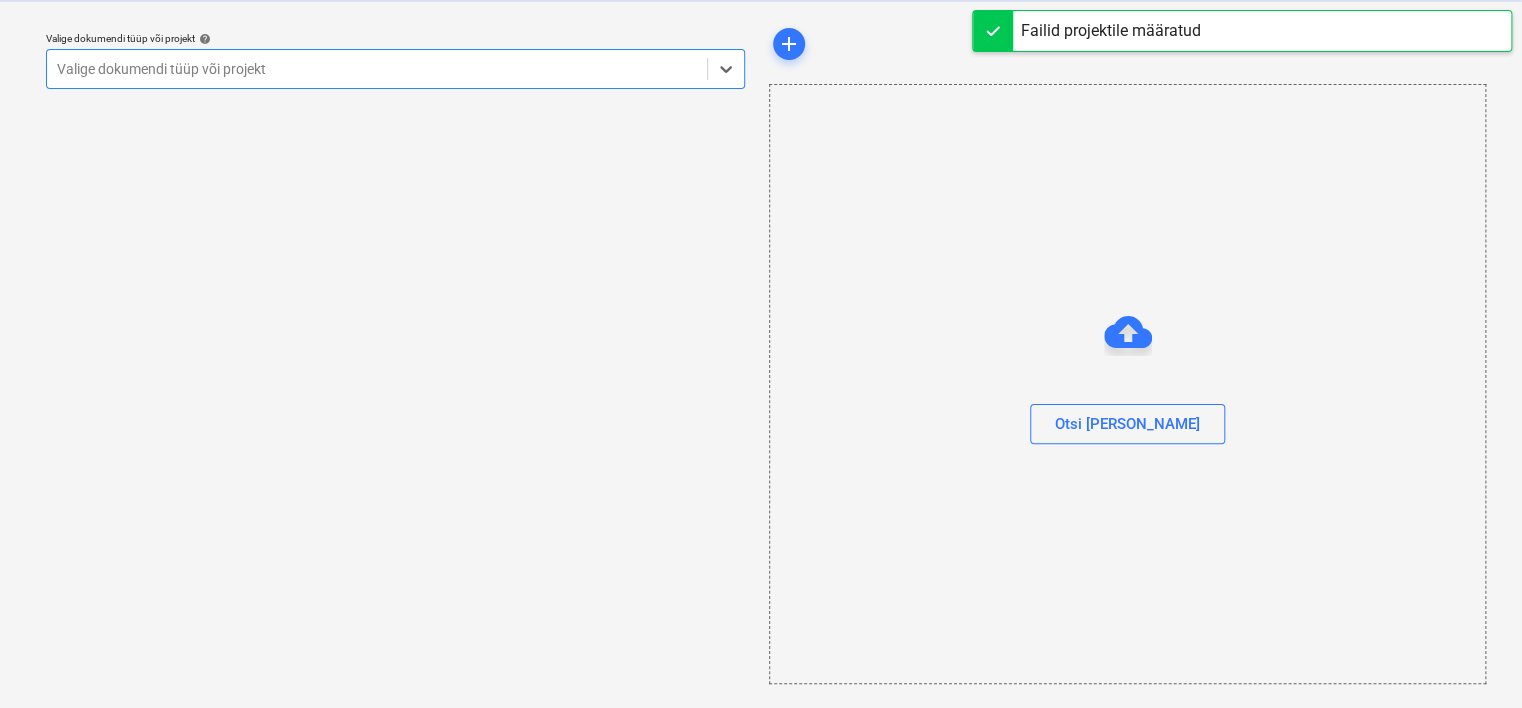 scroll, scrollTop: 51, scrollLeft: 0, axis: vertical 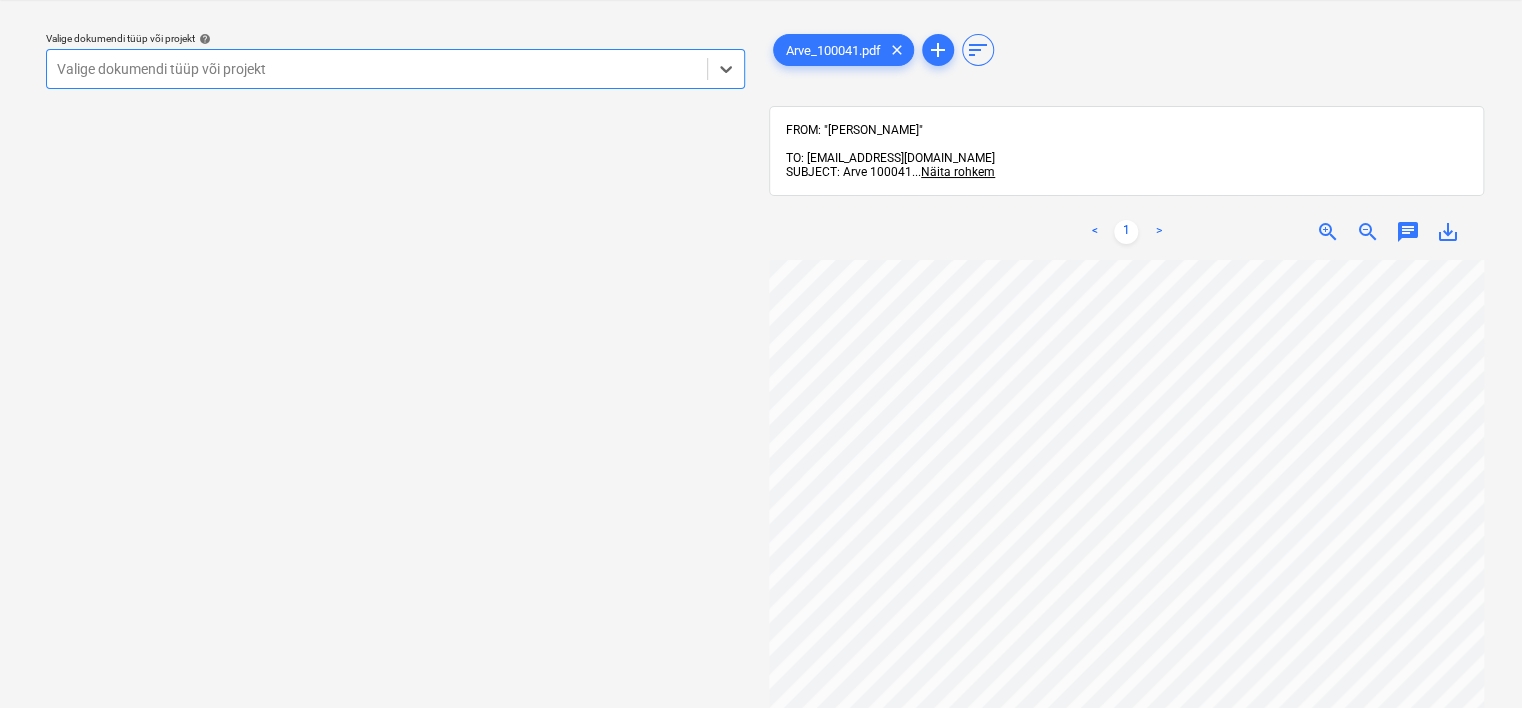 click at bounding box center (377, 69) 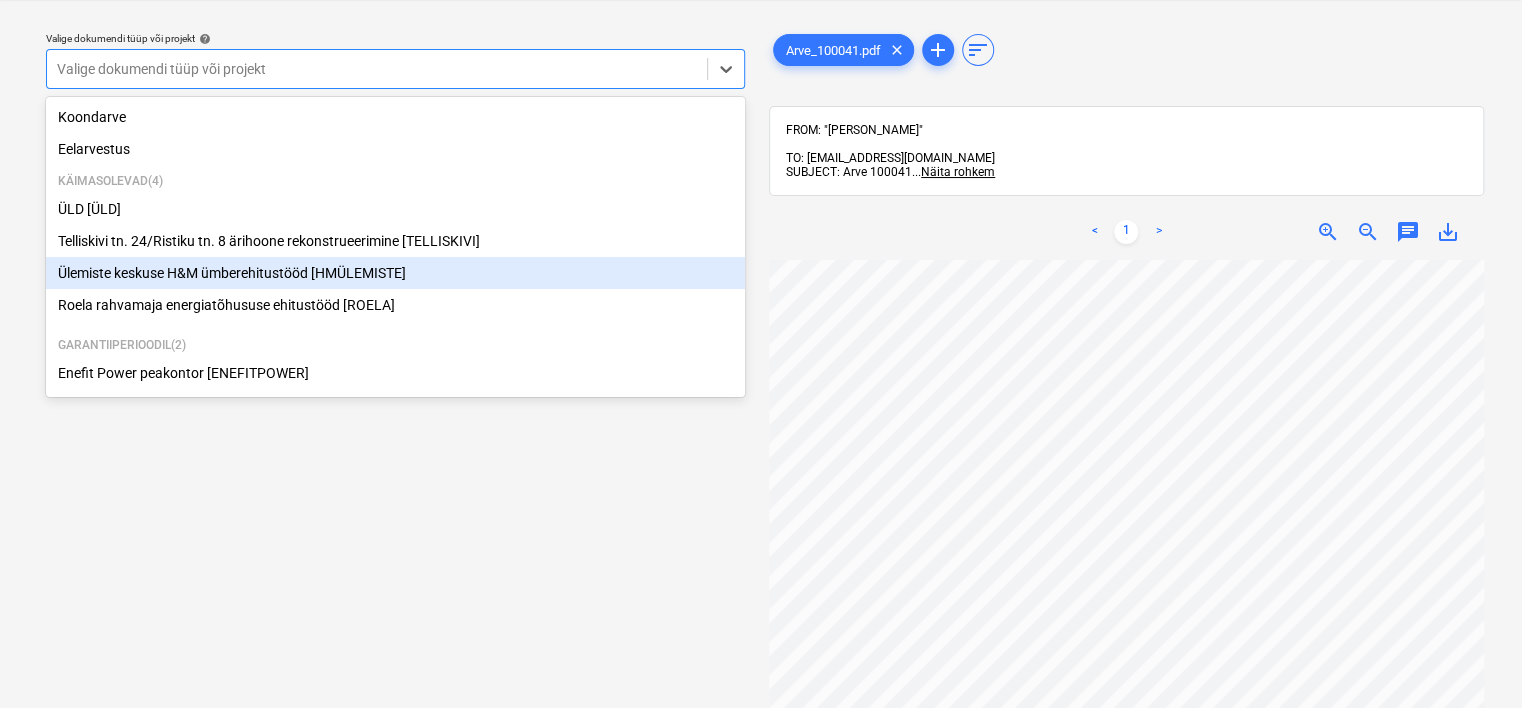 click on "Ülemiste keskuse H&M ümberehitustööd [HMÜLEMISTE]" at bounding box center [395, 273] 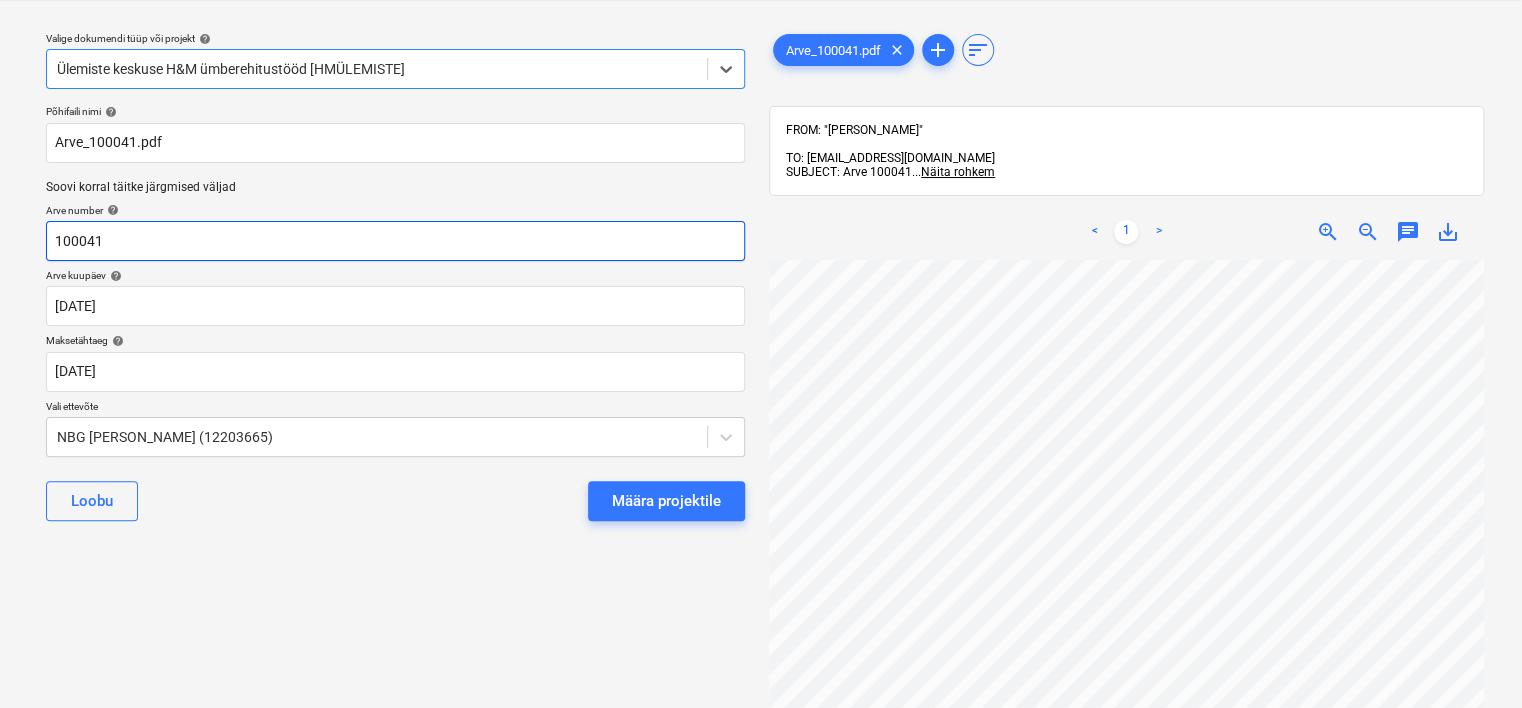 scroll, scrollTop: 0, scrollLeft: 188, axis: horizontal 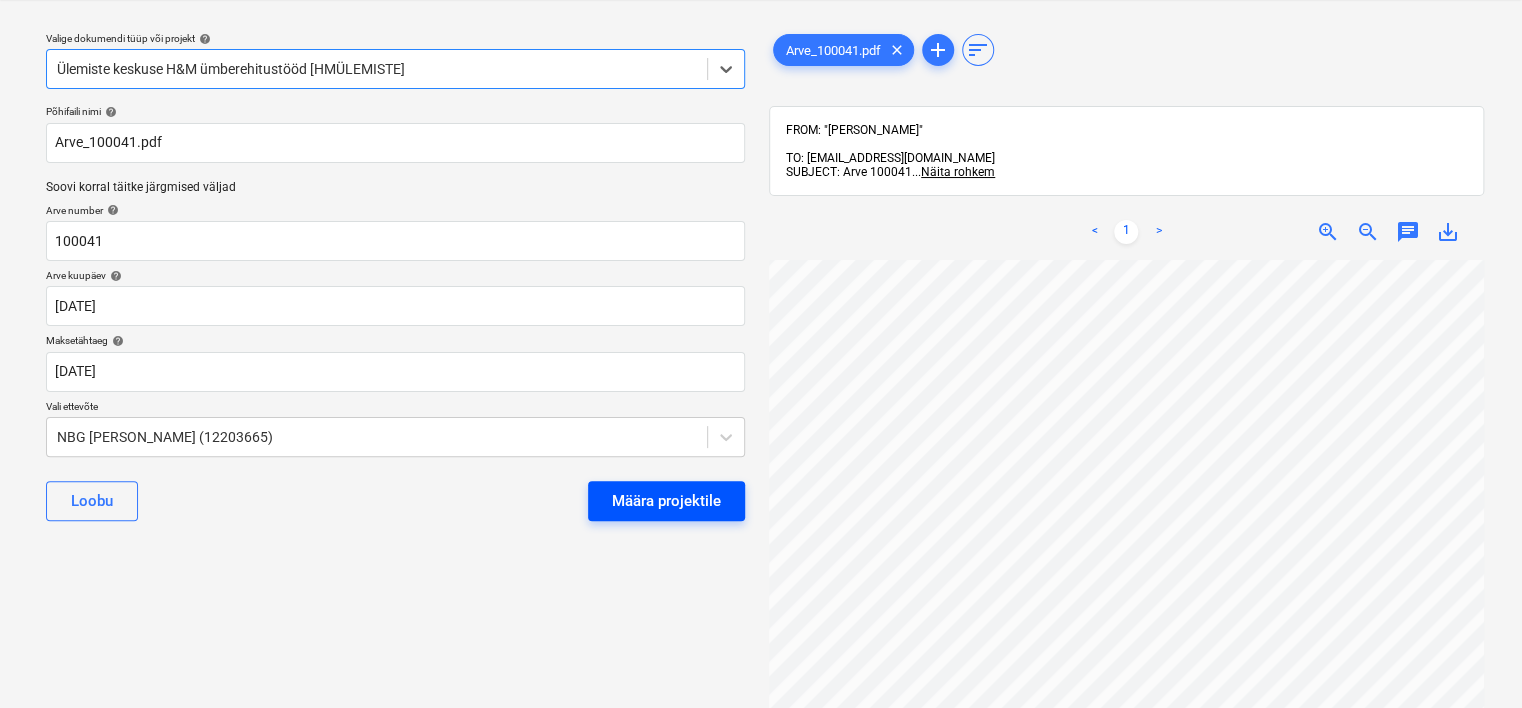 click on "Määra projektile" at bounding box center [666, 501] 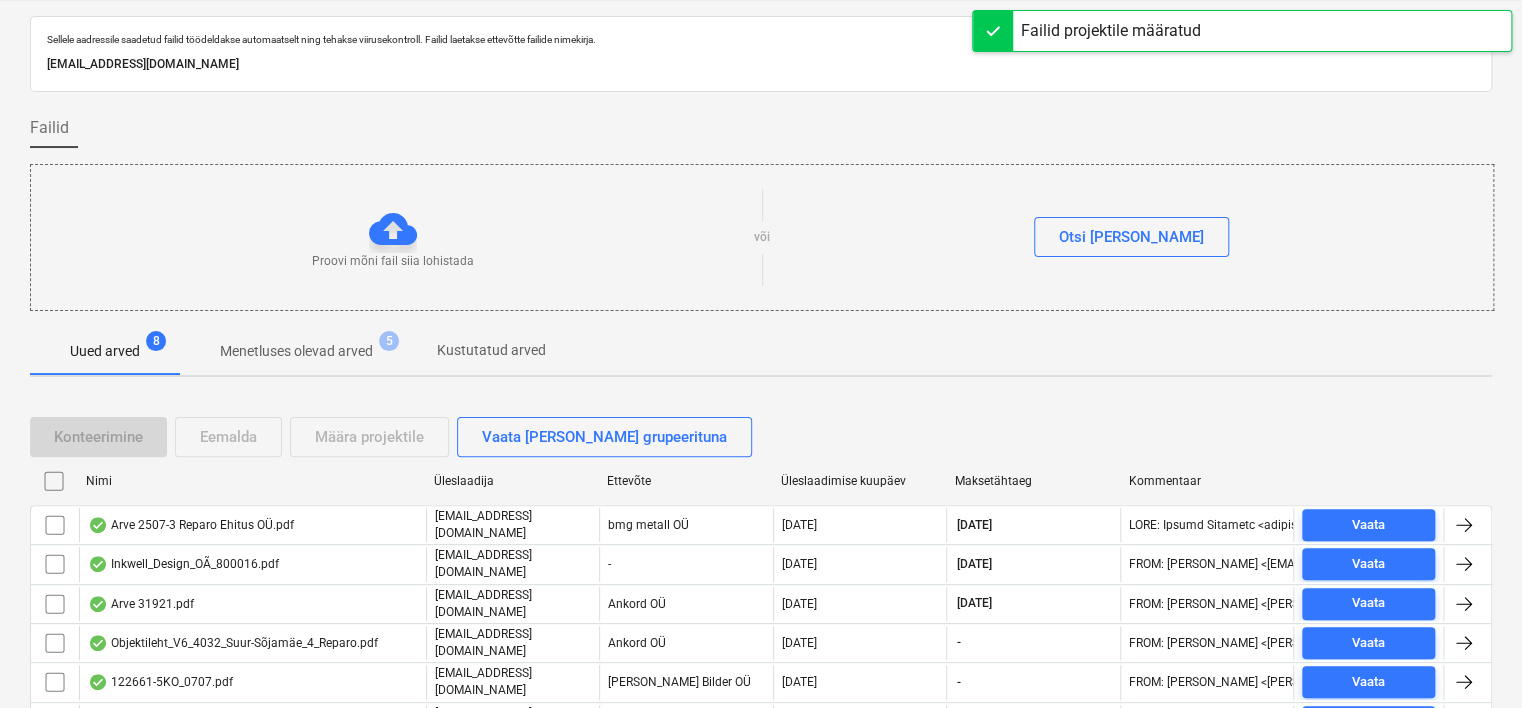 scroll, scrollTop: 213, scrollLeft: 0, axis: vertical 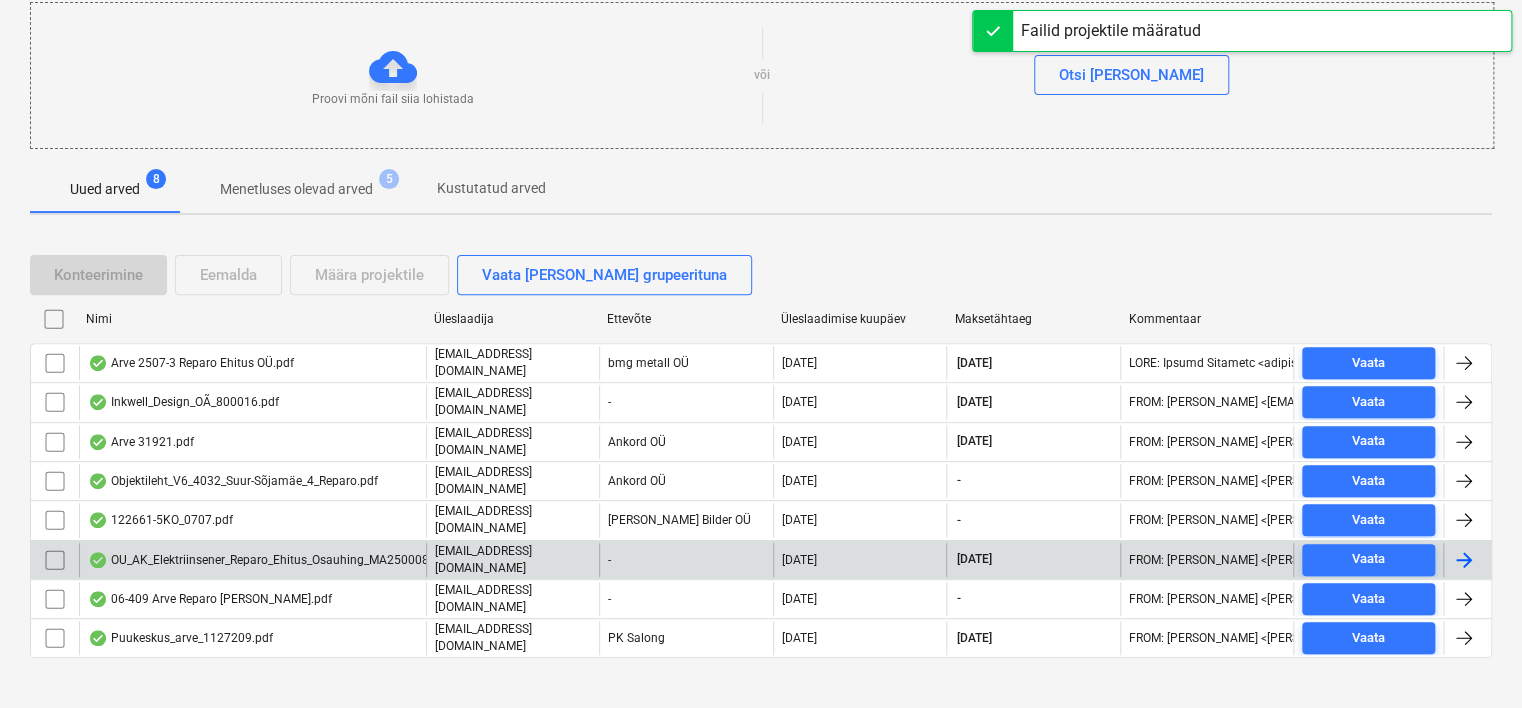 click on "OU_AK_Elektriinsener_Reparo_Ehitus_Osauhing_MA2500088.pdf" at bounding box center (272, 560) 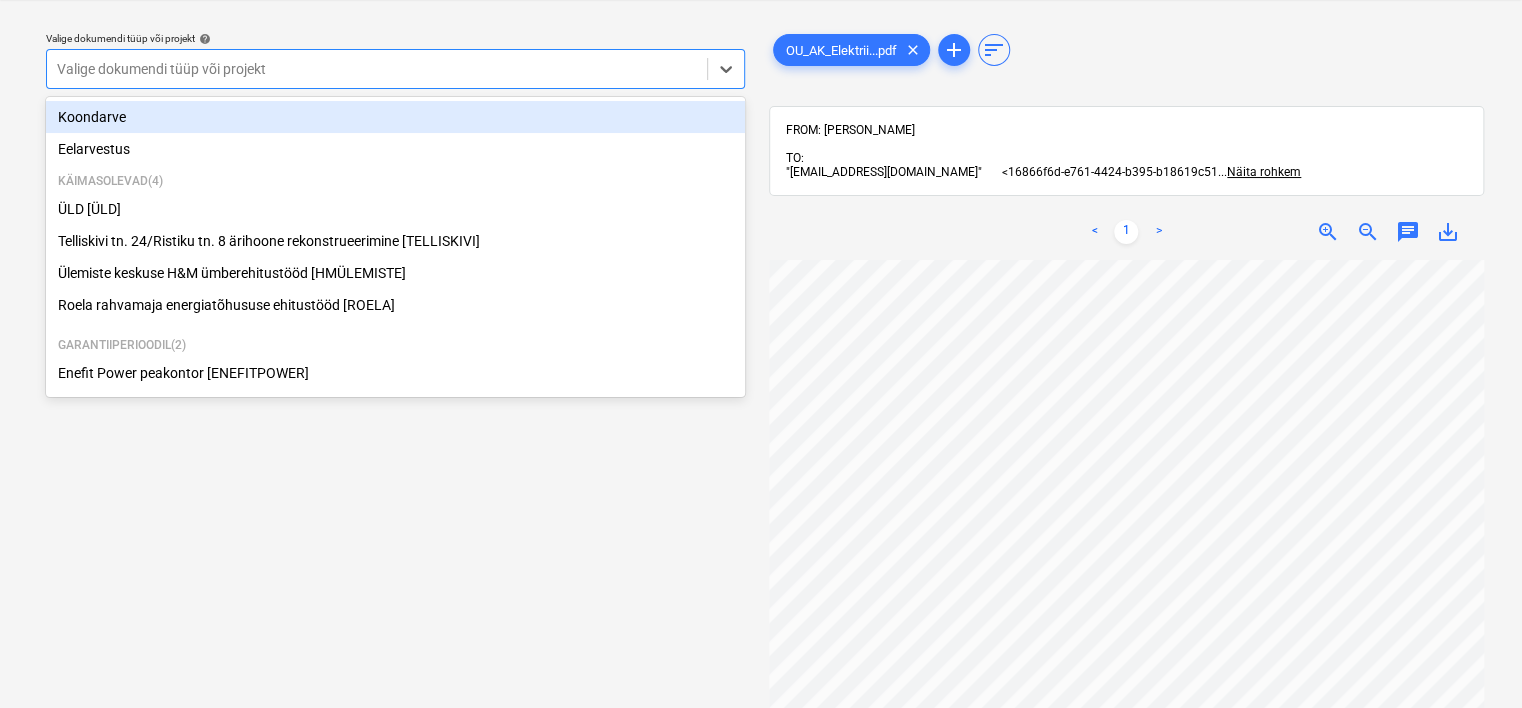 click at bounding box center (377, 69) 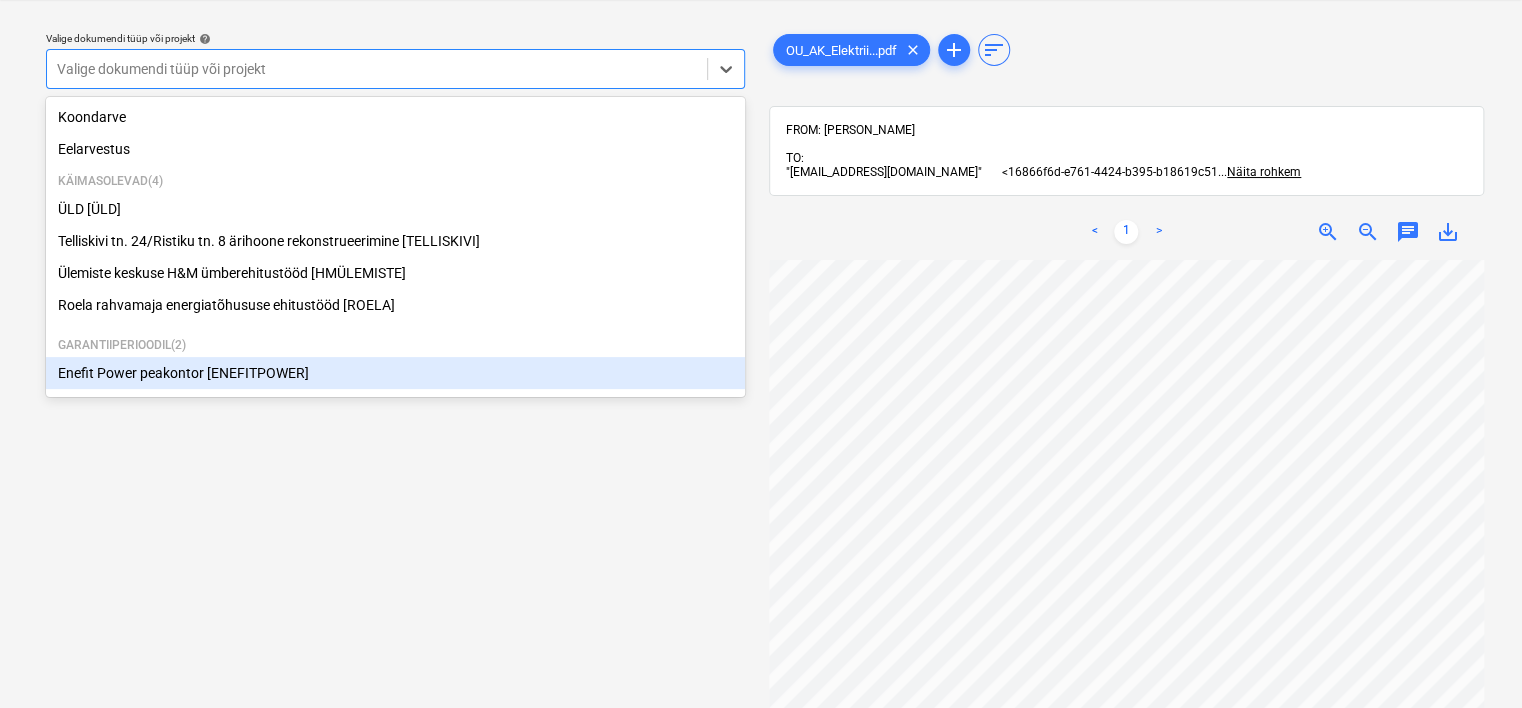 click on "Enefit Power peakontor [ENEFITPOWER]" at bounding box center (395, 373) 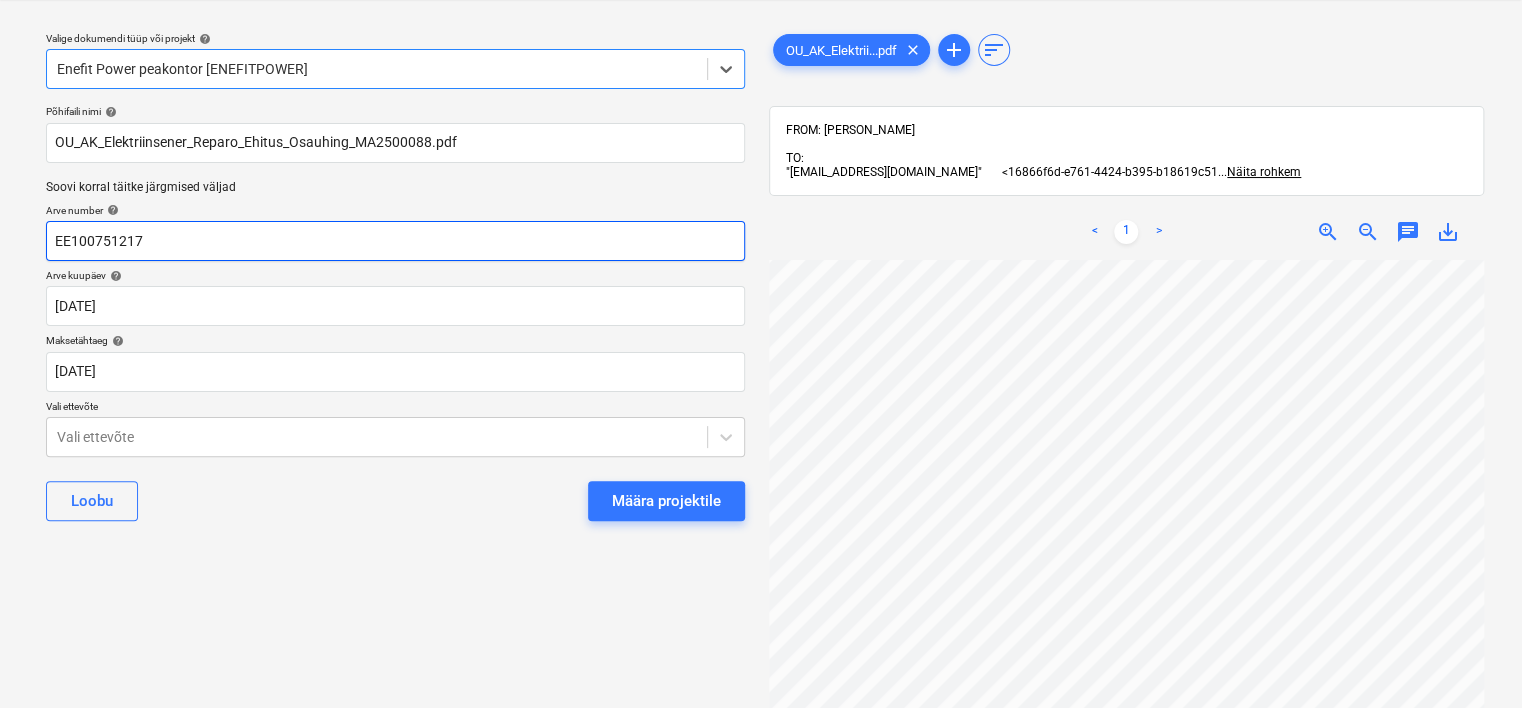 scroll, scrollTop: 625, scrollLeft: 0, axis: vertical 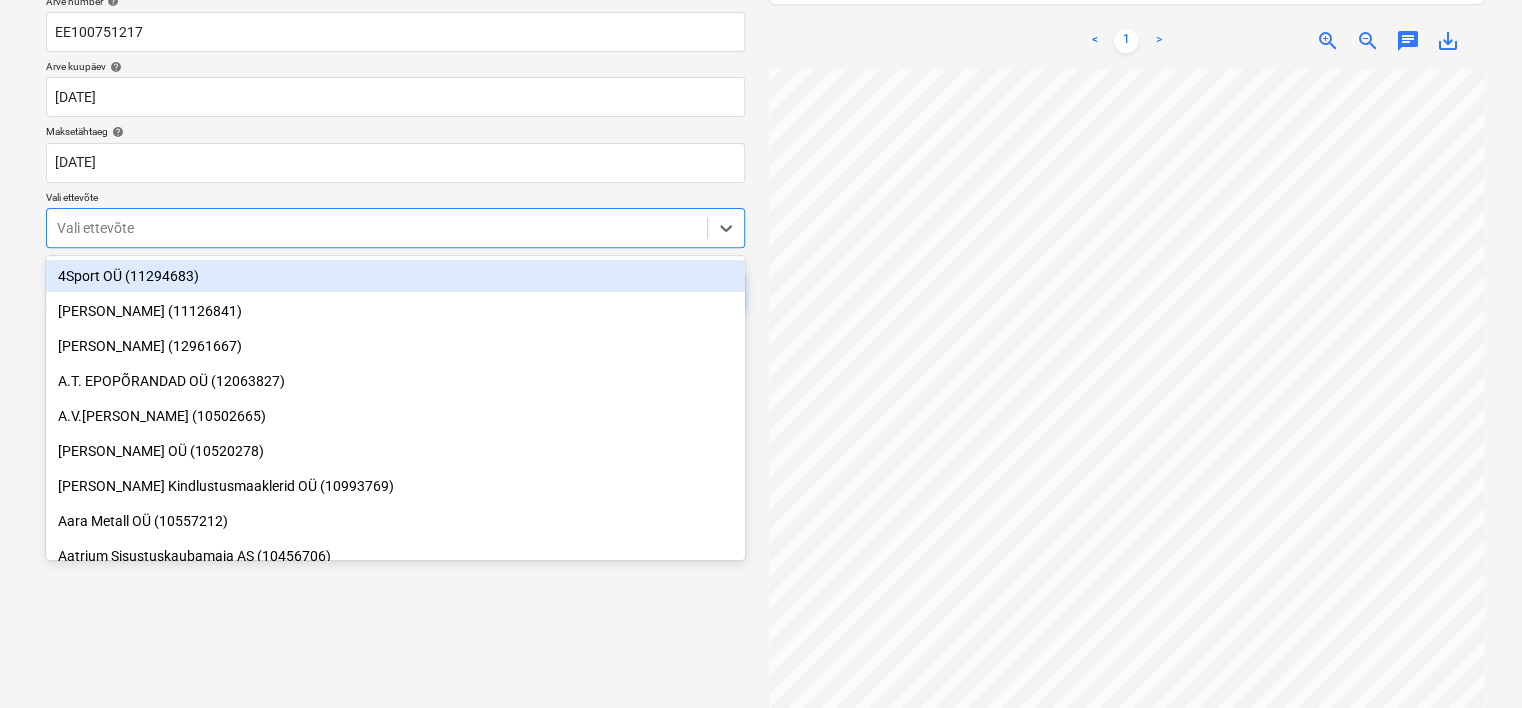 click on "Vali ettevõte" at bounding box center (395, 228) 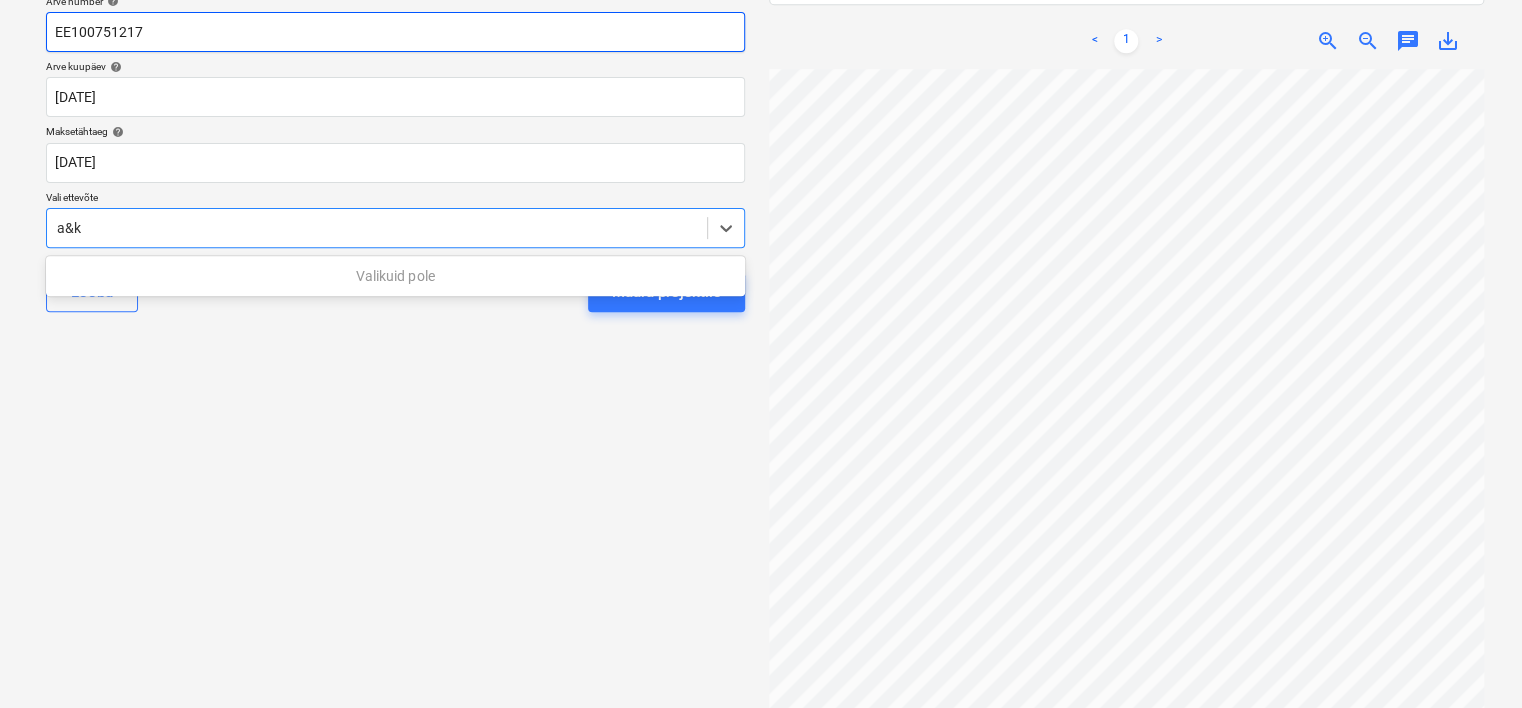 type on "a&k" 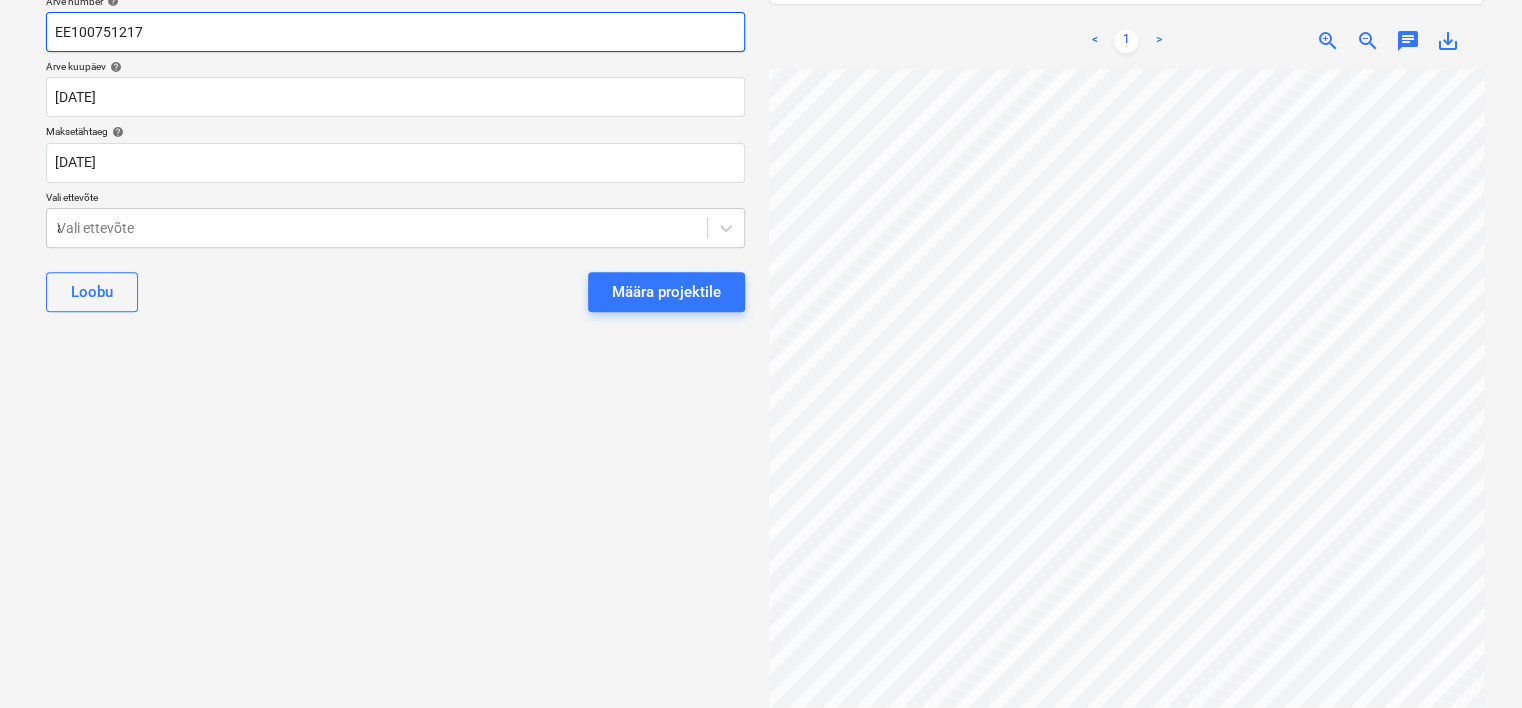 type 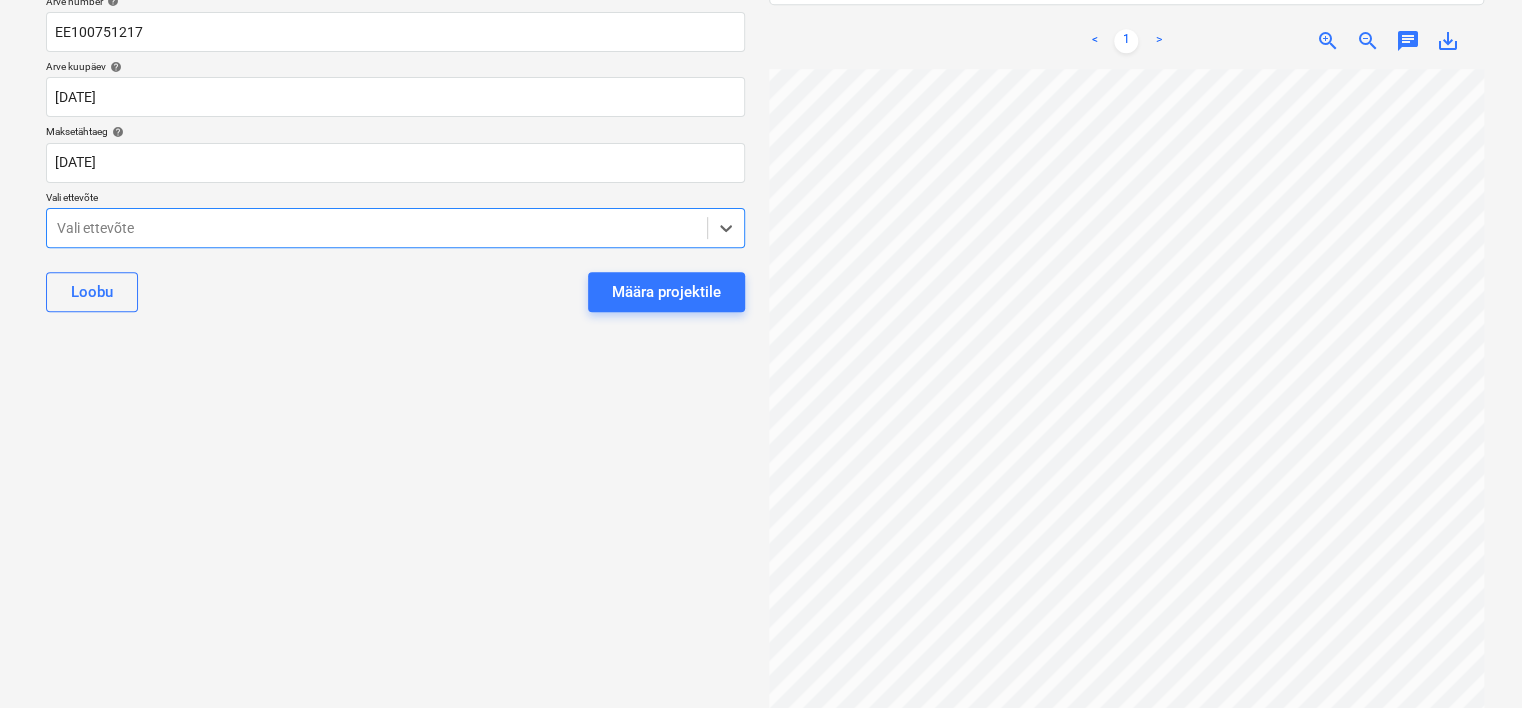 scroll, scrollTop: 0, scrollLeft: 0, axis: both 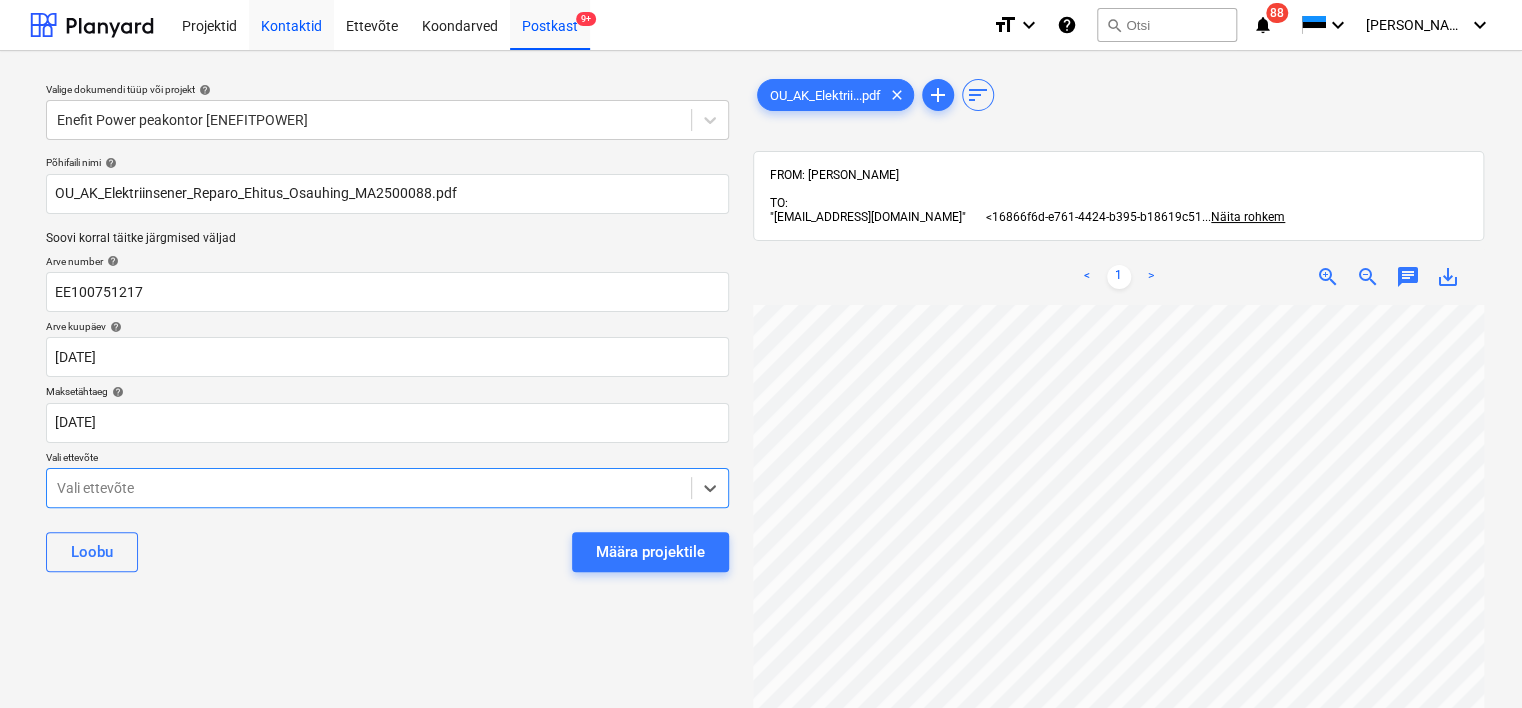 click on "Kontaktid" at bounding box center [291, 24] 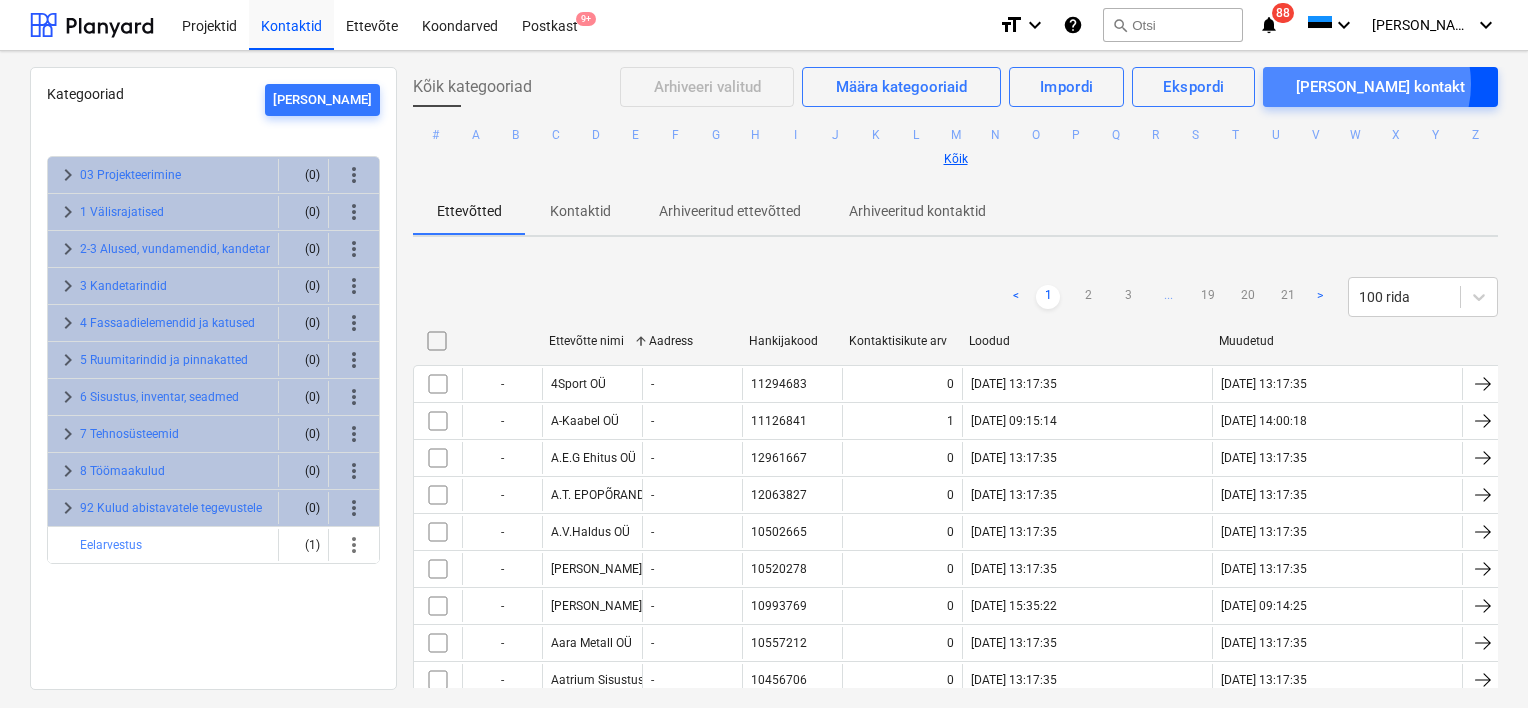 click on "[PERSON_NAME] kontakt" at bounding box center [1380, 87] 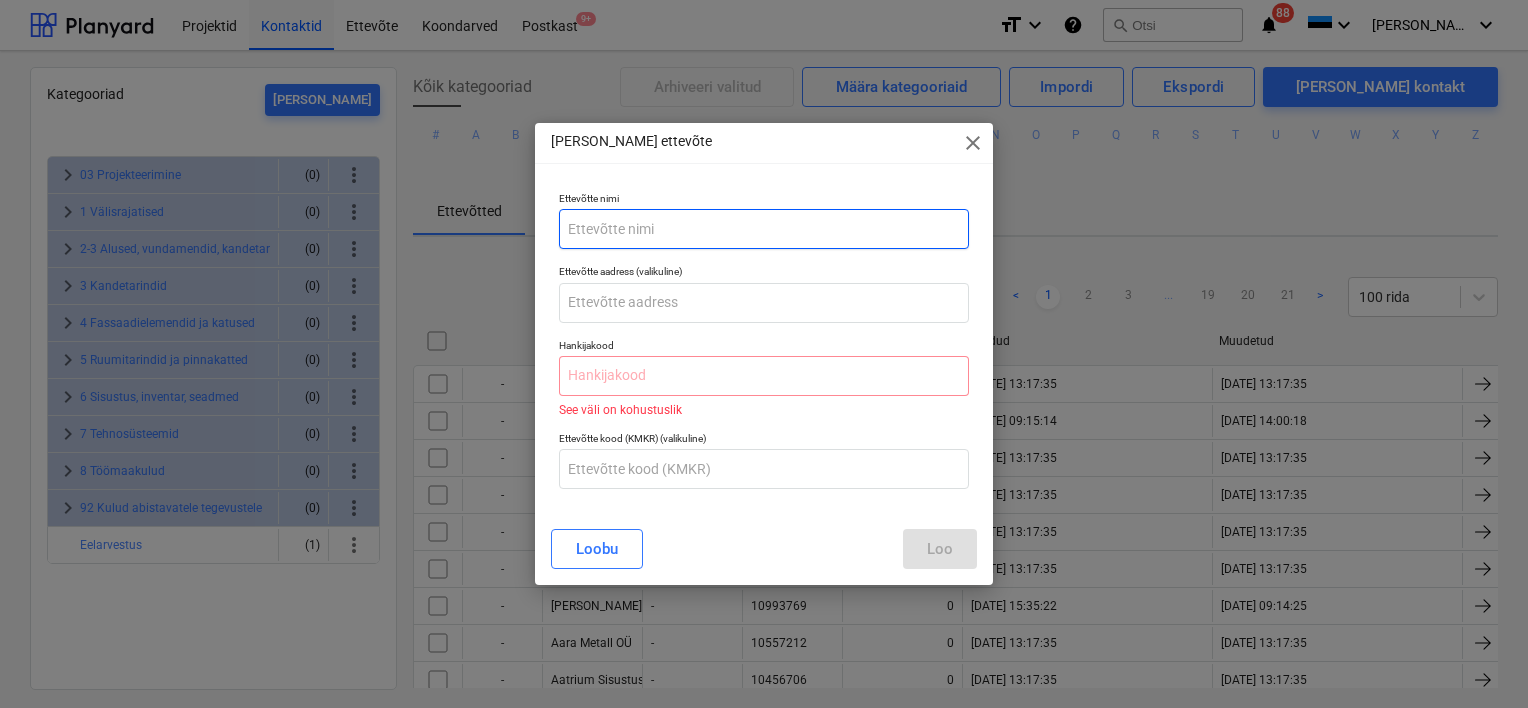 click at bounding box center [764, 229] 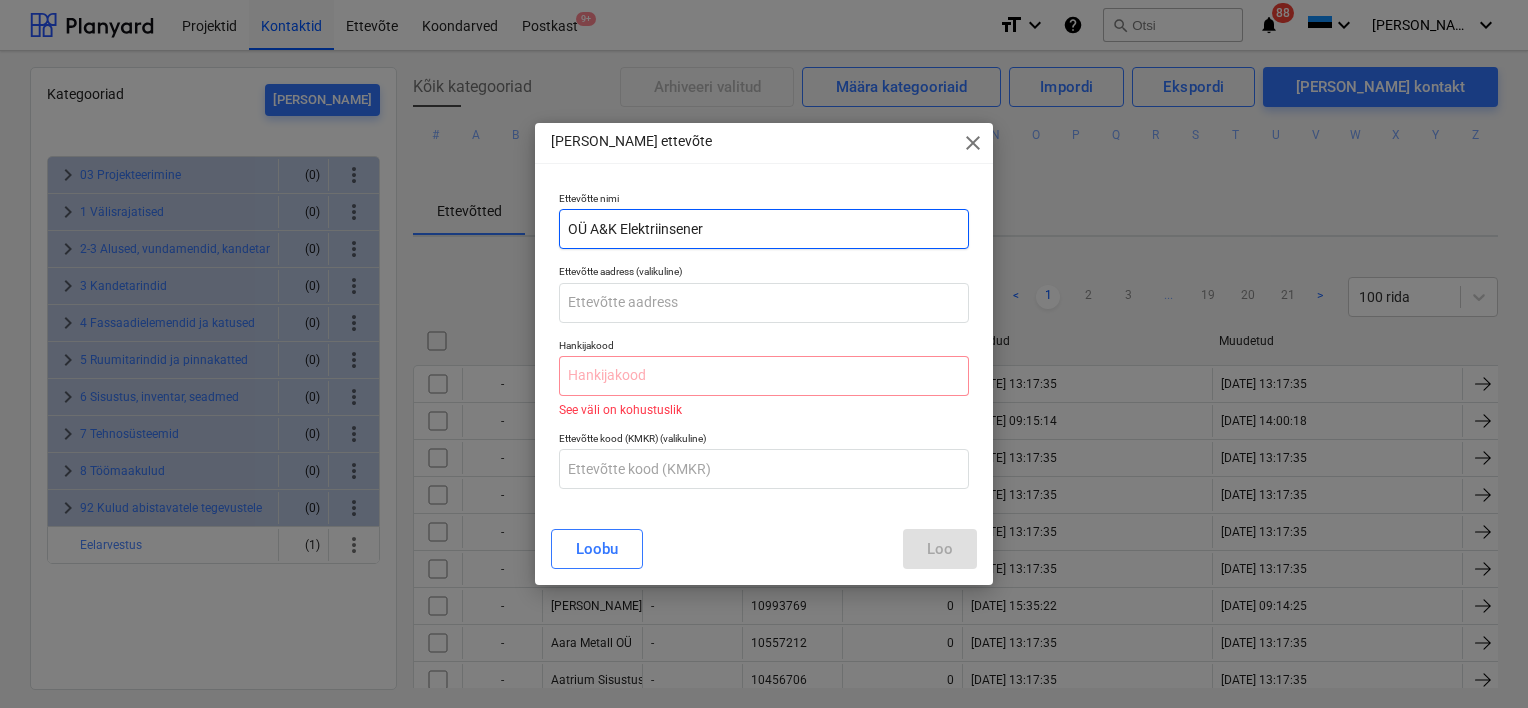 click on "OÜ A&K Elektriinsener" at bounding box center [764, 229] 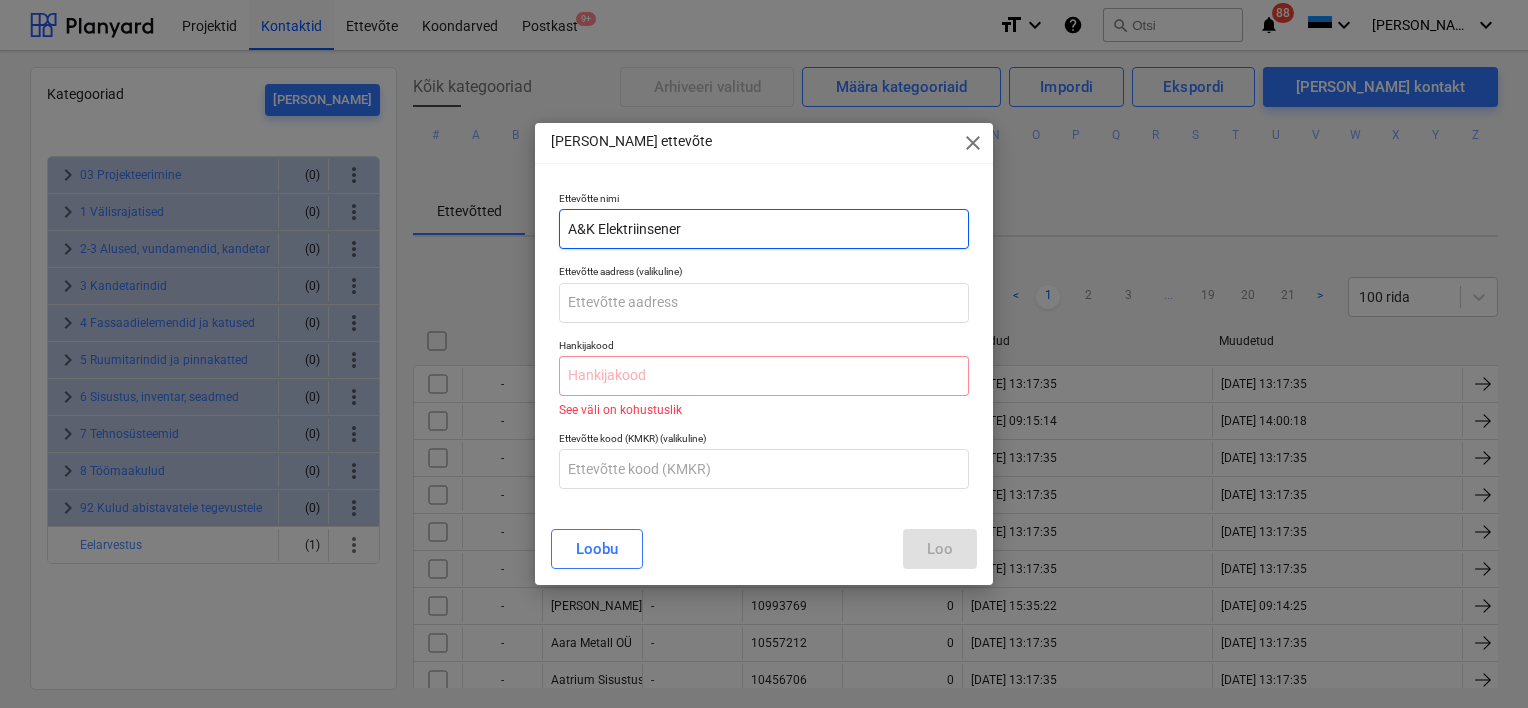 click on "A&K Elektriinsener" at bounding box center (764, 229) 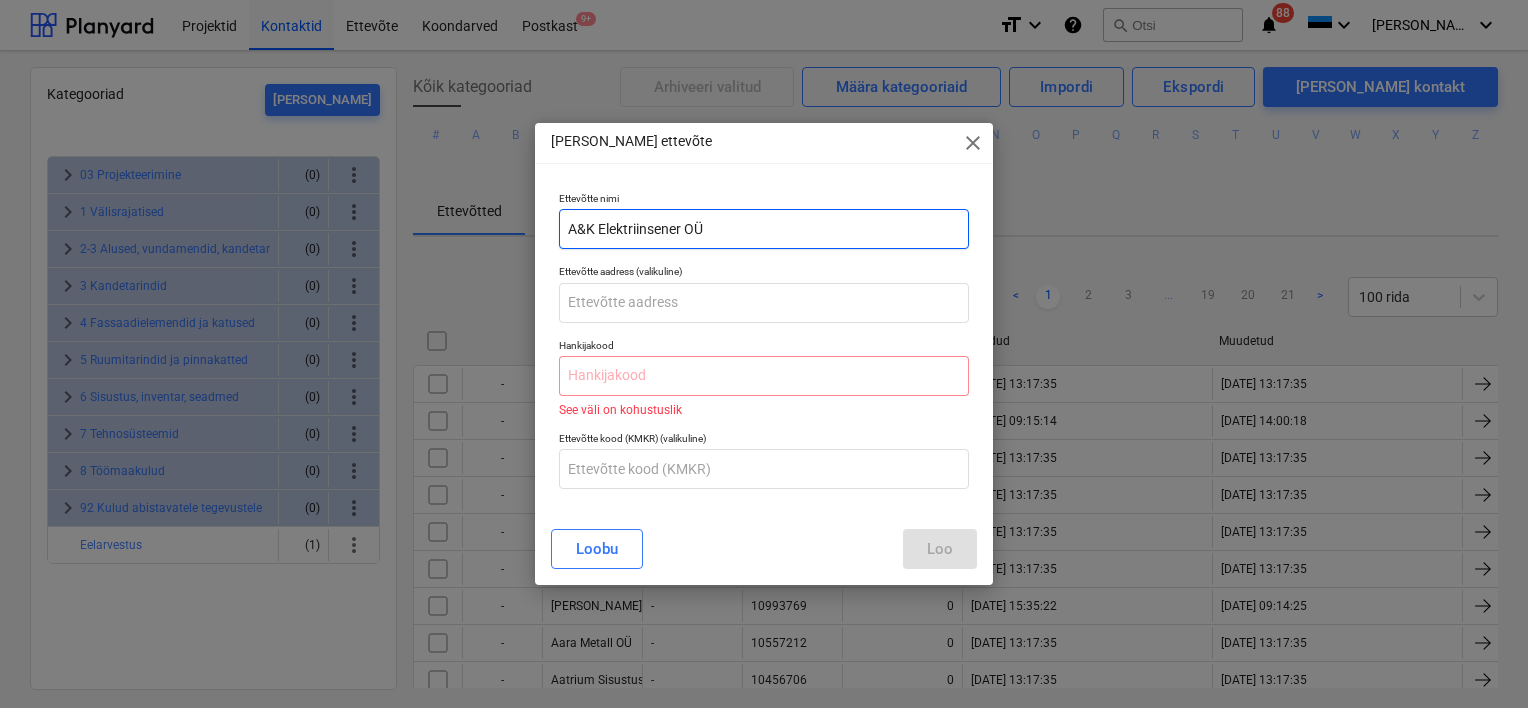 type on "A&K Elektriinsener OÜ" 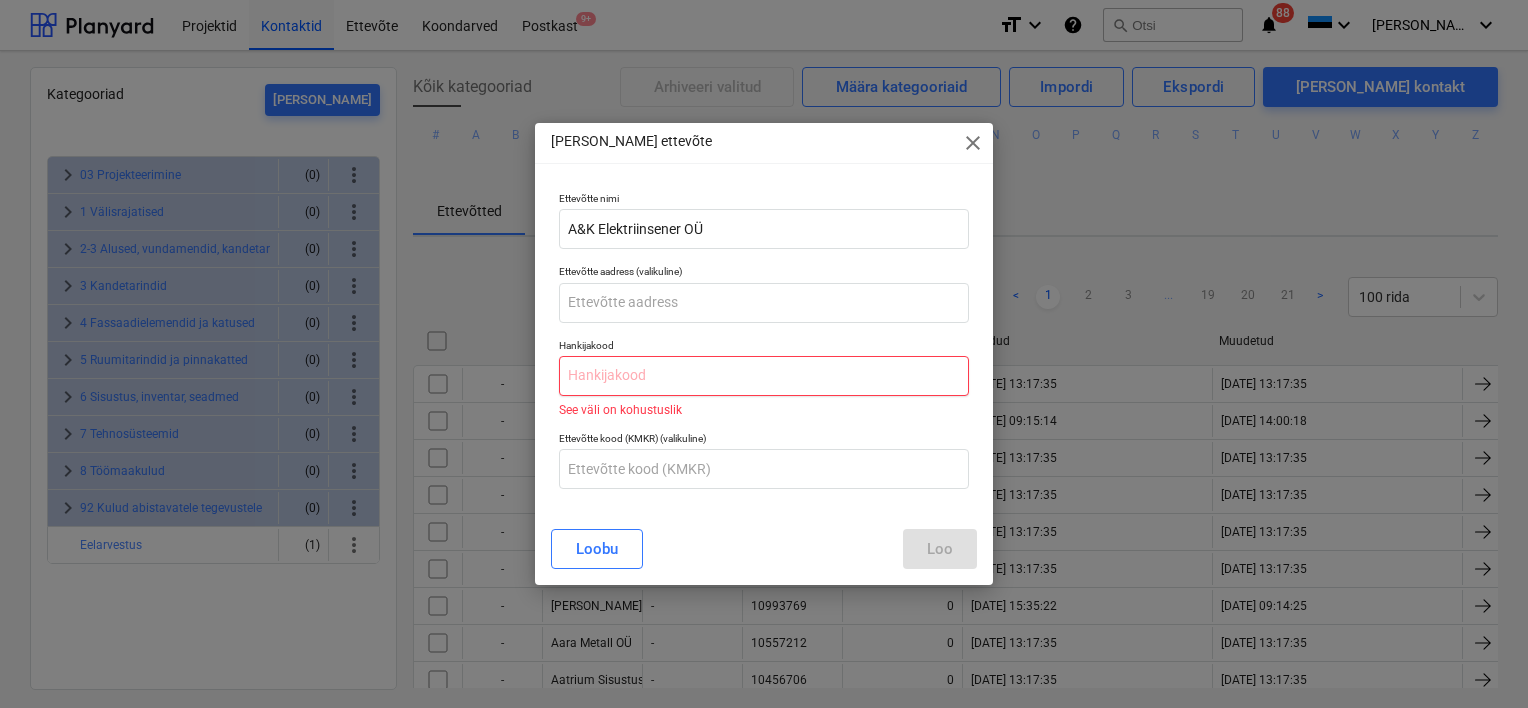 click at bounding box center (764, 376) 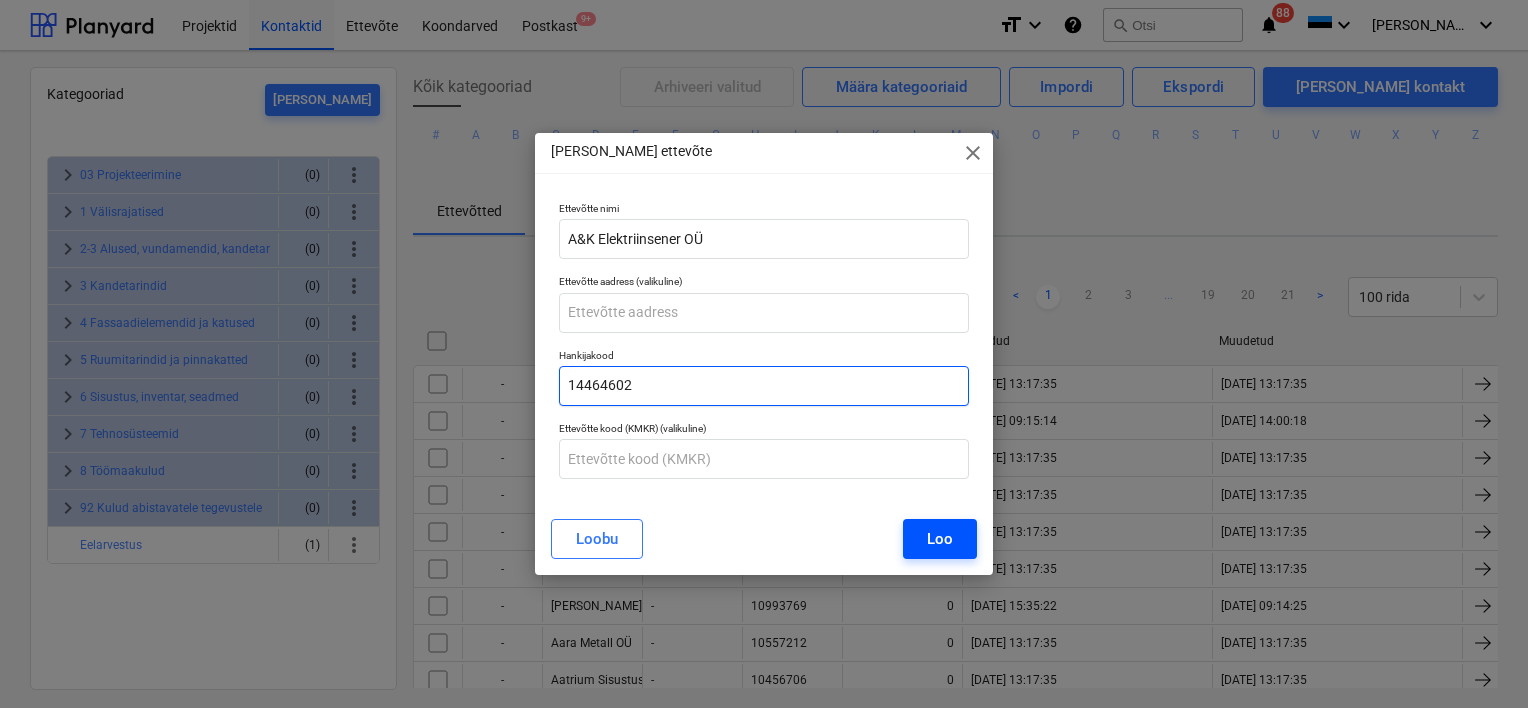 type on "14464602" 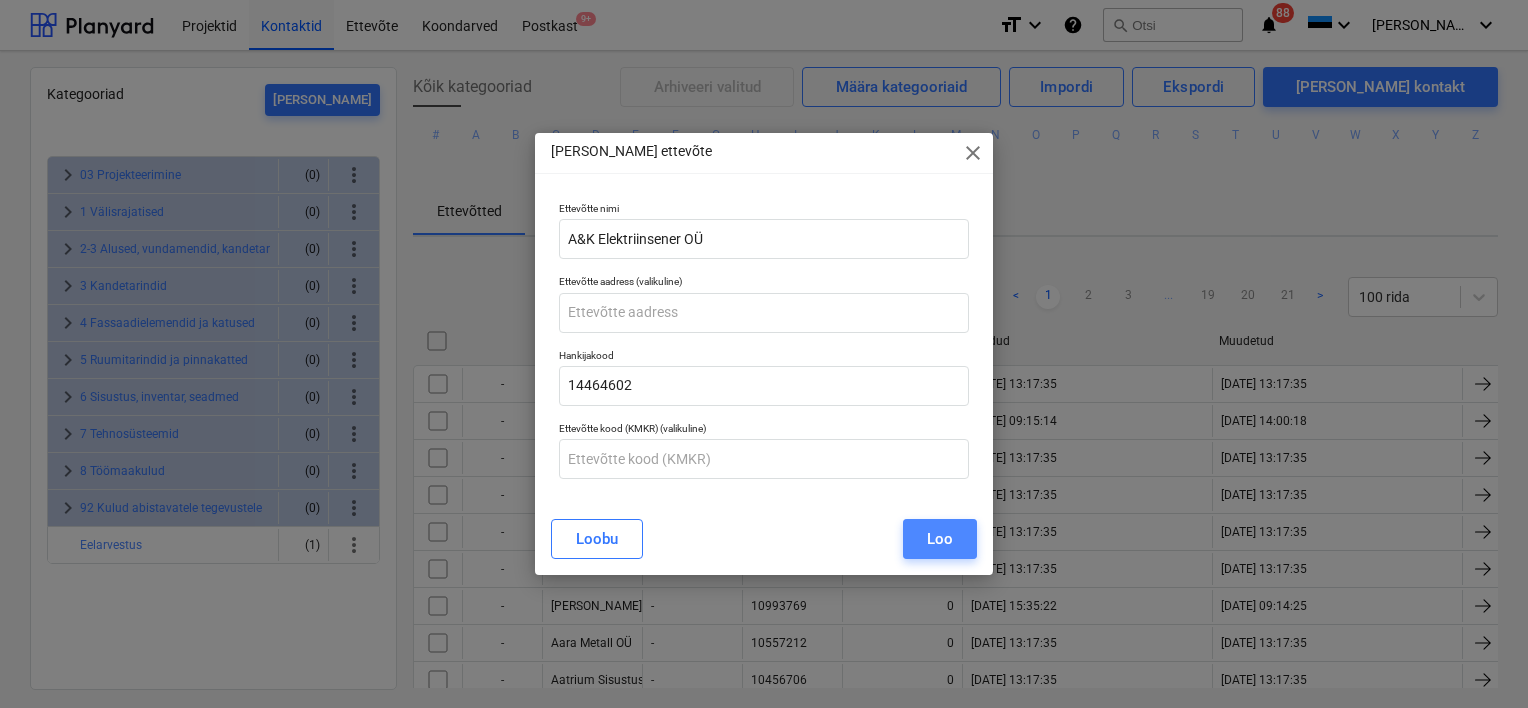 click on "Loo" at bounding box center [940, 539] 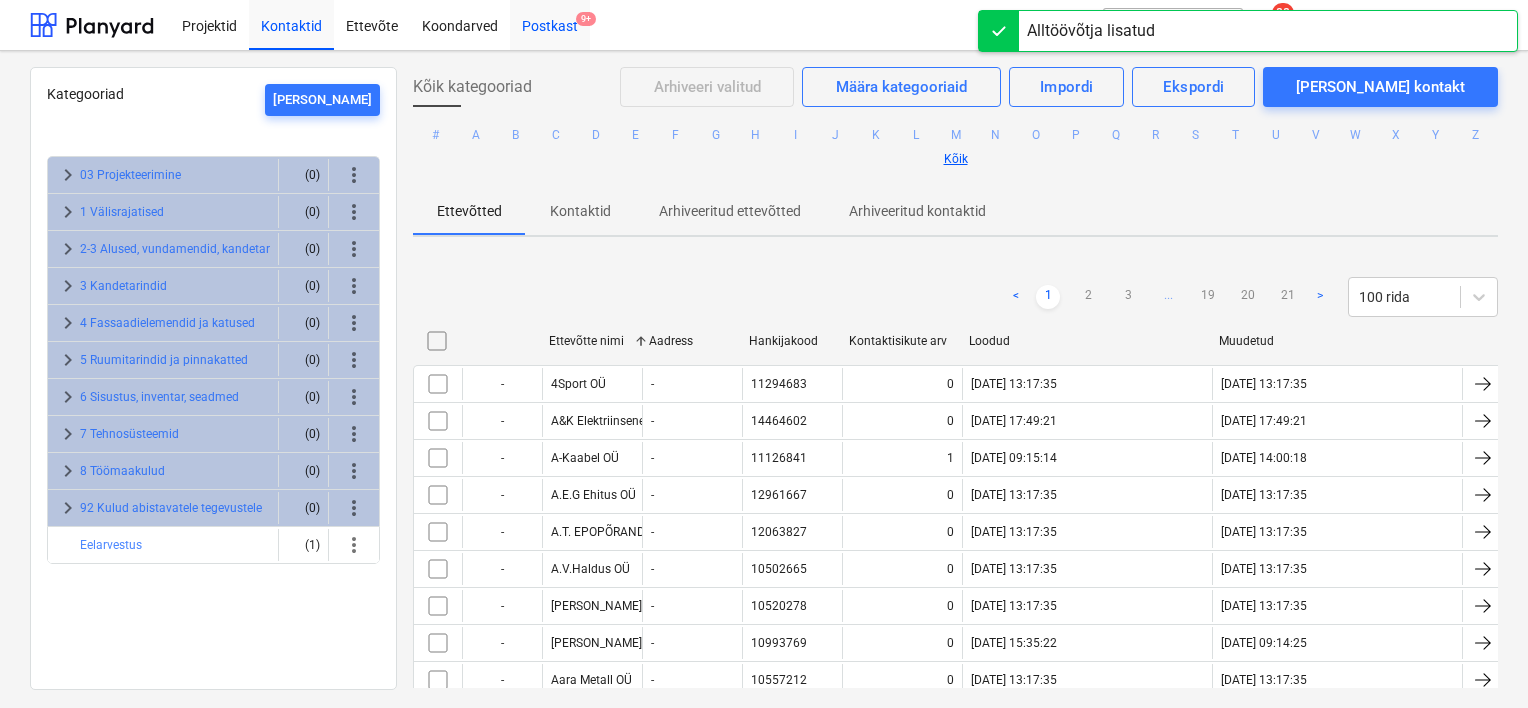 click on "Postkast 9+" at bounding box center (550, 24) 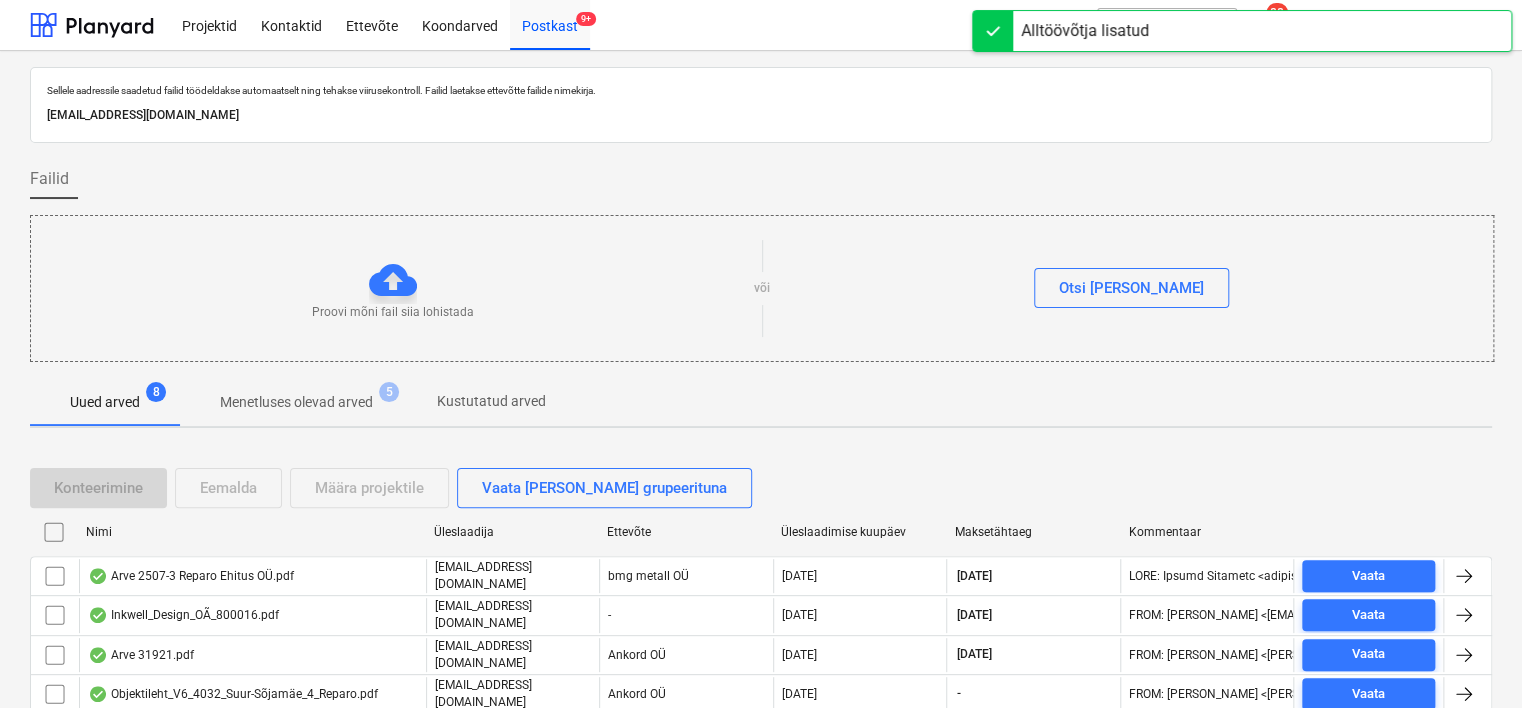 scroll, scrollTop: 213, scrollLeft: 0, axis: vertical 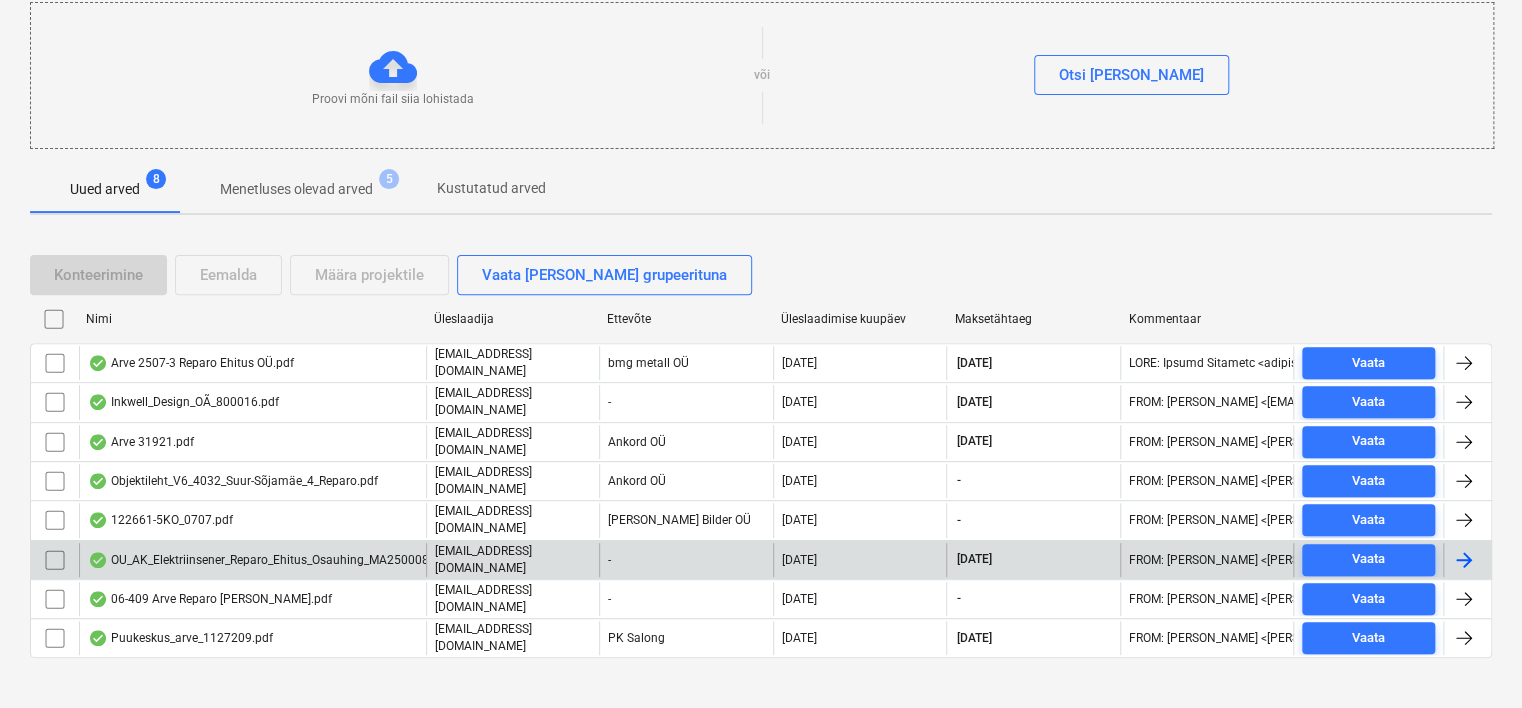 click on "OU_AK_Elektriinsener_Reparo_Ehitus_Osauhing_MA2500088.pdf" at bounding box center (272, 560) 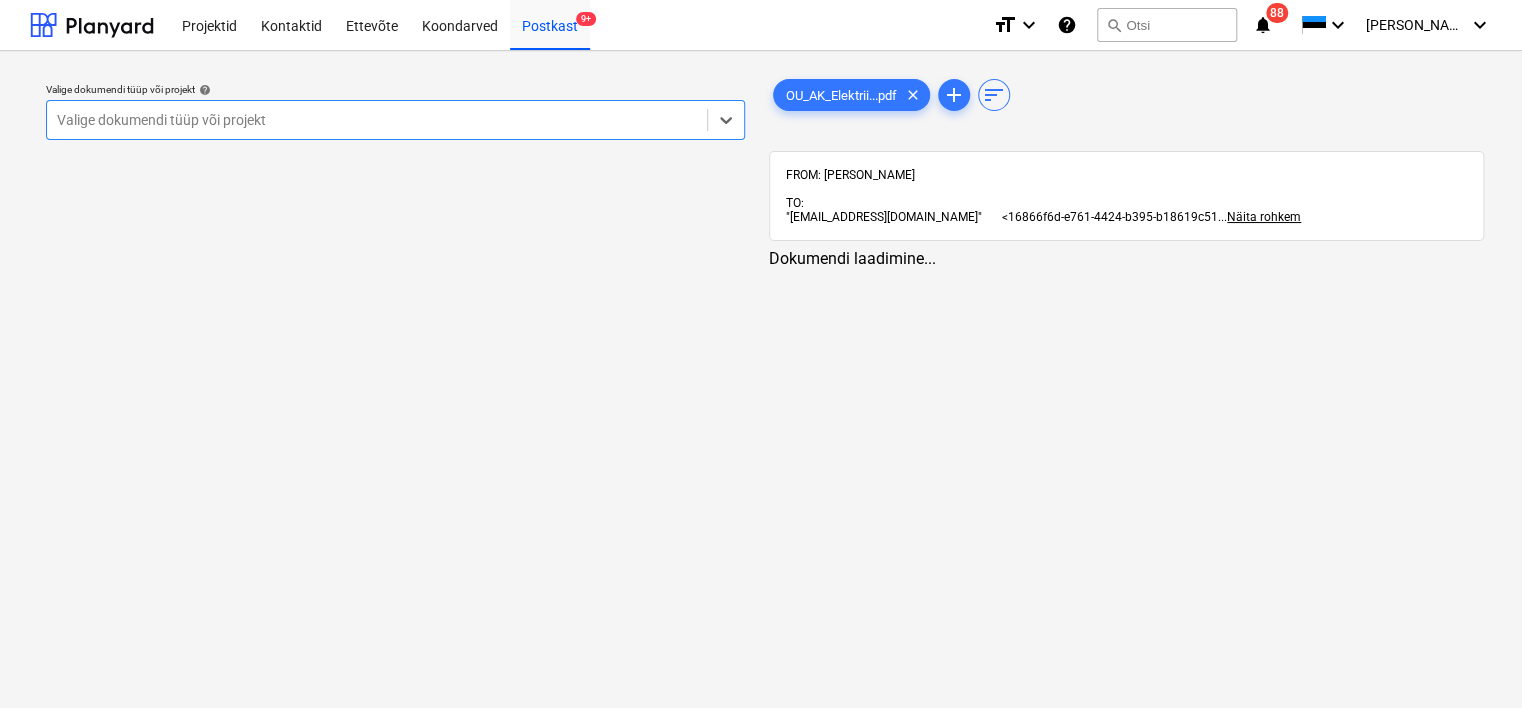 scroll, scrollTop: 0, scrollLeft: 0, axis: both 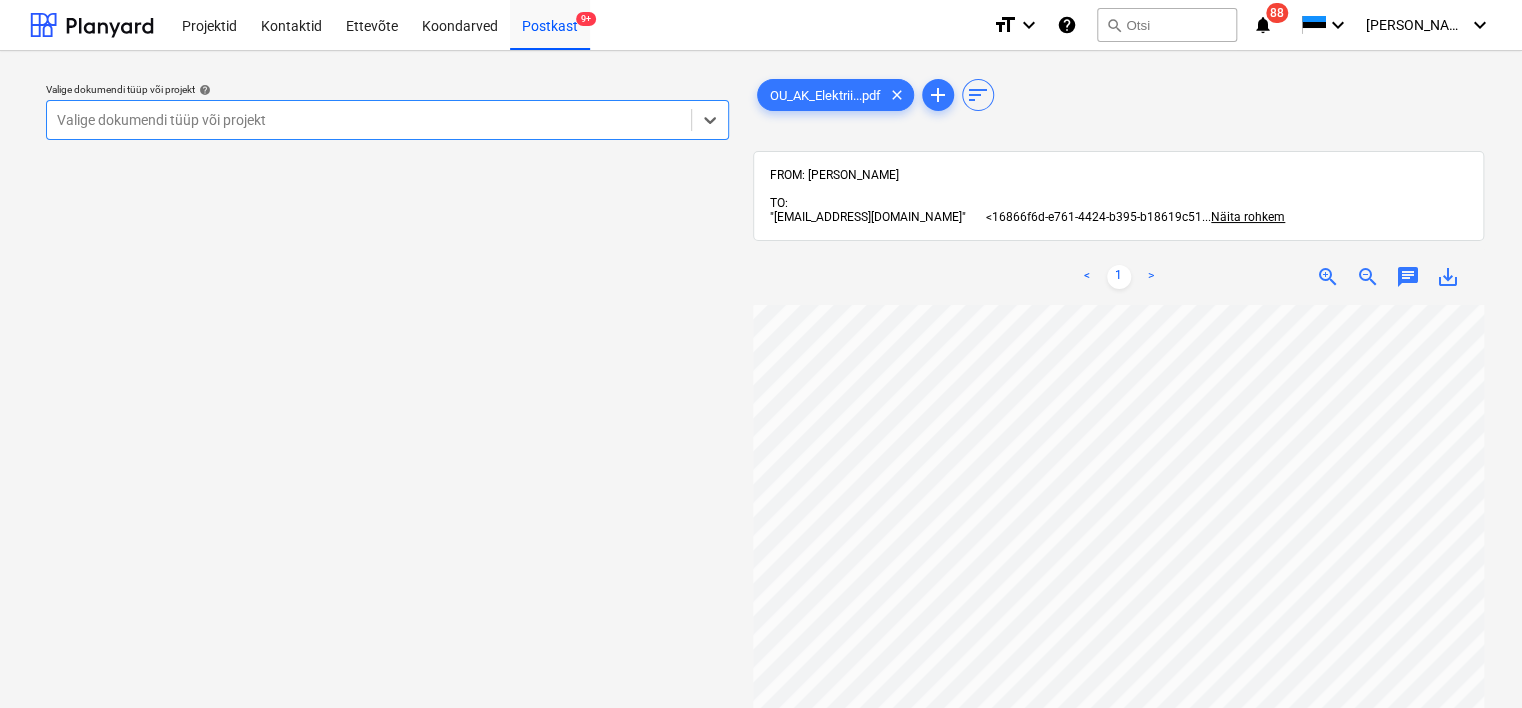 click at bounding box center [369, 120] 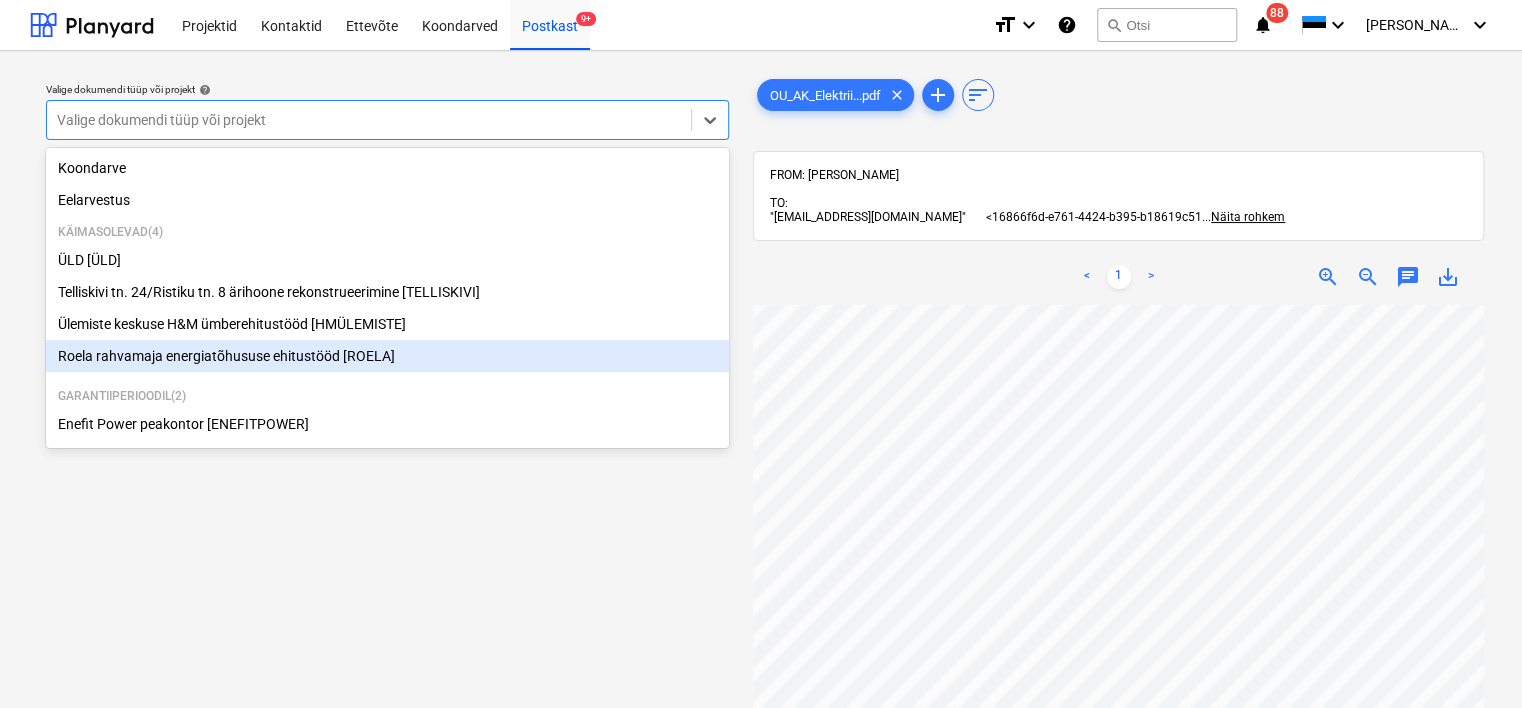 scroll, scrollTop: 110, scrollLeft: 0, axis: vertical 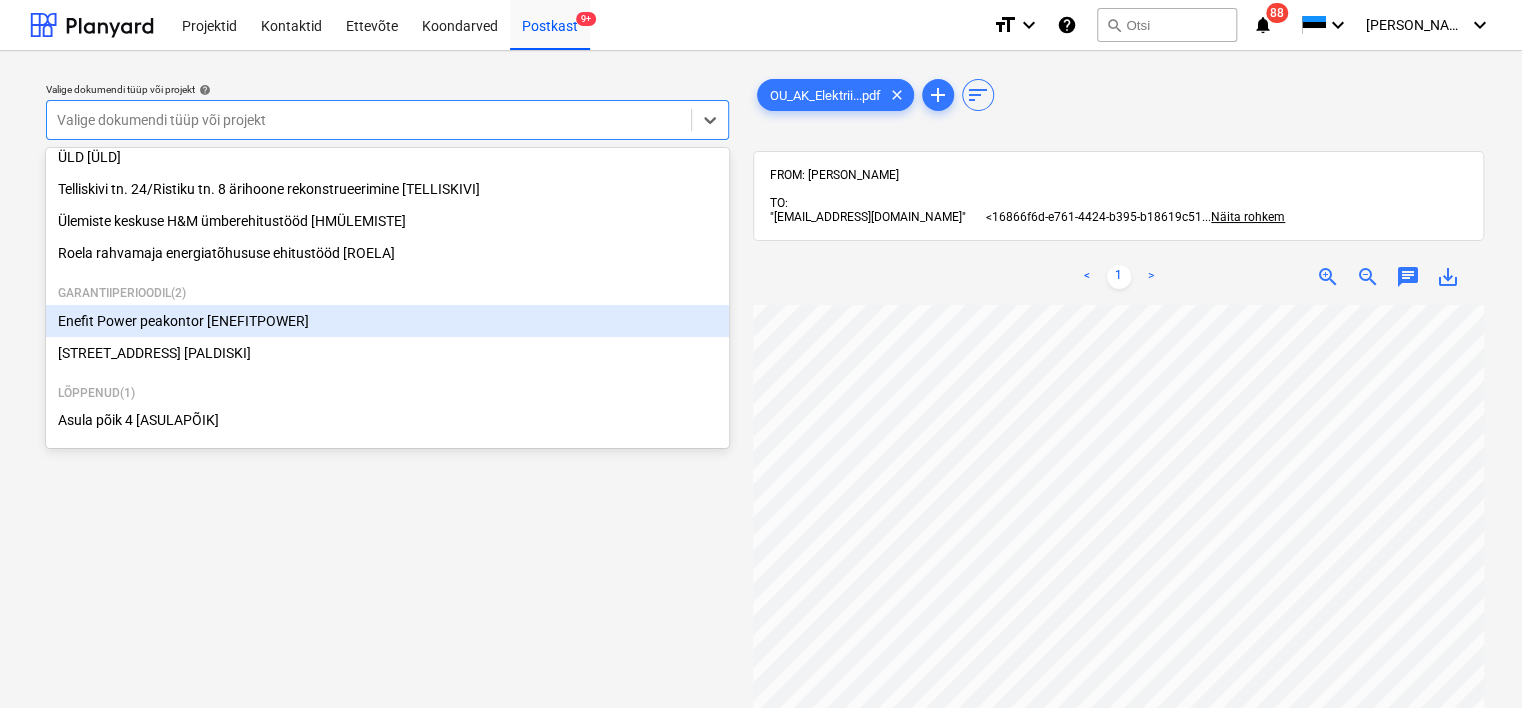 drag, startPoint x: 376, startPoint y: 424, endPoint x: 370, endPoint y: 314, distance: 110.16351 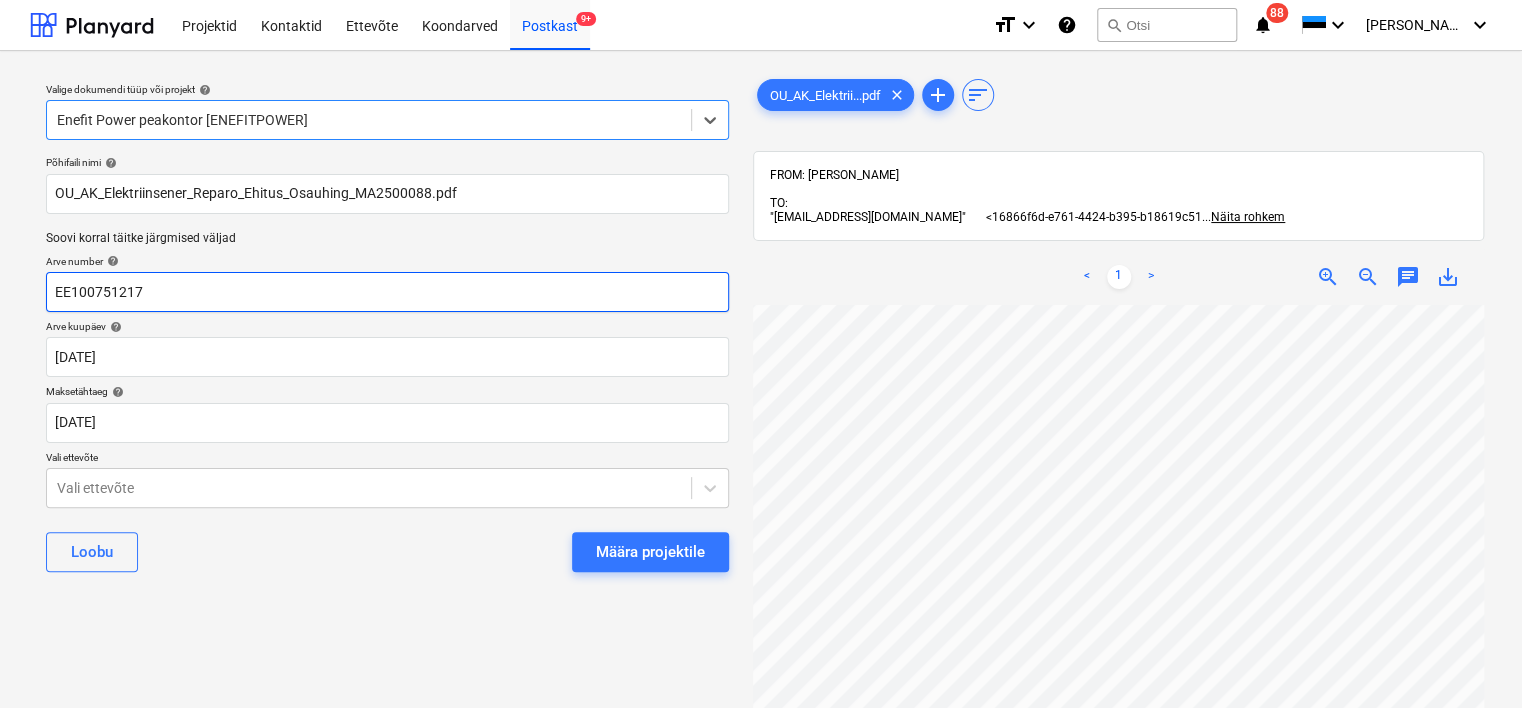 scroll, scrollTop: 52, scrollLeft: 112, axis: both 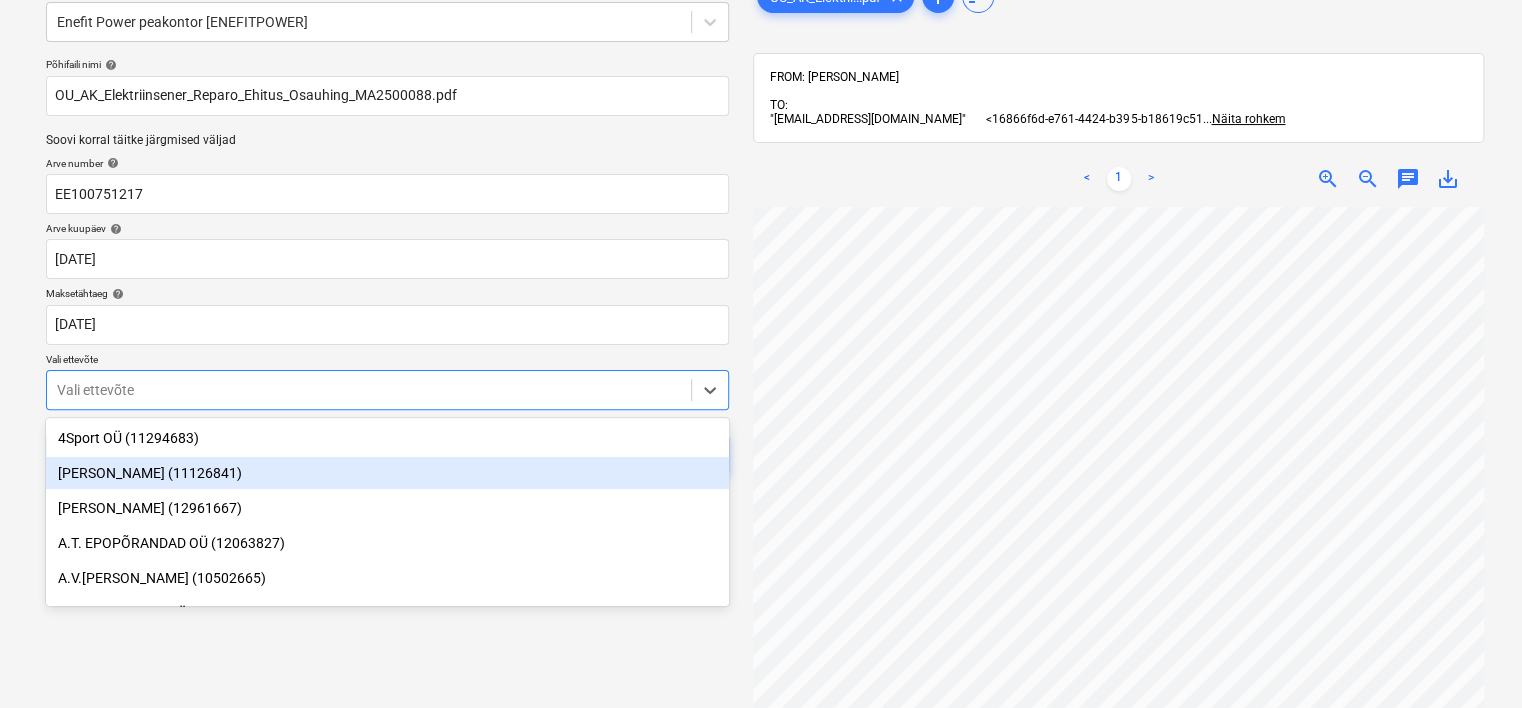 click on "Projektid Kontaktid Ettevõte Koondarved Postkast 9+ format_size keyboard_arrow_down help search Otsi notifications 88 keyboard_arrow_down [PERSON_NAME] keyboard_arrow_down Valige dokumendi tüüp või projekt help Enefit Power peakontor [ENEFITPOWER] Põhifaili nimi help OU_AK_Elektriinsener_Reparo_Ehitus_Osauhing_MA2500088.pdf Soovi korral täitke järgmised väljad Arve number help EE100751217 Arve kuupäev help [DATE] 04.07.2025 Press the down arrow key to interact with the calendar and
select a date. Press the question mark key to get the keyboard shortcuts for changing dates. Maksetähtaeg help [DATE] 18.07.2025 Press the down arrow key to interact with the calendar and
select a date. Press the question mark key to get the keyboard shortcuts for changing dates. Vali ettevõte Vali ettevõte Loobu Määra projektile OU_AK_Elektrii...pdf clear add sort FROM: [PERSON_NAME]  TO: "[EMAIL_ADDRESS][DOMAIN_NAME]"	<16866f6d-e761-4424-b395-b18619c51 ...  ...  < 1" at bounding box center [761, 256] 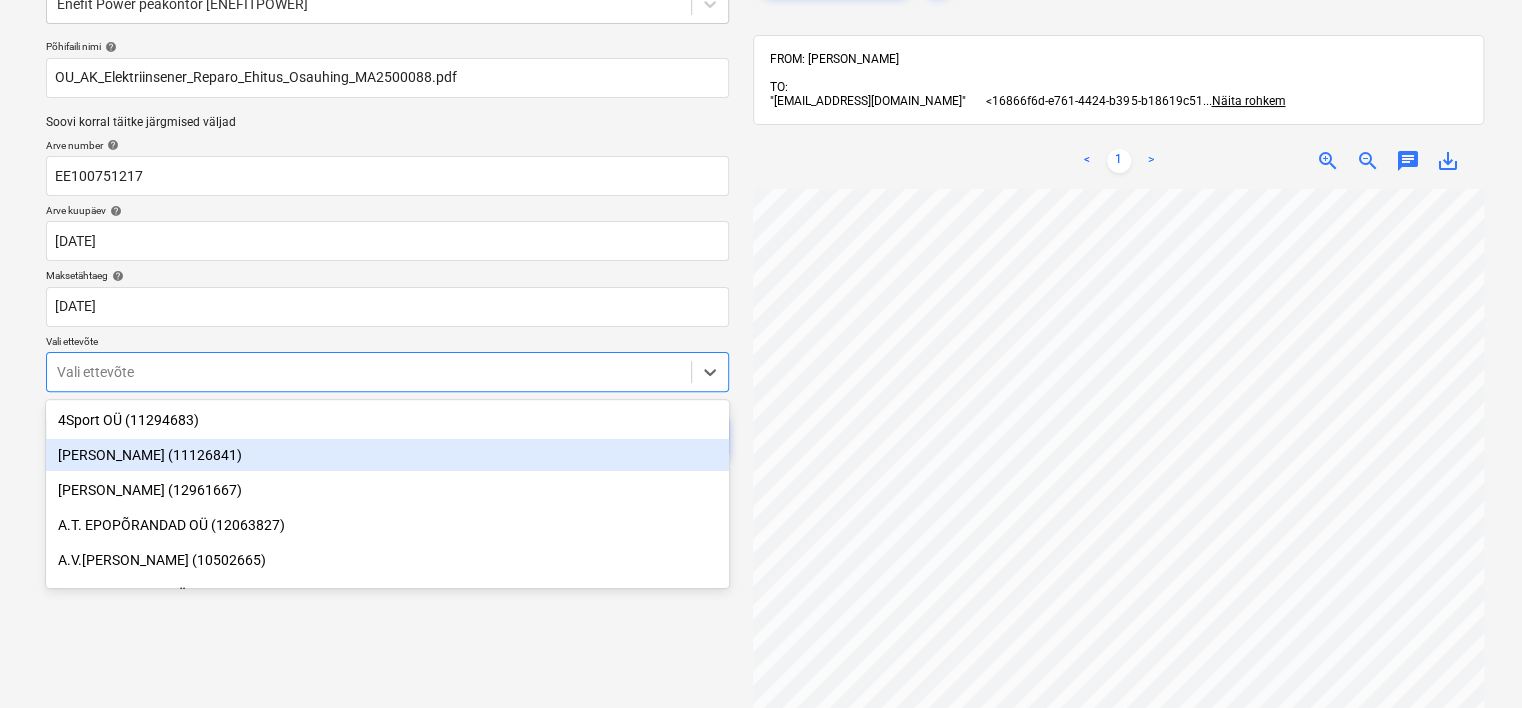 scroll, scrollTop: 120, scrollLeft: 0, axis: vertical 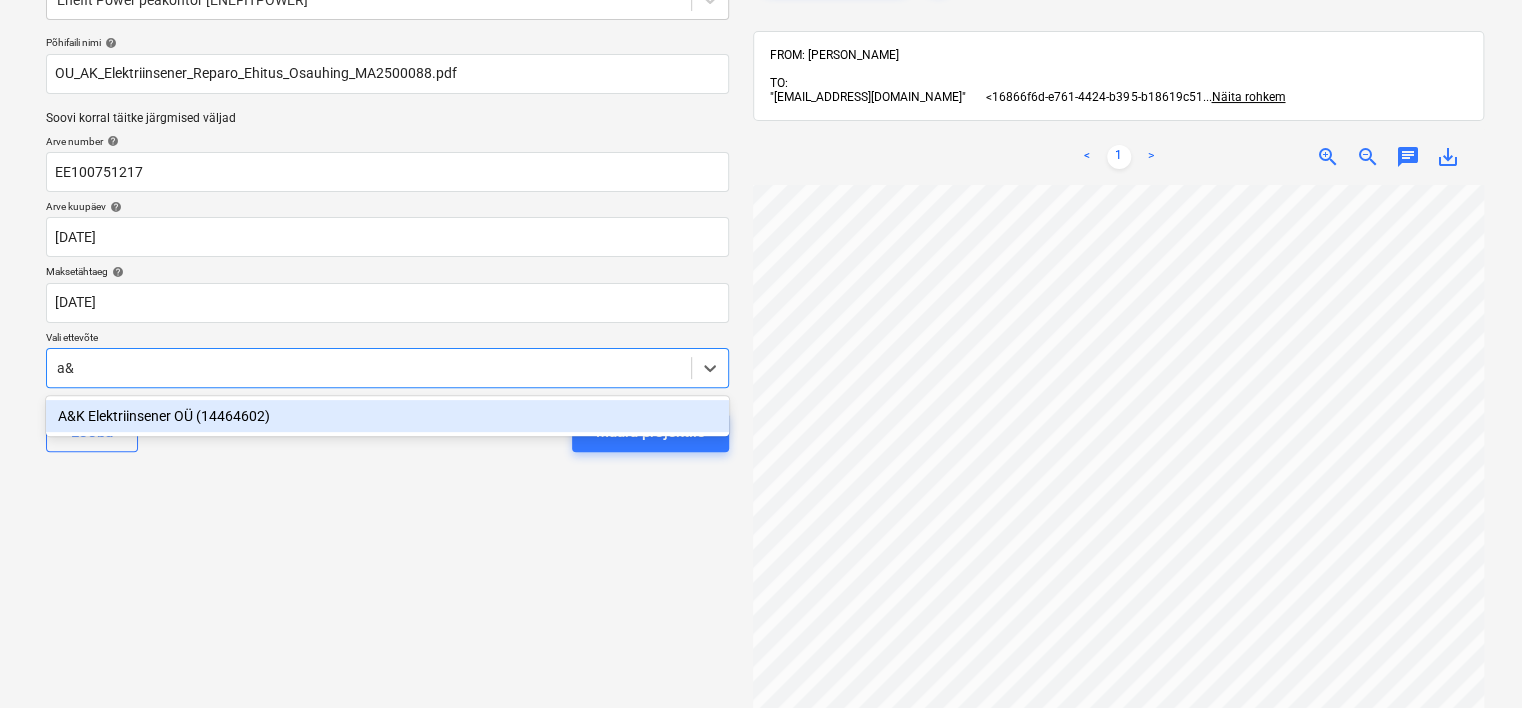 type on "a&k" 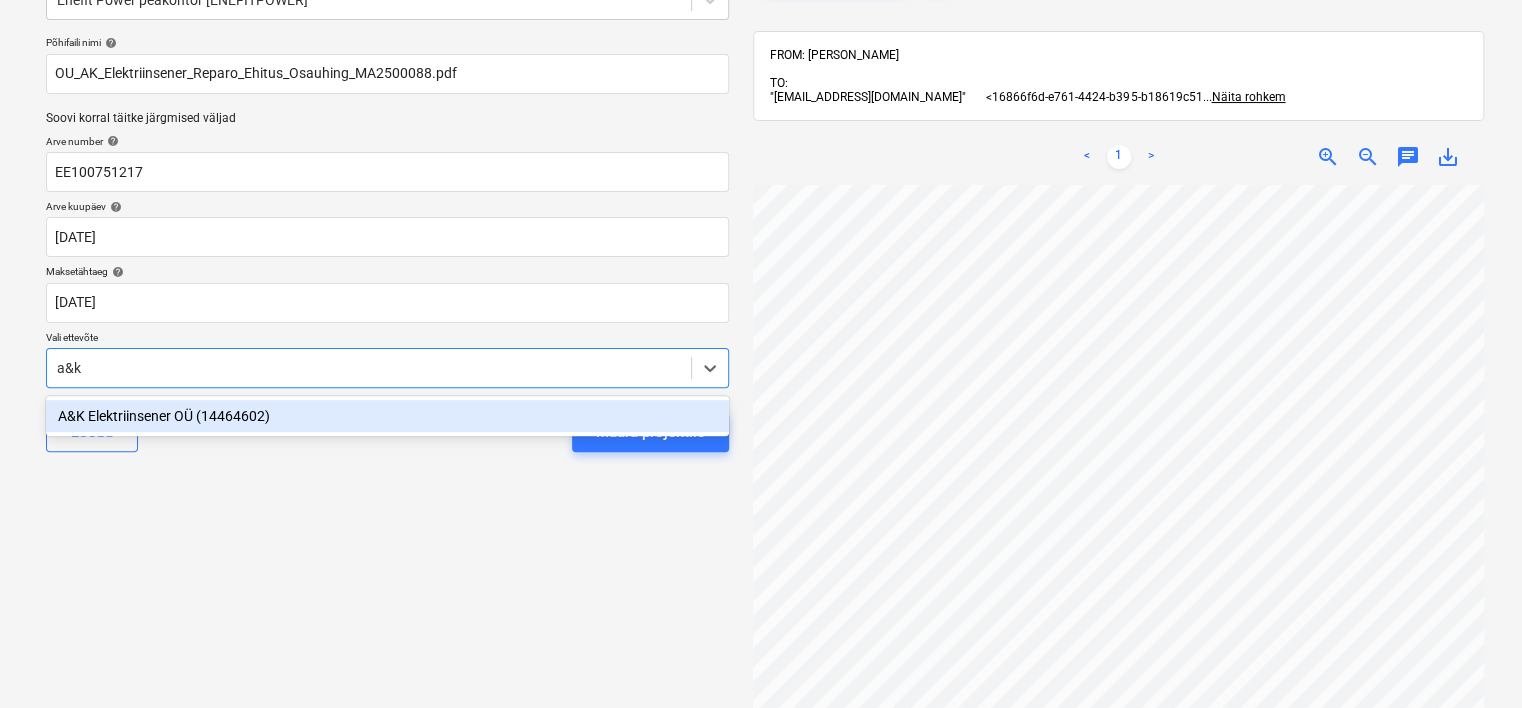 click on "A&K Elektriinsener OÜ  (14464602)" at bounding box center (387, 416) 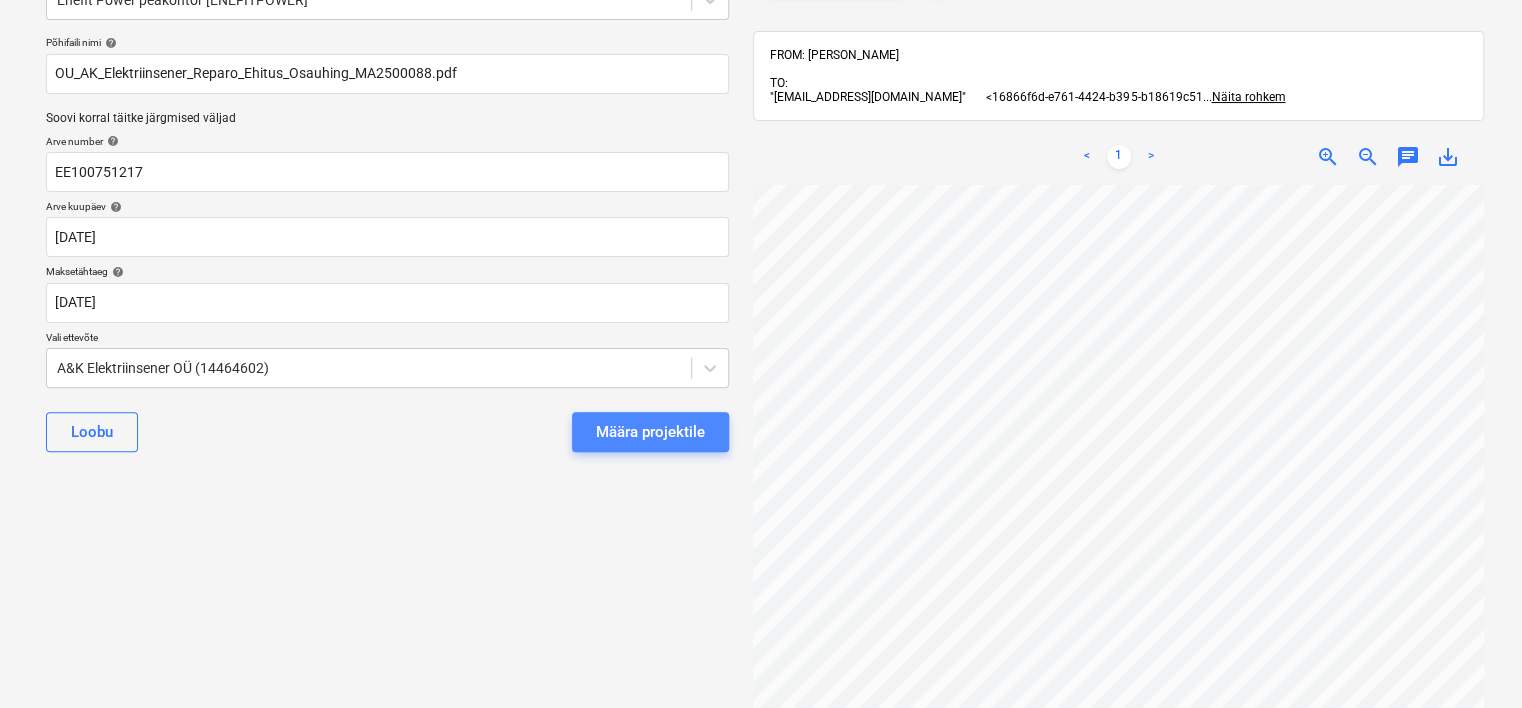 click on "Määra projektile" at bounding box center [650, 432] 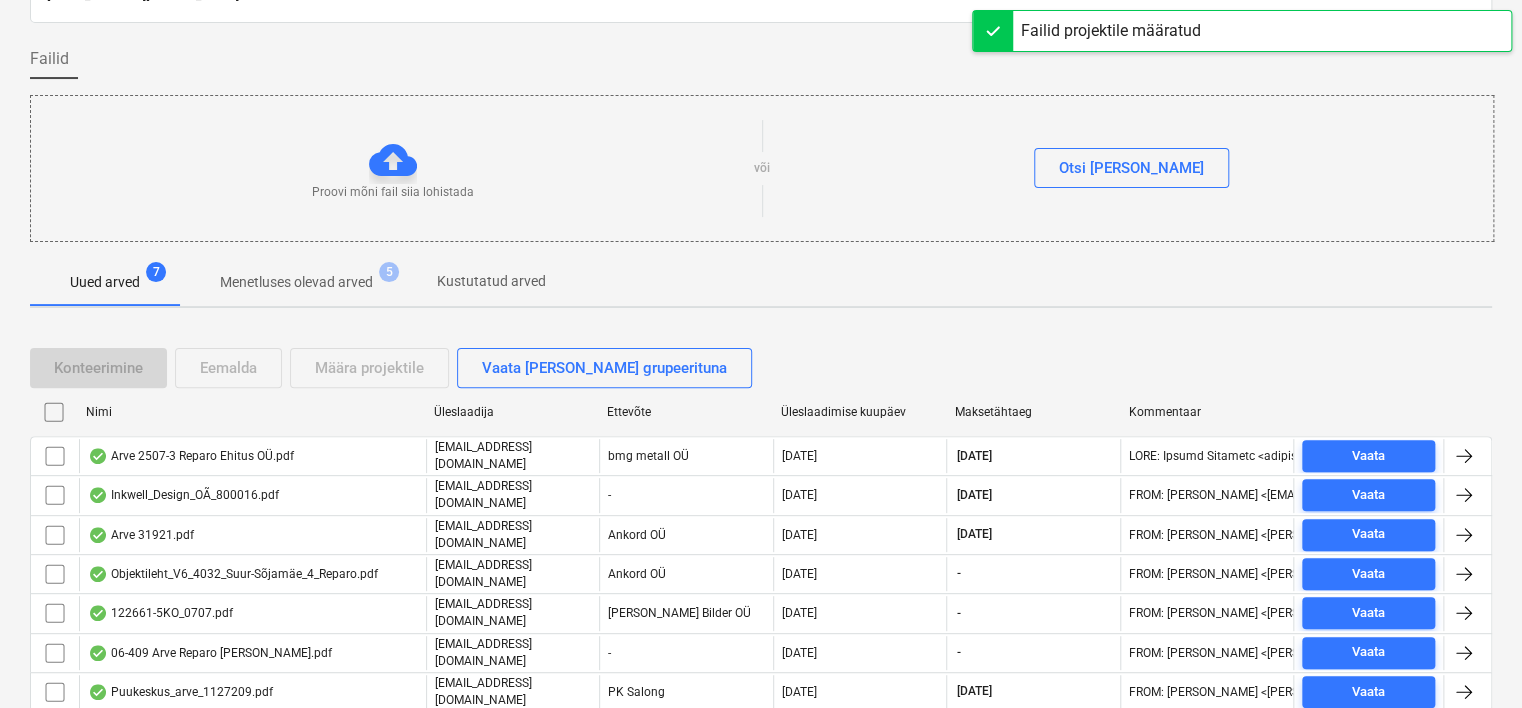 scroll, scrollTop: 176, scrollLeft: 0, axis: vertical 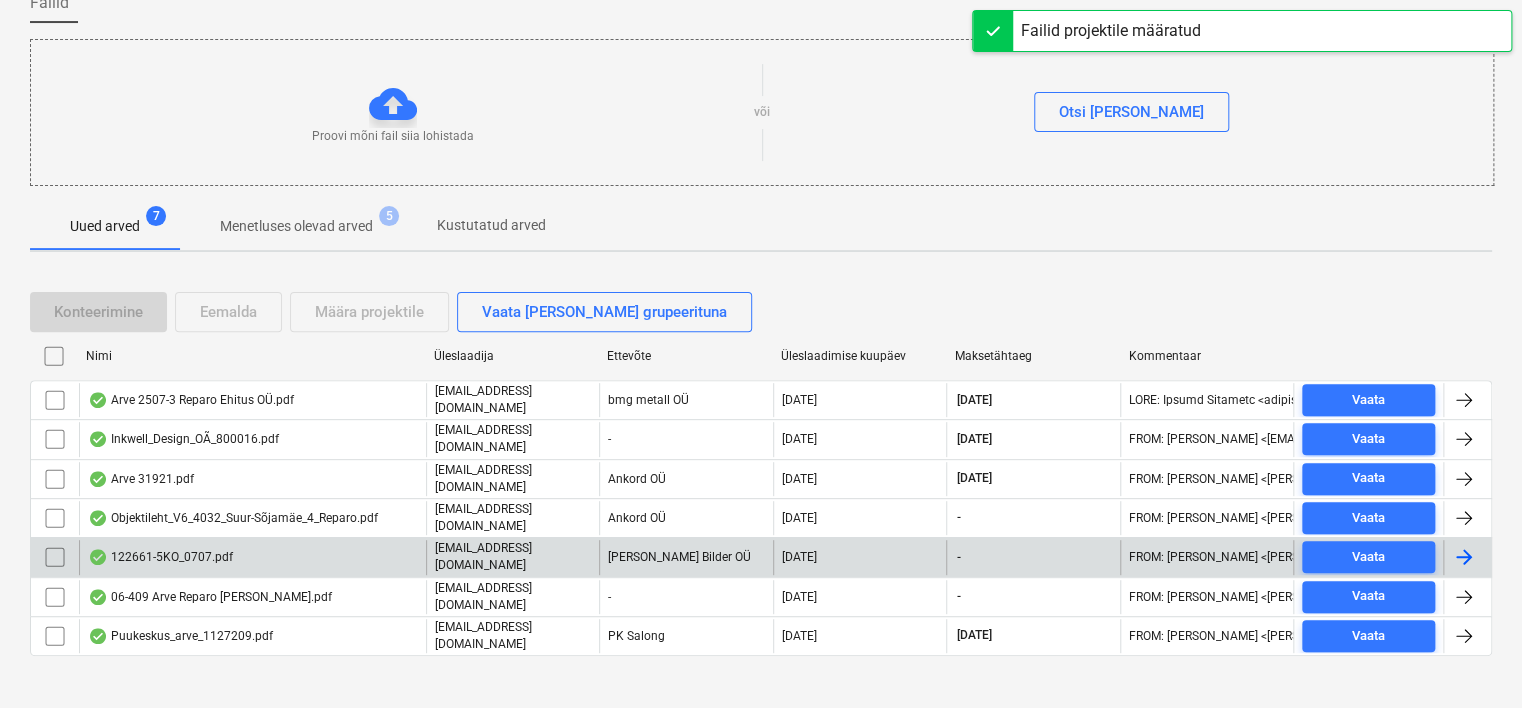 click on "122661-5KO_0707.pdf" at bounding box center (252, 557) 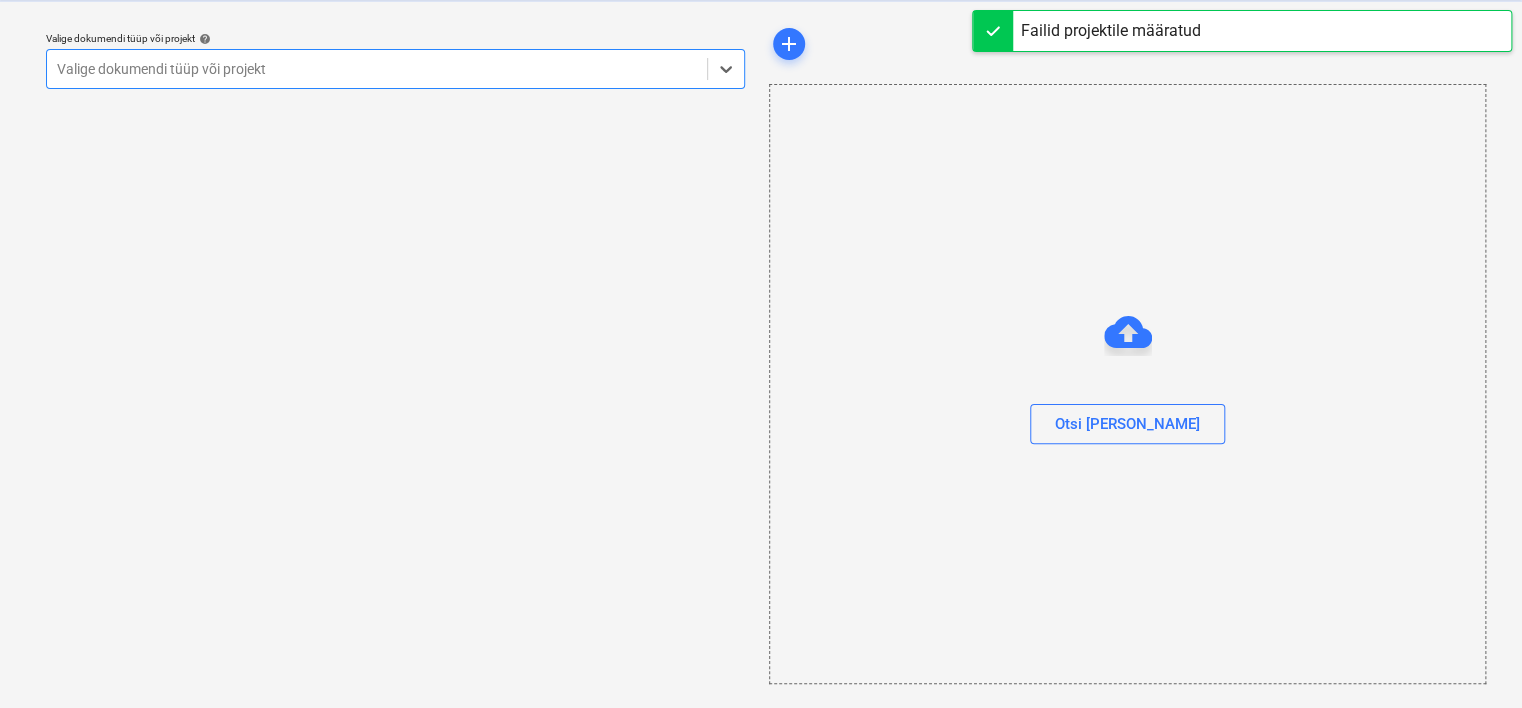 scroll, scrollTop: 51, scrollLeft: 0, axis: vertical 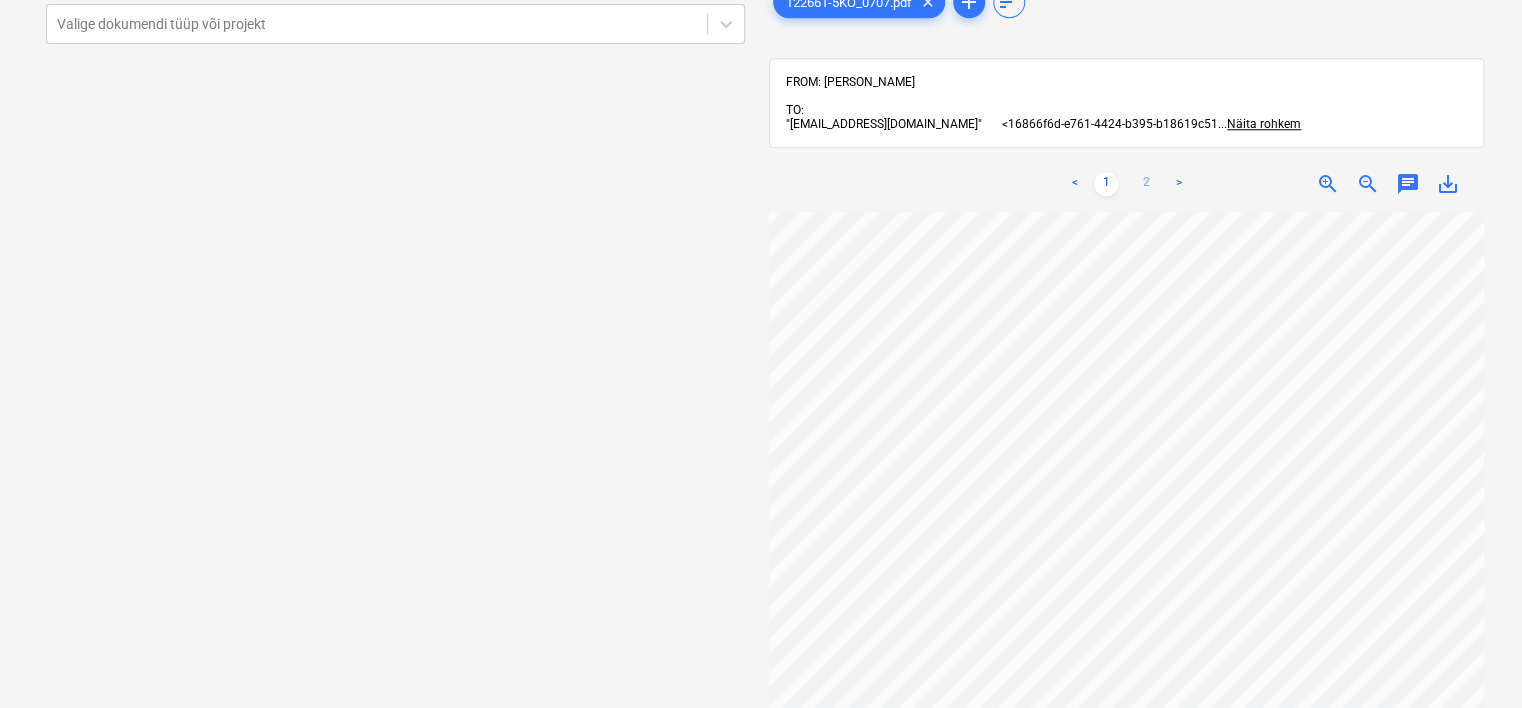 click on "2" at bounding box center [1146, 184] 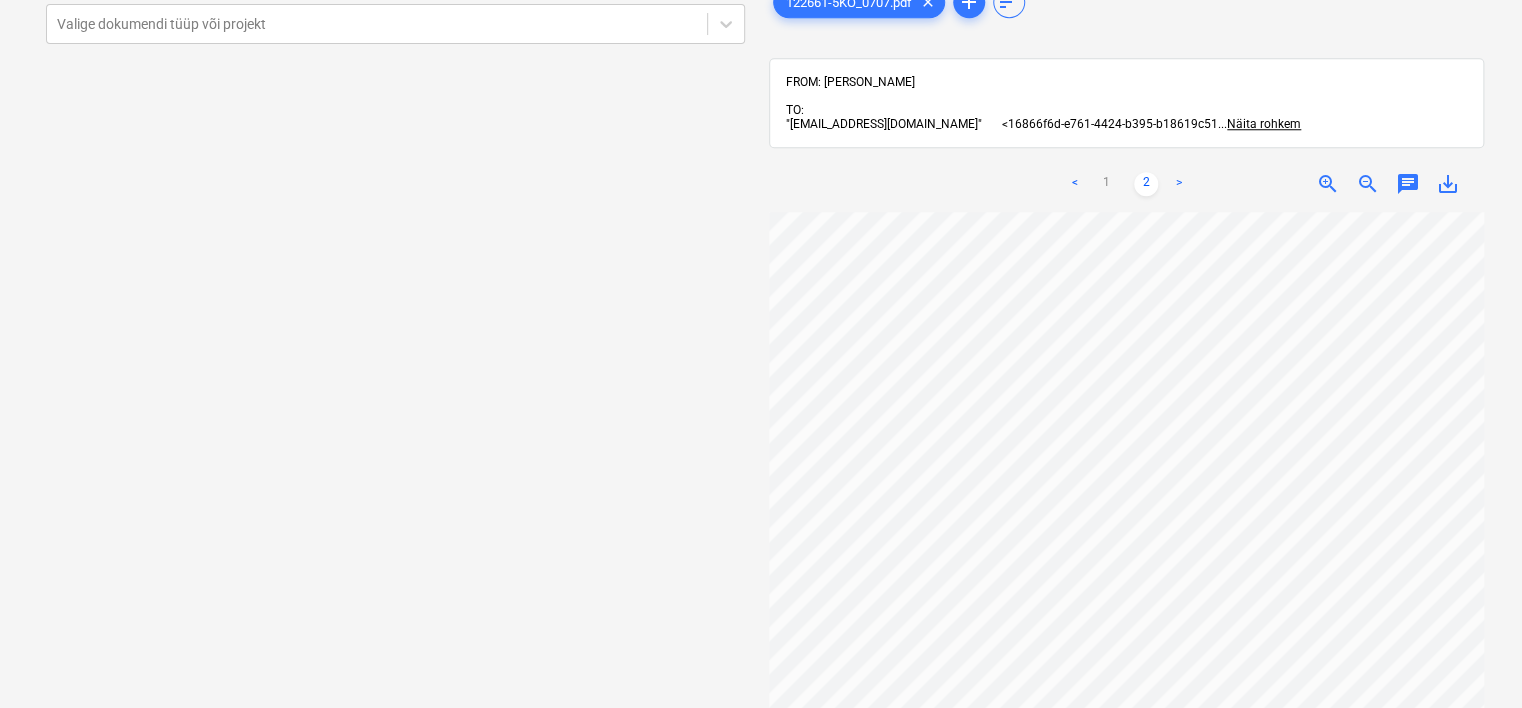 scroll, scrollTop: 0, scrollLeft: 0, axis: both 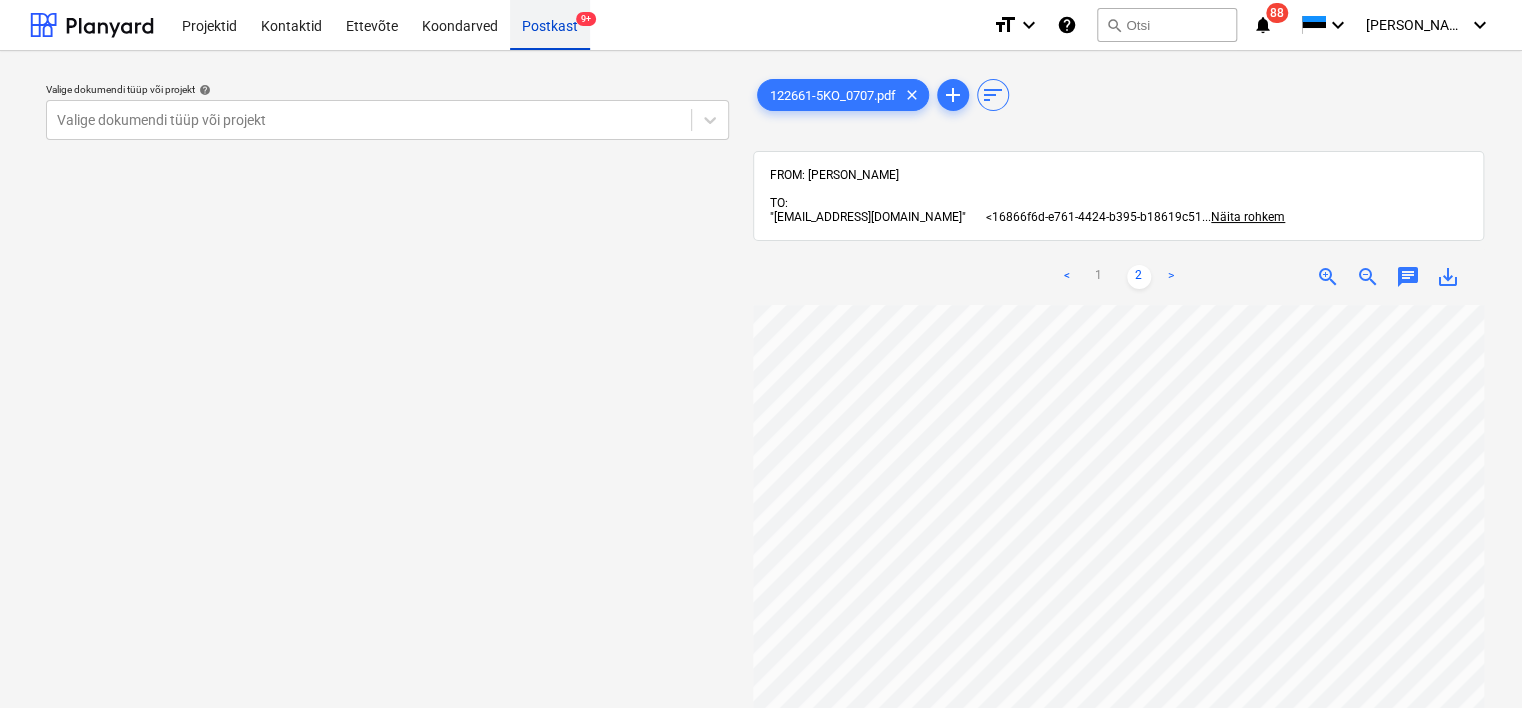 click on "Postkast 9+" at bounding box center (550, 24) 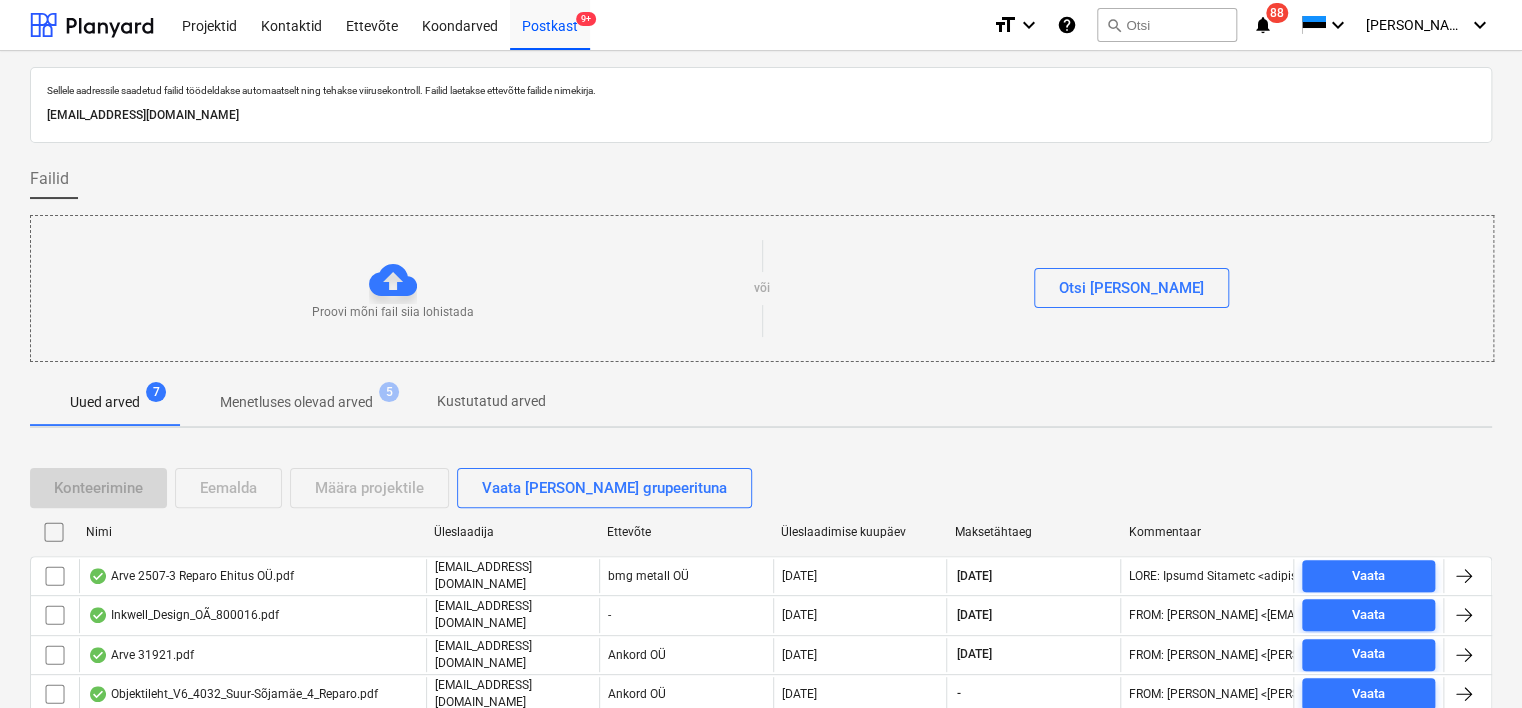 scroll, scrollTop: 176, scrollLeft: 0, axis: vertical 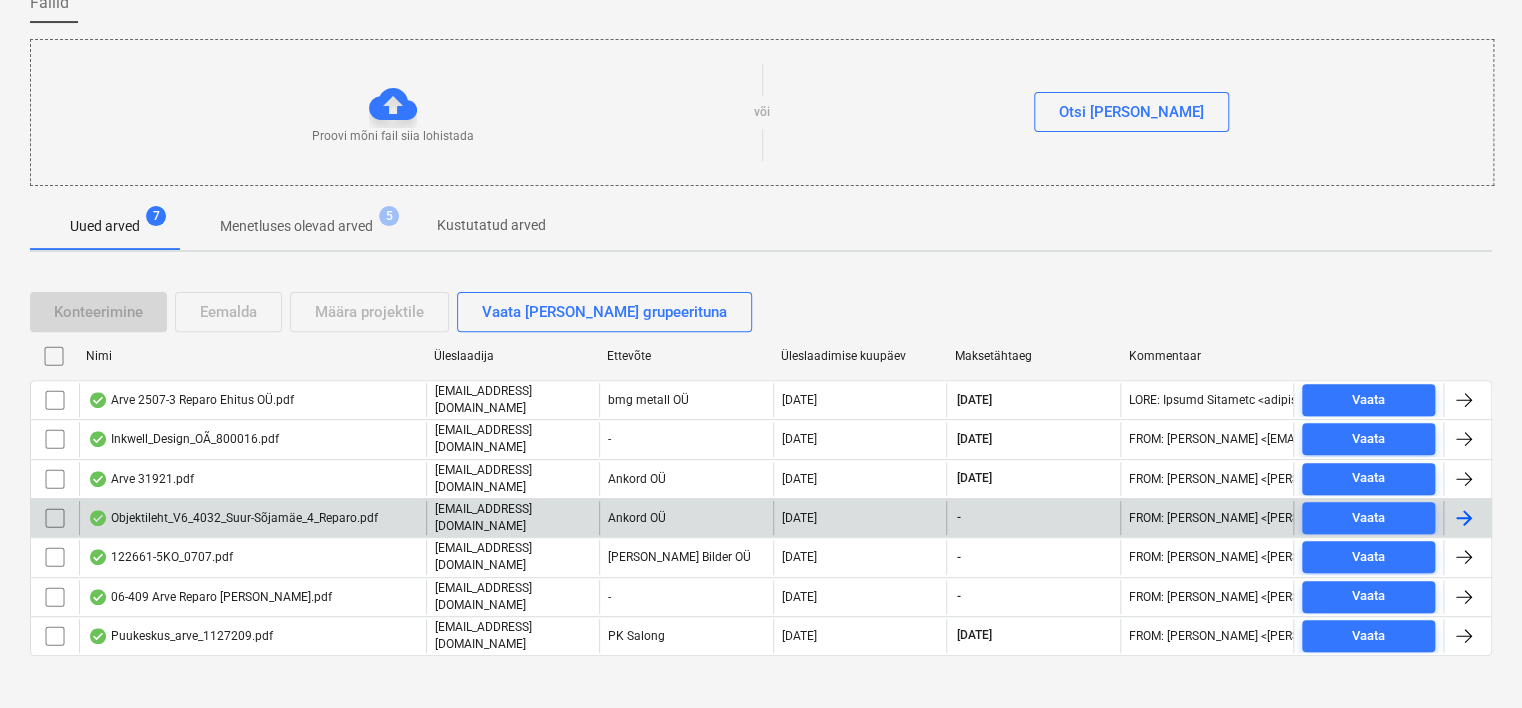 click on "Objektileht_V6_4032_Suur-Sõjamäe_4_Reparo.pdf" at bounding box center [233, 518] 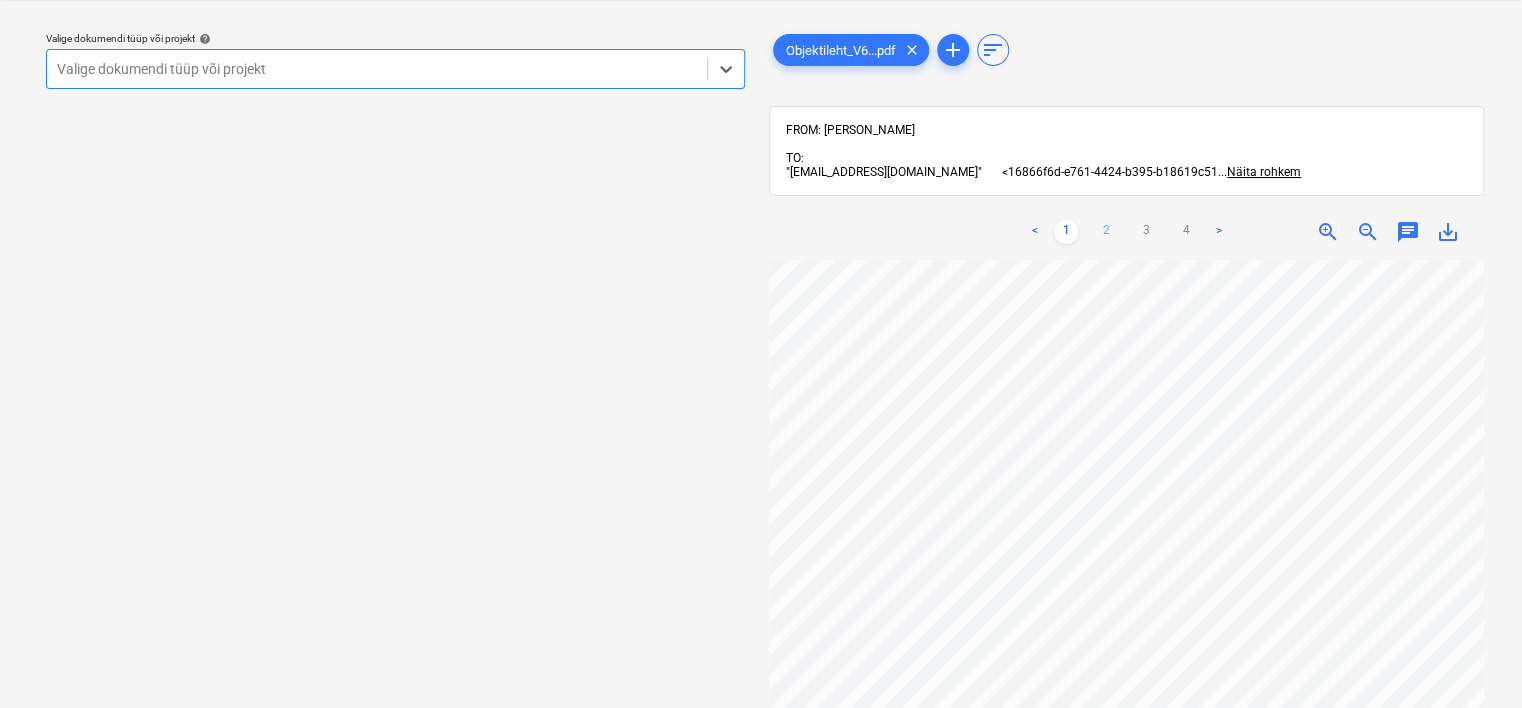 click on "2" at bounding box center [1106, 232] 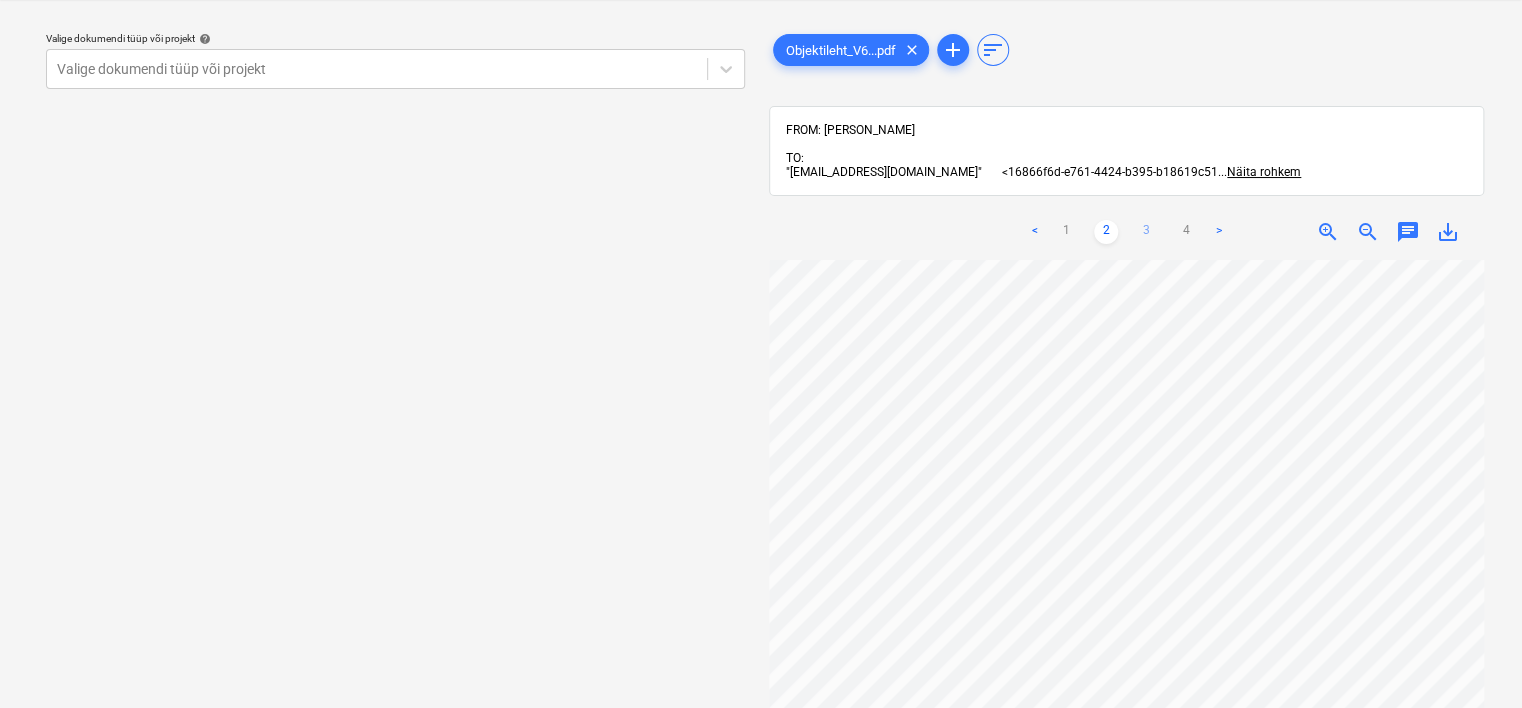 click on "3" at bounding box center (1146, 232) 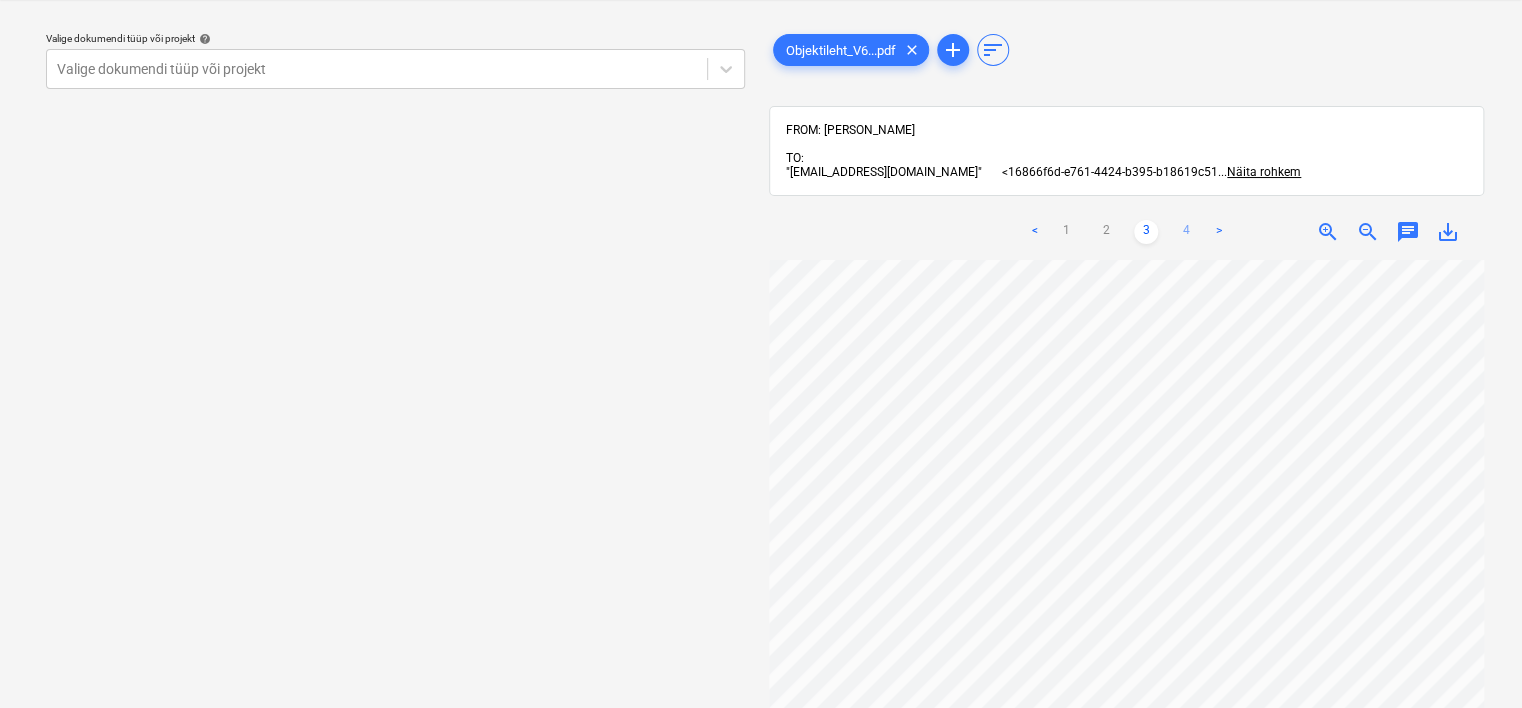 click on "4" at bounding box center (1186, 232) 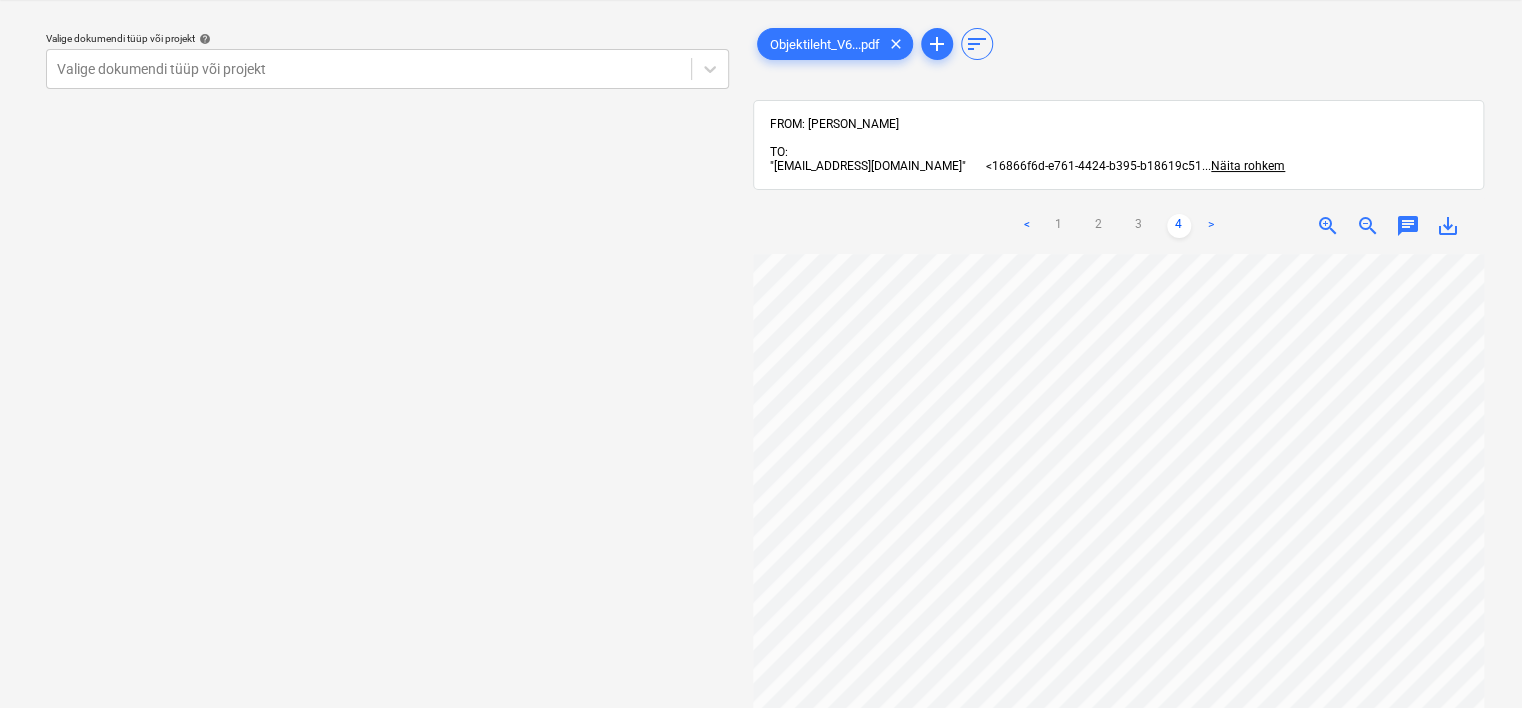 scroll, scrollTop: 0, scrollLeft: 0, axis: both 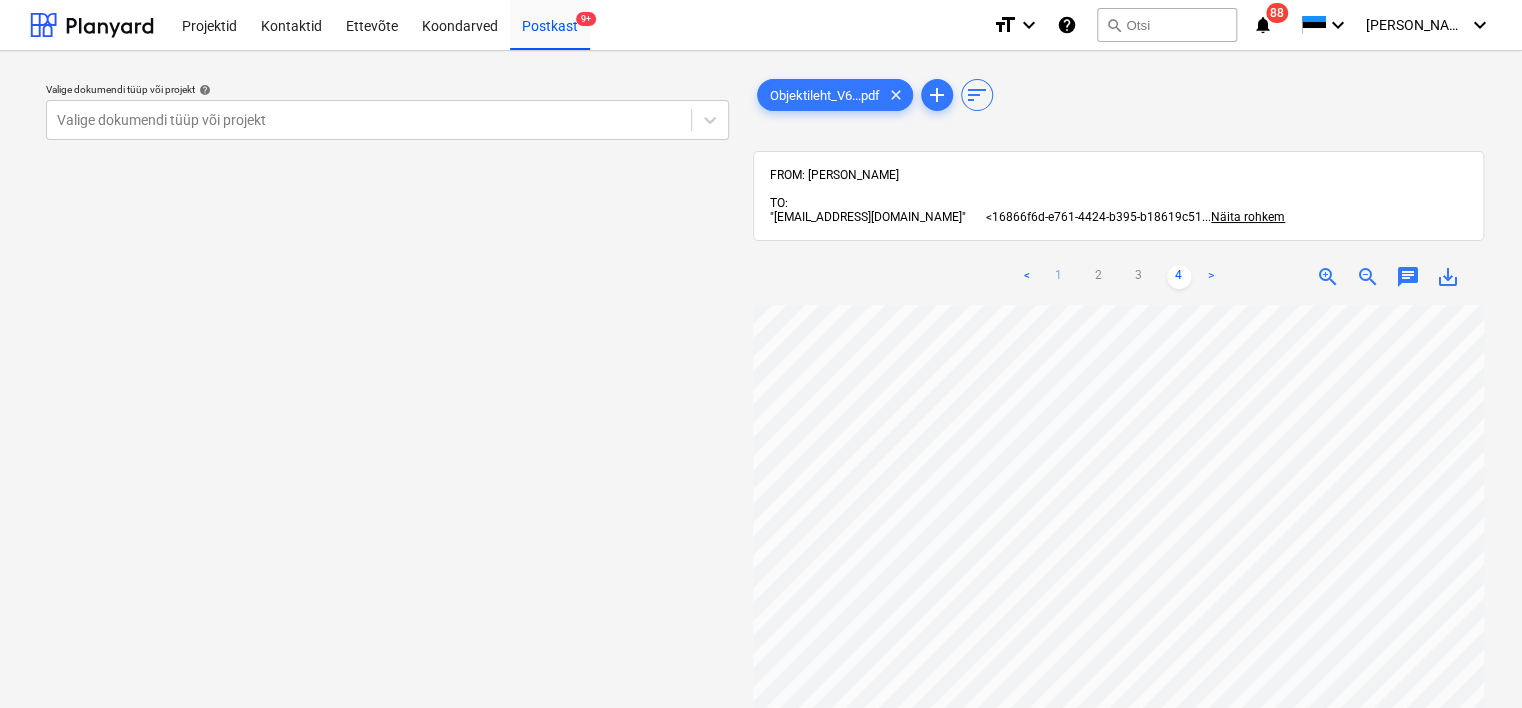 click on "1" at bounding box center (1059, 277) 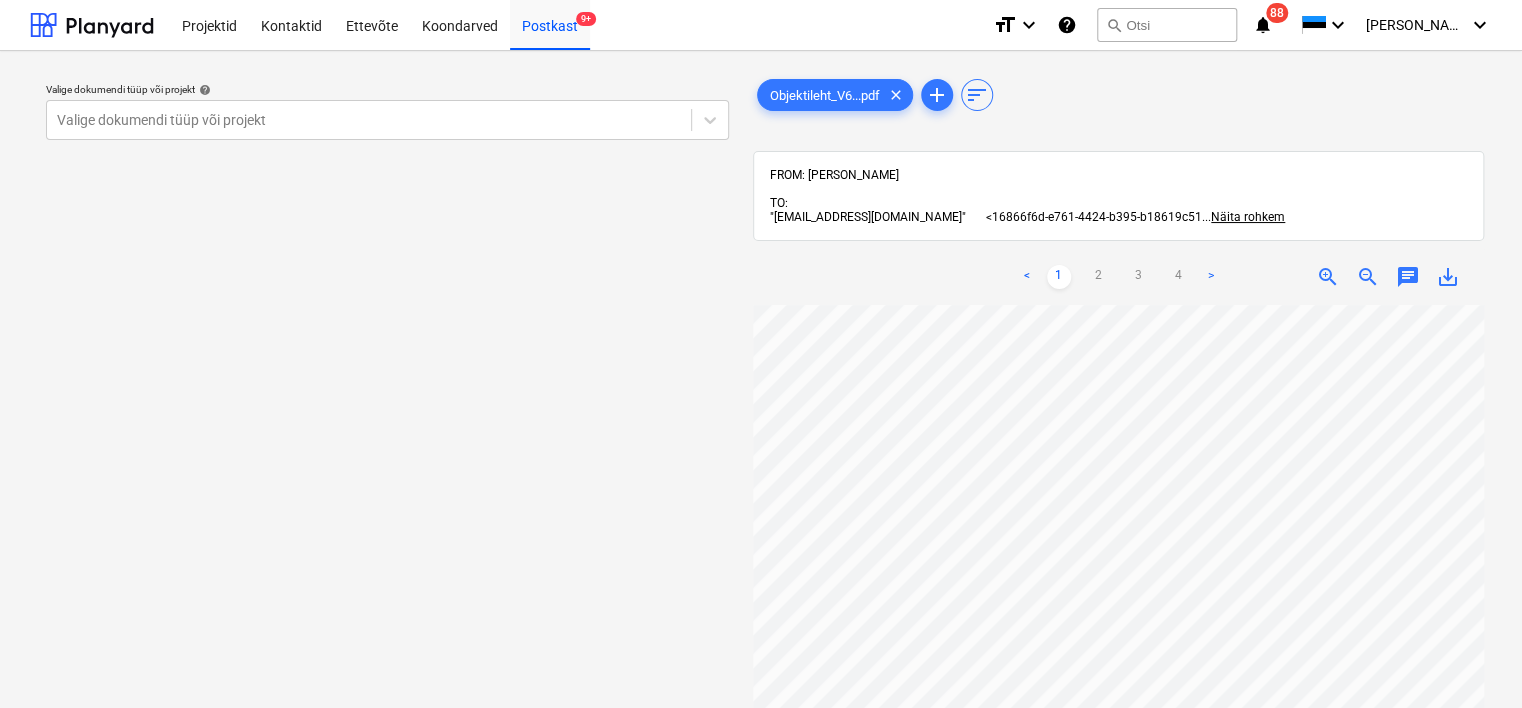 scroll, scrollTop: 280, scrollLeft: 0, axis: vertical 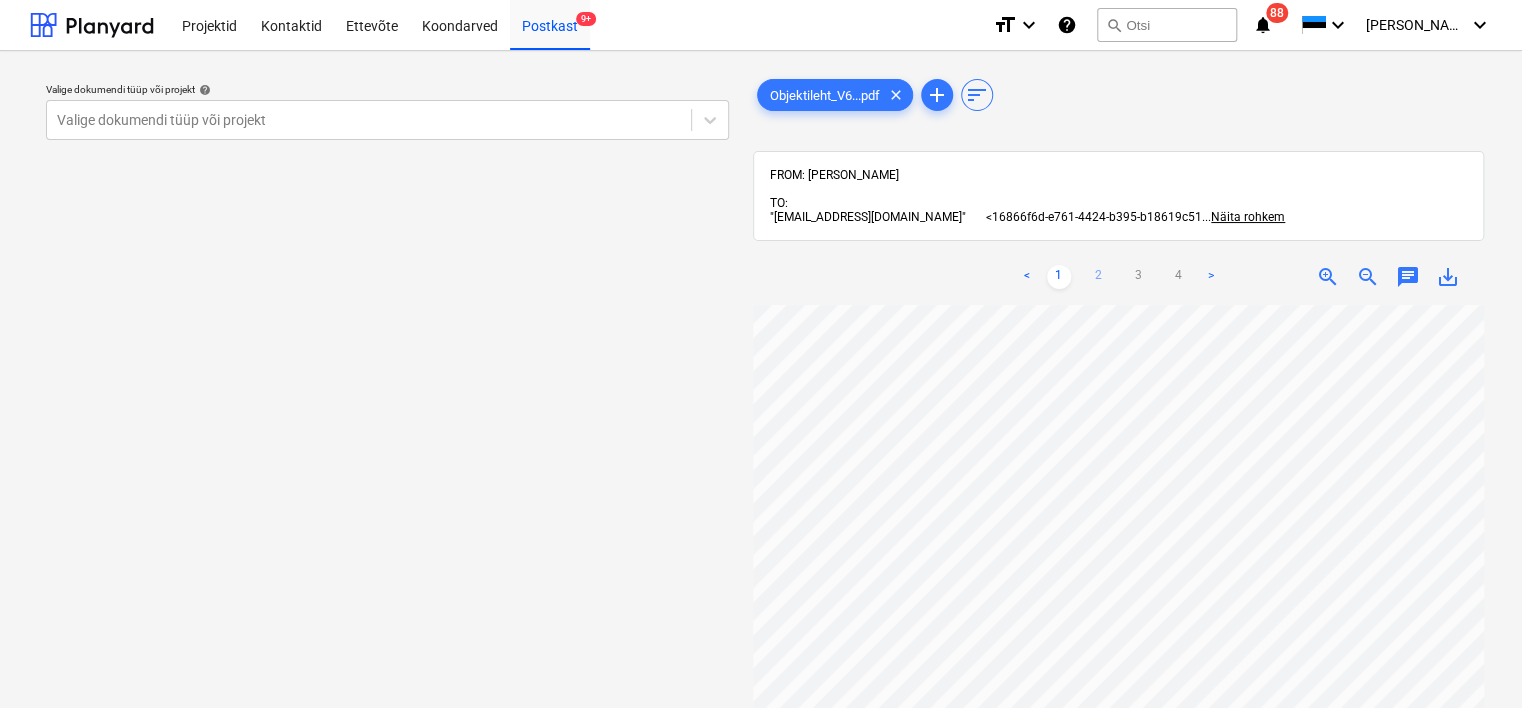 click on "2" at bounding box center [1099, 277] 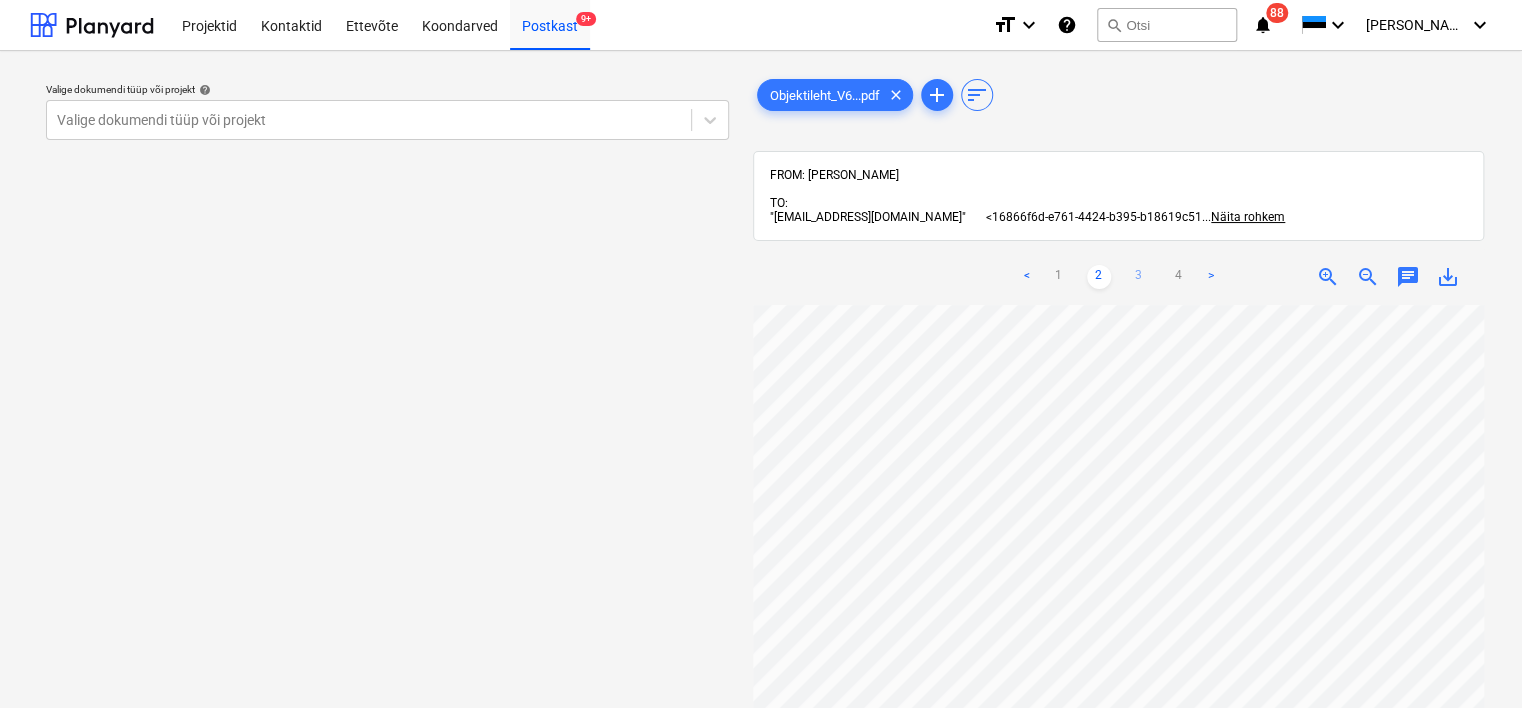 click on "3" at bounding box center [1139, 277] 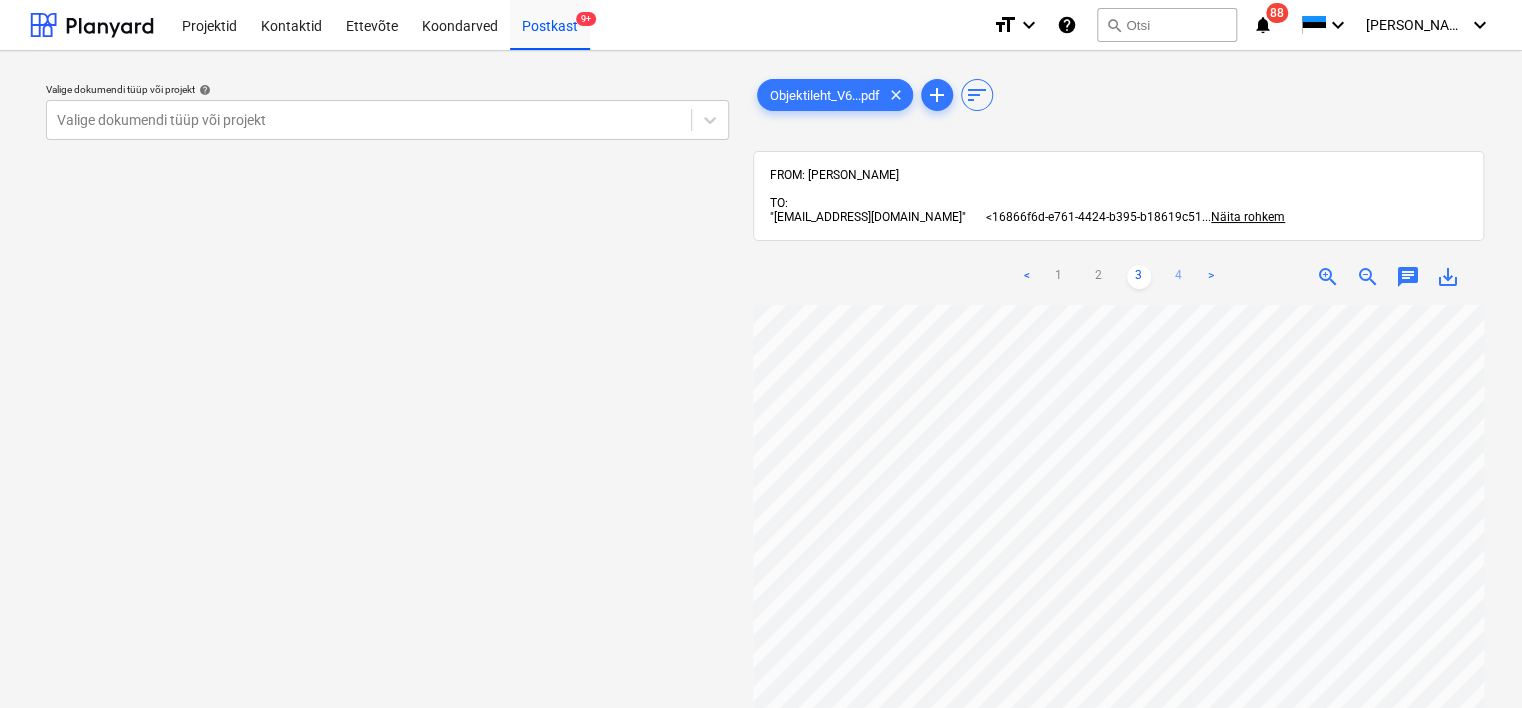 click on "4" at bounding box center [1179, 277] 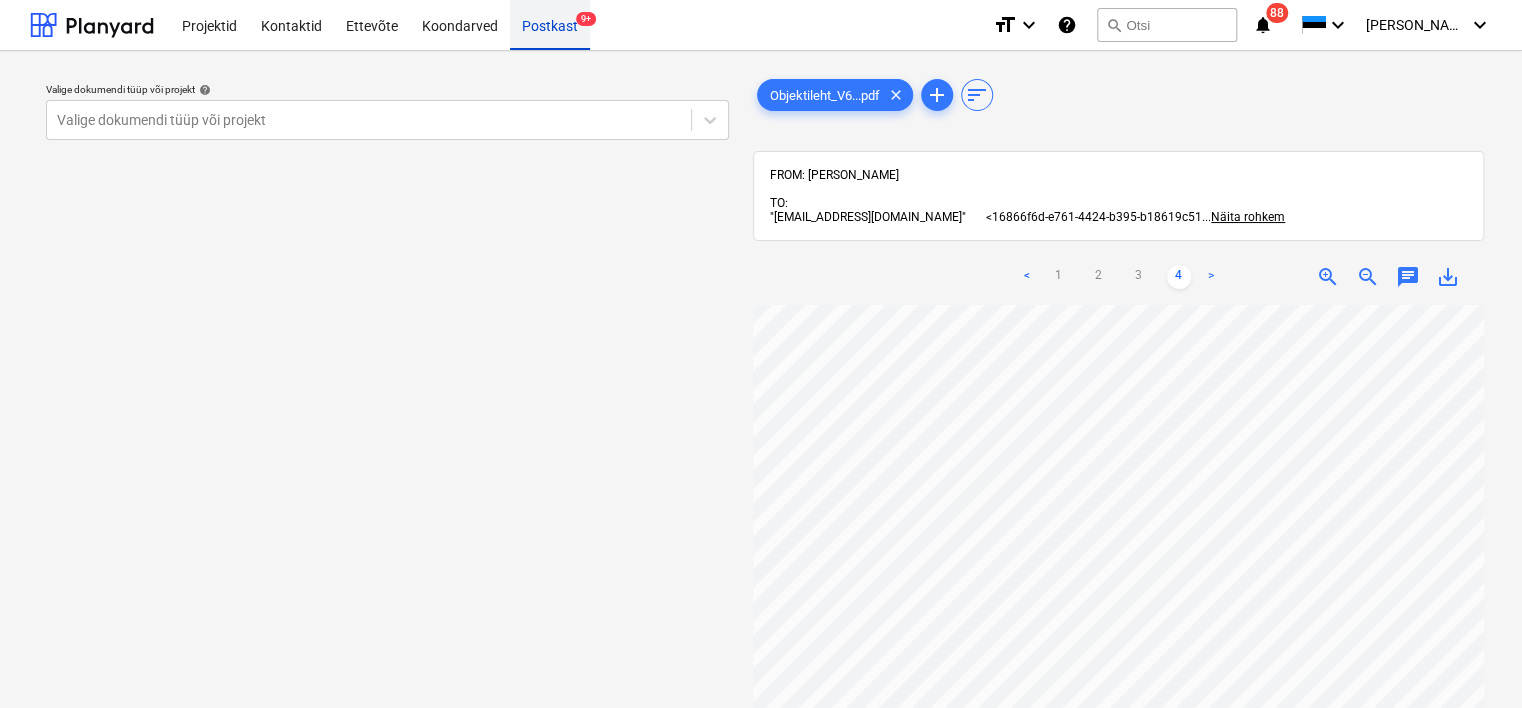 click on "Postkast 9+" at bounding box center (550, 24) 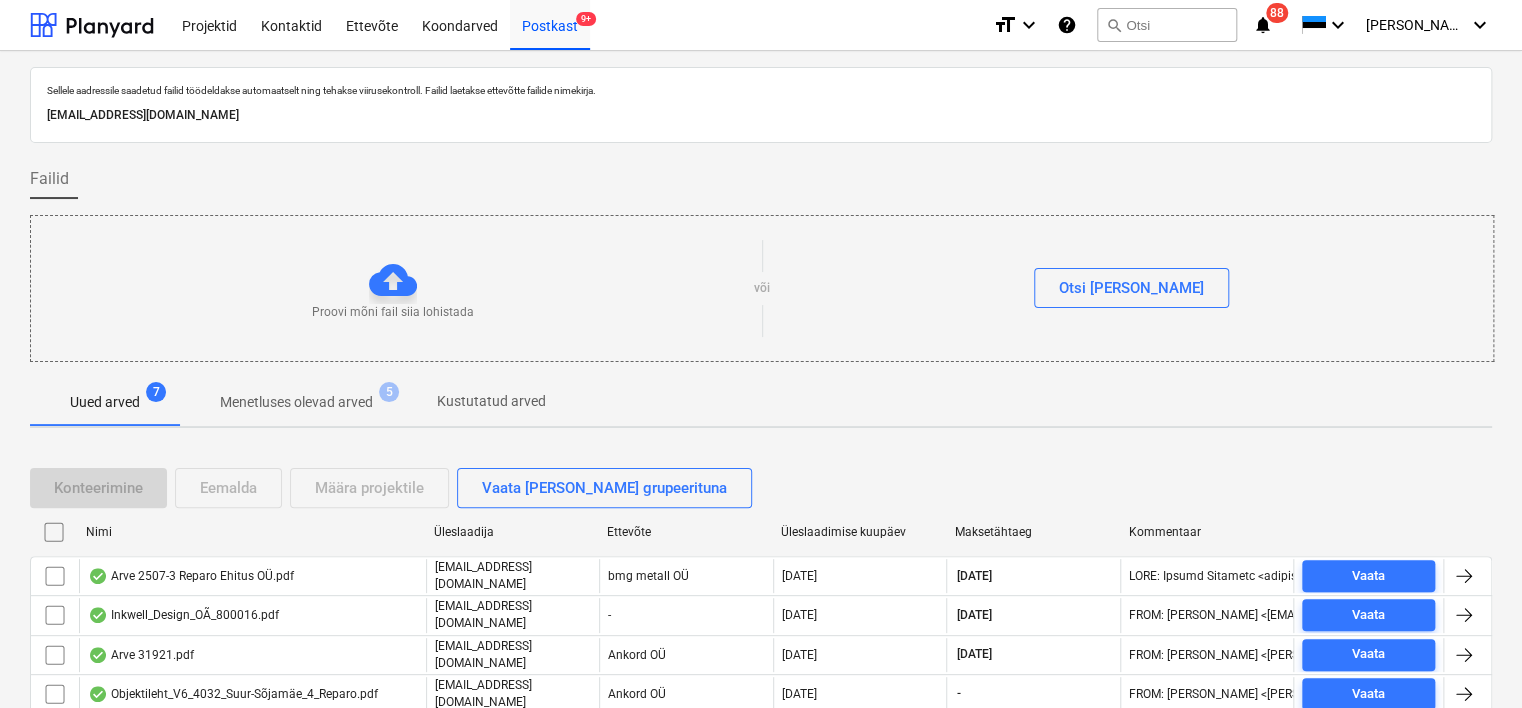 scroll, scrollTop: 176, scrollLeft: 0, axis: vertical 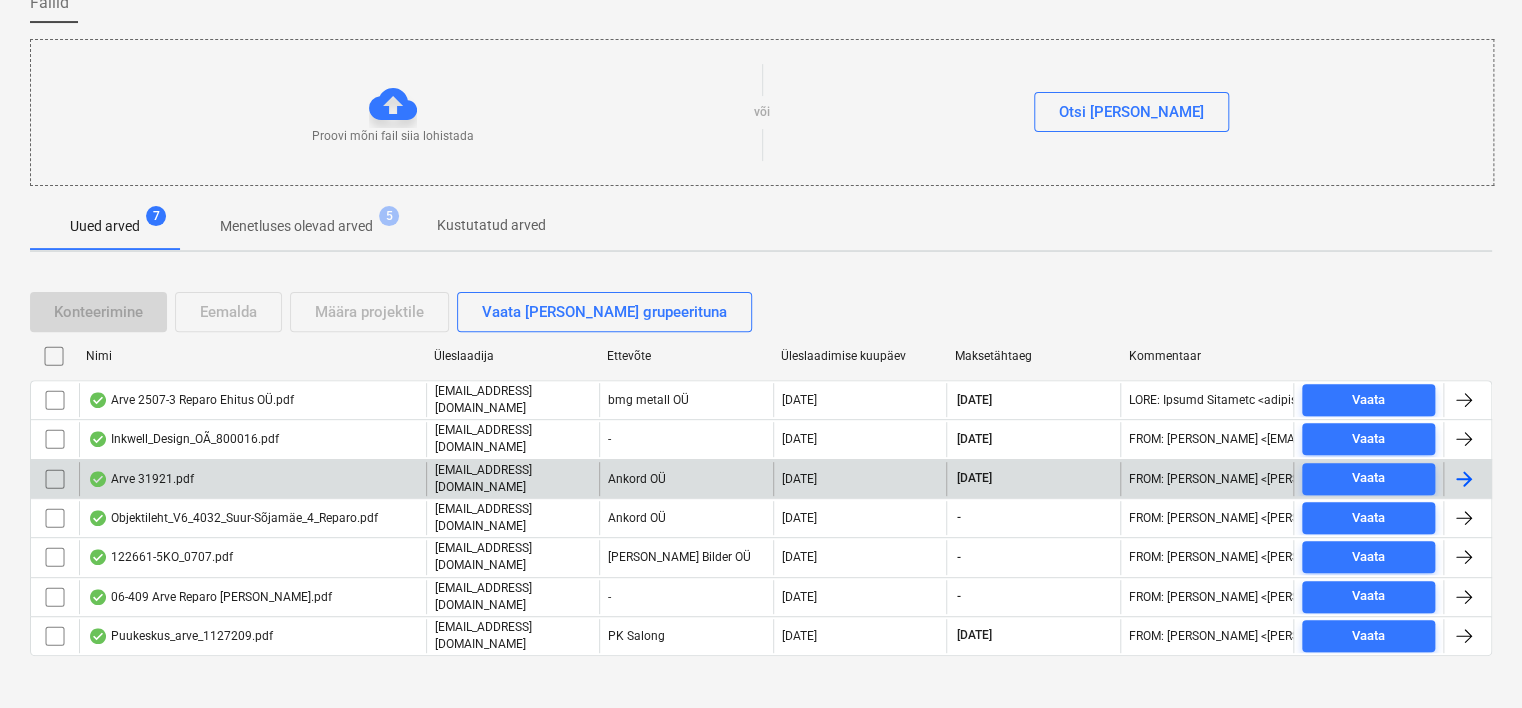 click on "Arve 31921.pdf" at bounding box center (141, 479) 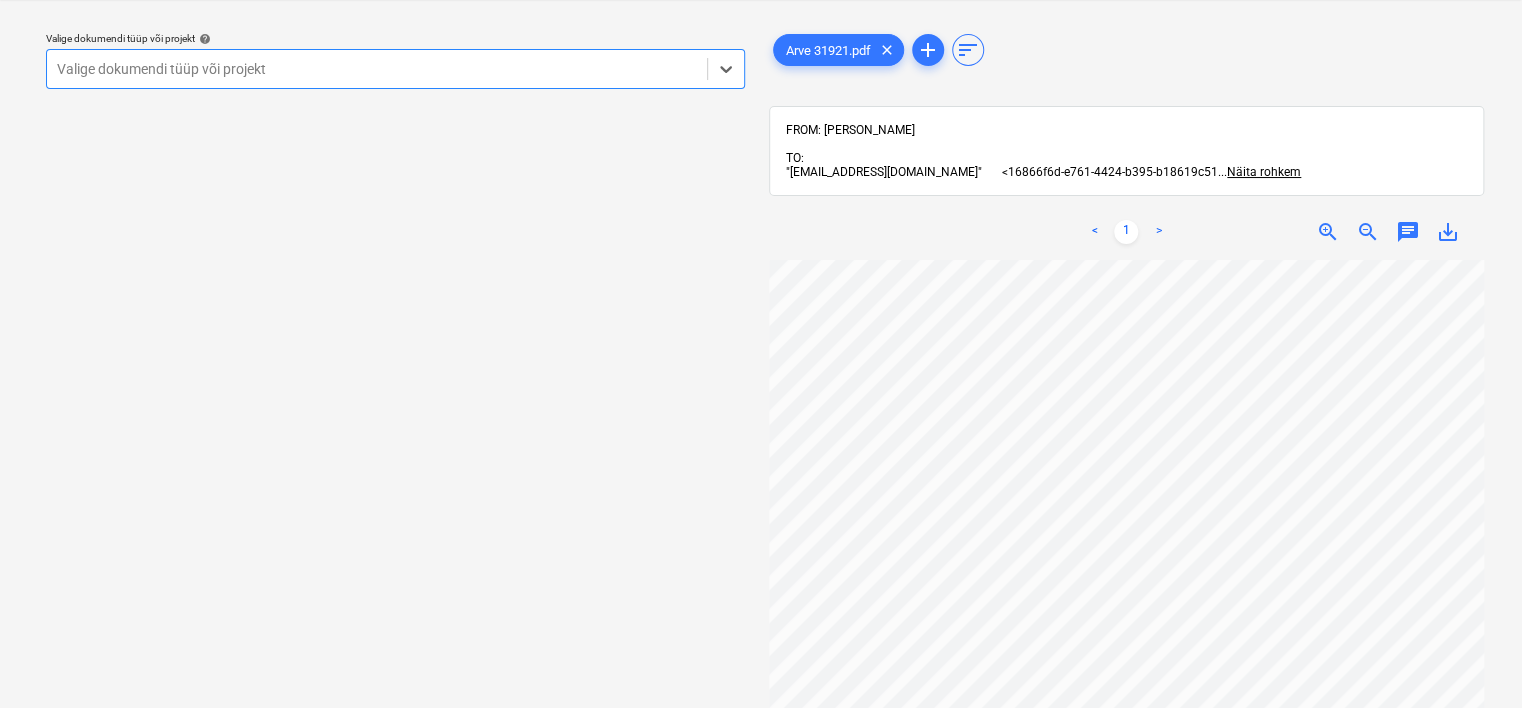 click at bounding box center (377, 69) 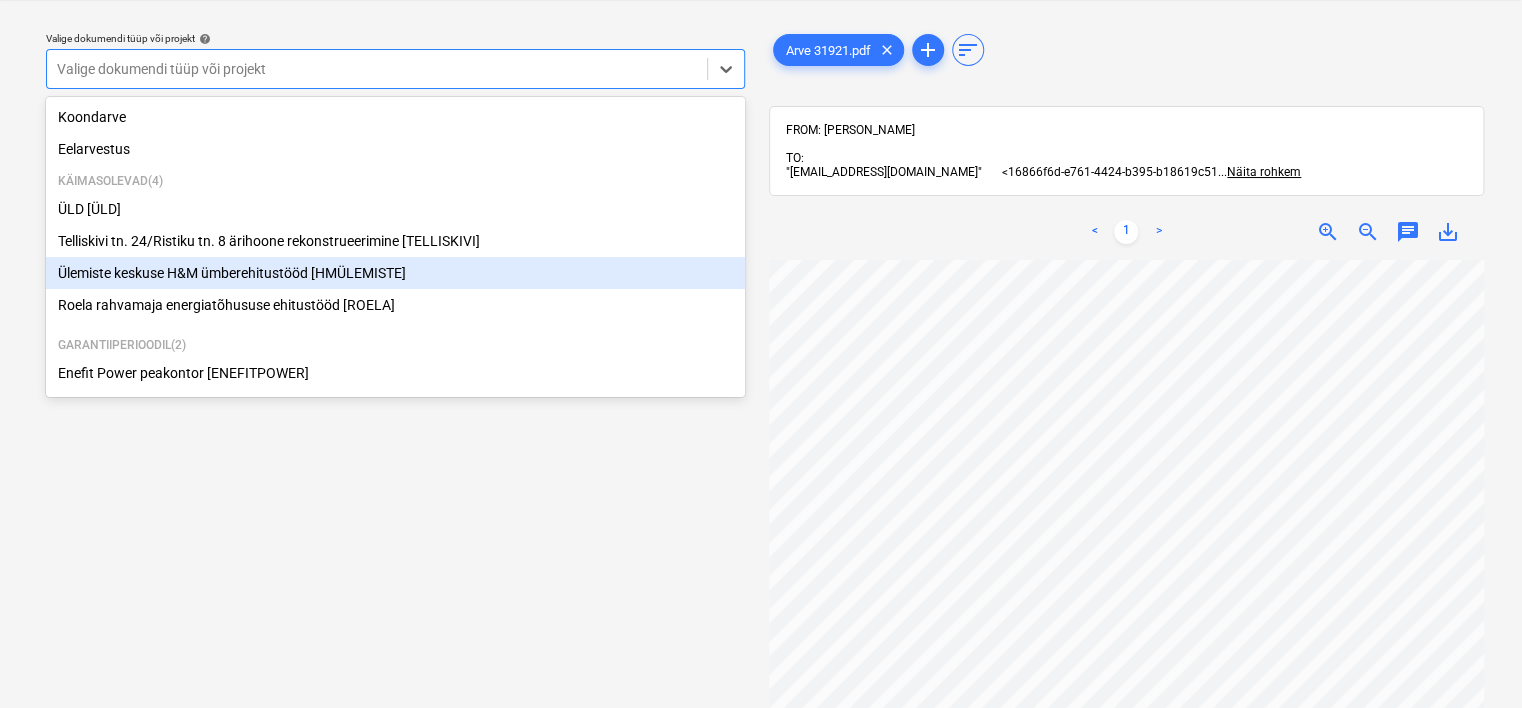 click on "Ülemiste keskuse H&M ümberehitustööd [HMÜLEMISTE]" at bounding box center [395, 273] 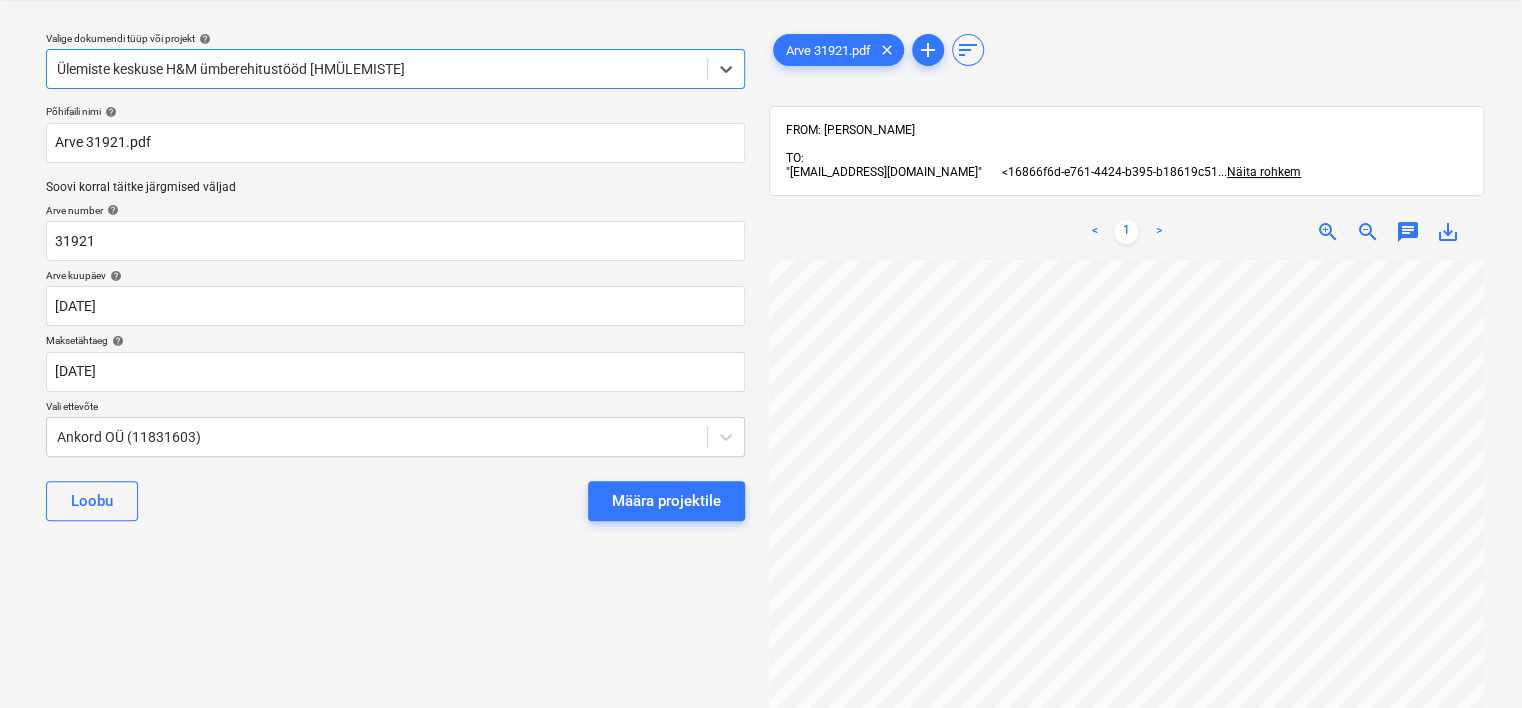 scroll, scrollTop: 0, scrollLeft: 174, axis: horizontal 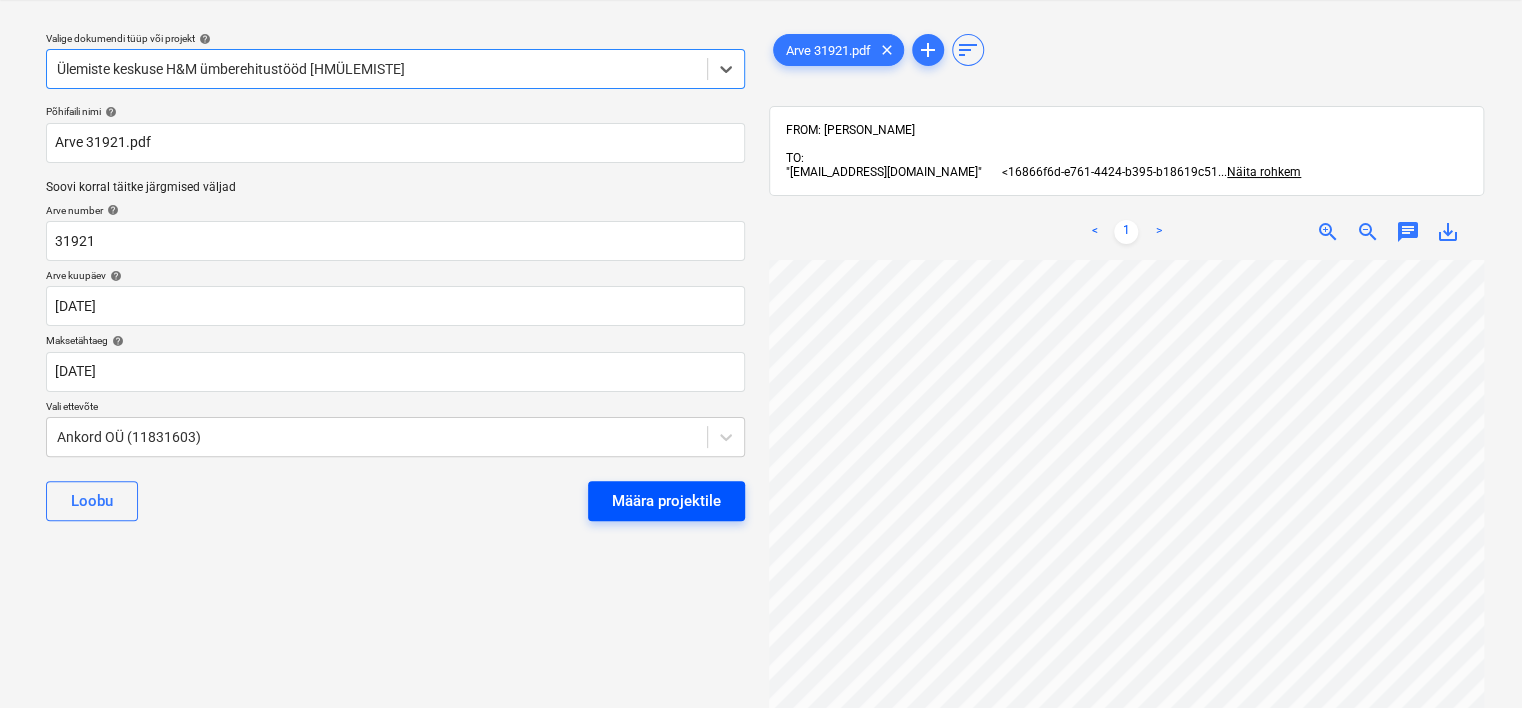 click on "Määra projektile" at bounding box center (666, 501) 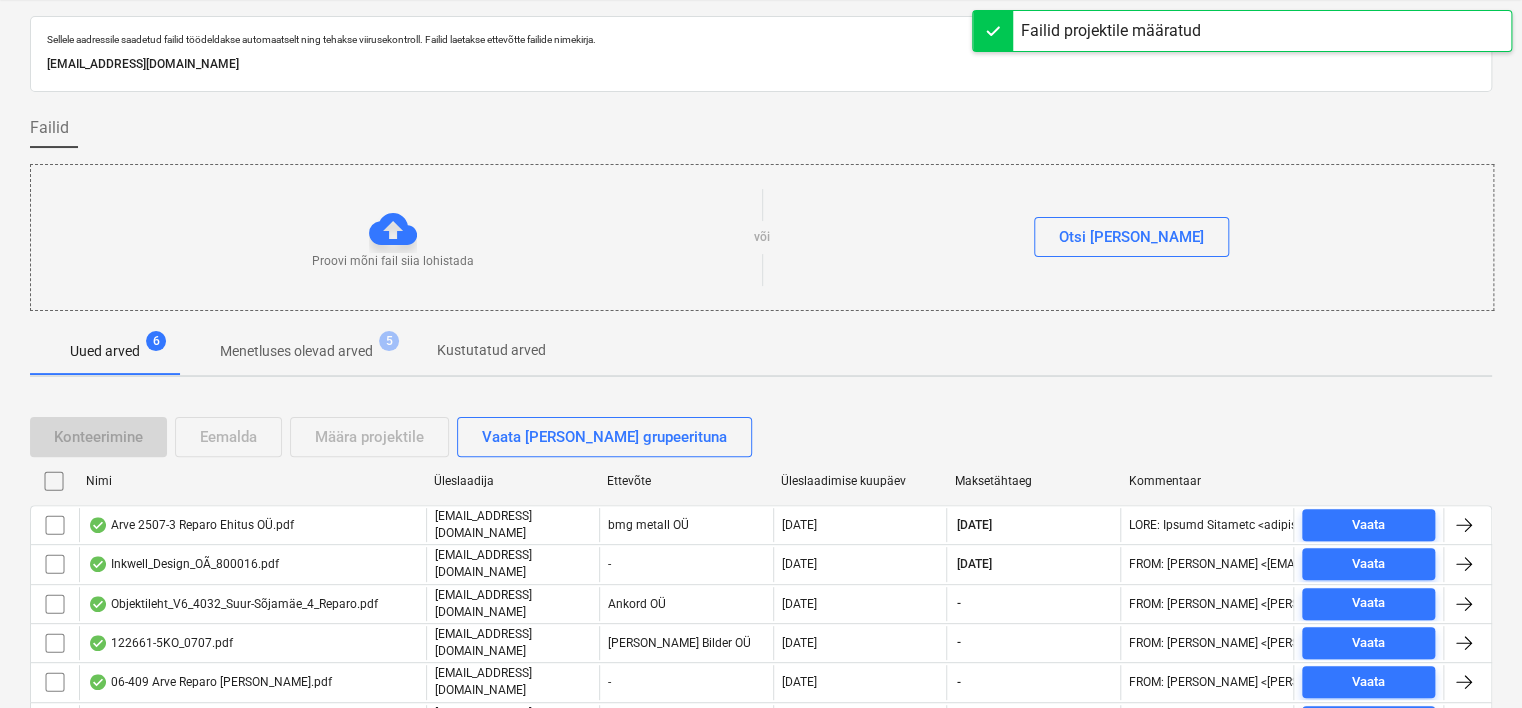 scroll, scrollTop: 140, scrollLeft: 0, axis: vertical 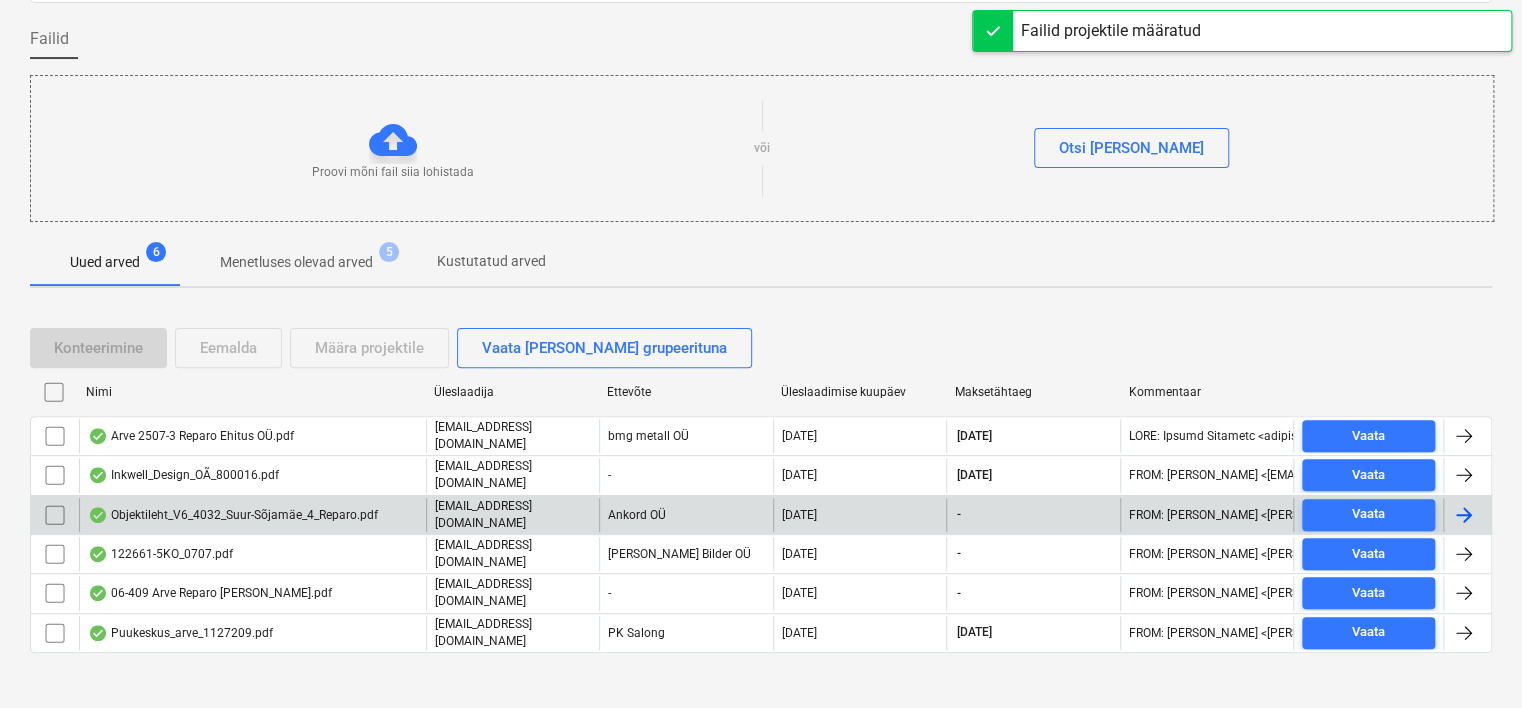 click at bounding box center [55, 515] 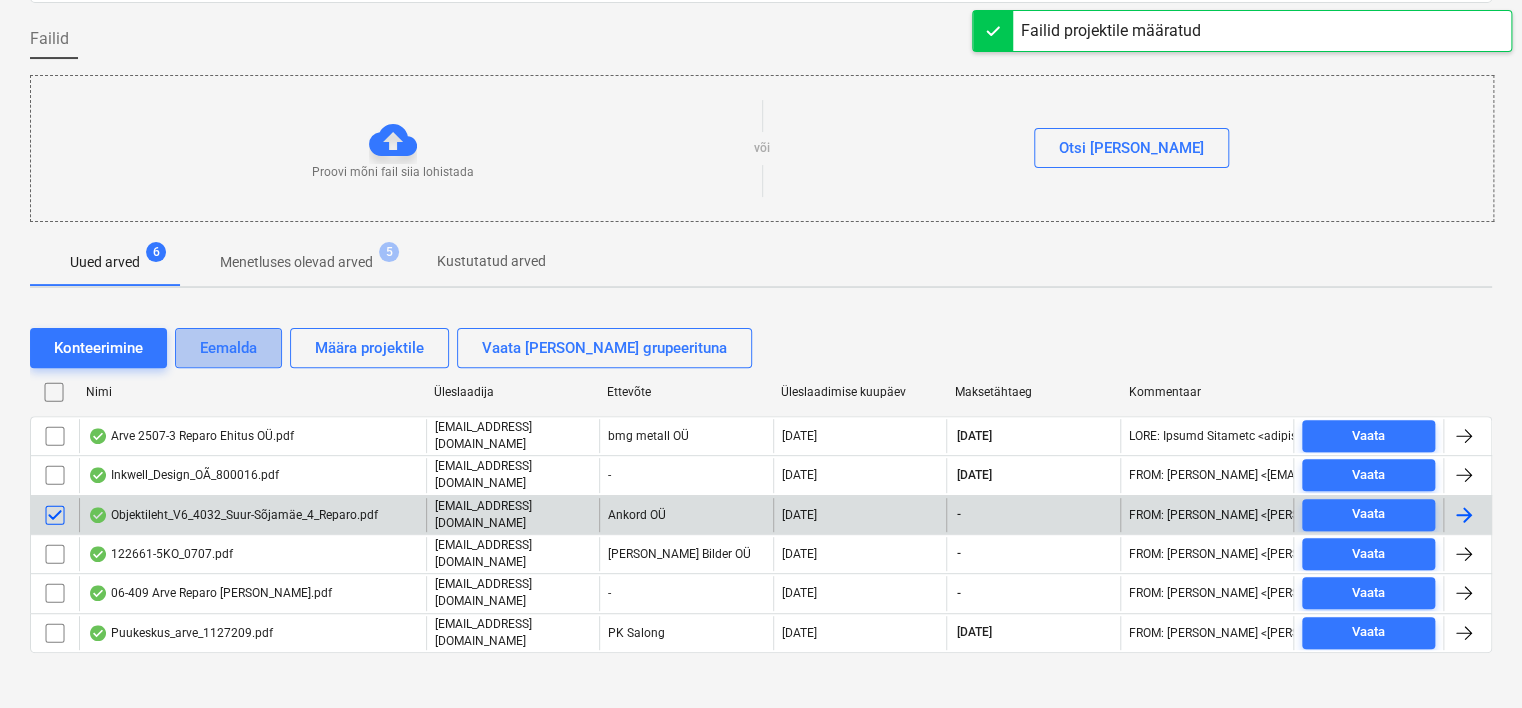 click on "Eemalda" at bounding box center [228, 348] 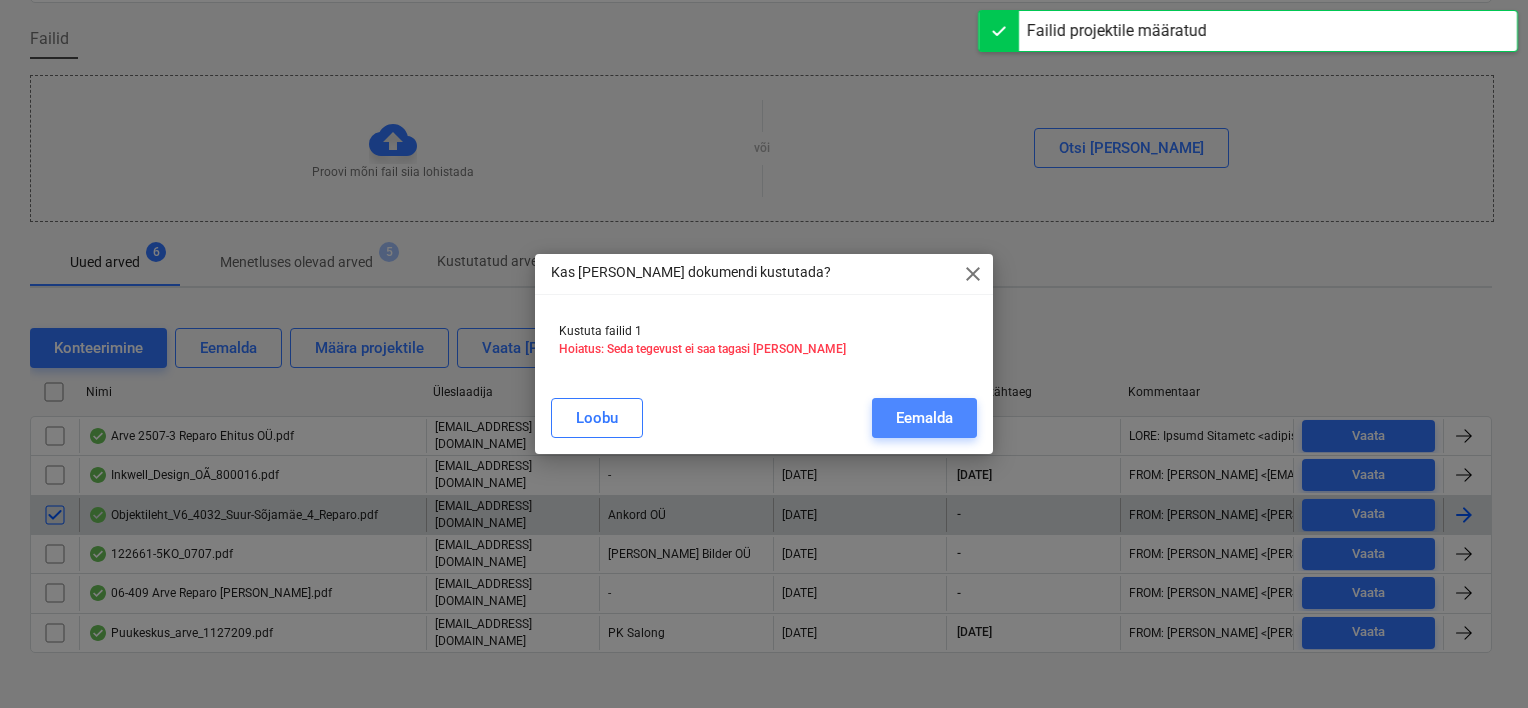 click on "Eemalda" at bounding box center (924, 418) 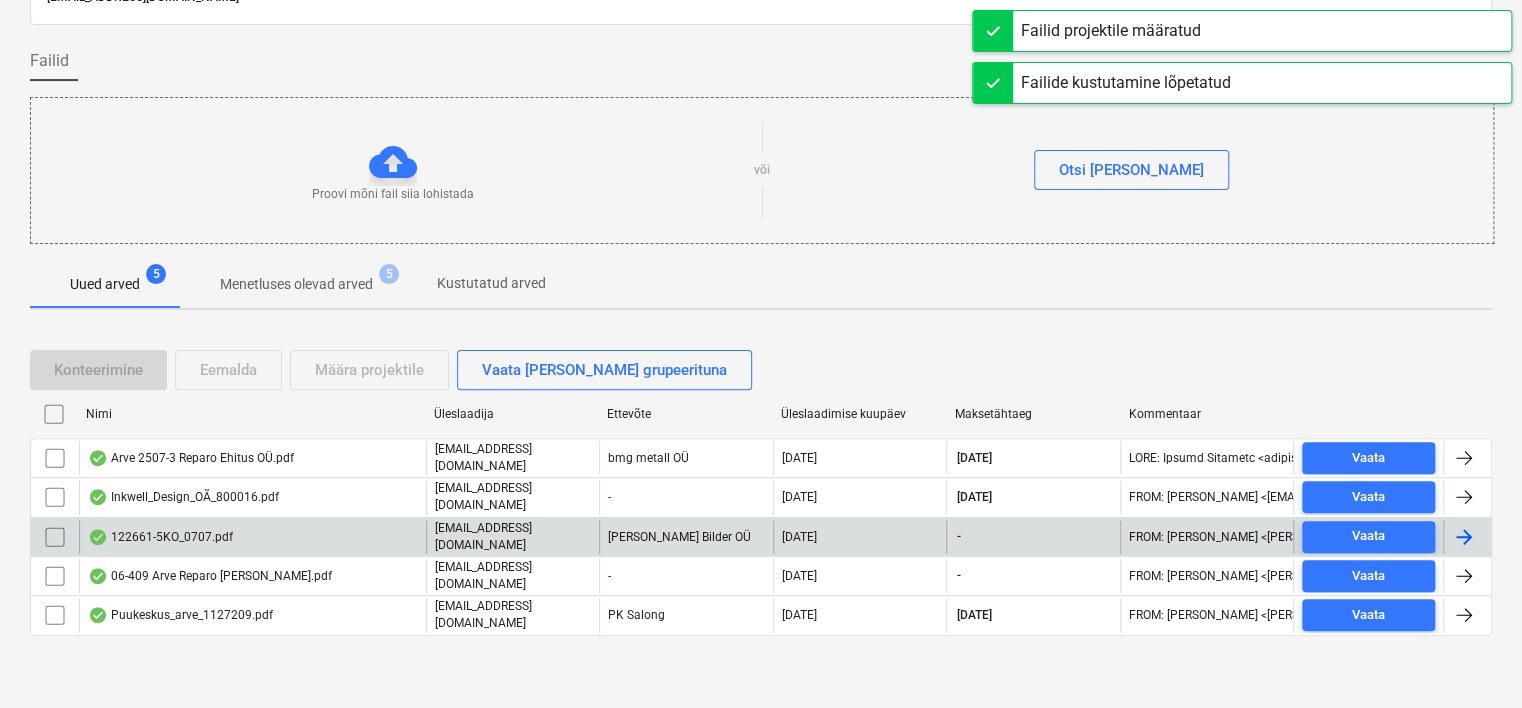 scroll, scrollTop: 103, scrollLeft: 0, axis: vertical 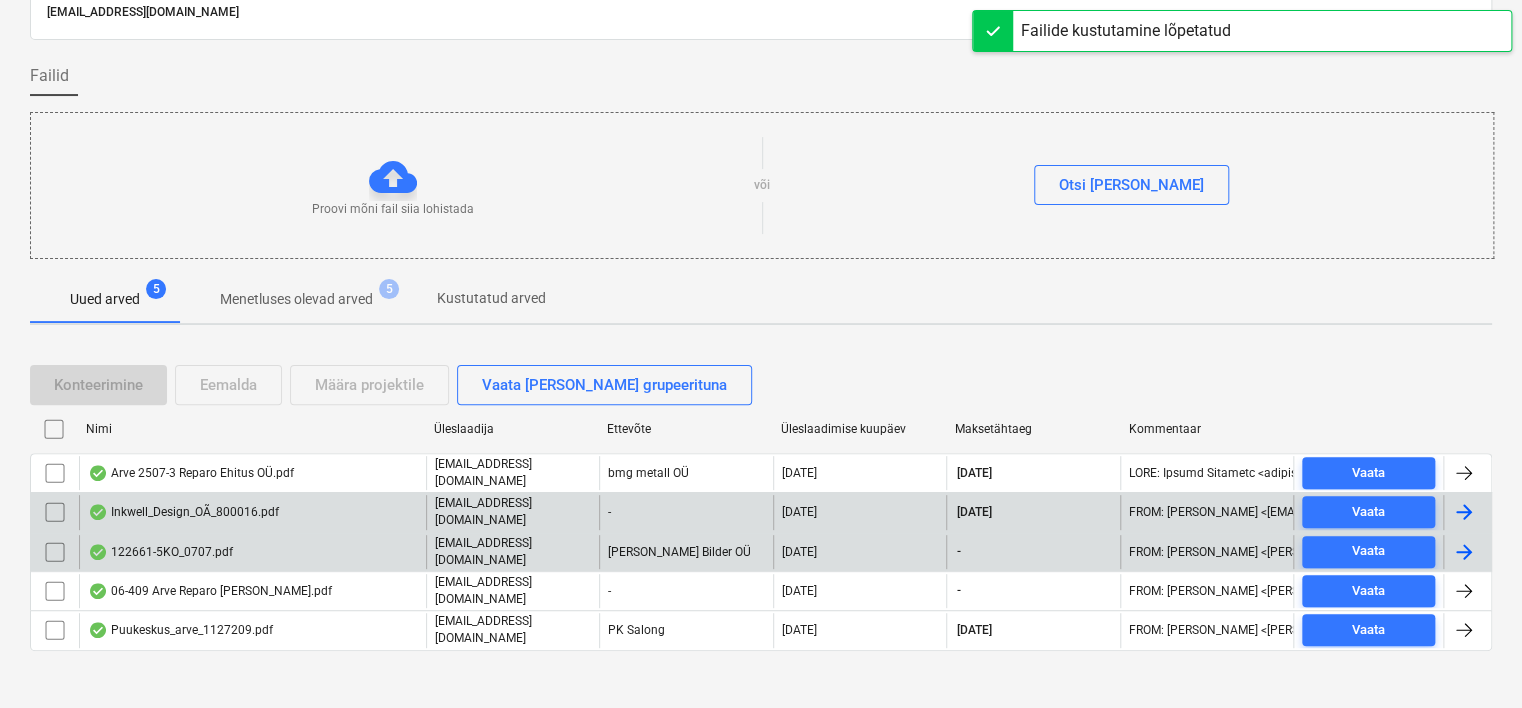 click on "Inkwell_Design_OÃ_800016.pdf" at bounding box center [252, 512] 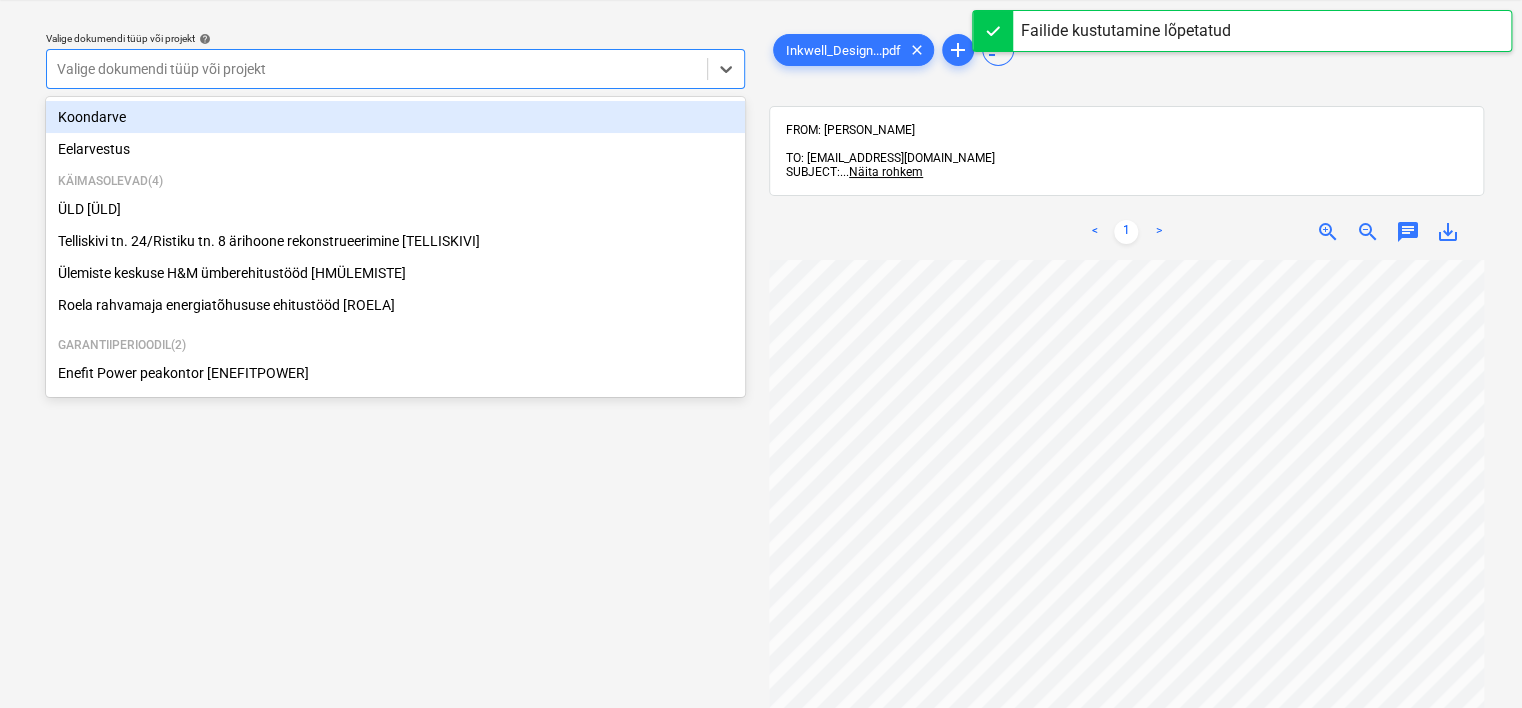 click at bounding box center (377, 69) 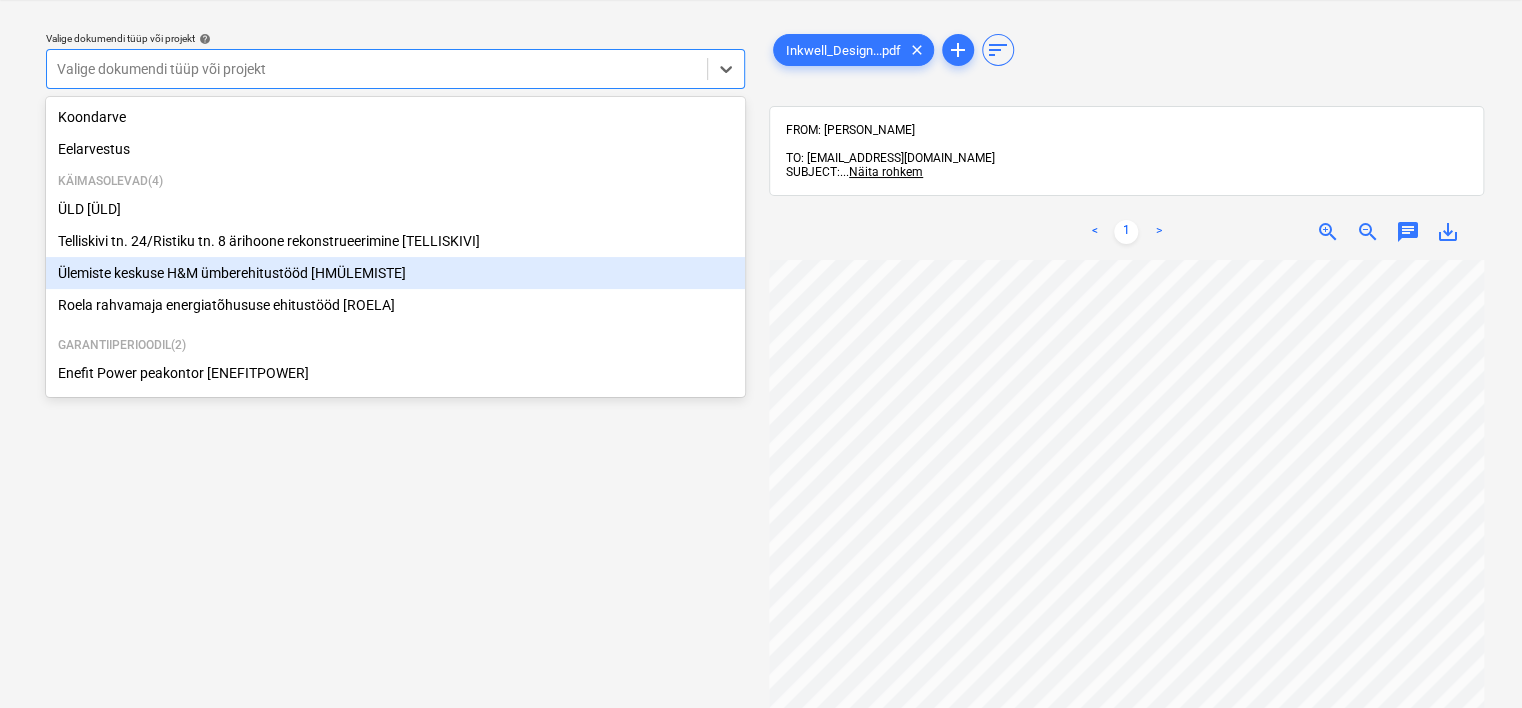 click on "Ülemiste keskuse H&M ümberehitustööd [HMÜLEMISTE]" at bounding box center (395, 273) 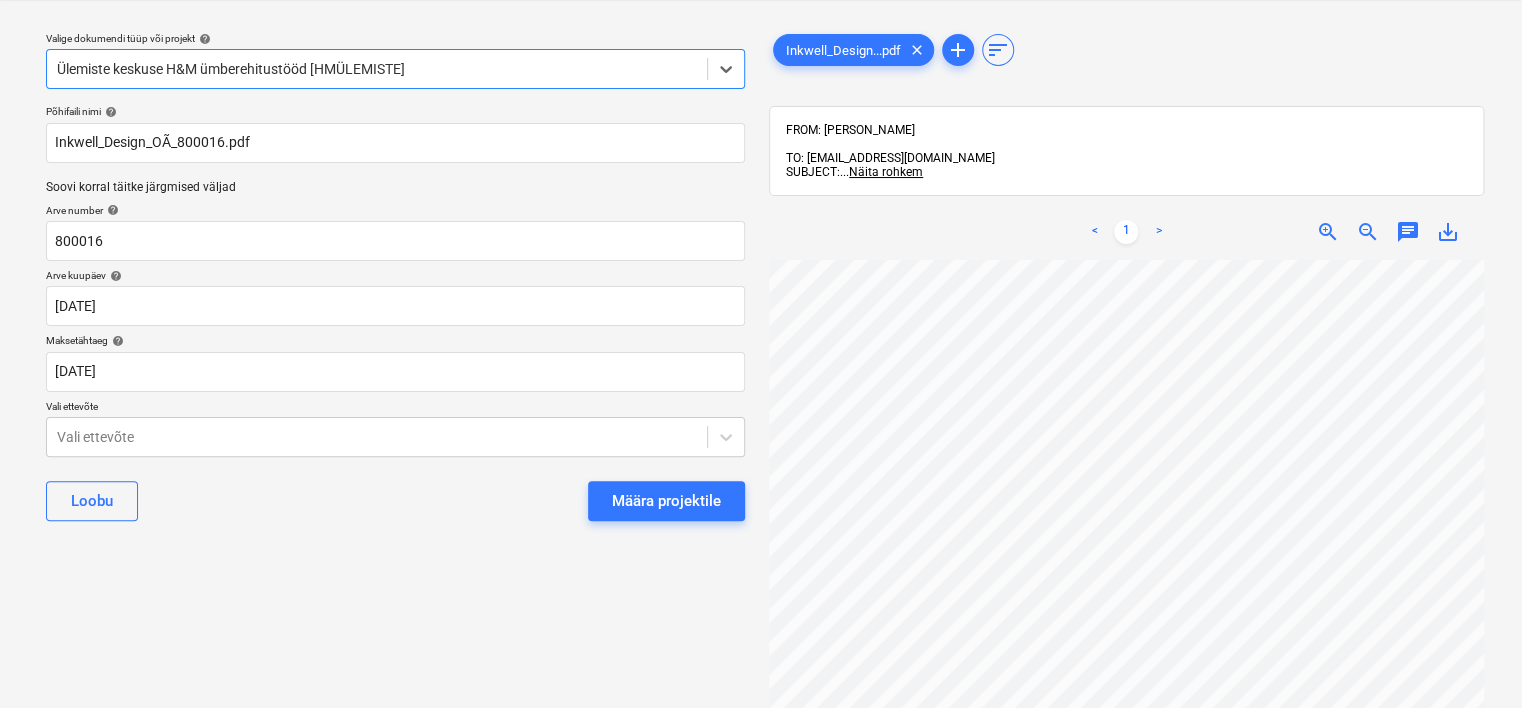scroll, scrollTop: 0, scrollLeft: 188, axis: horizontal 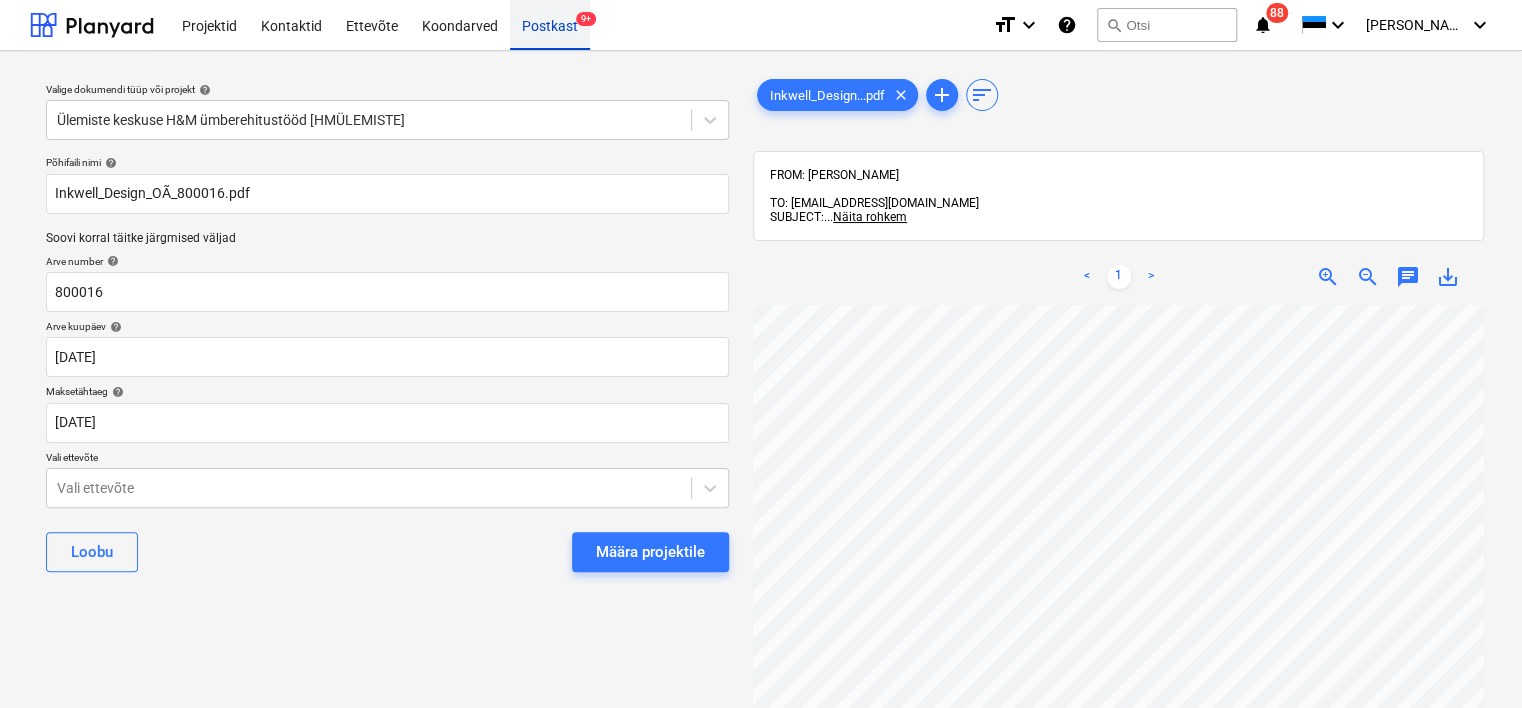 click on "Postkast 9+" at bounding box center [550, 24] 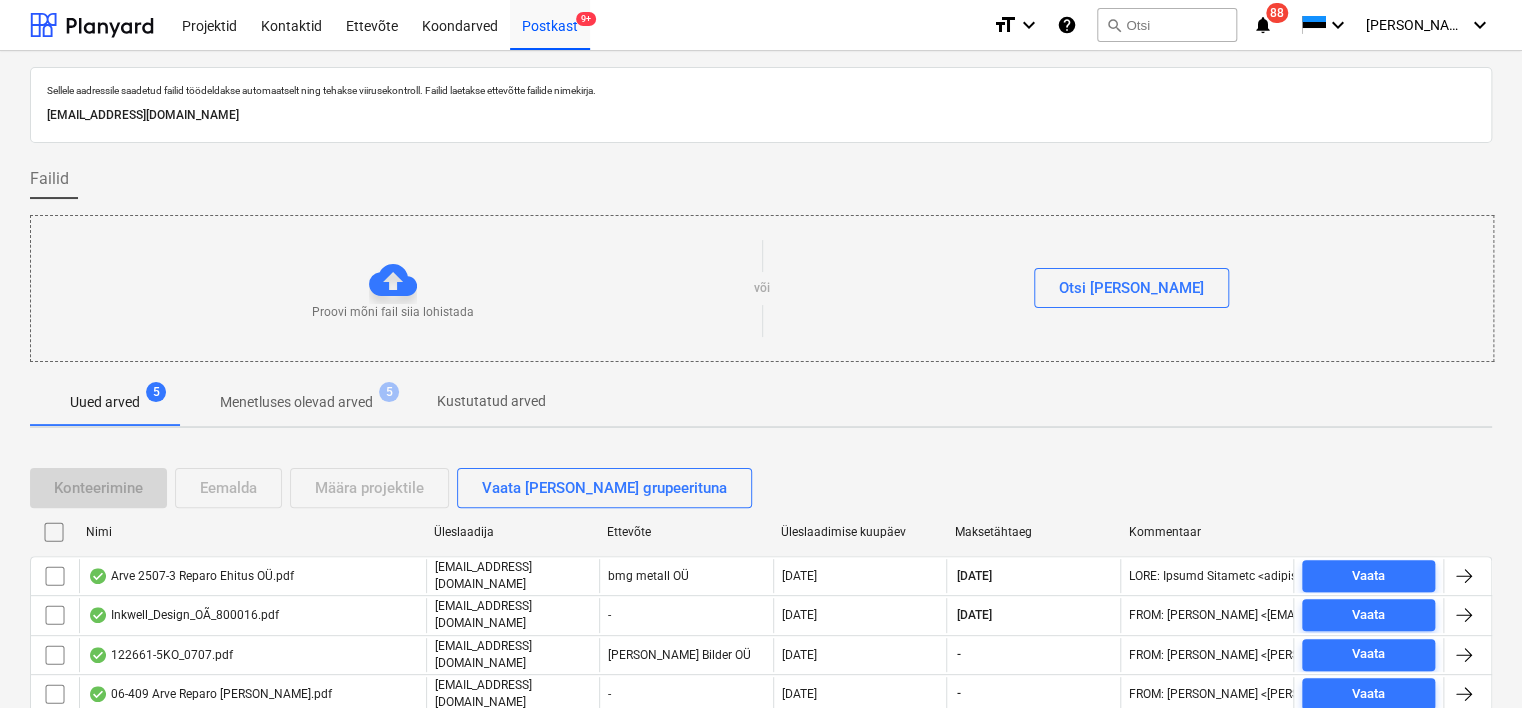 scroll, scrollTop: 103, scrollLeft: 0, axis: vertical 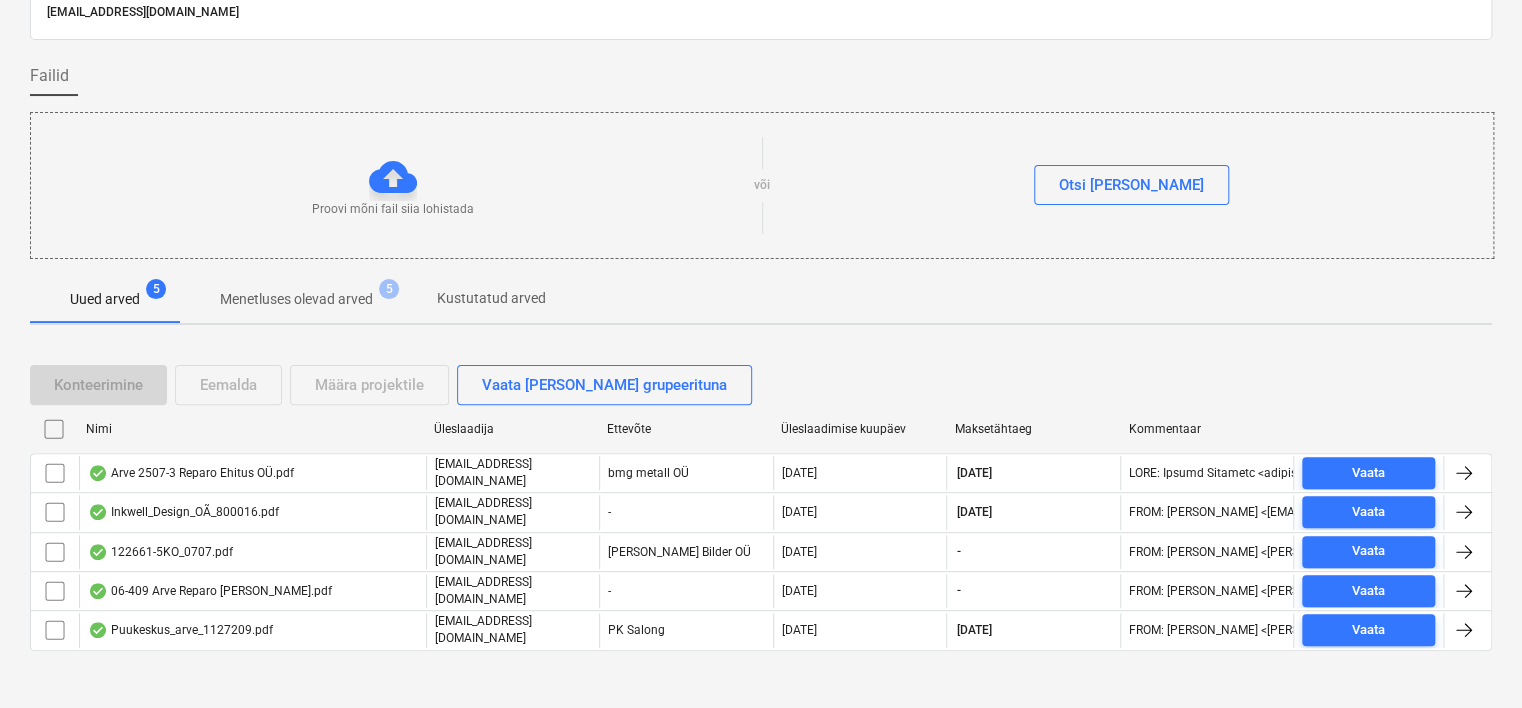 click on "Menetluses olevad arved" at bounding box center (296, 299) 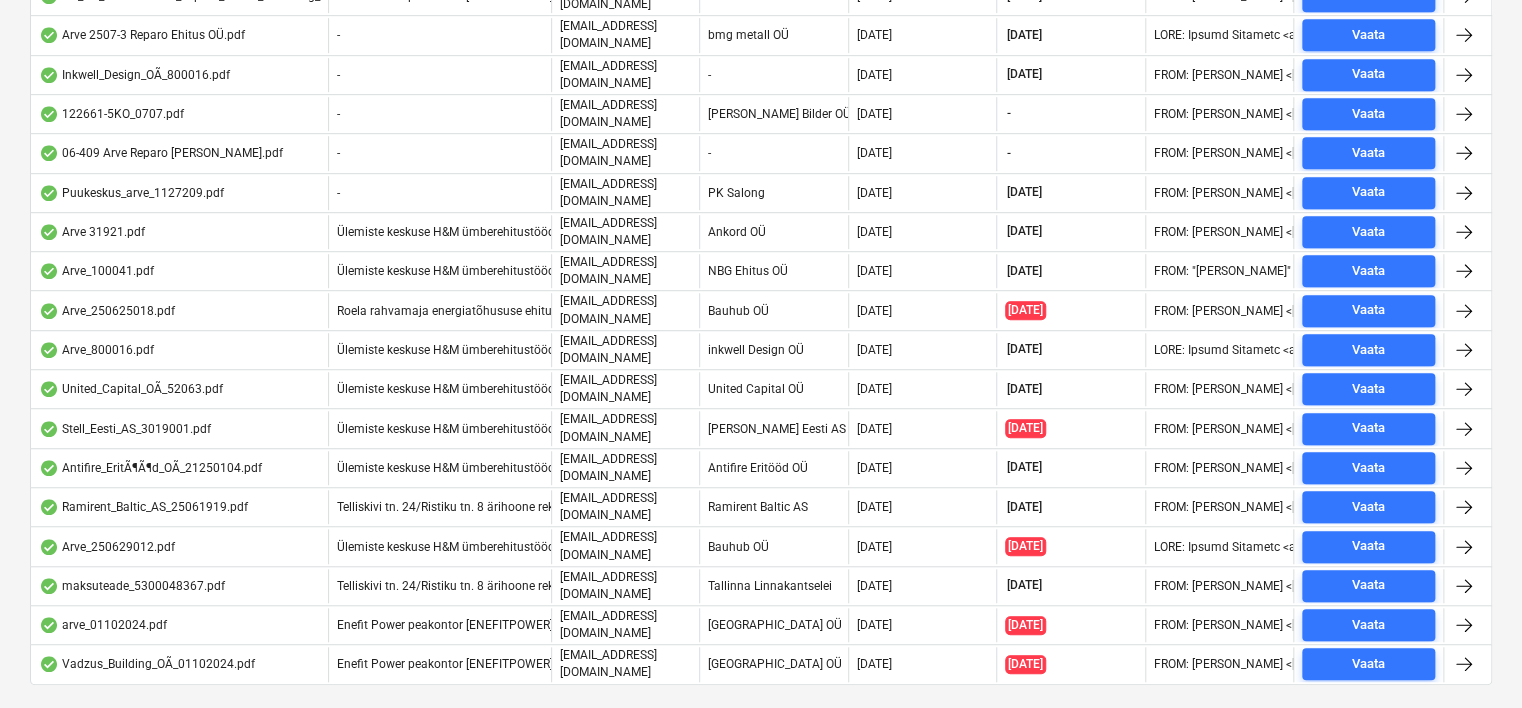 scroll, scrollTop: 564, scrollLeft: 0, axis: vertical 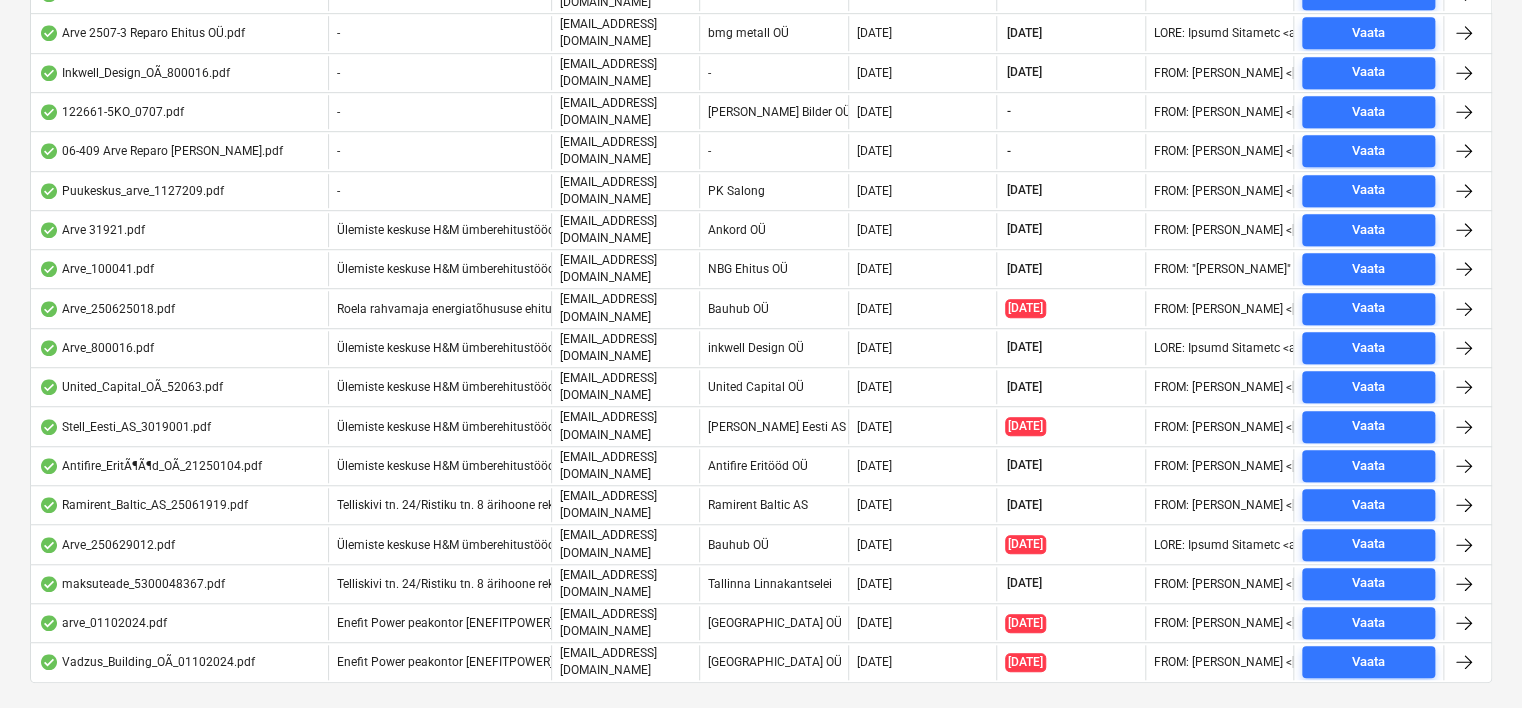 type 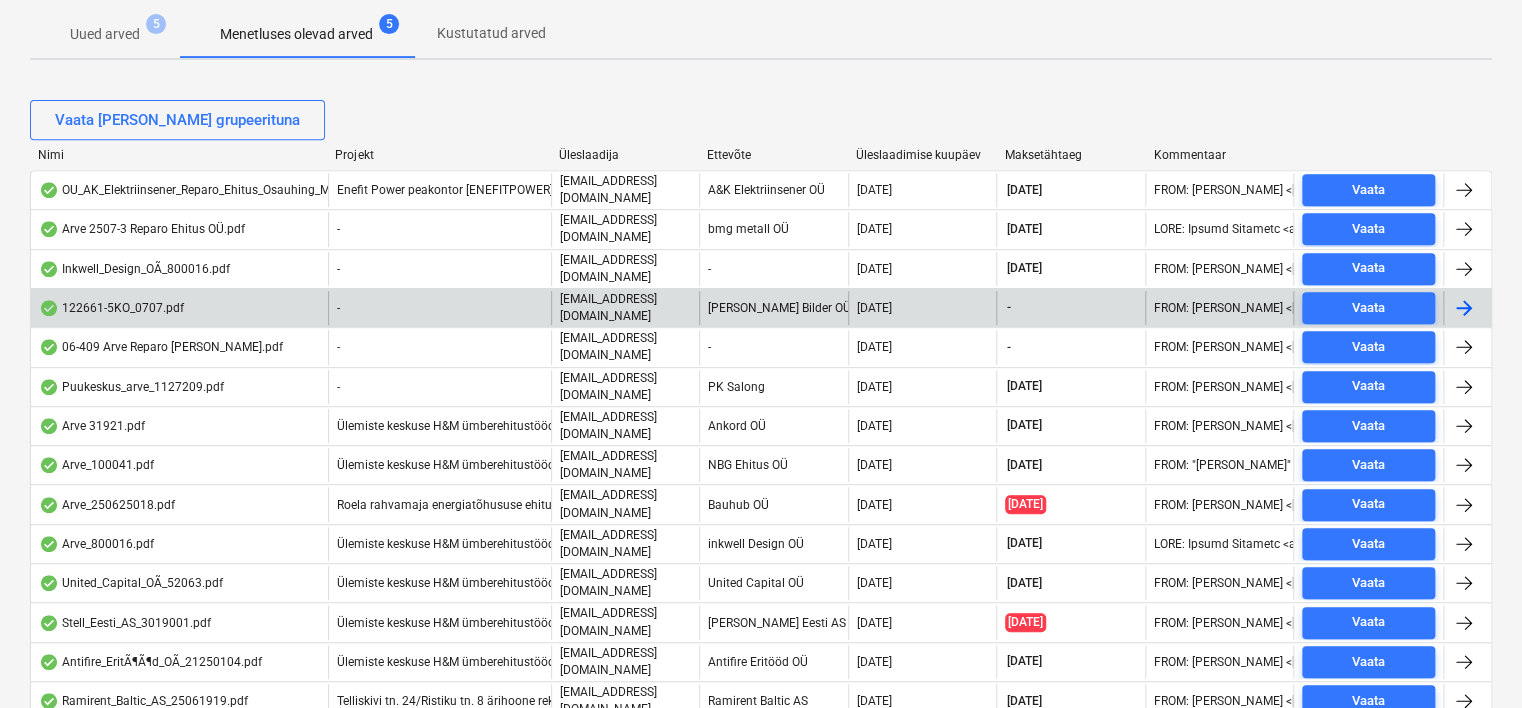 scroll, scrollTop: 359, scrollLeft: 0, axis: vertical 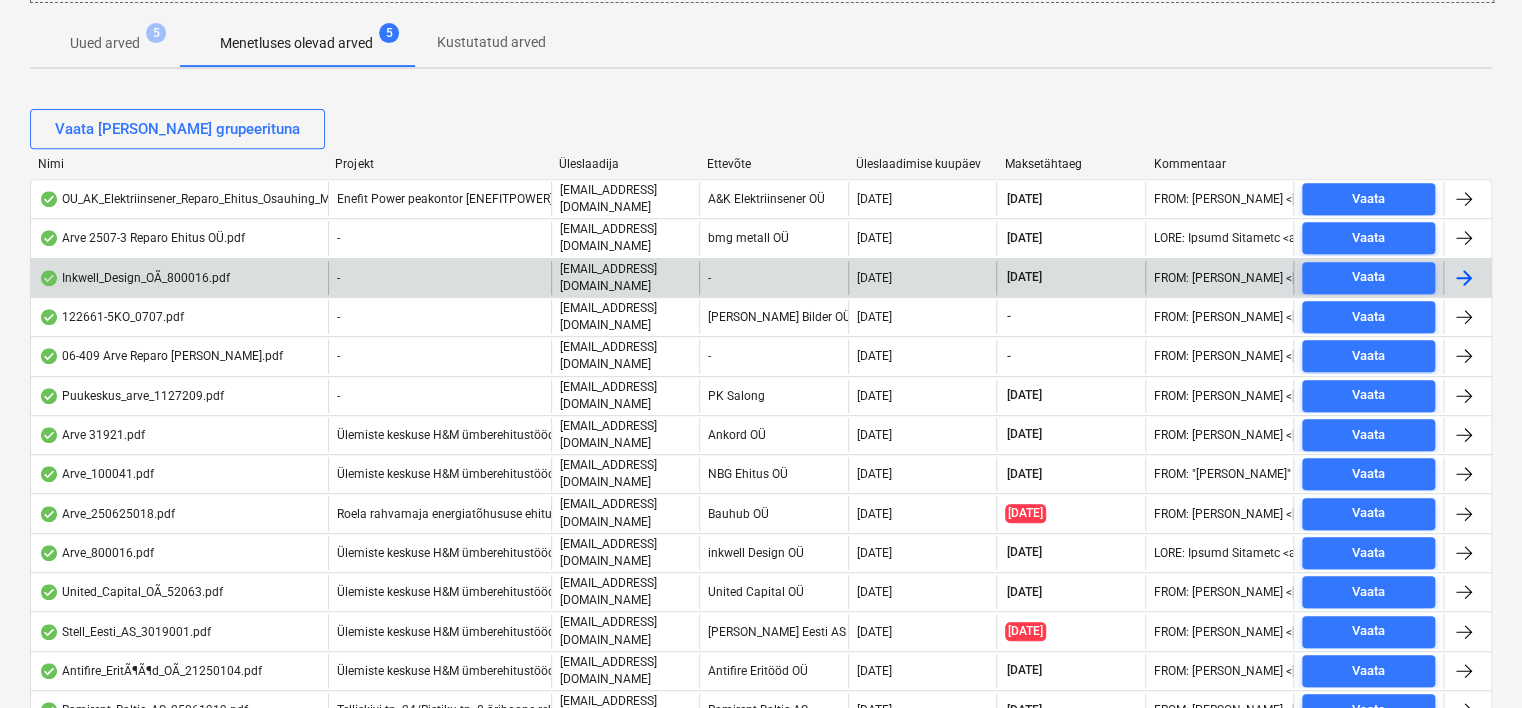 click on "Inkwell_Design_OÃ_800016.pdf" at bounding box center [179, 278] 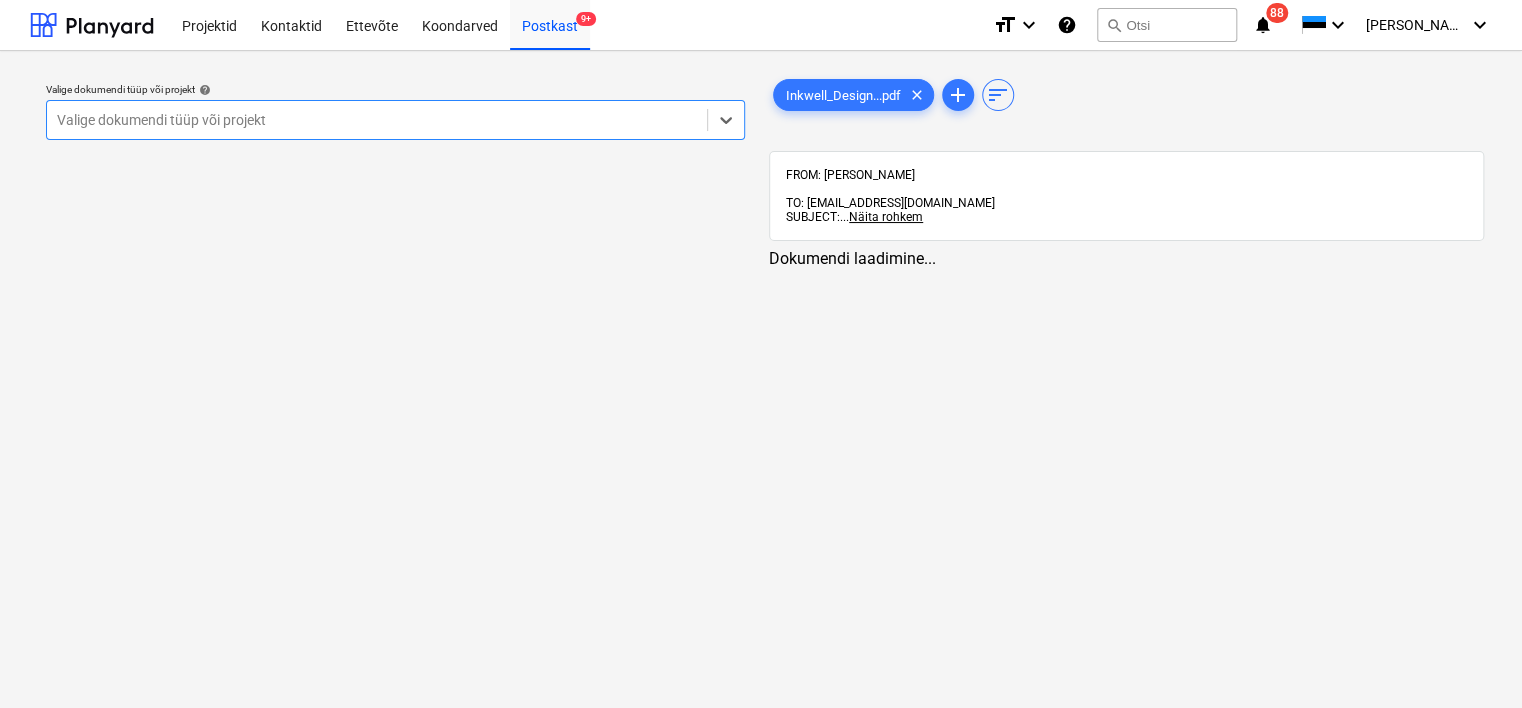 scroll, scrollTop: 0, scrollLeft: 0, axis: both 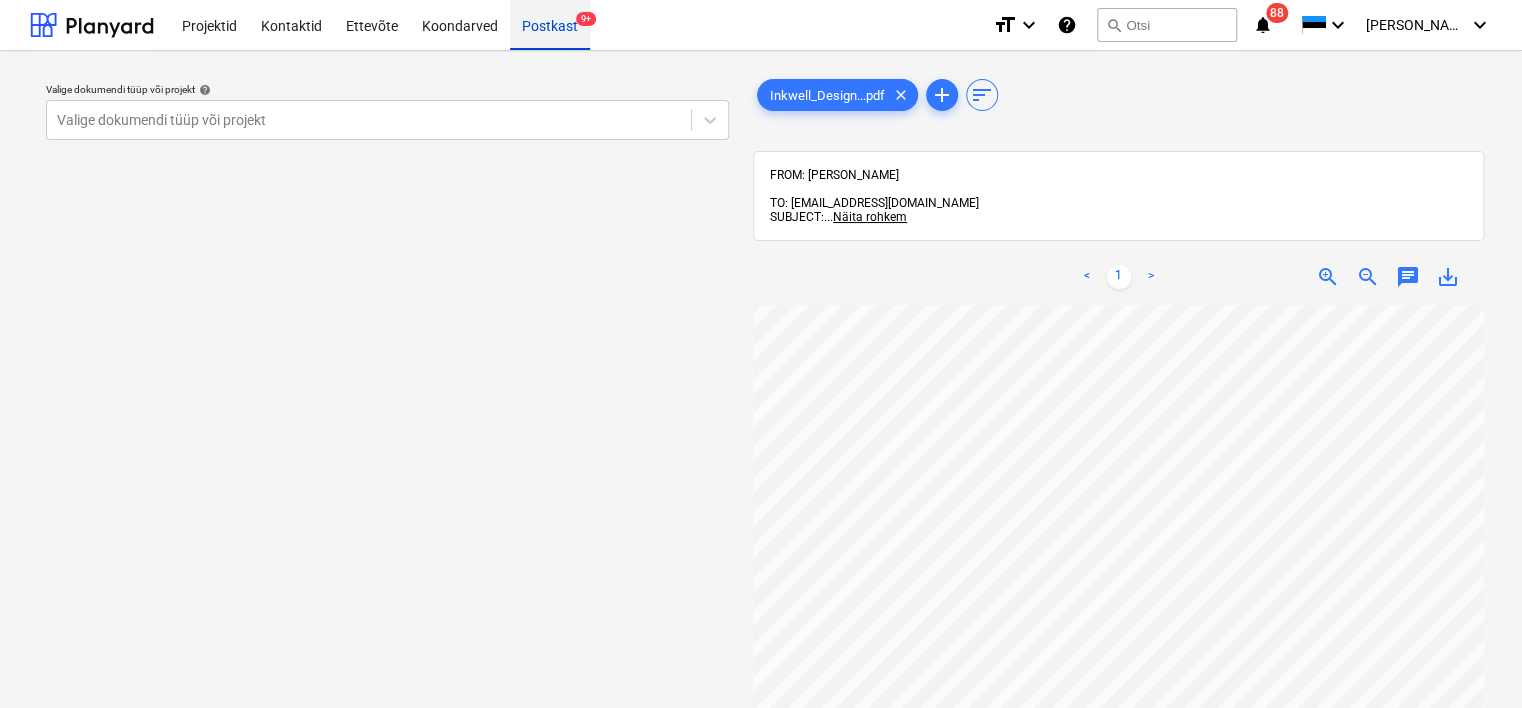 click on "Postkast 9+" at bounding box center (550, 24) 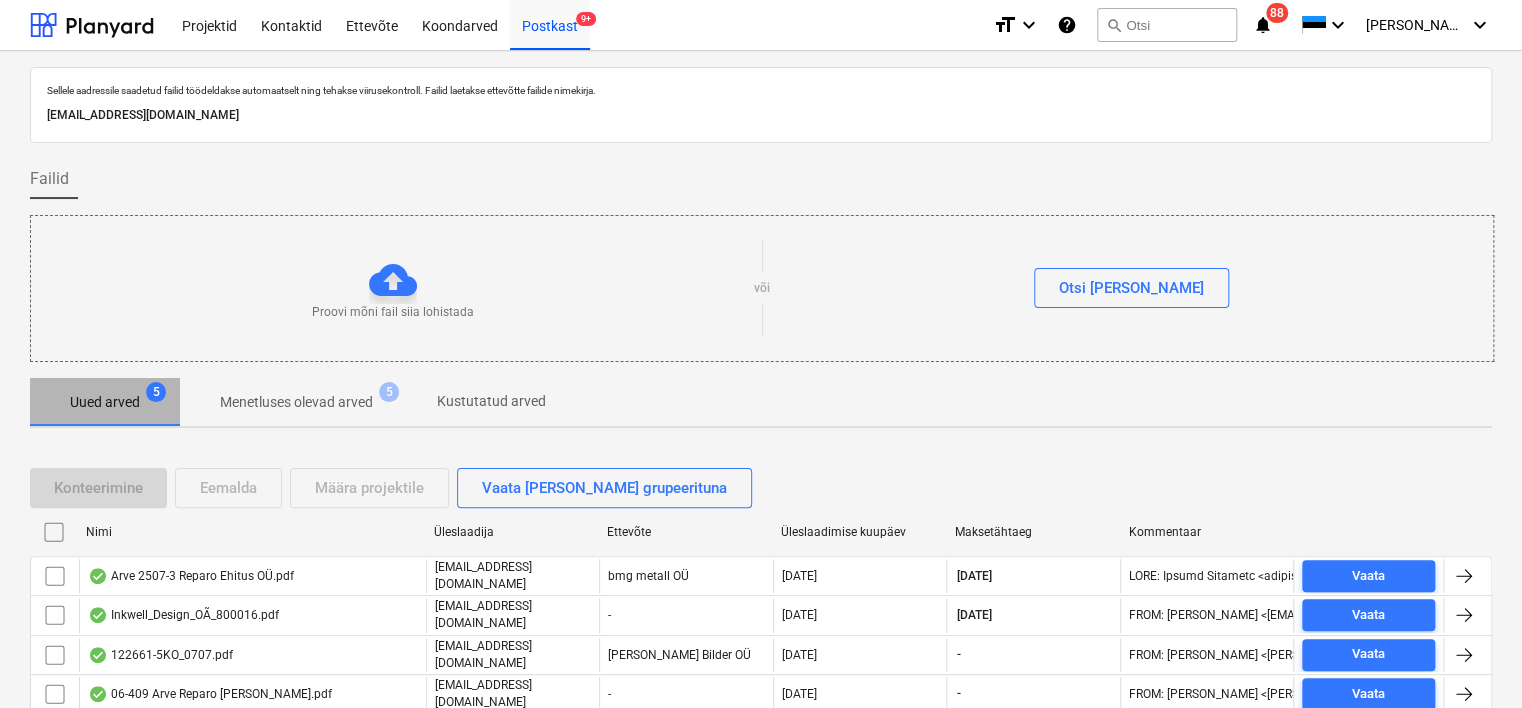 click on "Uued arved" at bounding box center (105, 402) 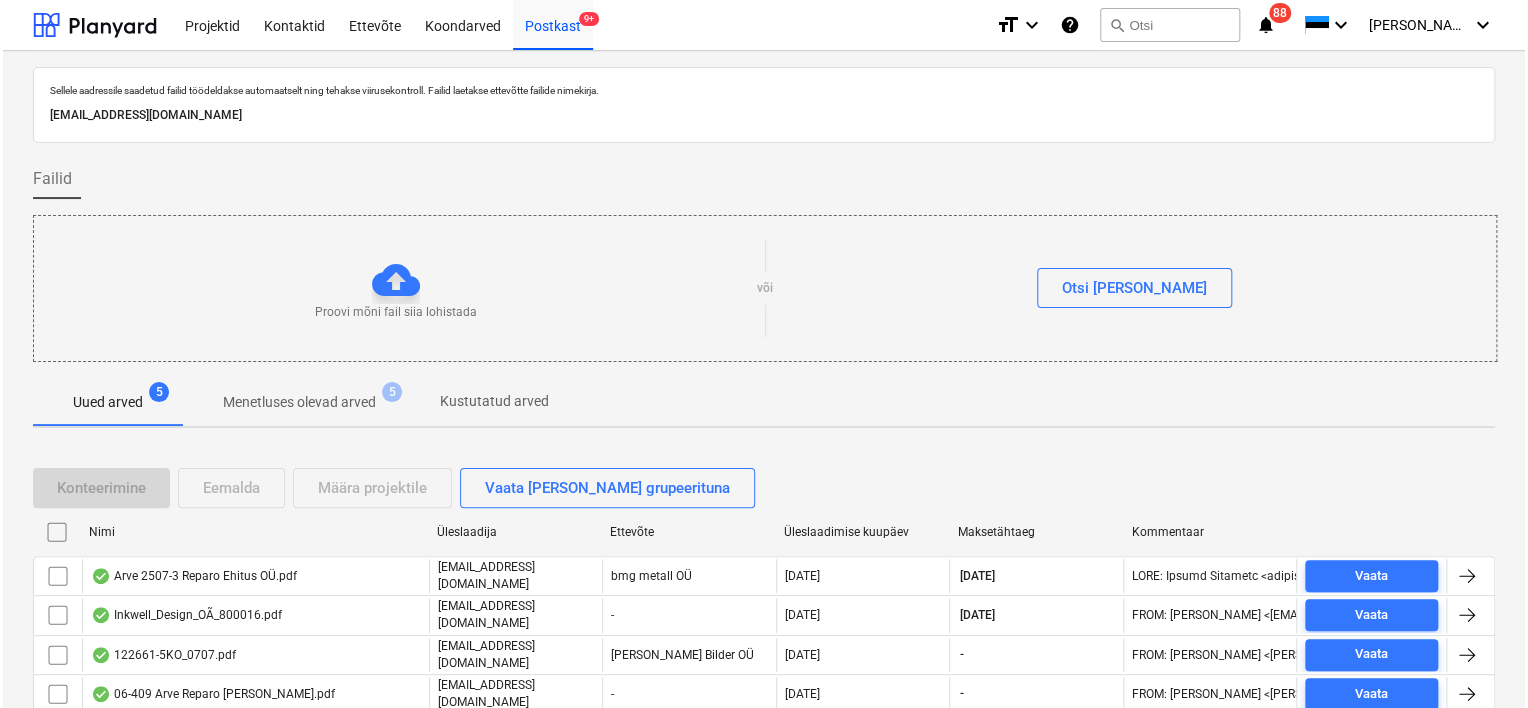 scroll, scrollTop: 103, scrollLeft: 0, axis: vertical 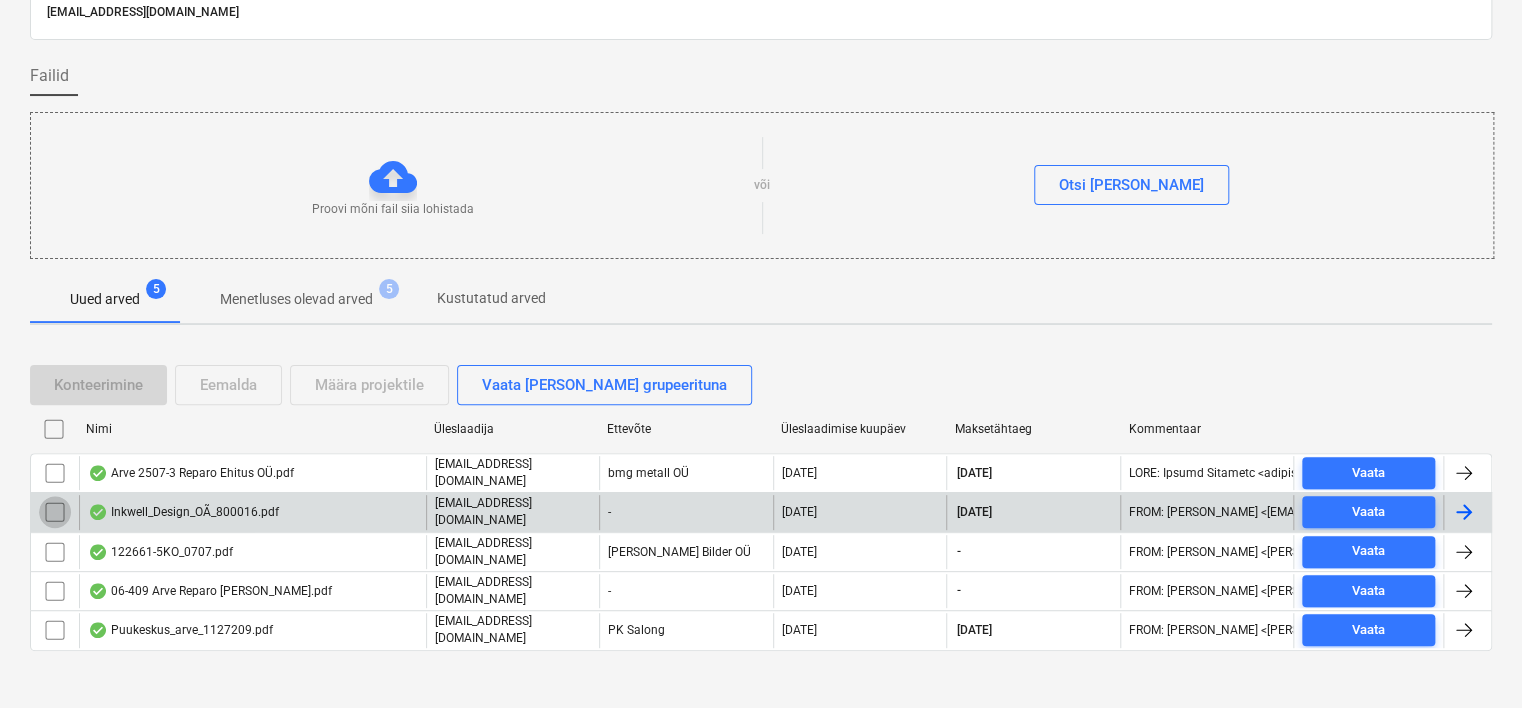 click at bounding box center (55, 512) 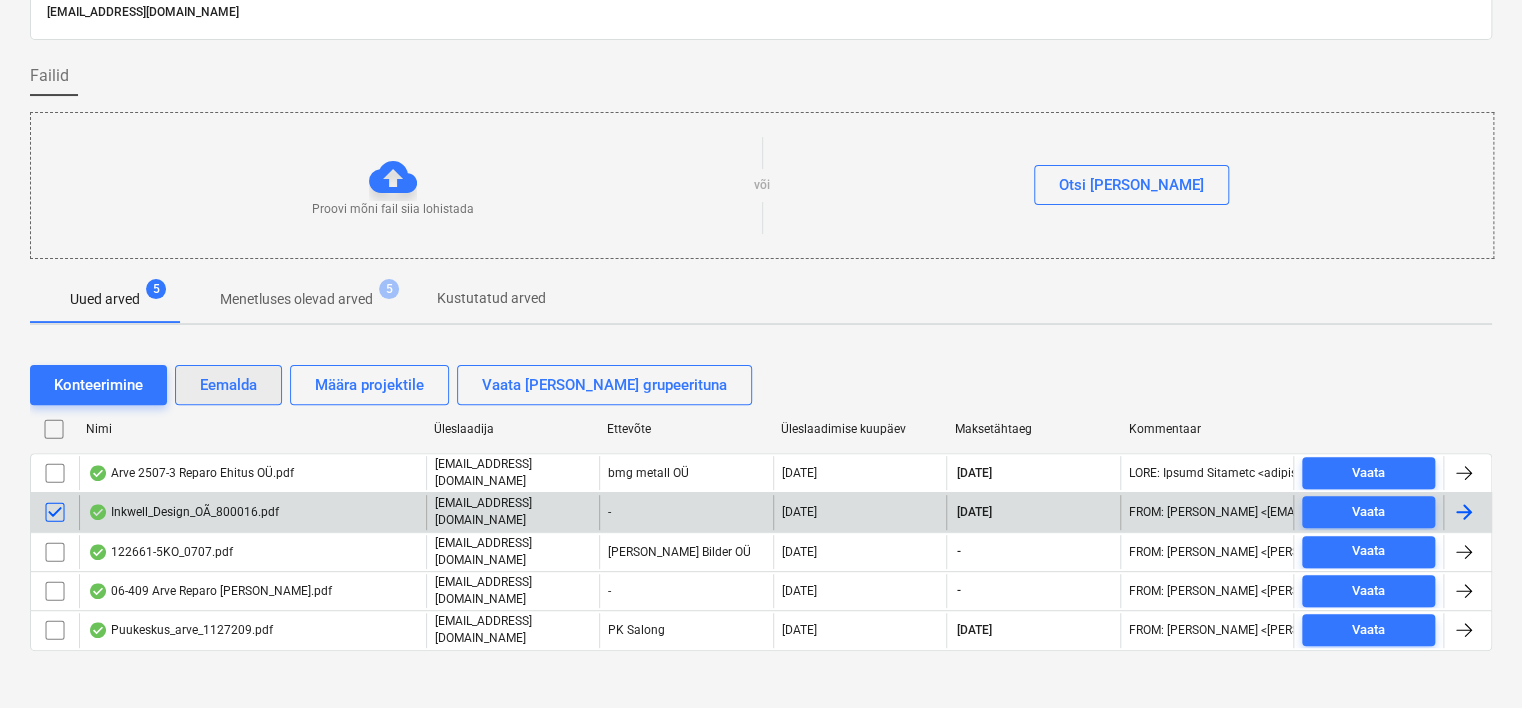 click on "Eemalda" at bounding box center [228, 385] 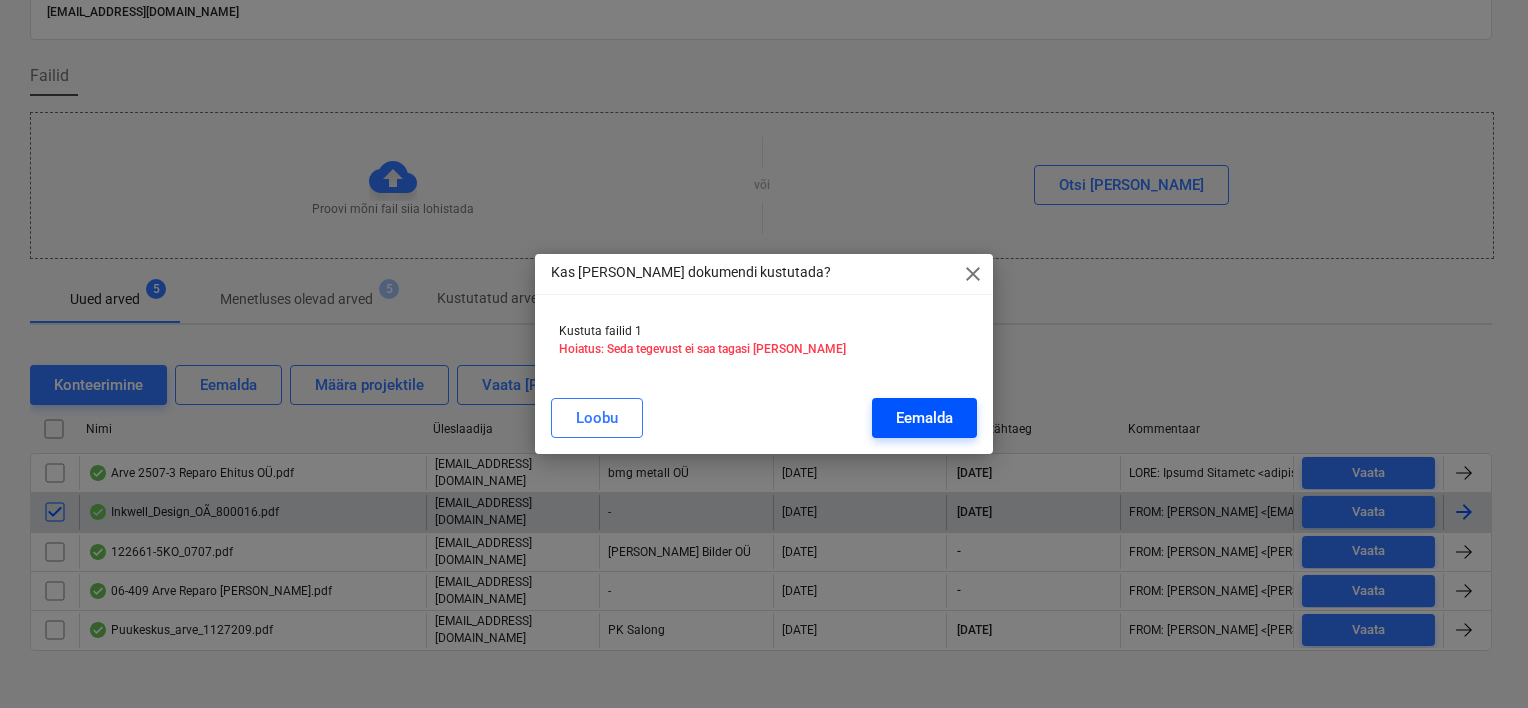 click on "Eemalda" at bounding box center [924, 418] 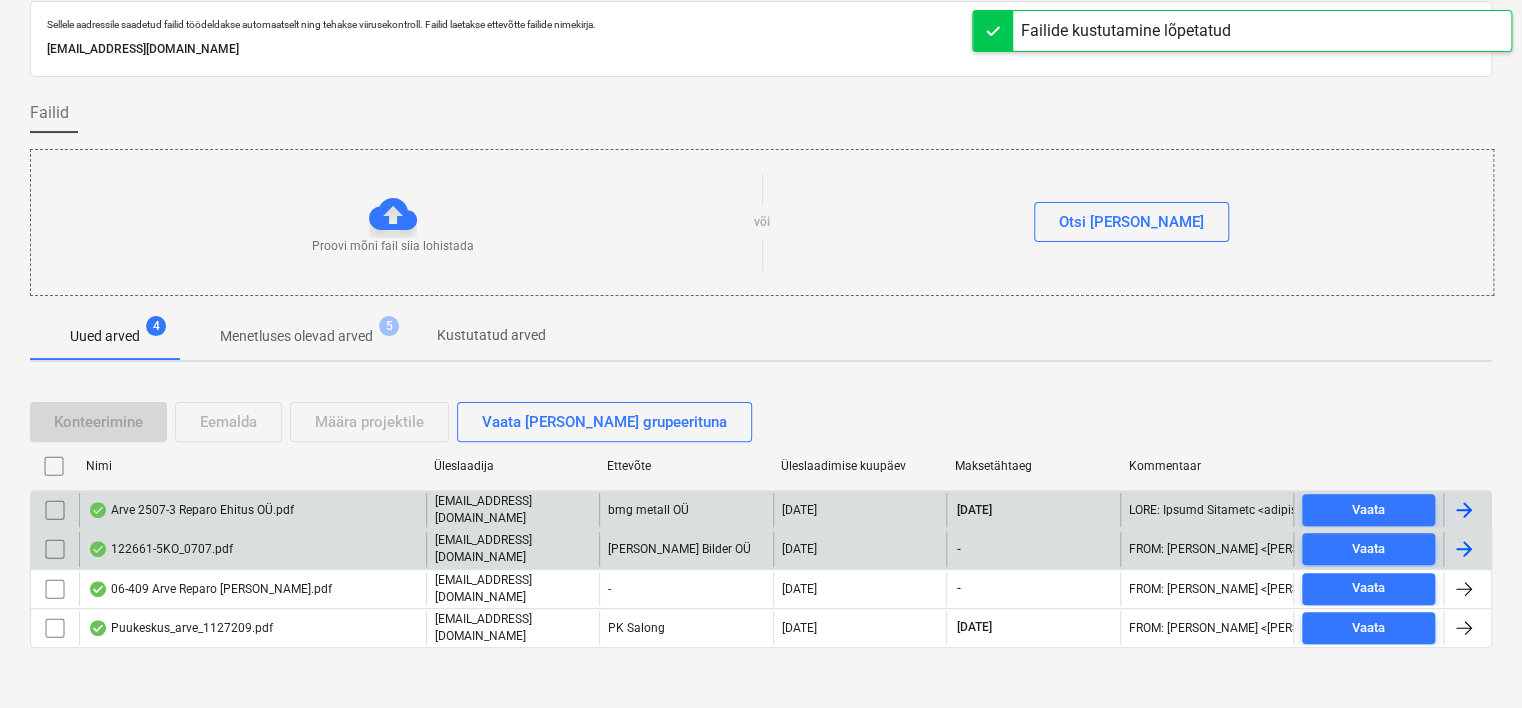 click on "Arve 2507-3 Reparo Ehitus OÜ.pdf" at bounding box center [252, 510] 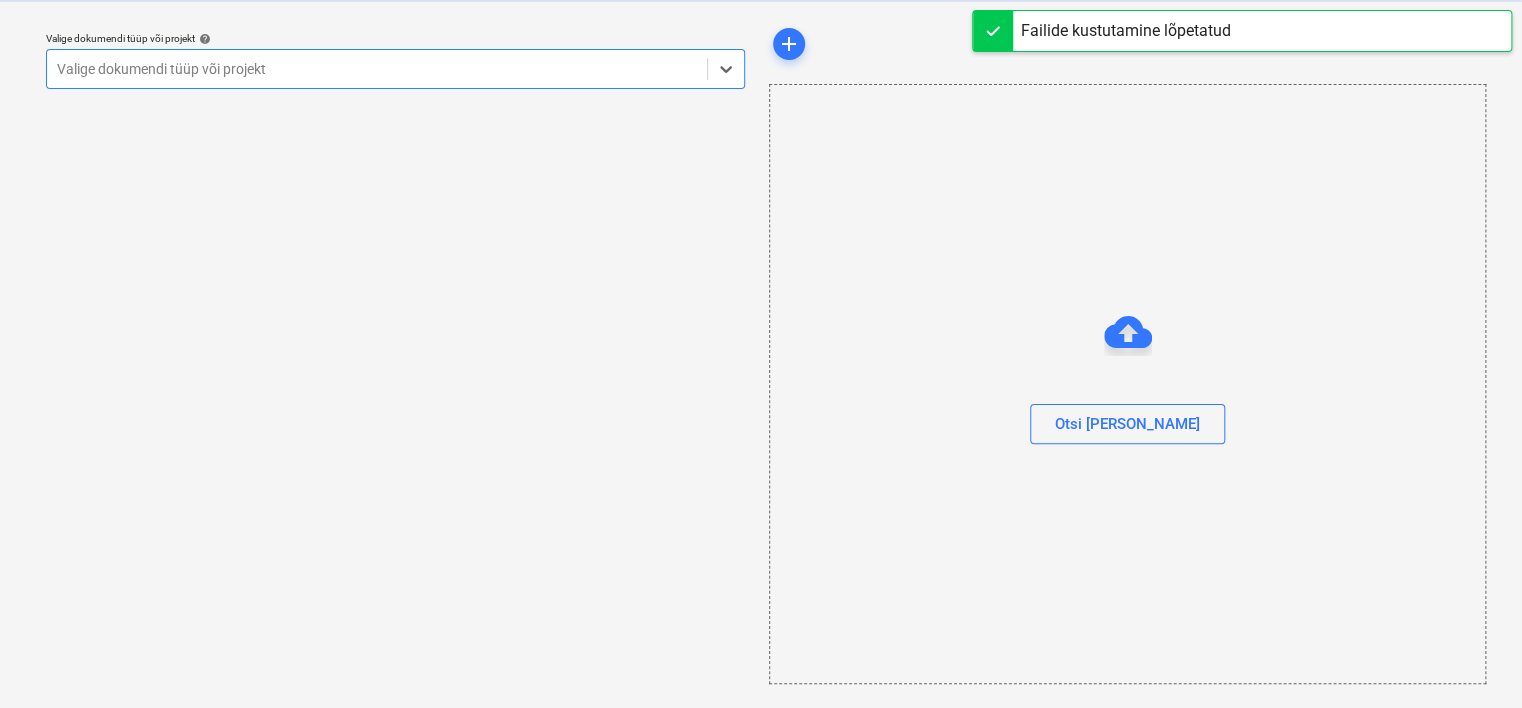 scroll, scrollTop: 51, scrollLeft: 0, axis: vertical 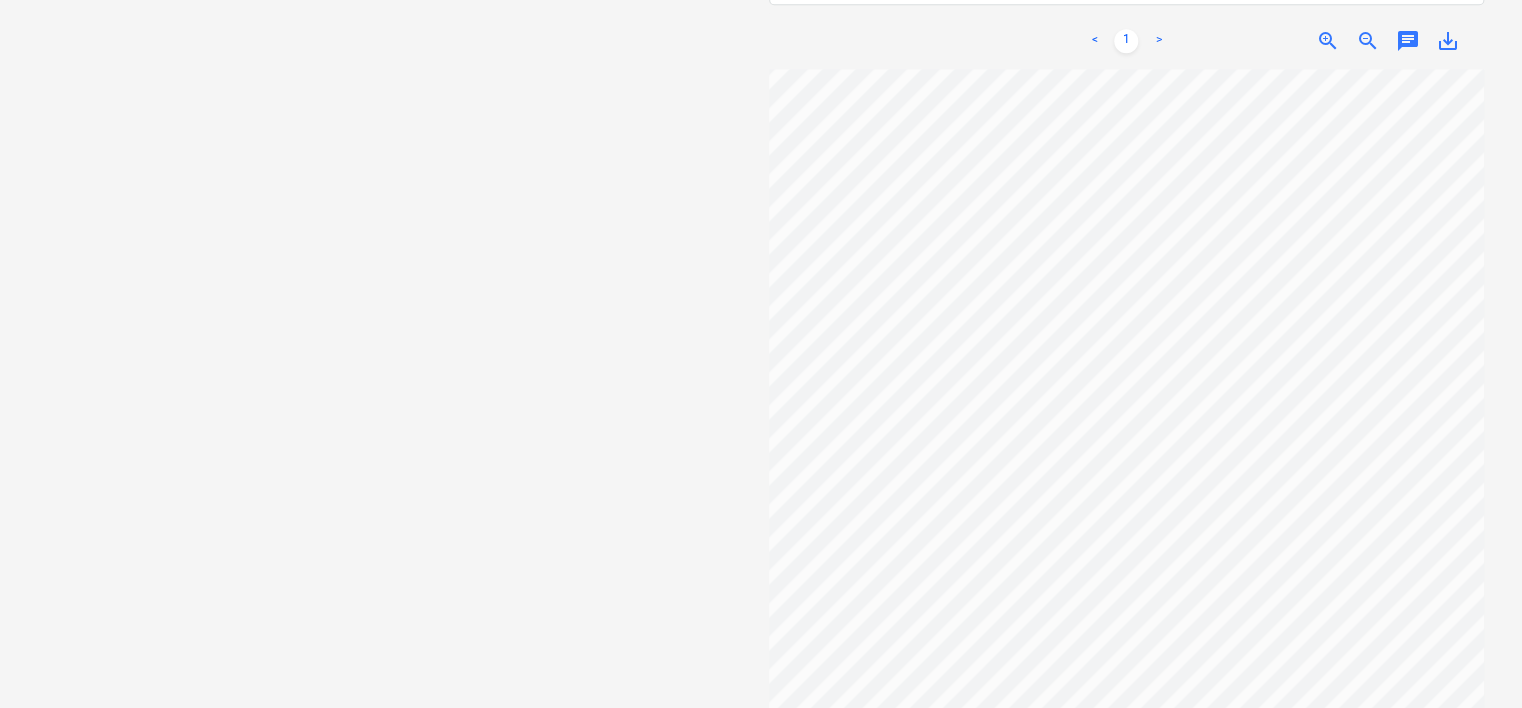 click on "Valige dokumendi tüüp või projekt help Valige dokumendi tüüp või projekt" at bounding box center [395, 249] 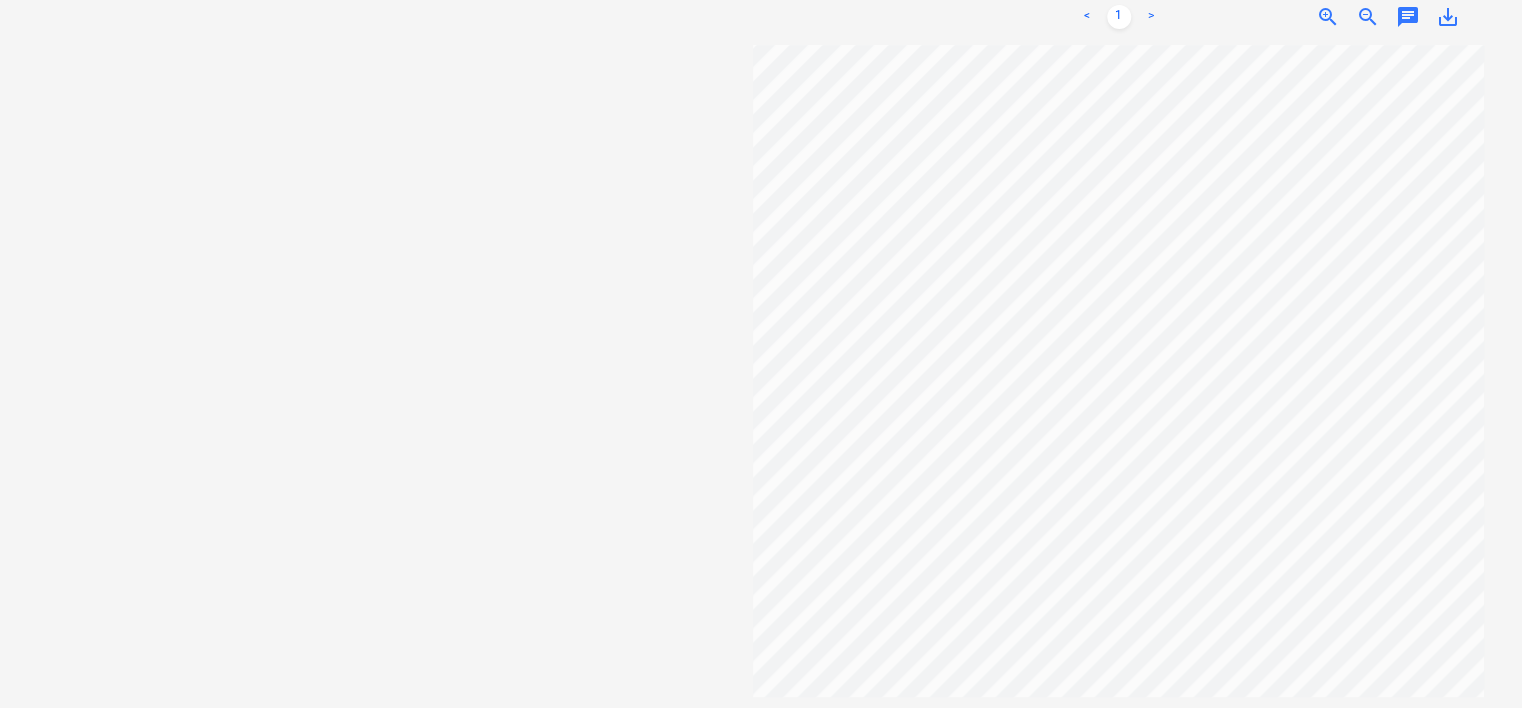 scroll, scrollTop: 0, scrollLeft: 0, axis: both 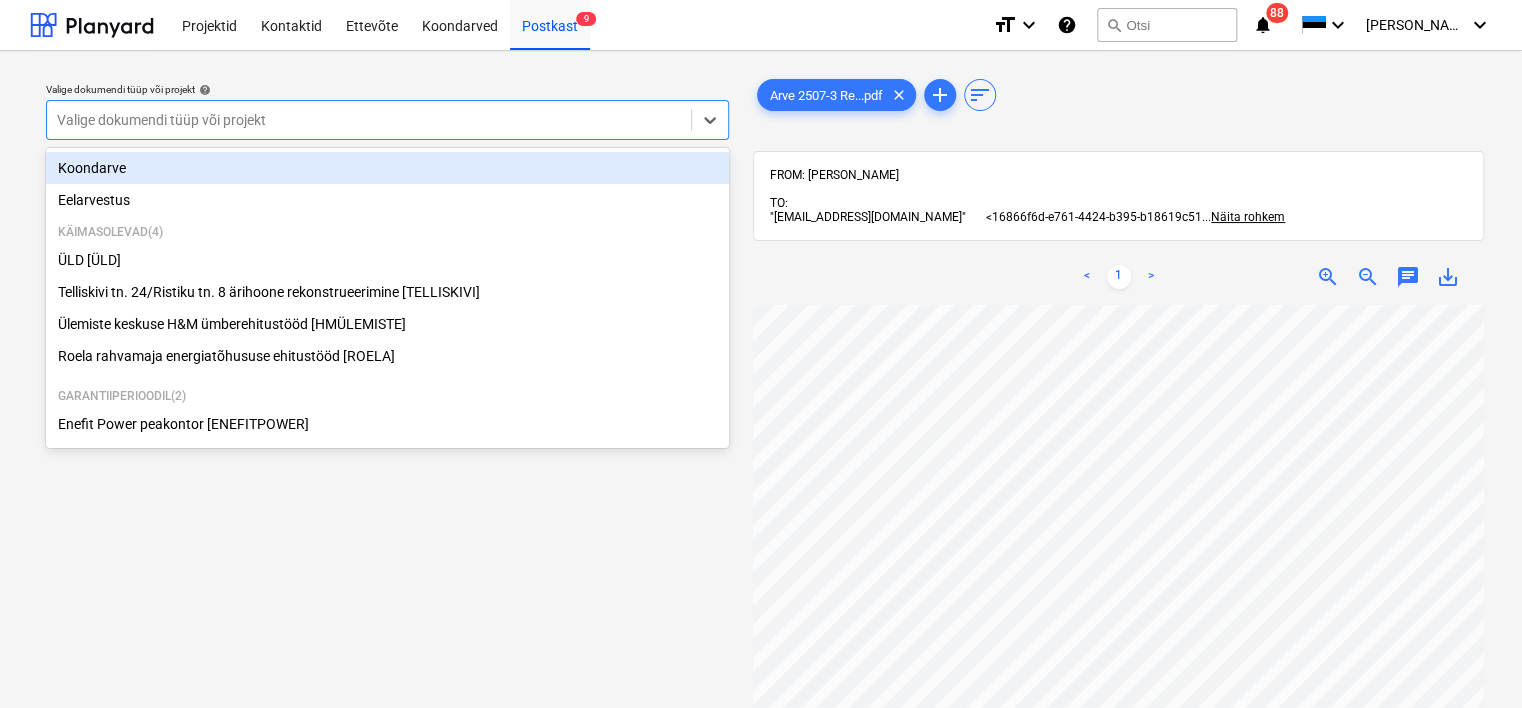 click at bounding box center [369, 120] 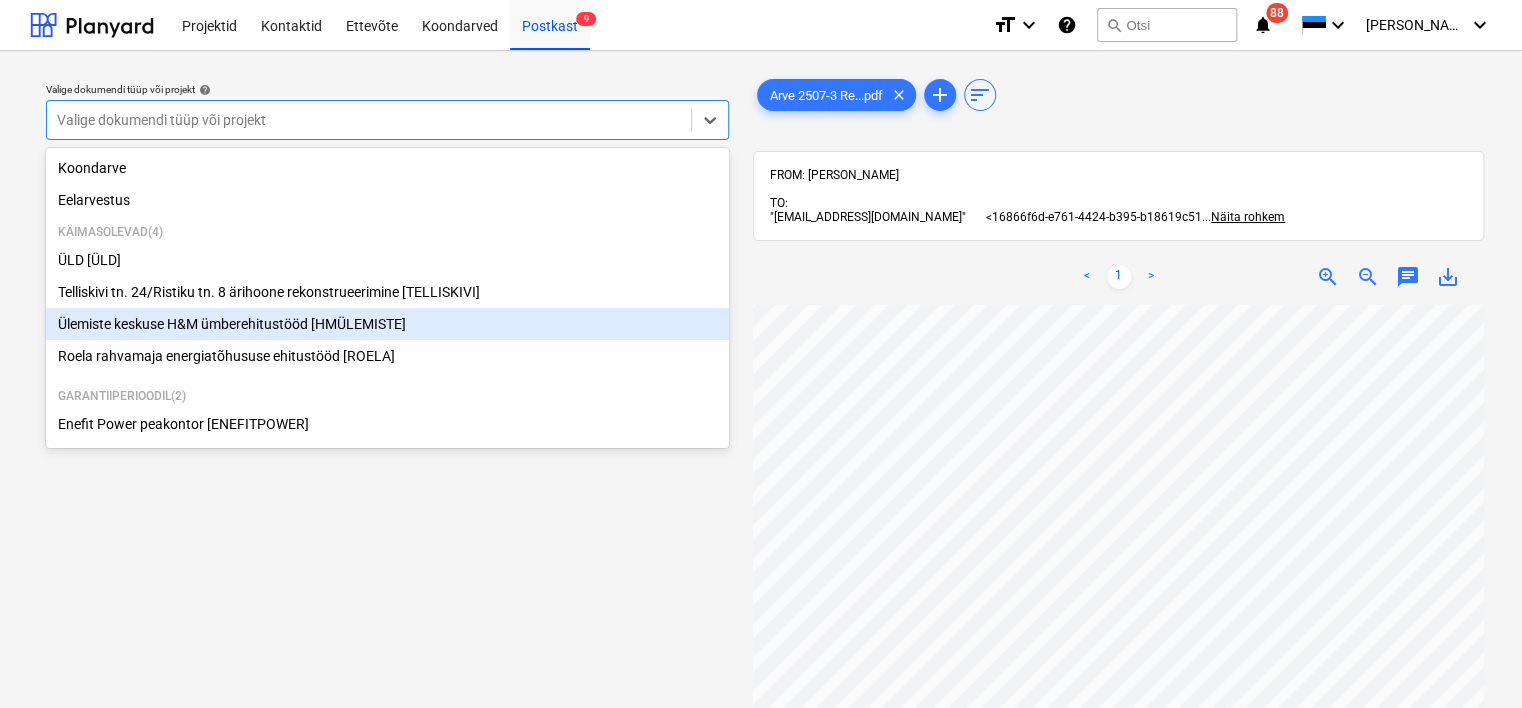 click on "Ülemiste keskuse H&M ümberehitustööd [HMÜLEMISTE]" at bounding box center (387, 324) 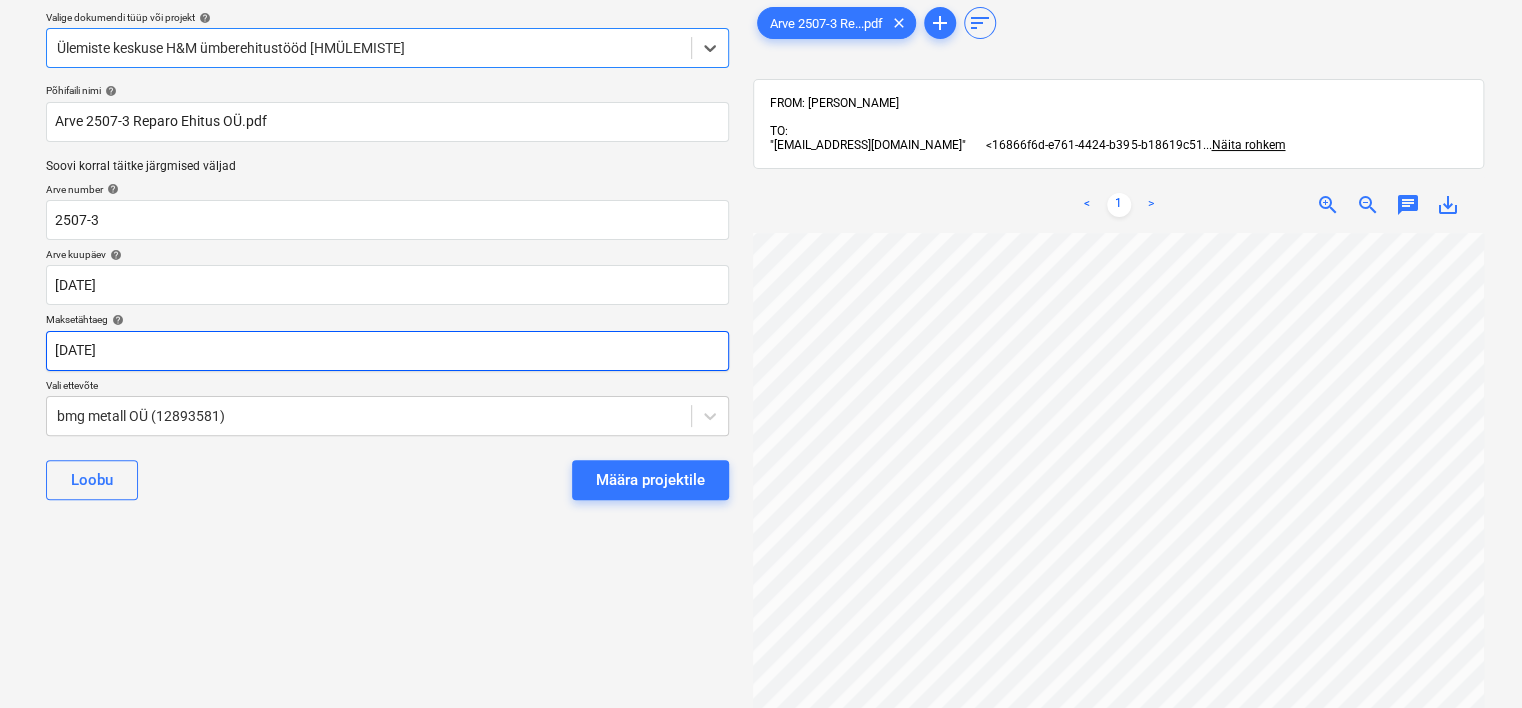 scroll, scrollTop: 74, scrollLeft: 0, axis: vertical 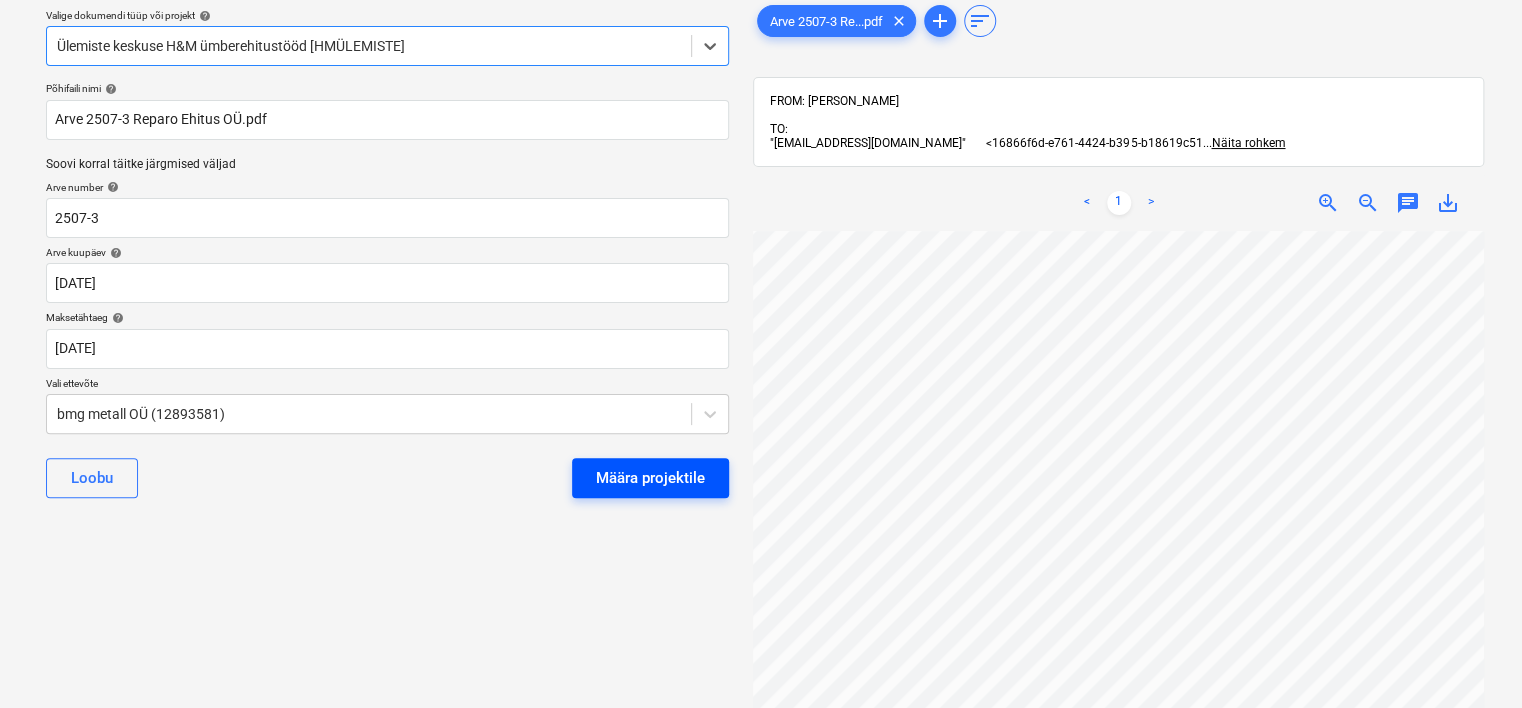 click on "Määra projektile" at bounding box center [650, 478] 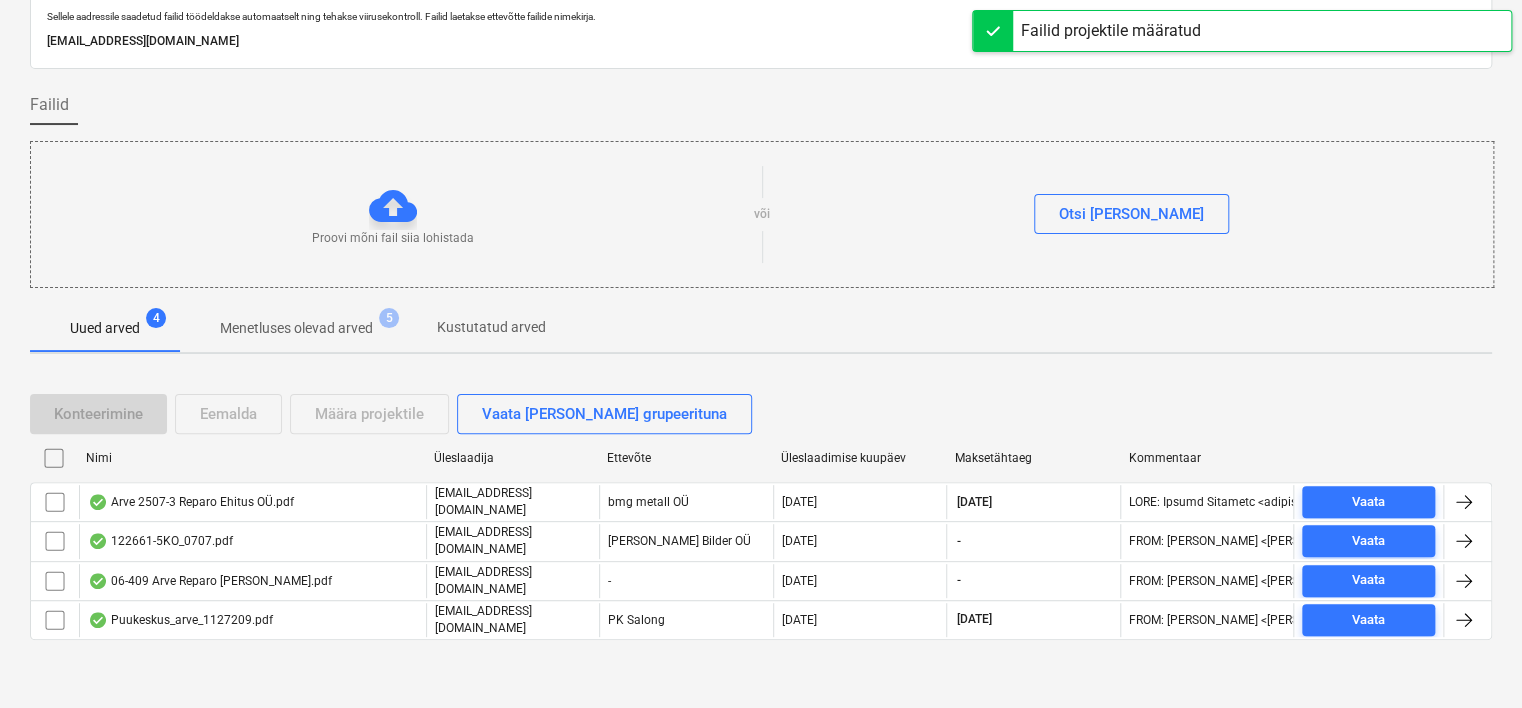 scroll, scrollTop: 66, scrollLeft: 0, axis: vertical 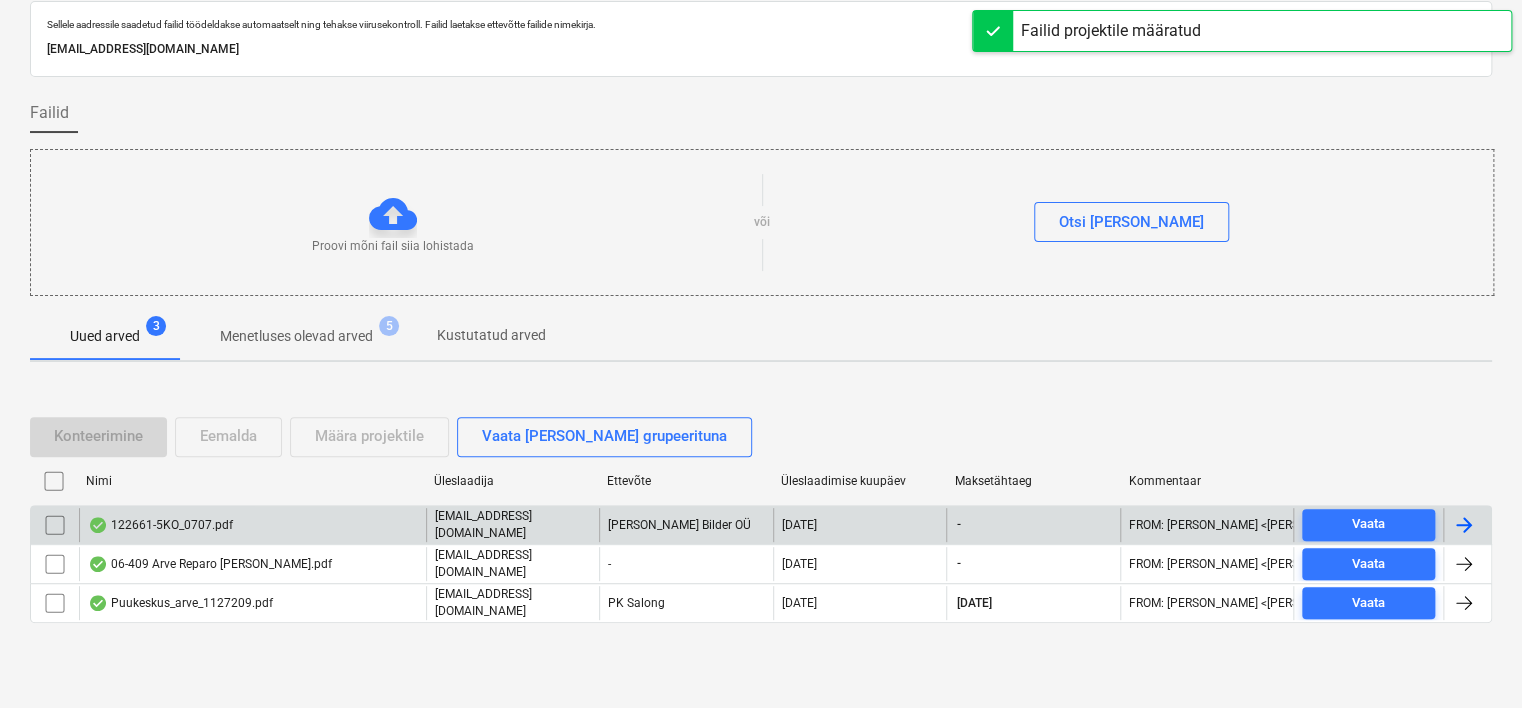 click on "122661-5KO_0707.pdf" at bounding box center (160, 525) 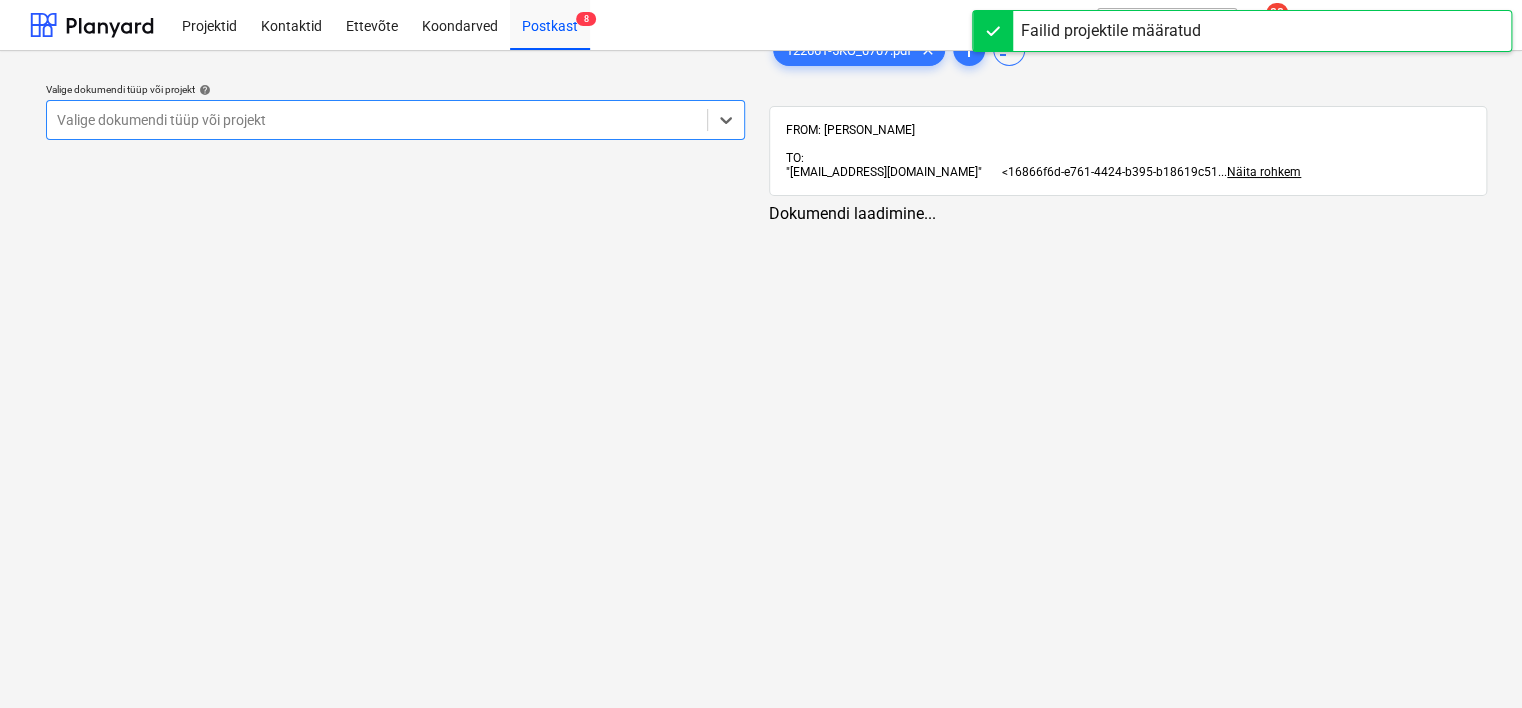 scroll, scrollTop: 0, scrollLeft: 0, axis: both 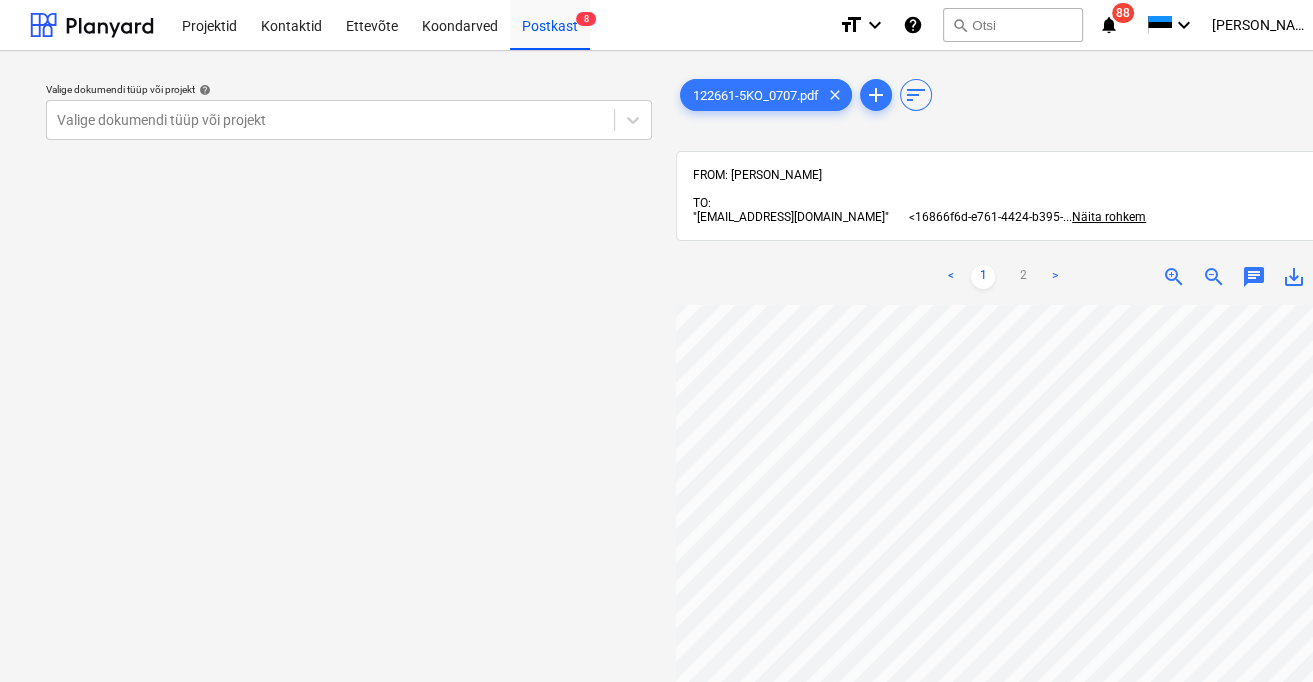 click on "Valige dokumendi tüüp või projekt help Valige dokumendi tüüp või projekt" at bounding box center [349, 503] 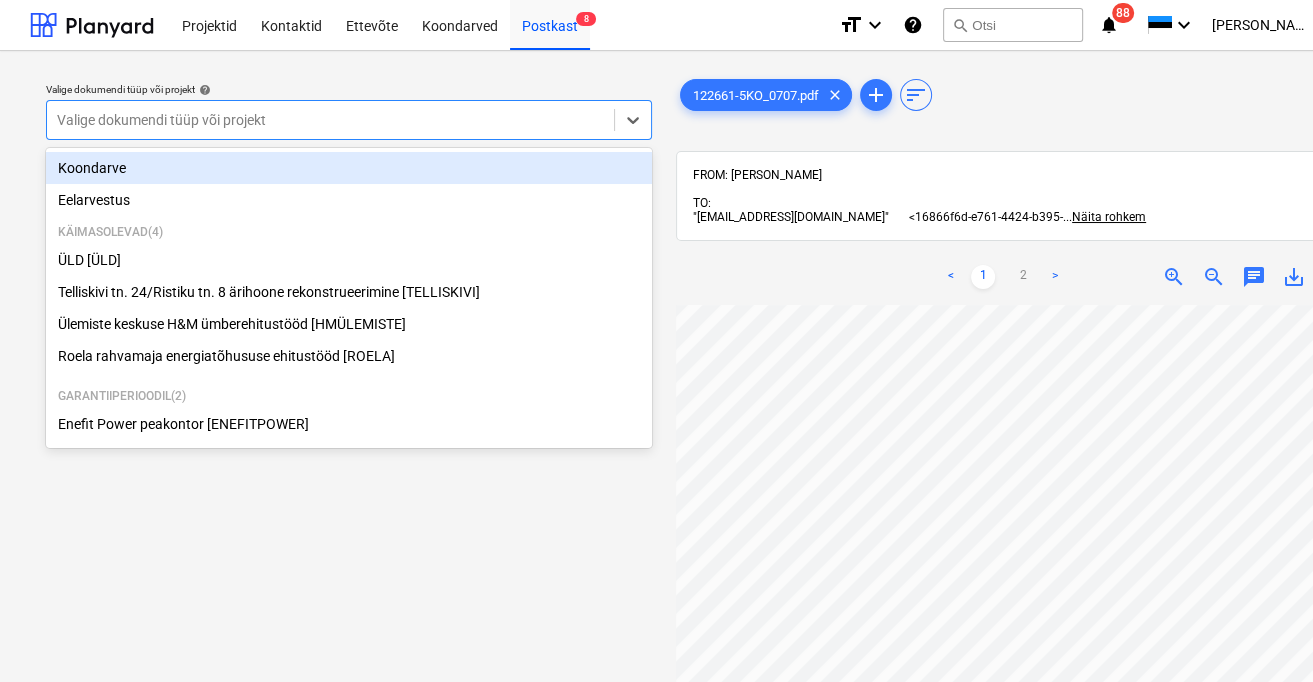 click at bounding box center (330, 120) 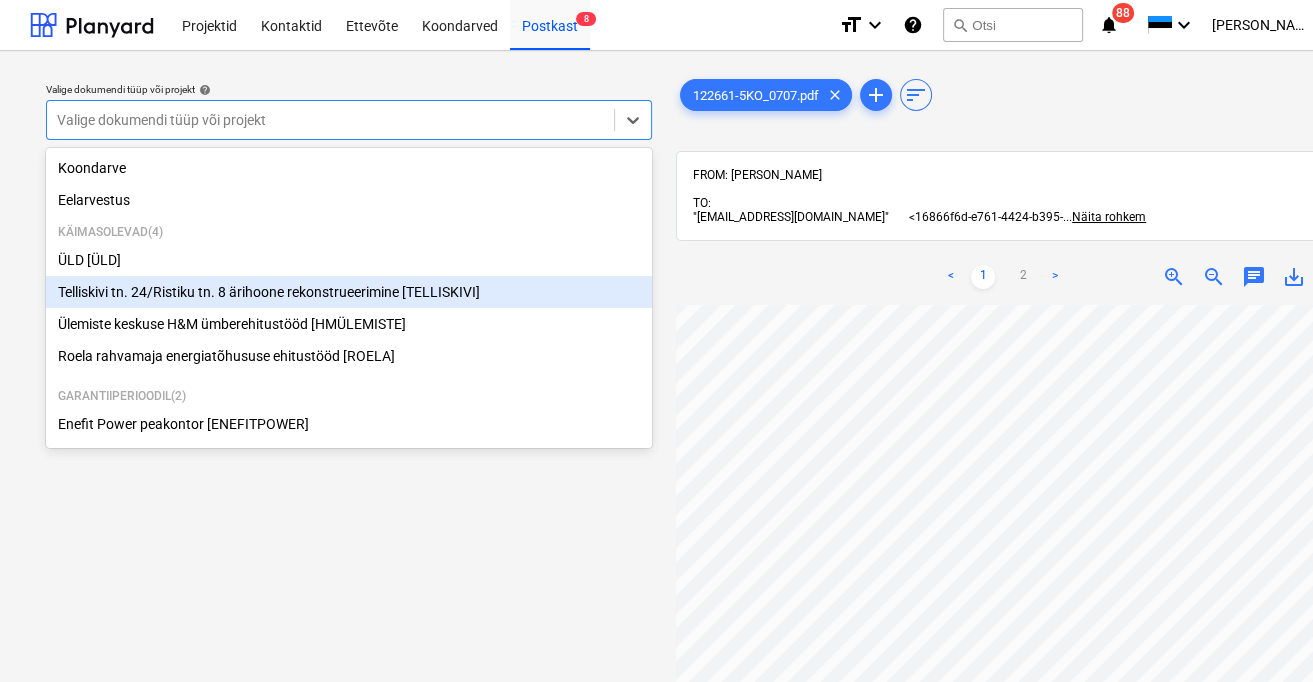 click on "Telliskivi tn. 24/Ristiku tn. 8 ärihoone rekonstrueerimine  [TELLISKIVI]" at bounding box center [349, 292] 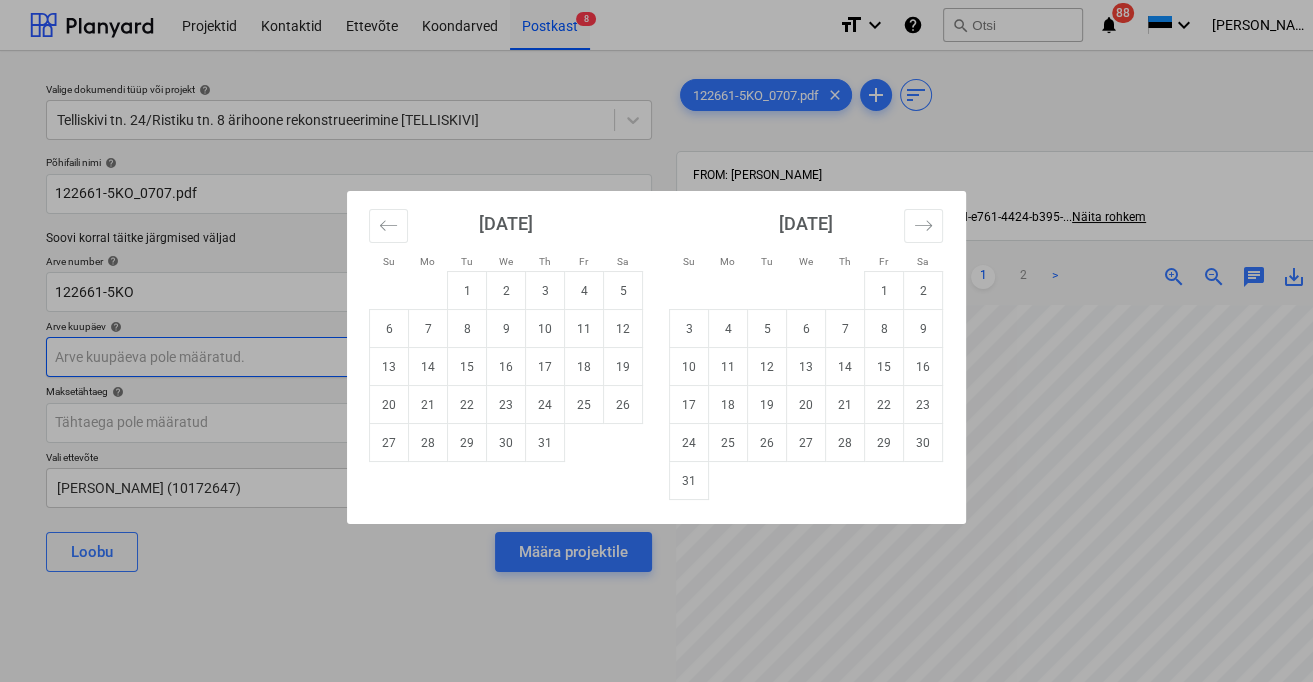 click on "Projektid Kontaktid Ettevõte Koondarved Postkast 8 format_size keyboard_arrow_down help search Otsi notifications 88 keyboard_arrow_down [PERSON_NAME] keyboard_arrow_down Valige dokumendi tüüp või projekt help Telliskivi tn. 24/Ristiku tn. 8 ärihoone rekonstrueerimine  [TELLISKIVI] Põhifaili nimi help 122661-5KO_0707.pdf Soovi korral täitke järgmised väljad Arve number help 122661-5KO Arve kuupäev help Press the down arrow key to interact with the calendar and
select a date. Press the question mark key to get the keyboard shortcuts for changing dates. Maksetähtaeg help Press the down arrow key to interact with the calendar and
select a date. Press the question mark key to get the keyboard shortcuts for changing dates. Vali ettevõte [PERSON_NAME] Bilder OÜ (10172647)  Loobu Määra projektile 122661-5KO_0707.pdf clear add sort FROM: [PERSON_NAME]  TO: "[EMAIL_ADDRESS][DOMAIN_NAME]"	<16866f6d-e761-4424-b395- ...  Näita rohkem ...  Näita rohkem < 1 2 > zoom_in chat" at bounding box center (656, 341) 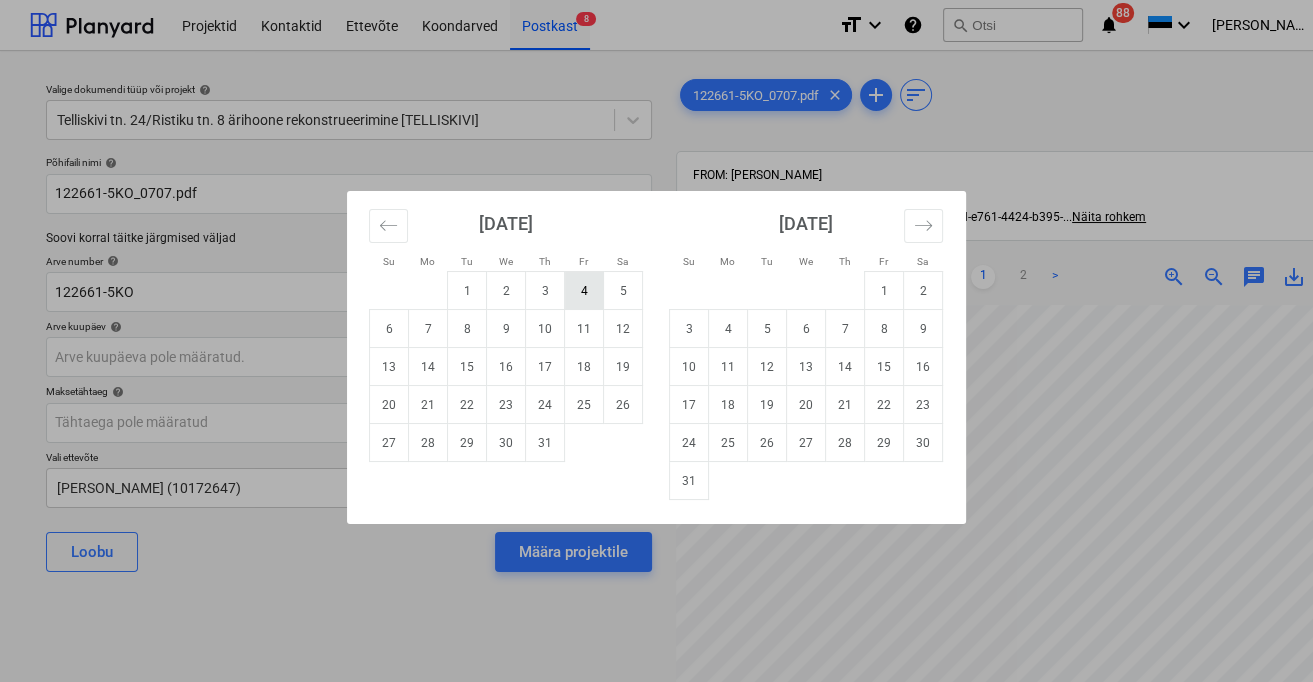 click on "4" at bounding box center [584, 291] 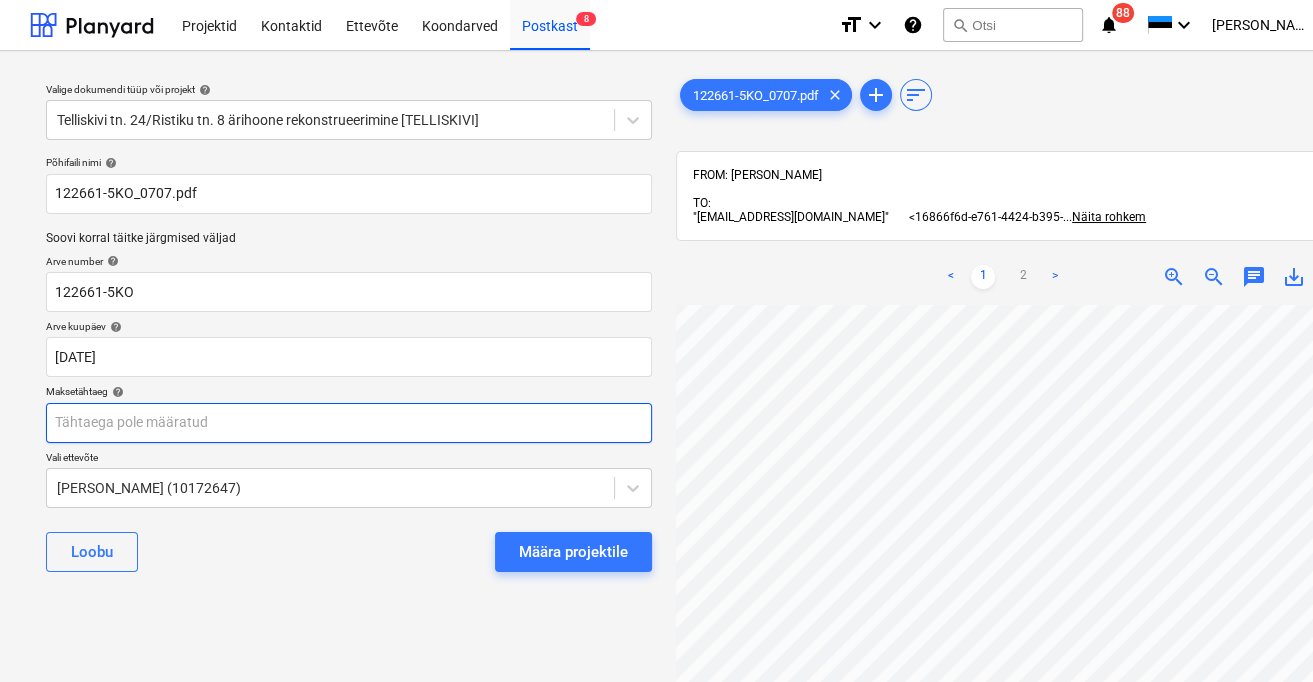 click on "Projektid Kontaktid Ettevõte Koondarved Postkast 8 format_size keyboard_arrow_down help search Otsi notifications 88 keyboard_arrow_down [PERSON_NAME] keyboard_arrow_down Valige dokumendi tüüp või projekt help Telliskivi tn. 24/Ristiku tn. 8 ärihoone rekonstrueerimine  [TELLISKIVI] Põhifaili nimi help 122661-5KO_0707.pdf Soovi korral täitke järgmised väljad Arve number help 122661-5KO Arve kuupäev help [DATE] 04.07.2025 Press the down arrow key to interact with the calendar and
select a date. Press the question mark key to get the keyboard shortcuts for changing dates. Maksetähtaeg help Press the down arrow key to interact with the calendar and
select a date. Press the question mark key to get the keyboard shortcuts for changing dates. Vali ettevõte [PERSON_NAME] Bilder OÜ (10172647)  Loobu Määra projektile 122661-5KO_0707.pdf clear add sort FROM: [PERSON_NAME]  TO: "[EMAIL_ADDRESS][DOMAIN_NAME]"	<16866f6d-e761-4424-b395- ...  Näita rohkem ...  < 1 2 > chat" at bounding box center [656, 341] 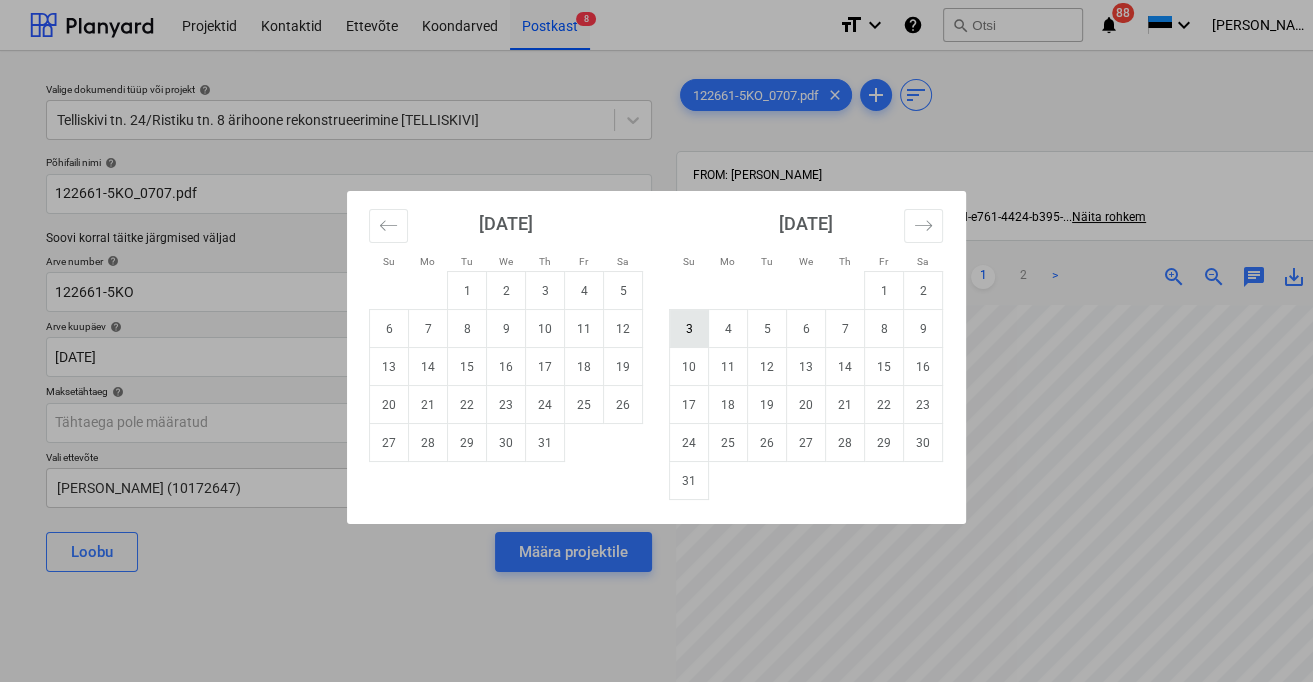 click on "3" at bounding box center [689, 329] 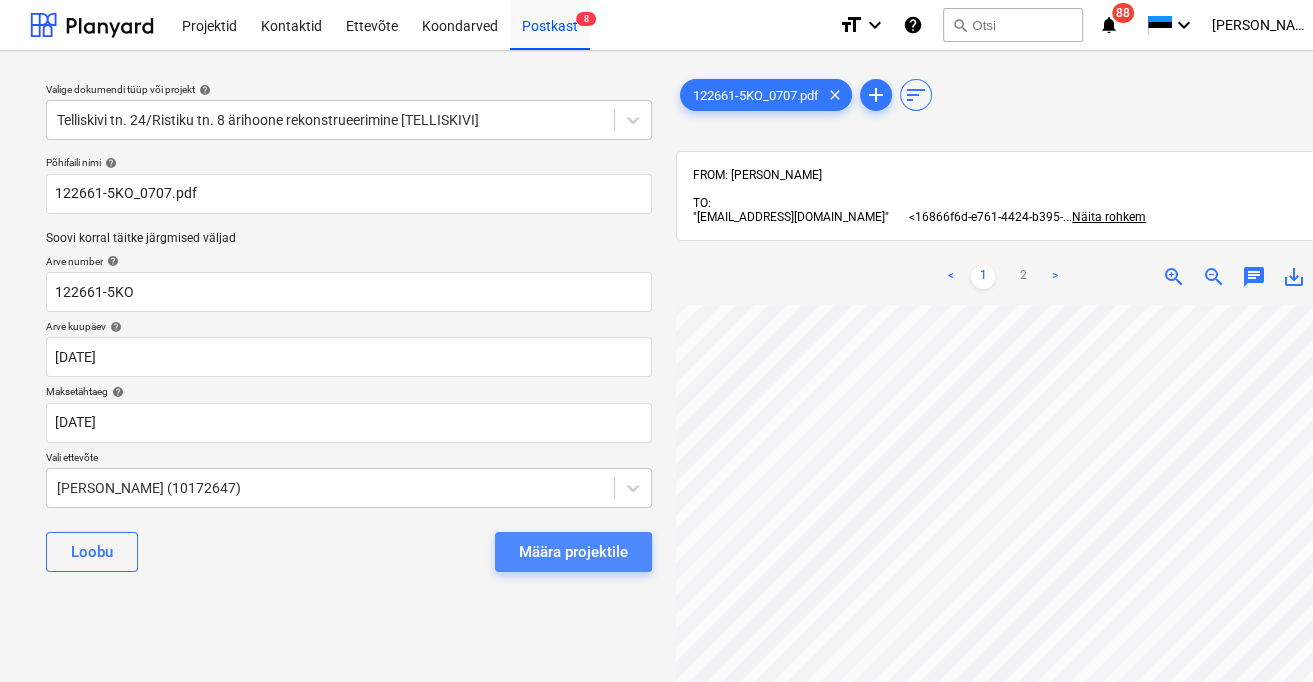 click on "Määra projektile" at bounding box center (573, 552) 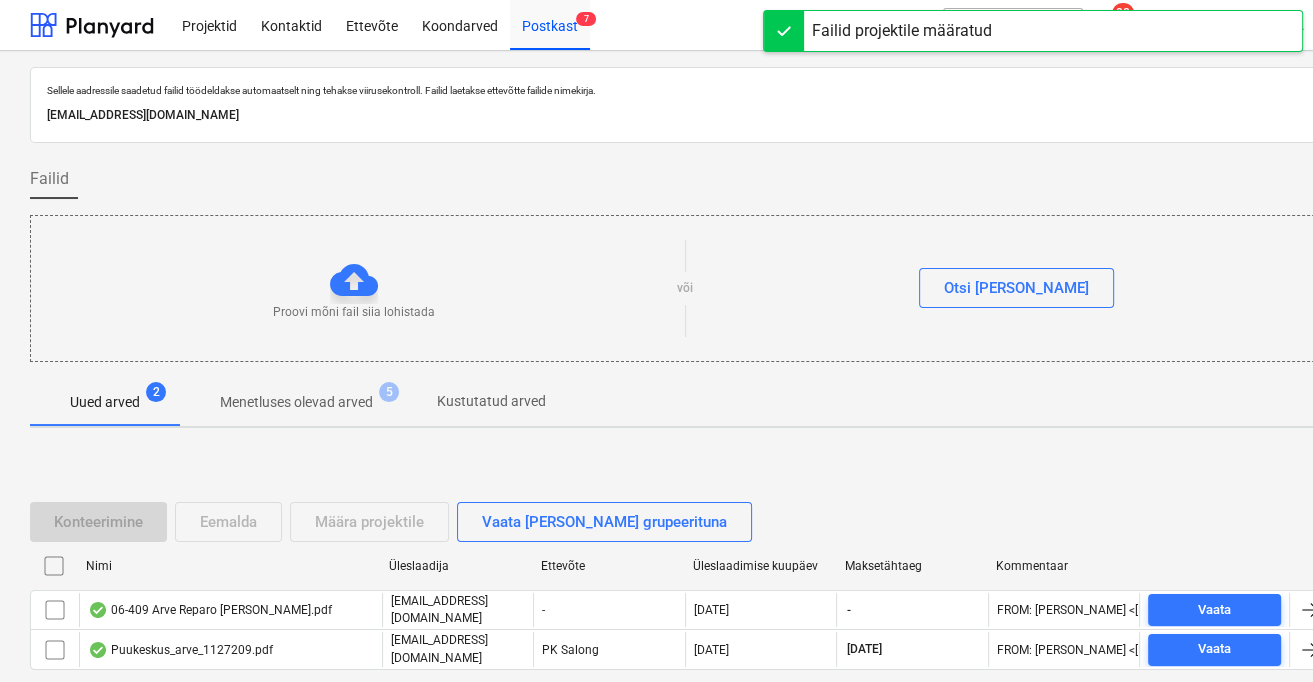 scroll, scrollTop: 92, scrollLeft: 0, axis: vertical 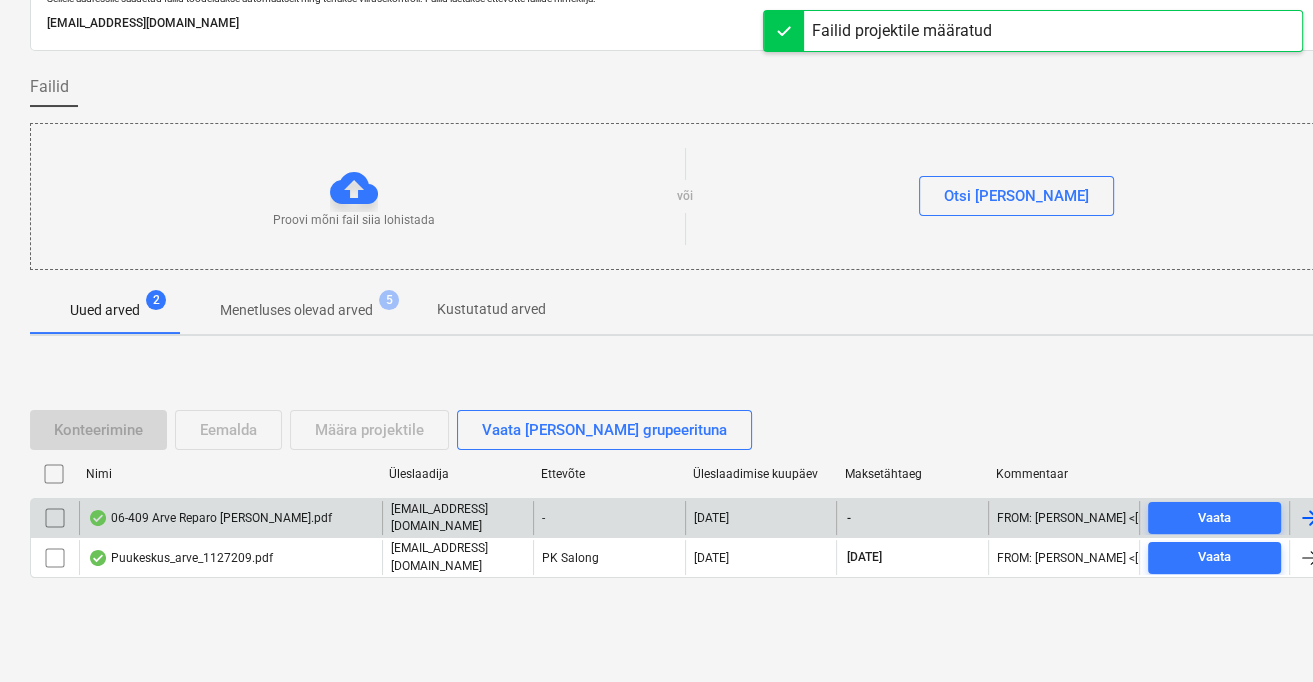 click on "06-409 Arve Reparo [PERSON_NAME].pdf" at bounding box center (210, 518) 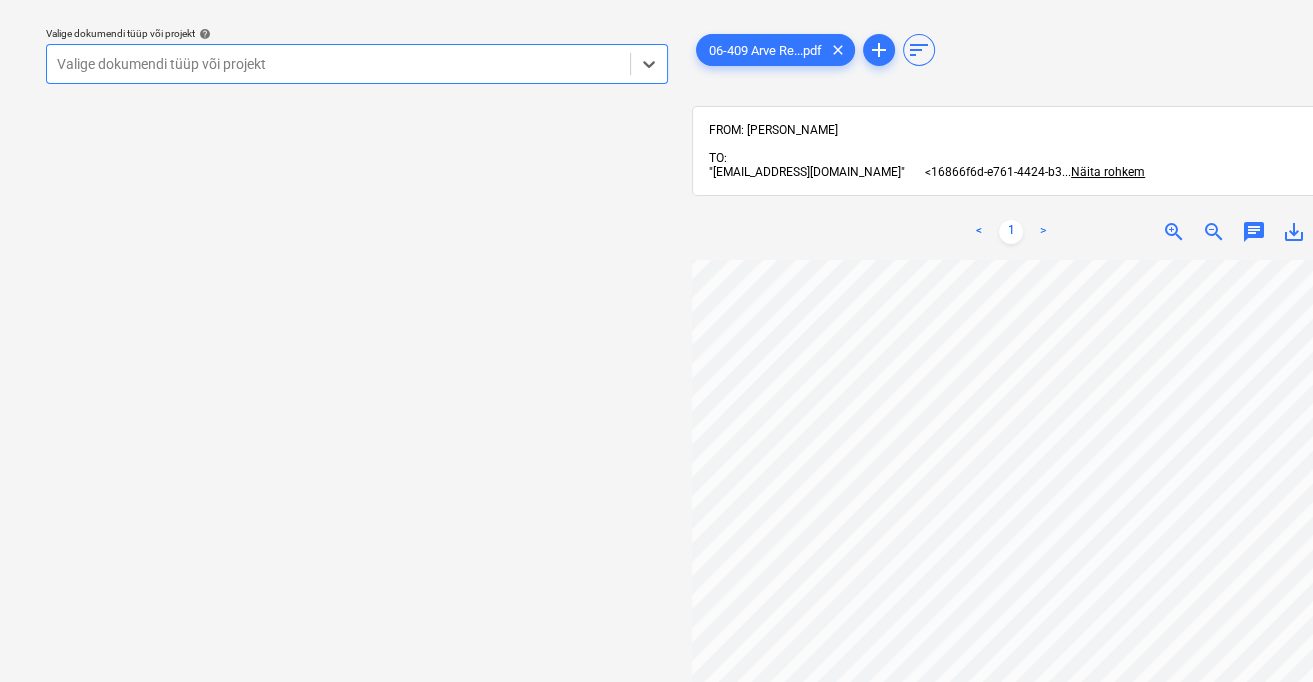 scroll, scrollTop: 651, scrollLeft: 0, axis: vertical 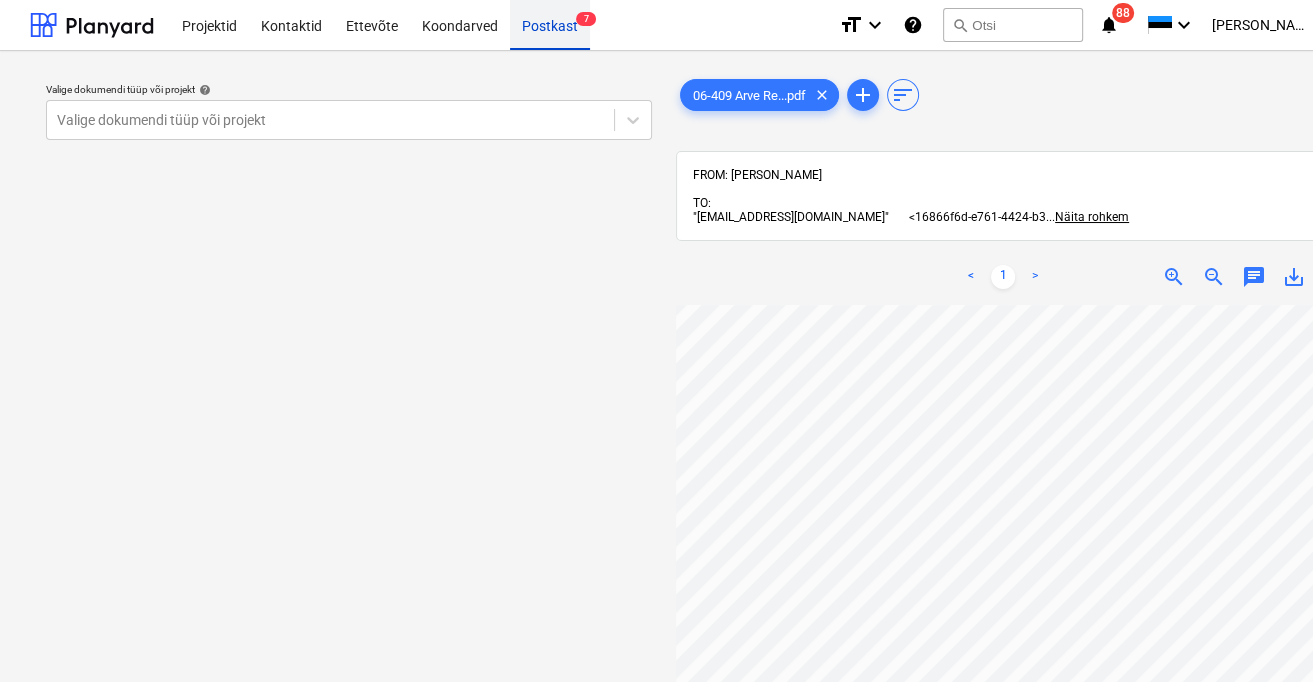 click on "Postkast 7" at bounding box center (550, 24) 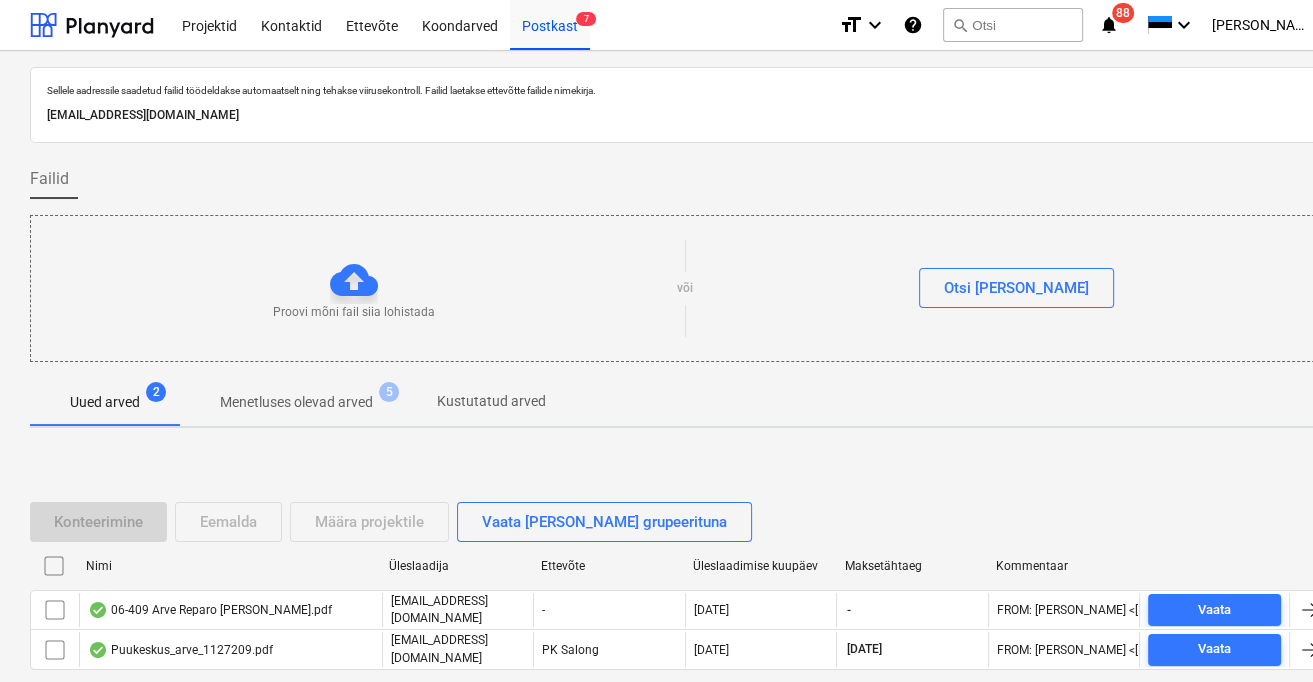 scroll, scrollTop: 92, scrollLeft: 0, axis: vertical 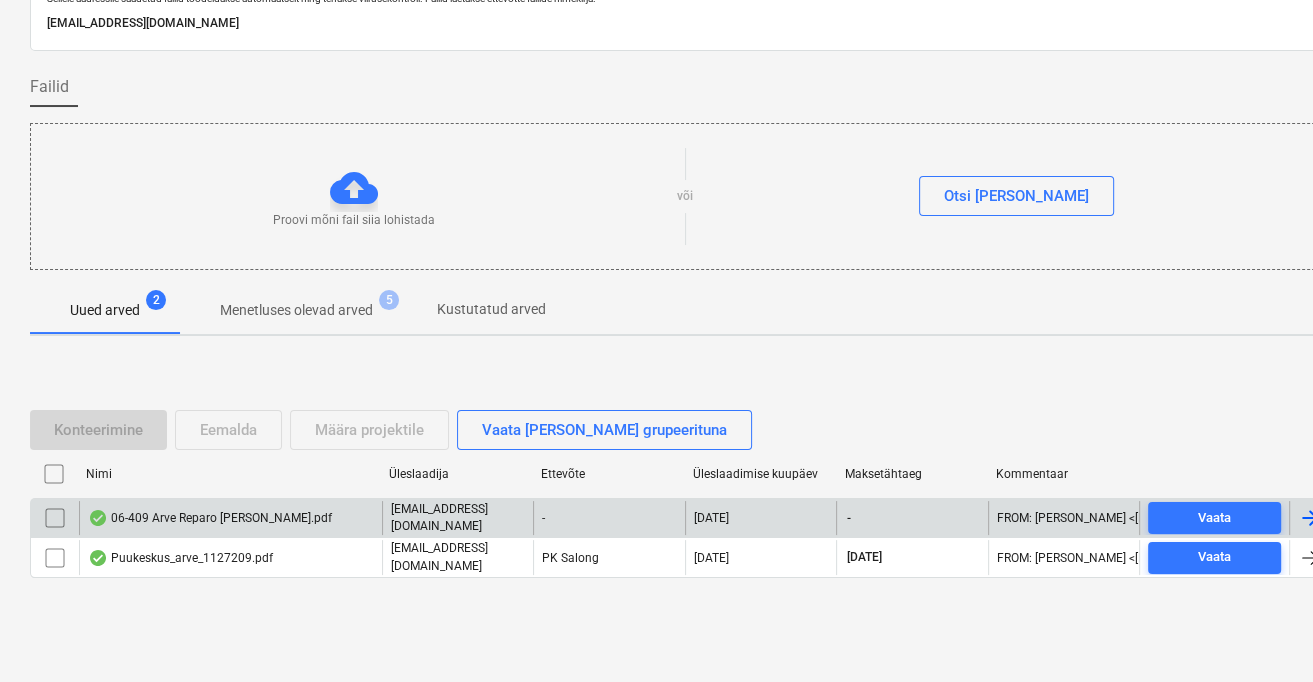 click at bounding box center (55, 518) 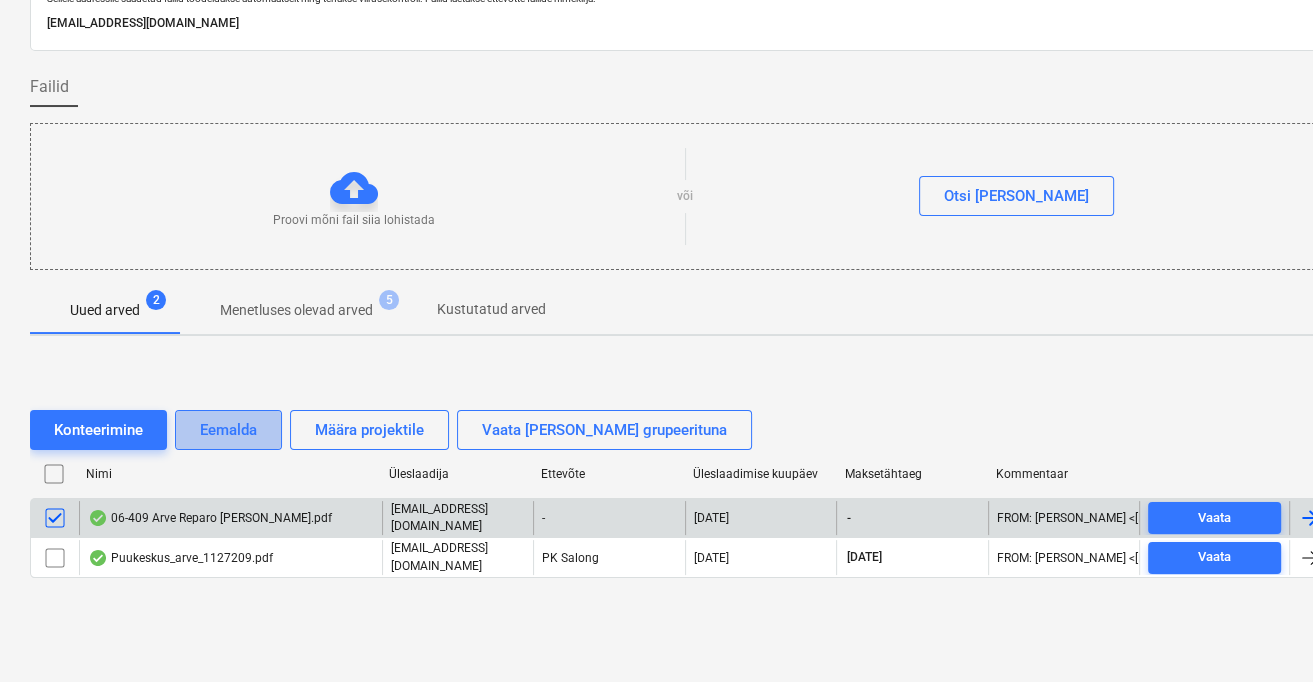 click on "Eemalda" at bounding box center (228, 430) 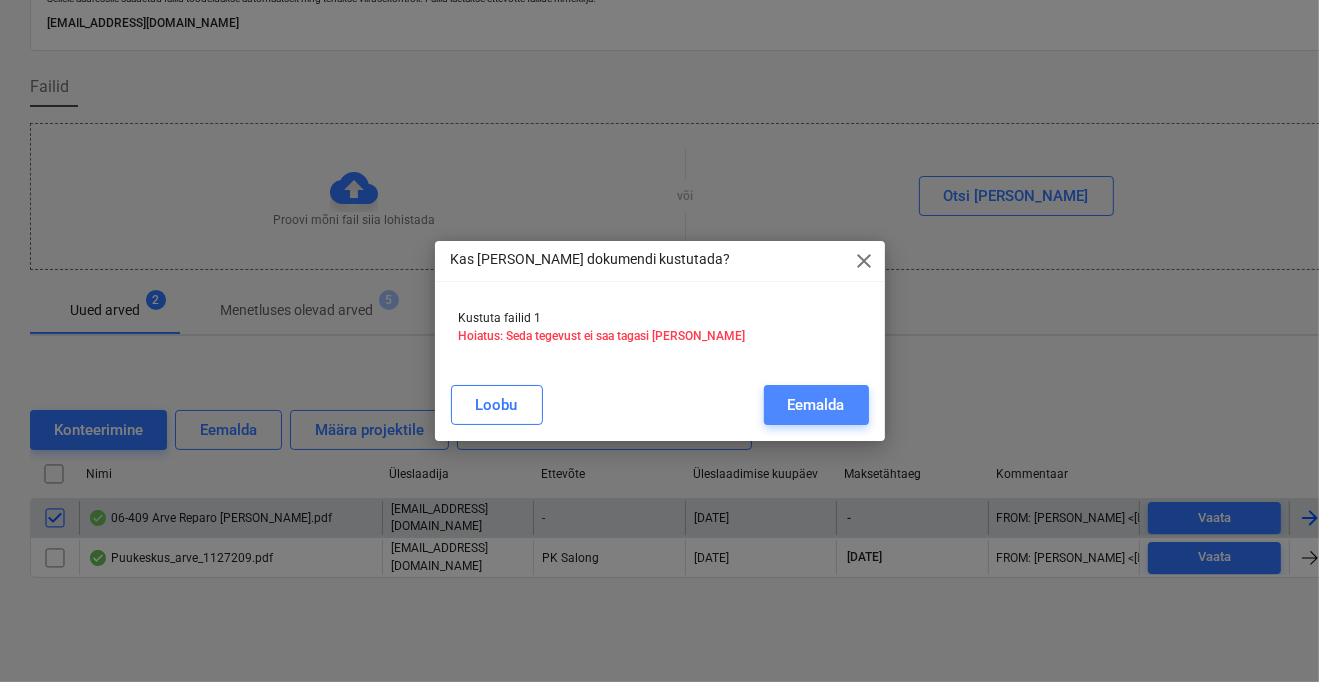 click on "Eemalda" at bounding box center (816, 405) 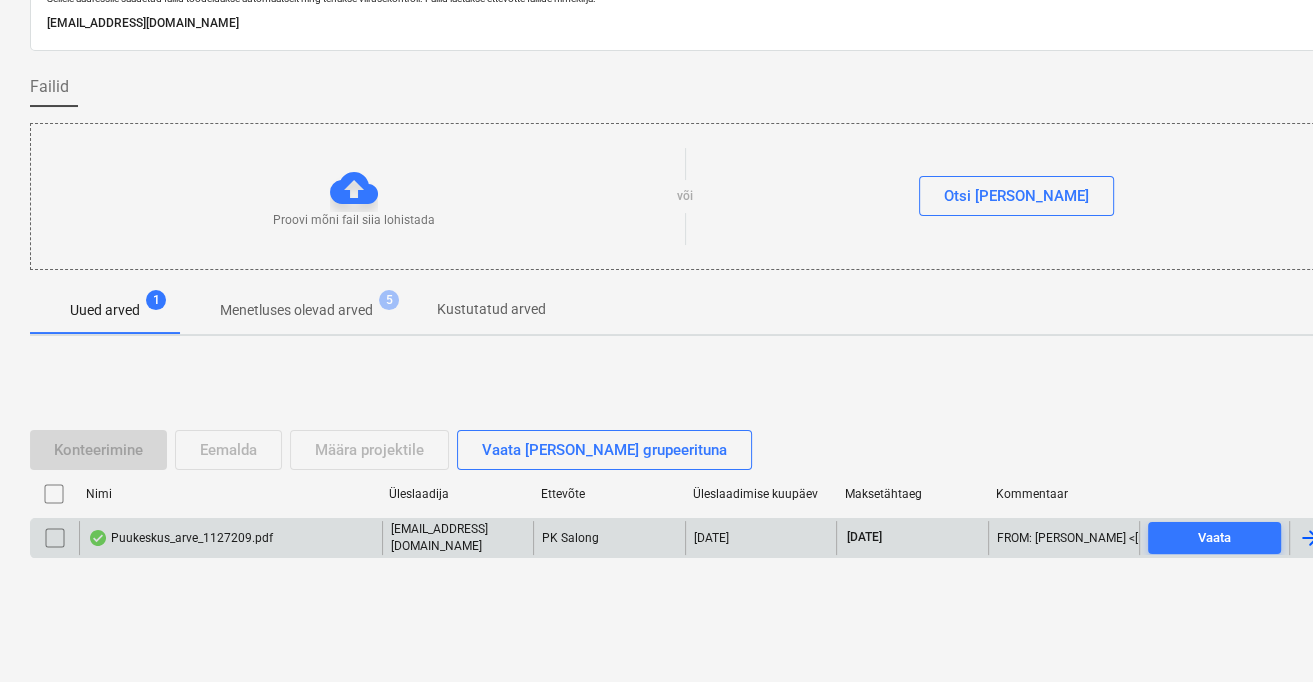 click on "Sellele aadressile saadetud failid töödeldakse automaatselt ning tehakse viirusekontroll. Failid laetakse ettevõtte failide nimekirja. [EMAIL_ADDRESS][DOMAIN_NAME] Failid Proovi mõni fail siia lohistada või Otsi [PERSON_NAME] Uued arved 1 Menetluses olevad arved 5 Kustutatud arved Konteerimine Eemalda Määra projektile Vaata [PERSON_NAME] grupeerituna Nimi Üleslaadija Ettevõte Üleslaadimise kuupäev Maksetähtaeg Kommentaar   Puukeskus_arve_1127209.pdf [EMAIL_ADDRESS][DOMAIN_NAME] PK Salong [DATE] [DATE] FROM: [PERSON_NAME] <[PERSON_NAME][EMAIL_ADDRESS][DOMAIN_NAME]>
TO: "[EMAIL_ADDRESS][DOMAIN_NAME]"	<[EMAIL_ADDRESS][DOMAIN_NAME]>
SUBJECT: Fw: R22 arved
________________________________
From: ?lo Jaanisoo <[EMAIL_ADDRESS][DOMAIN_NAME]>
Sent: [DATE] 12:00 PM
To: [EMAIL_ADDRESS][DOMAIN_NAME] <[EMAIL_ADDRESS][DOMAIN_NAME]>
Subject: FW: R22 arved
[cid:image001.png@01DBE9B6.A4DE66C0]
IP: [TECHNICAL_ID] Vaata Please wait" at bounding box center [684, 321] 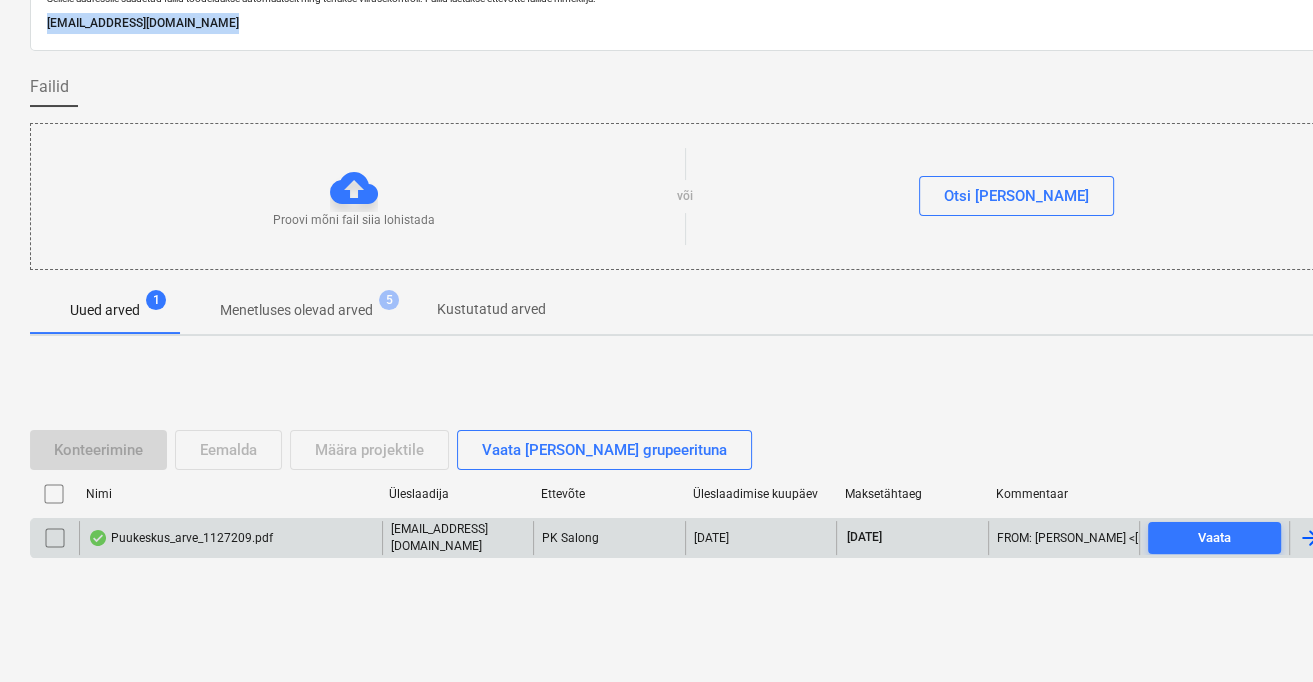 click on "[EMAIL_ADDRESS][DOMAIN_NAME]" at bounding box center [684, 23] 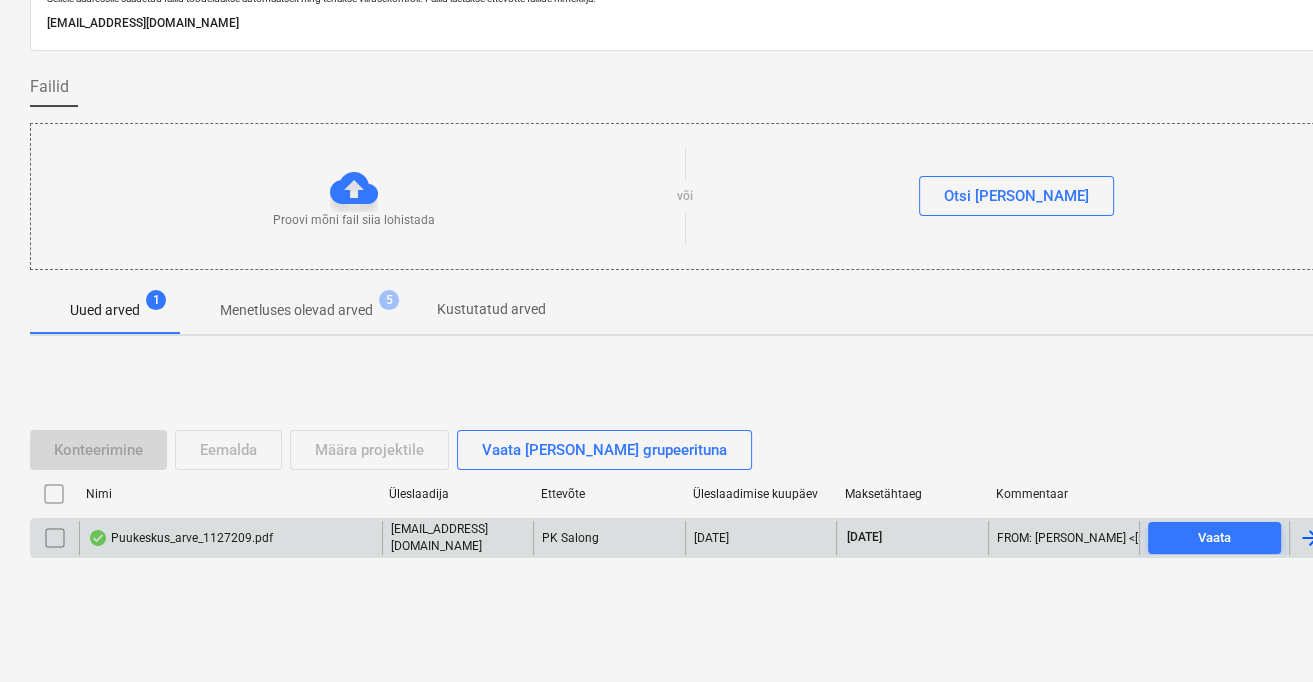 click on "Konteerimine Eemalda Määra projektile Vaata [PERSON_NAME] grupeerituna Nimi Üleslaadija Ettevõte Üleslaadimise kuupäev Maksetähtaeg Kommentaar   Puukeskus_arve_1127209.pdf [EMAIL_ADDRESS][DOMAIN_NAME] PK Salong [DATE] [DATE] FROM: [PERSON_NAME] <[PERSON_NAME][EMAIL_ADDRESS][DOMAIN_NAME]>
TO: "[EMAIL_ADDRESS][DOMAIN_NAME]"	<[EMAIL_ADDRESS][DOMAIN_NAME]>
SUBJECT: Fw: R22 arved
________________________________
From: ?lo Jaanisoo <[EMAIL_ADDRESS][DOMAIN_NAME]>
Sent: [DATE] 12:00 PM
To: [EMAIL_ADDRESS][DOMAIN_NAME] <[EMAIL_ADDRESS][DOMAIN_NAME]>
Subject: FW: R22 arved
[cid:image001.png@01DBE9B6.A4DE66C0]
IP: [TECHNICAL_ID] Vaata Please wait" at bounding box center (684, 502) 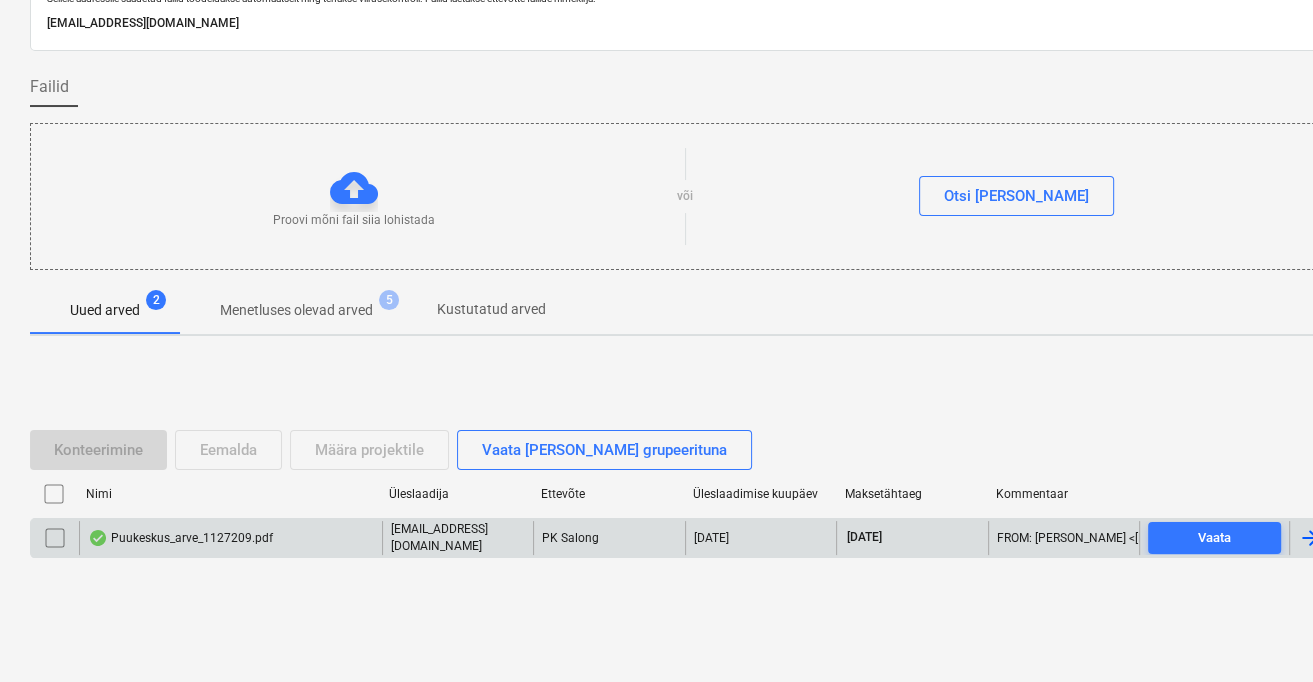 scroll, scrollTop: 0, scrollLeft: 0, axis: both 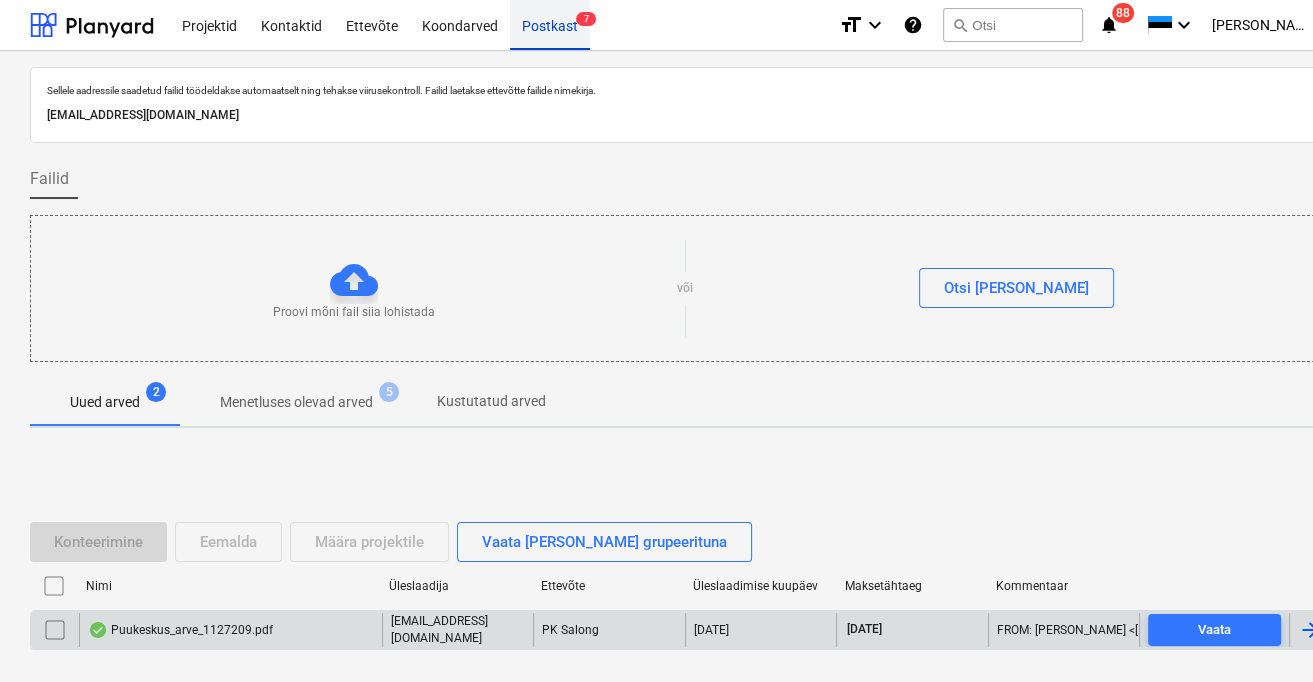 click on "Postkast 7" at bounding box center [550, 24] 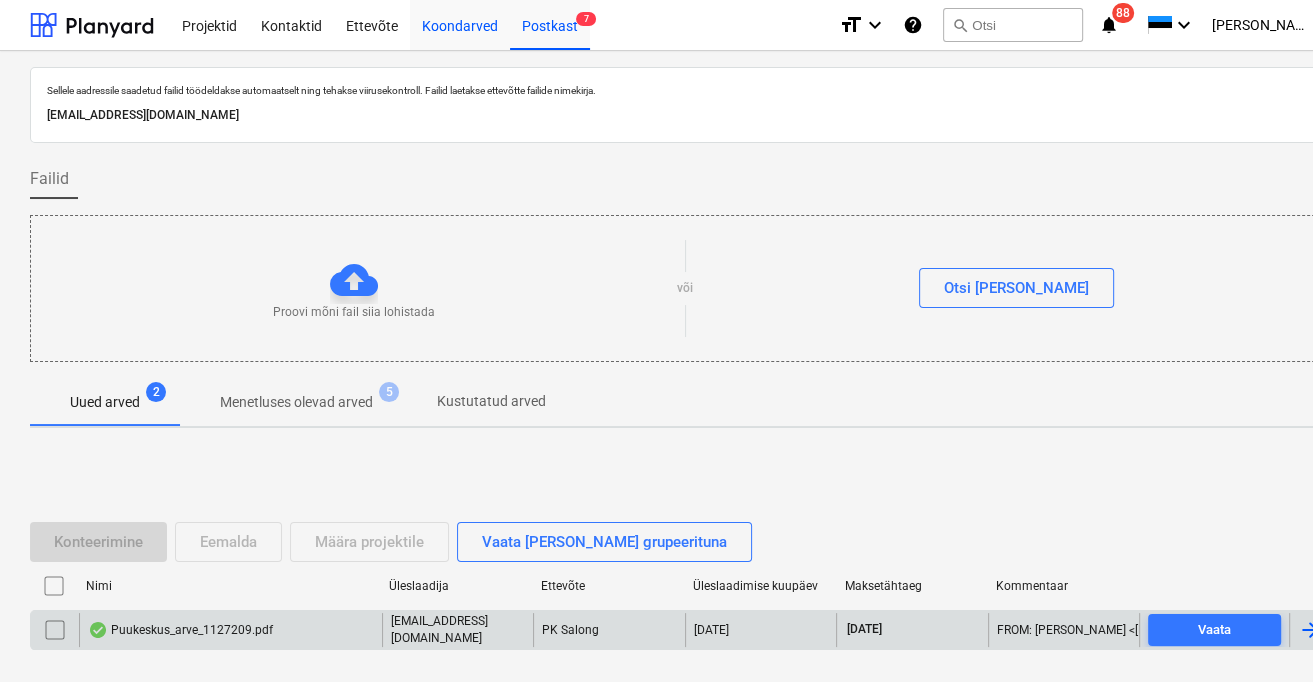 click on "Koondarved" at bounding box center [460, 24] 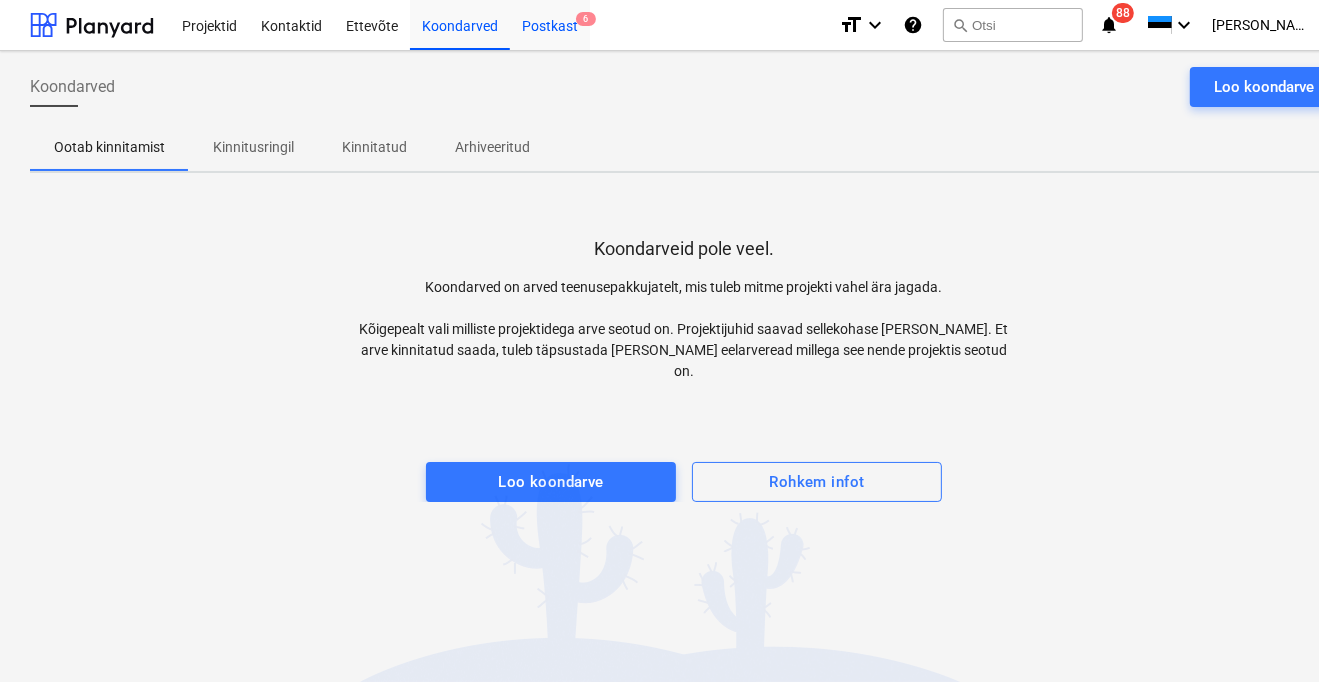 click on "Postkast 6" at bounding box center [550, 24] 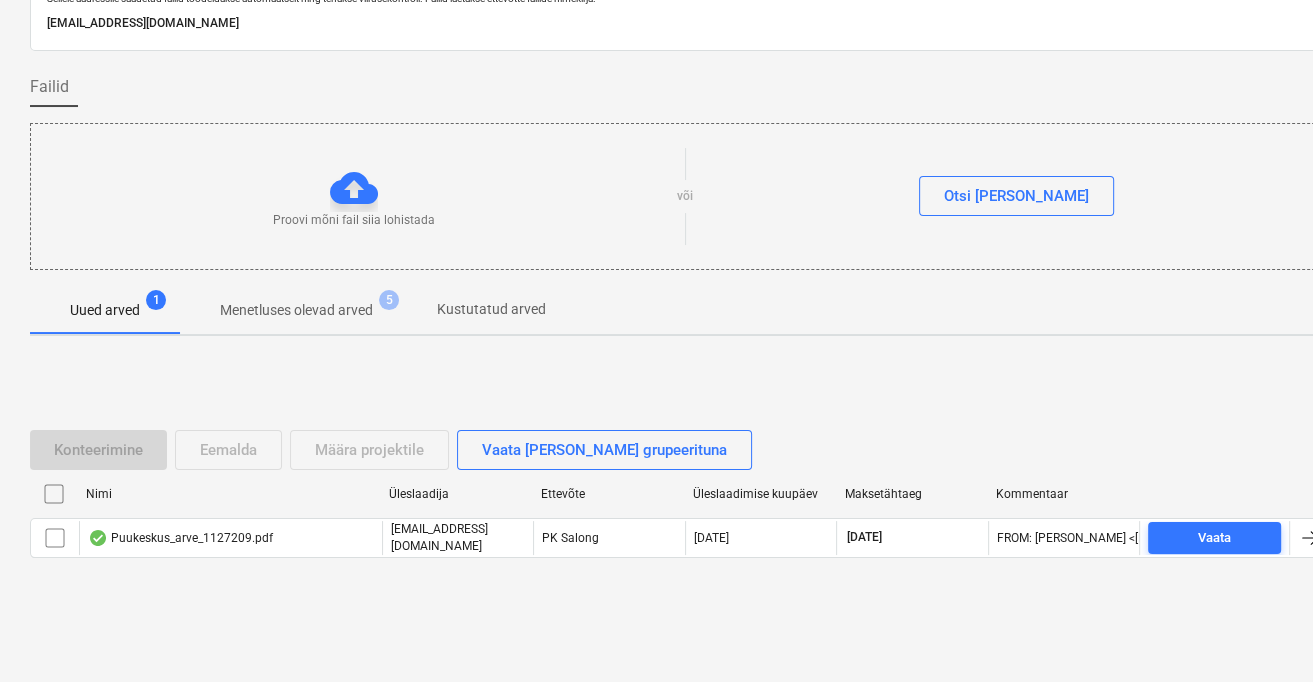 scroll, scrollTop: 0, scrollLeft: 0, axis: both 